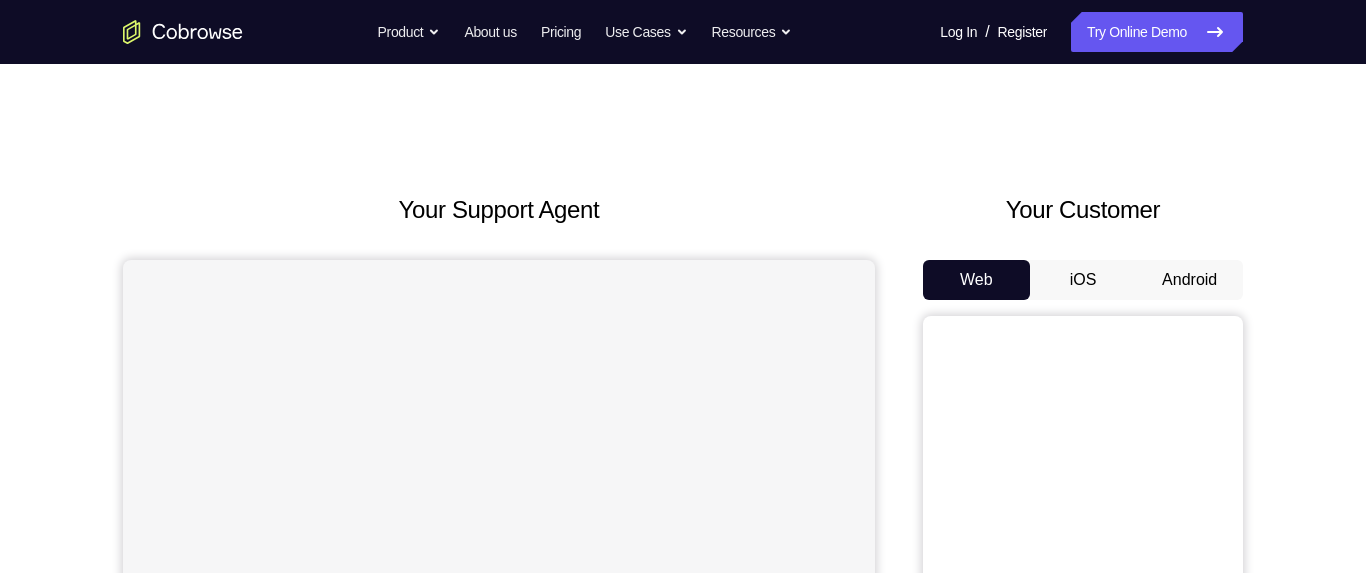 scroll, scrollTop: 0, scrollLeft: 0, axis: both 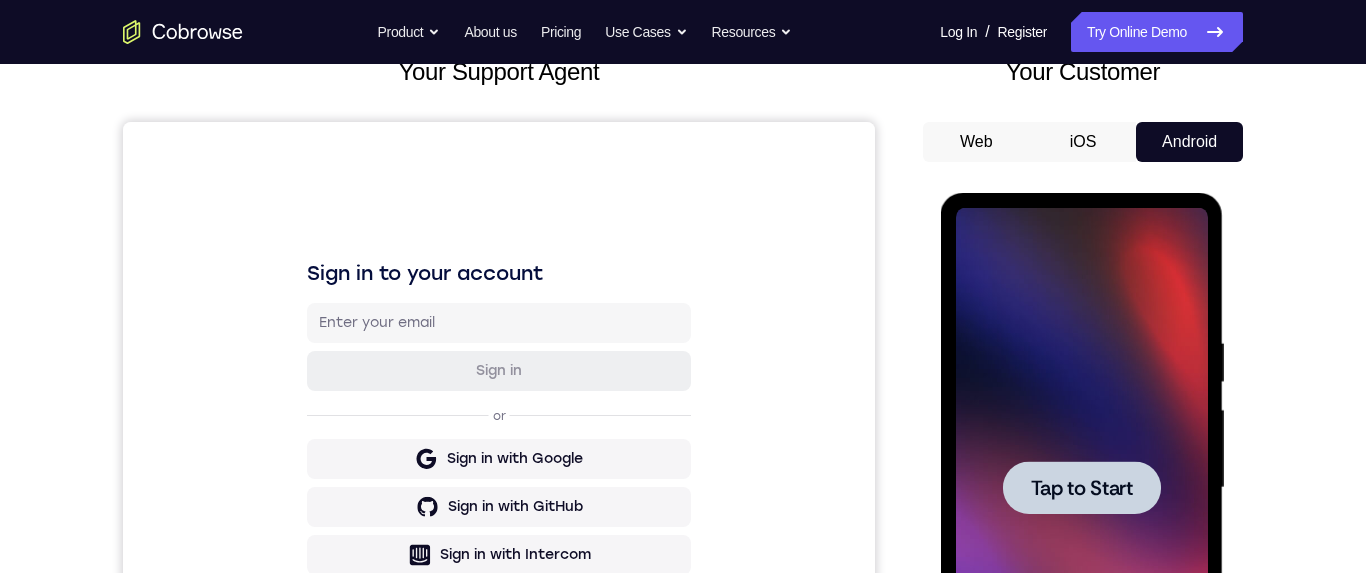click at bounding box center [1081, 488] 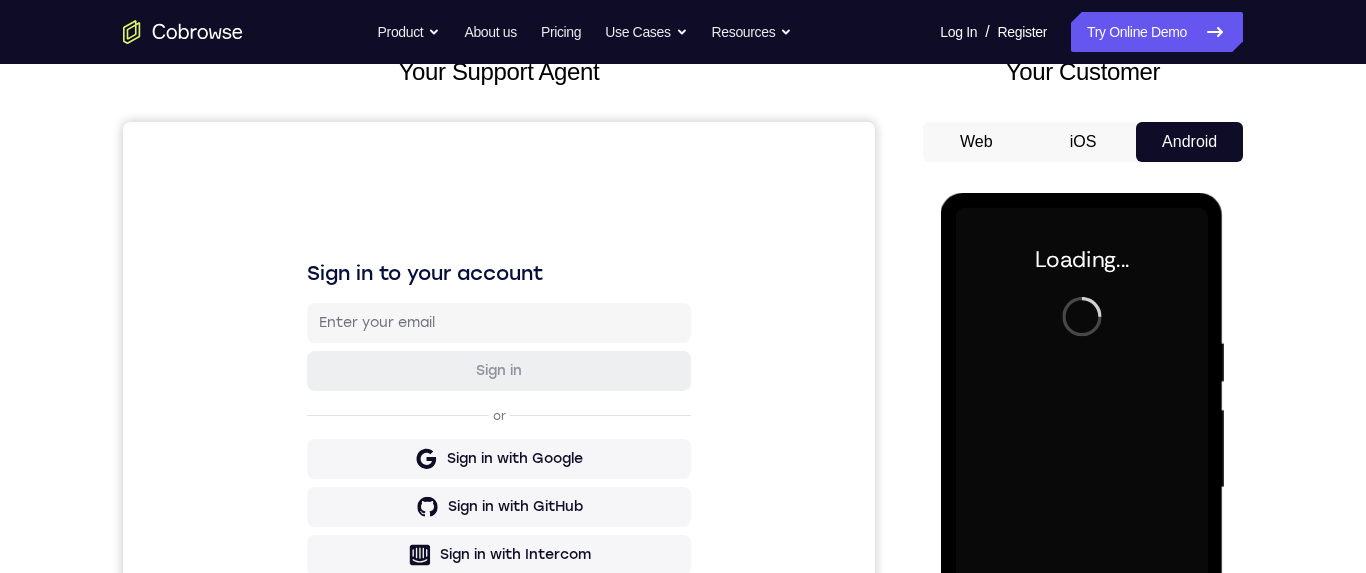 click at bounding box center (1081, 488) 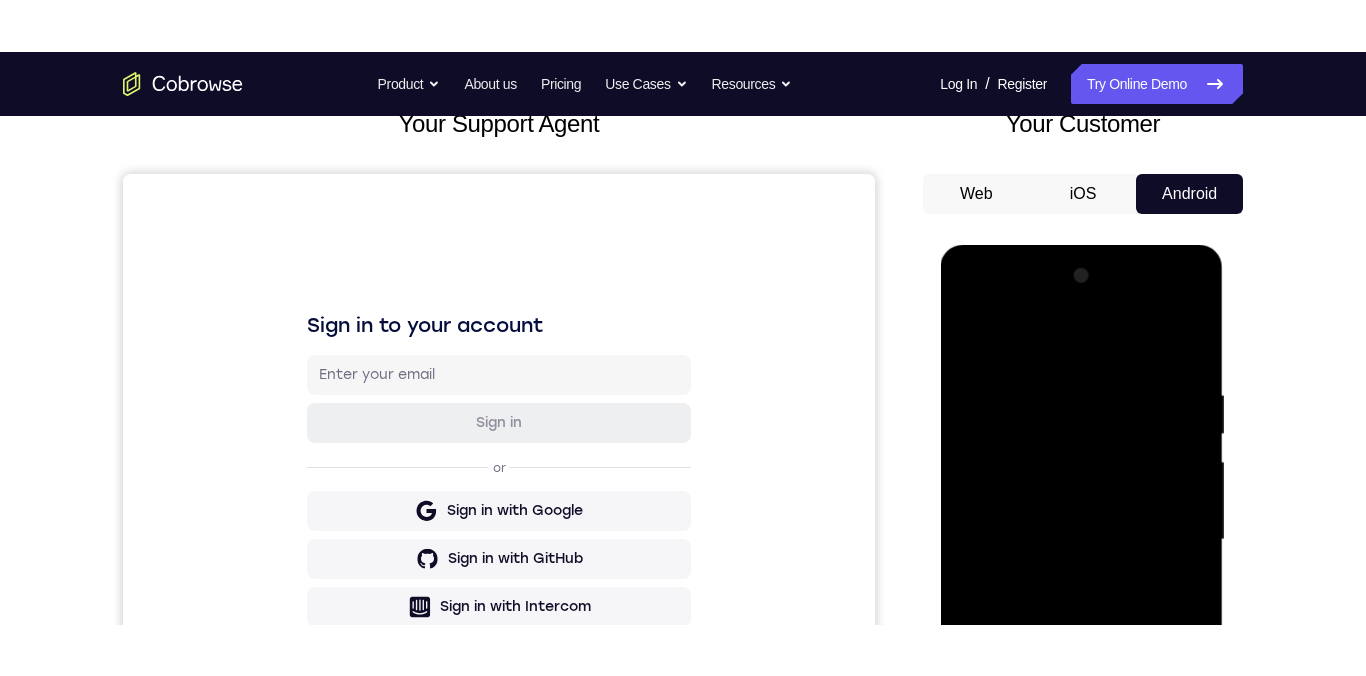 scroll, scrollTop: 283, scrollLeft: 0, axis: vertical 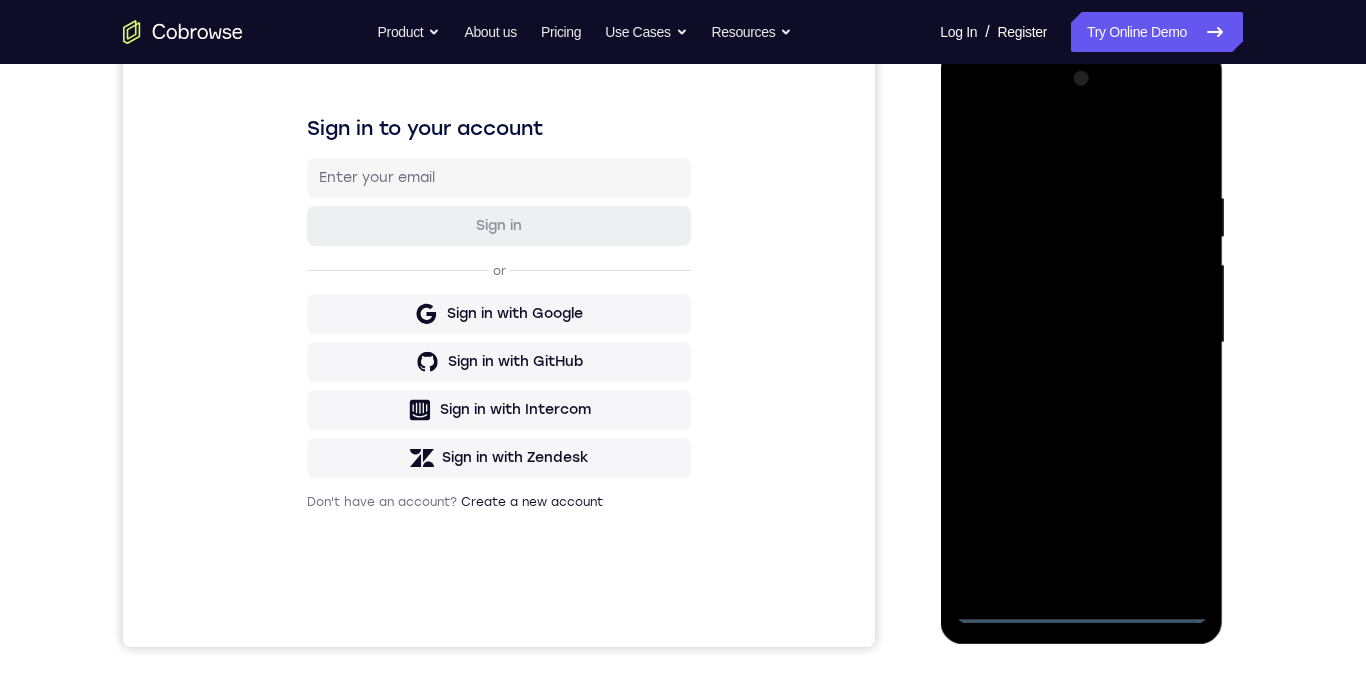 click at bounding box center [1081, 343] 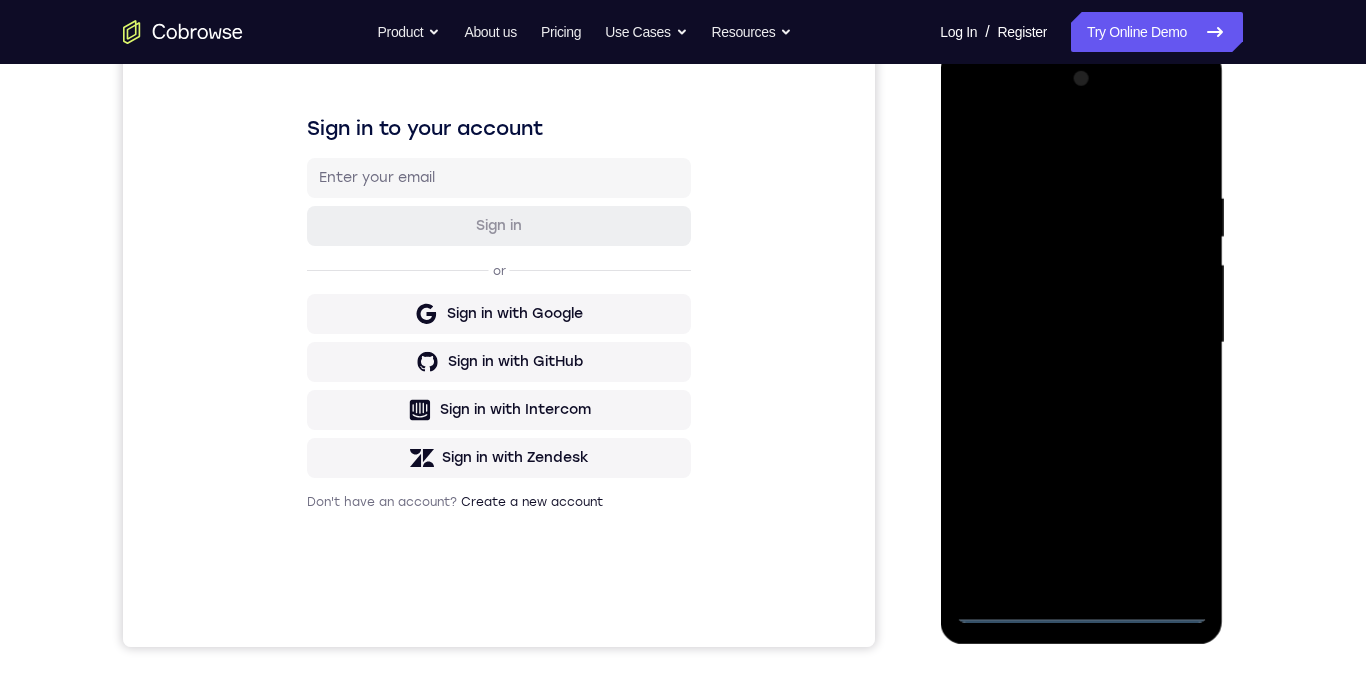 click at bounding box center (1081, 343) 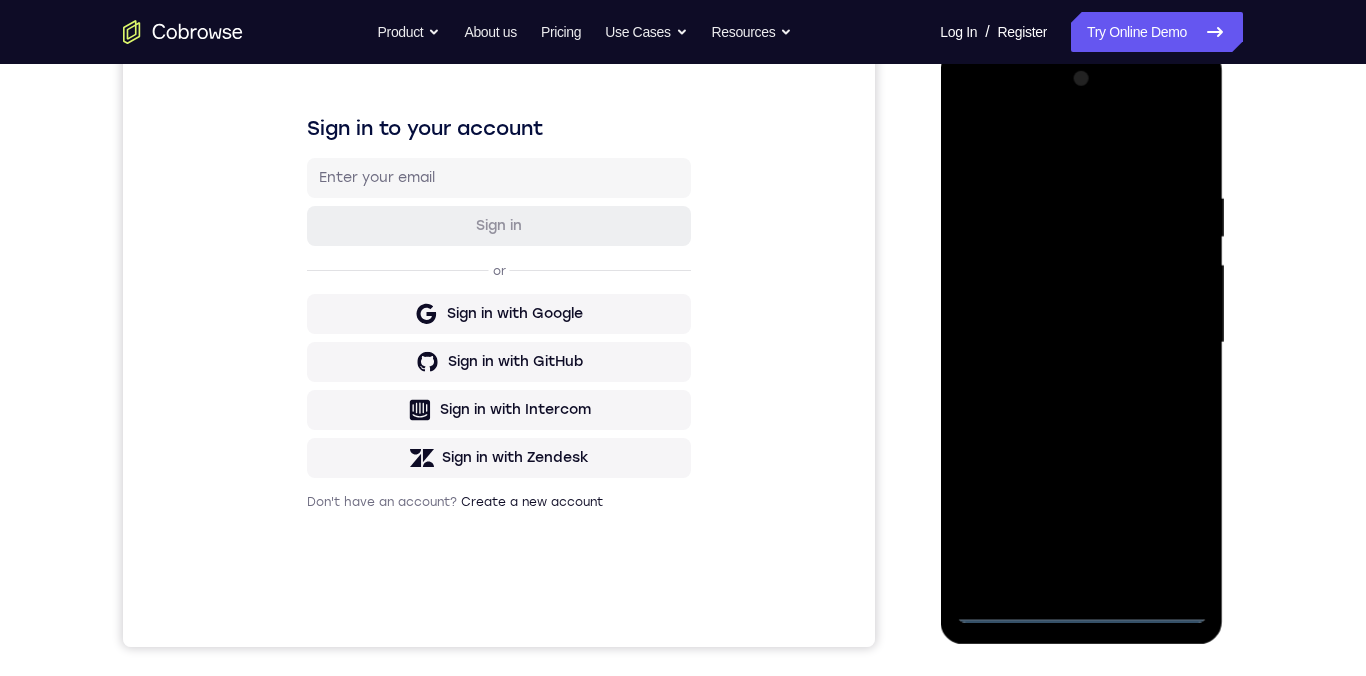 click at bounding box center [1081, 343] 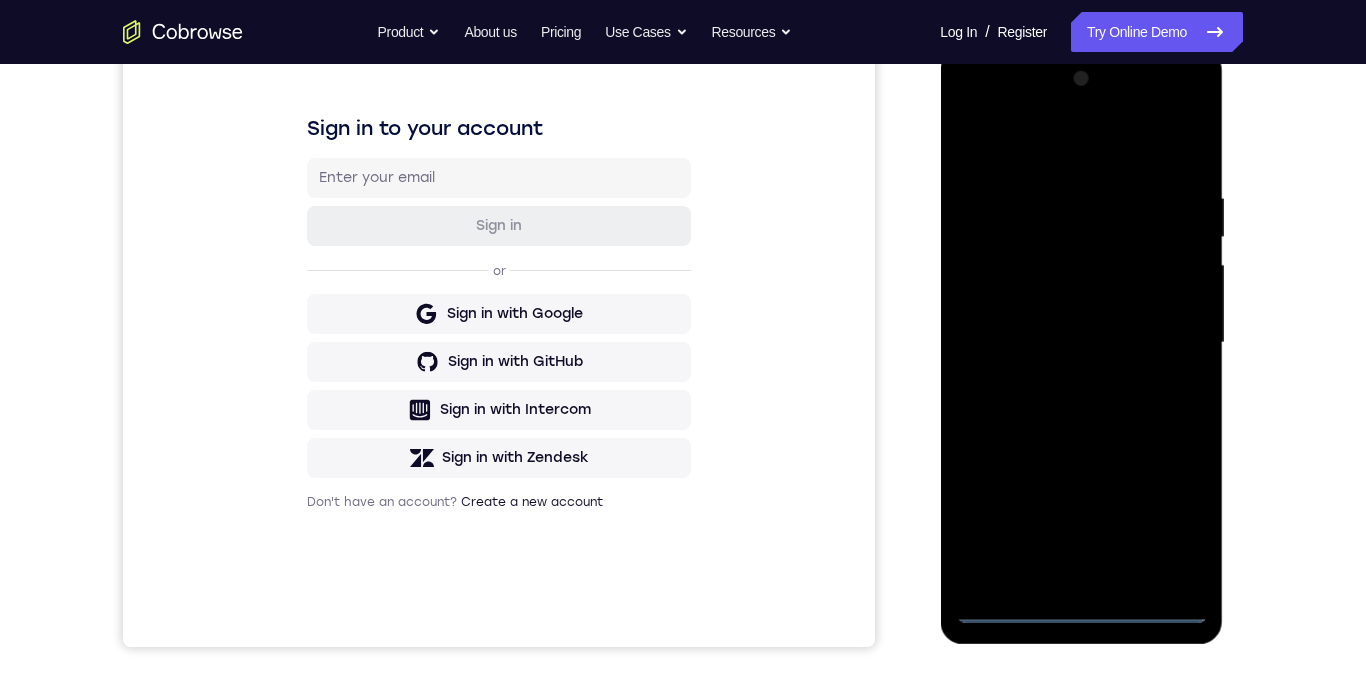 click at bounding box center (1081, 343) 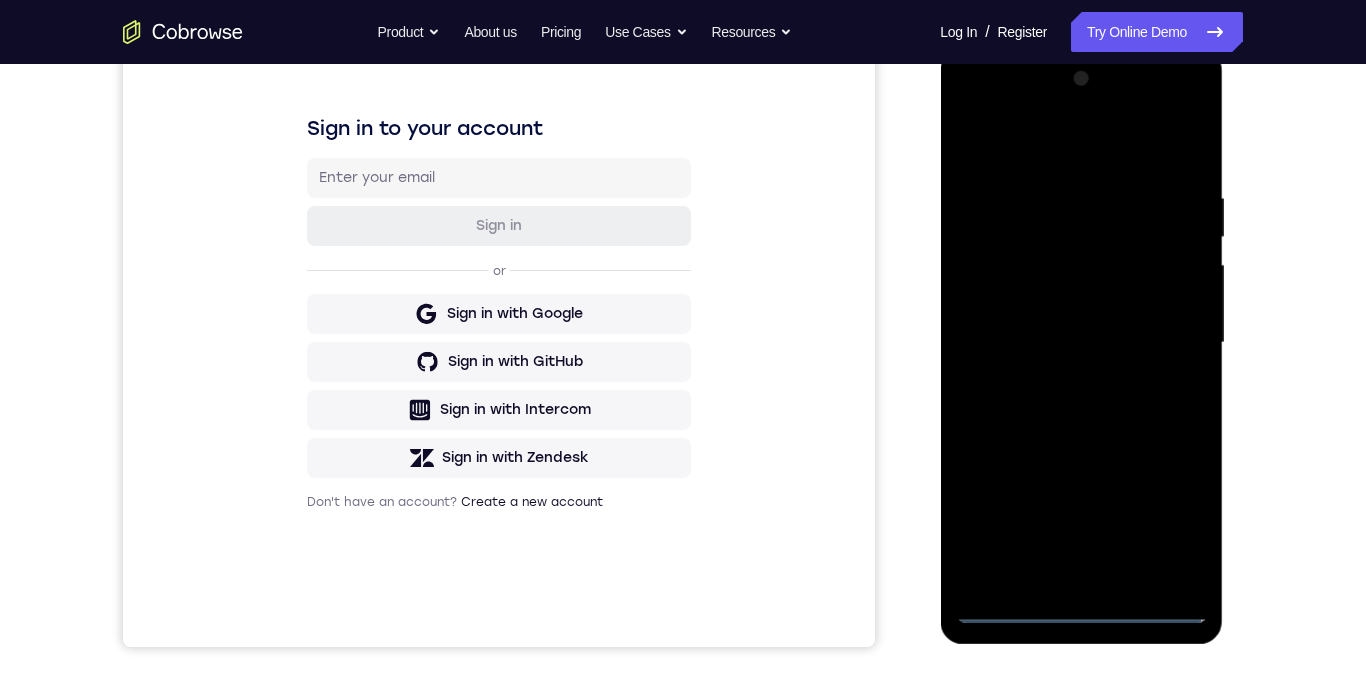 click at bounding box center (1081, 343) 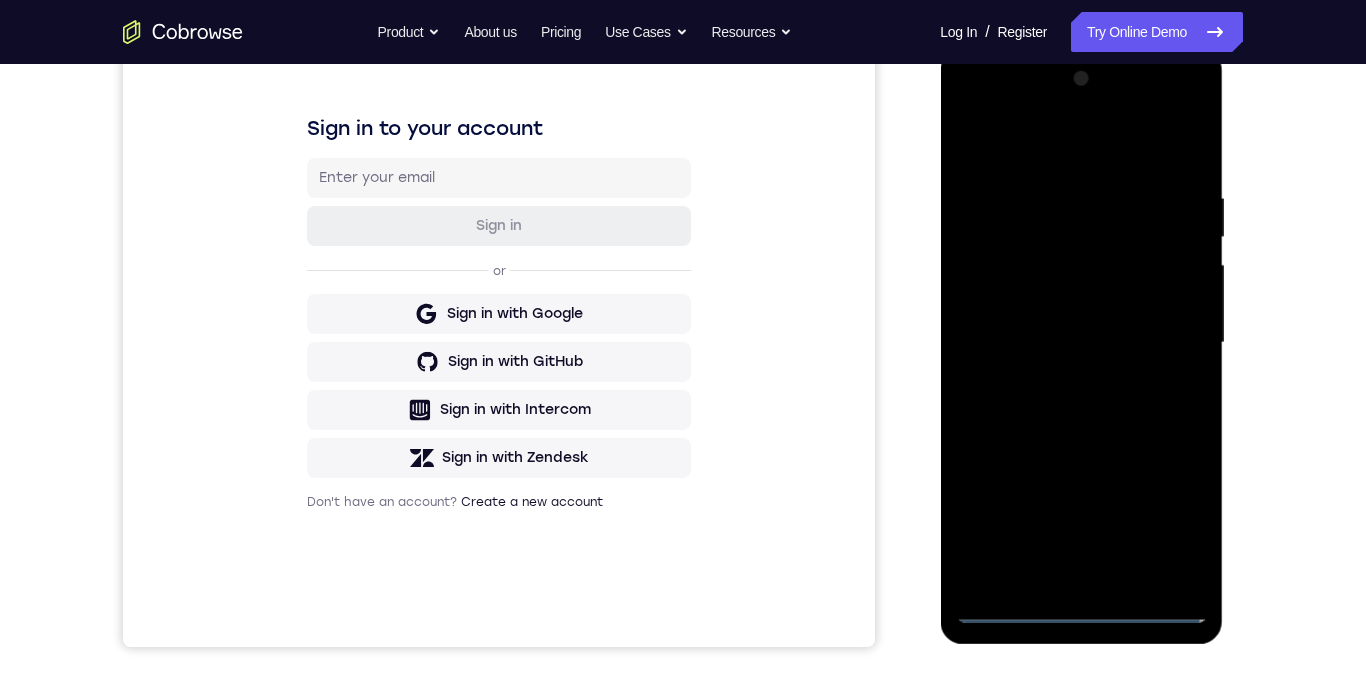 scroll, scrollTop: 197, scrollLeft: 0, axis: vertical 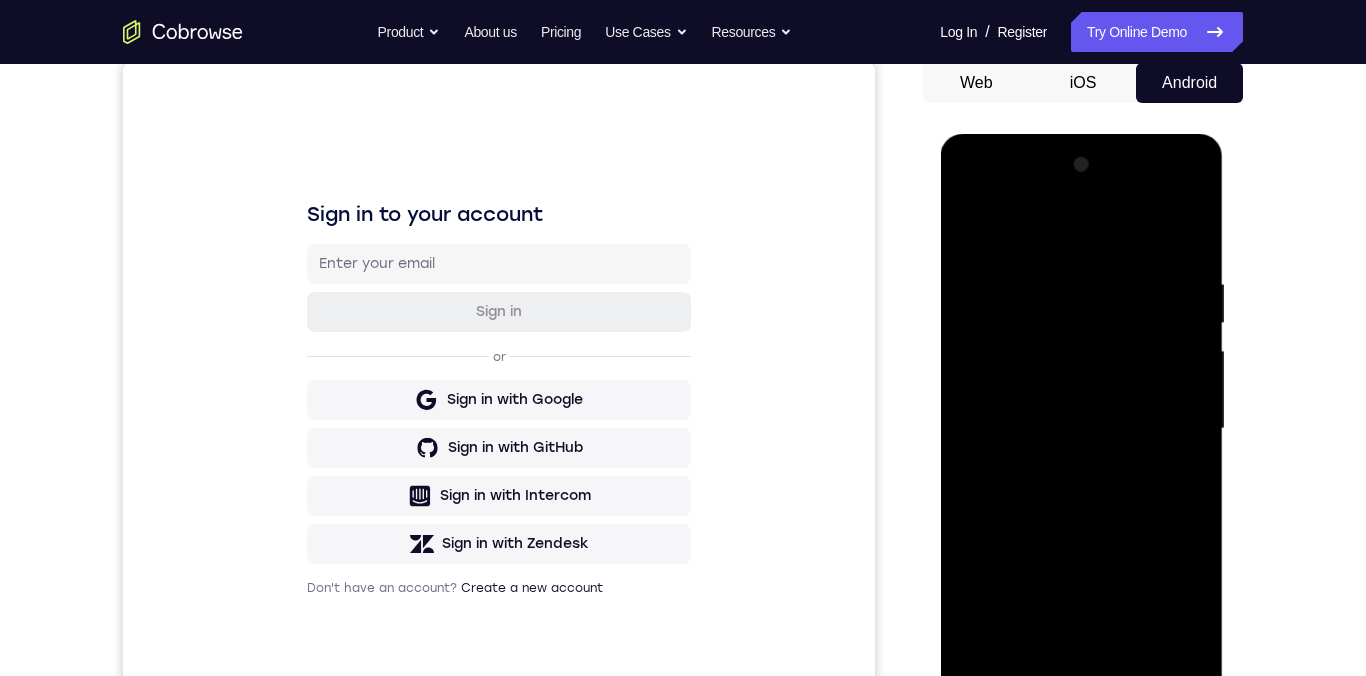 click at bounding box center (1081, 429) 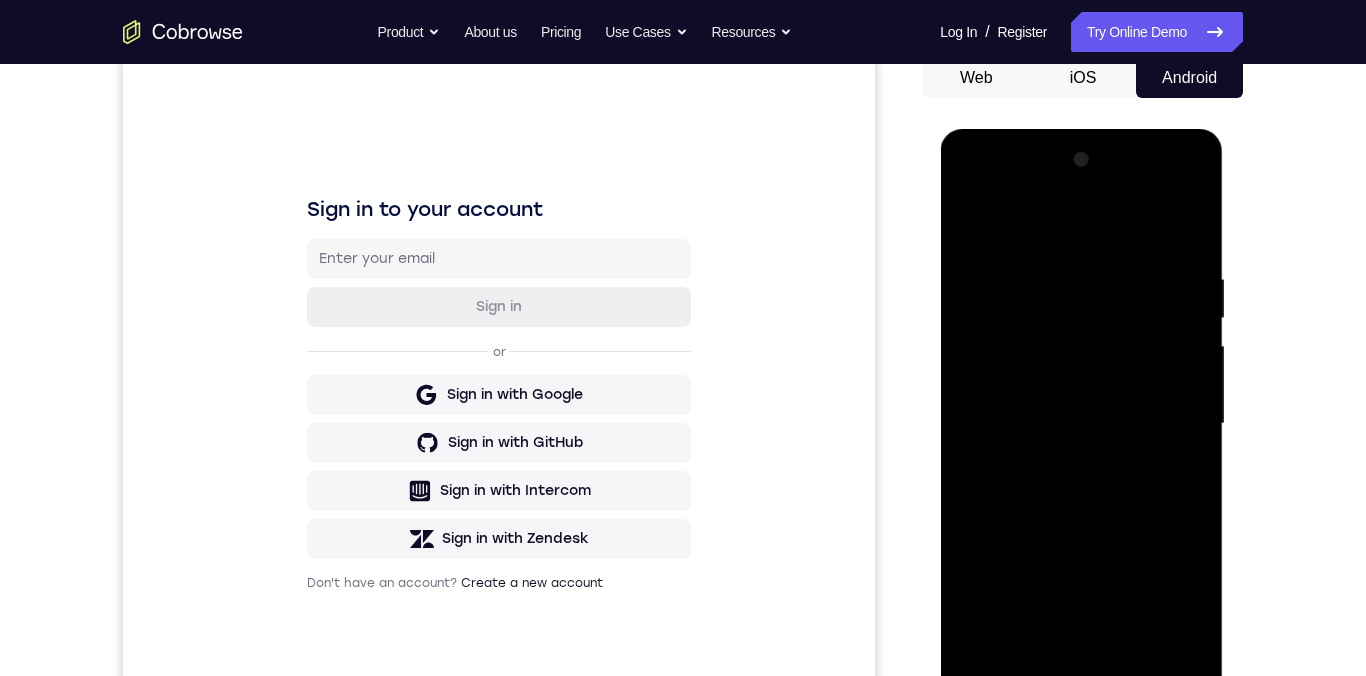 click at bounding box center [1081, 424] 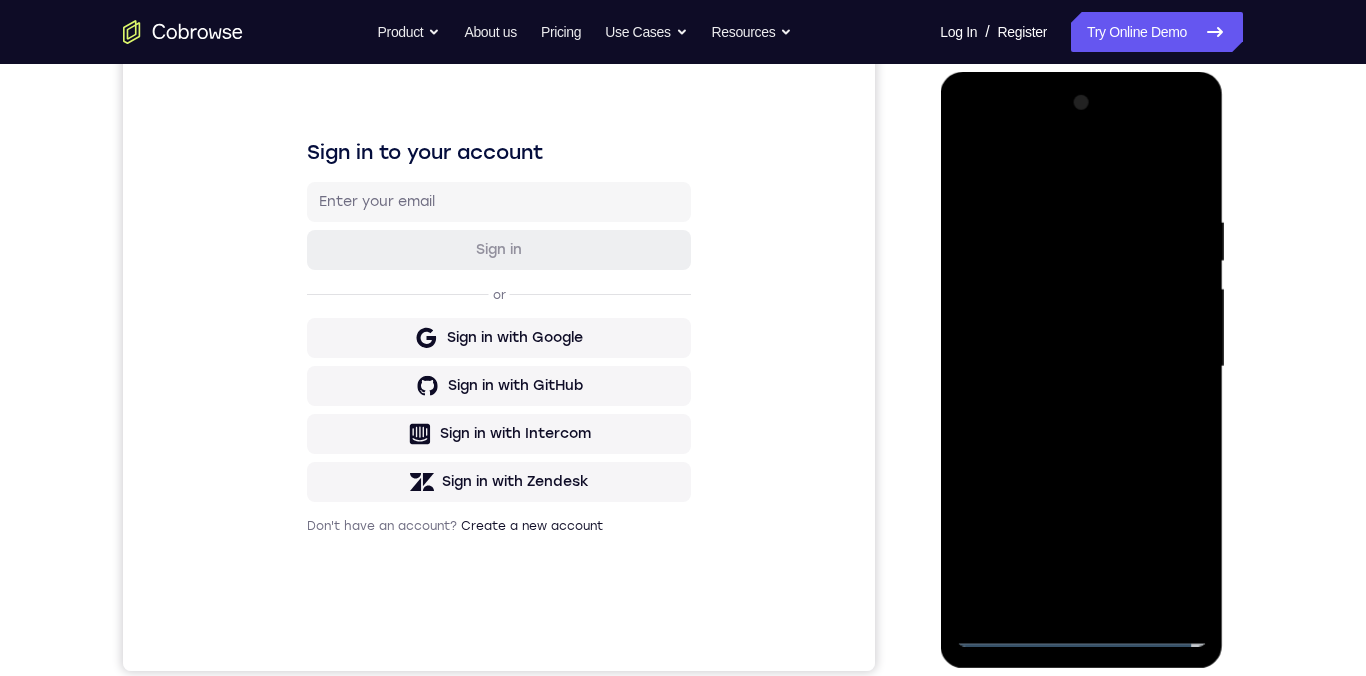 scroll, scrollTop: 301, scrollLeft: 0, axis: vertical 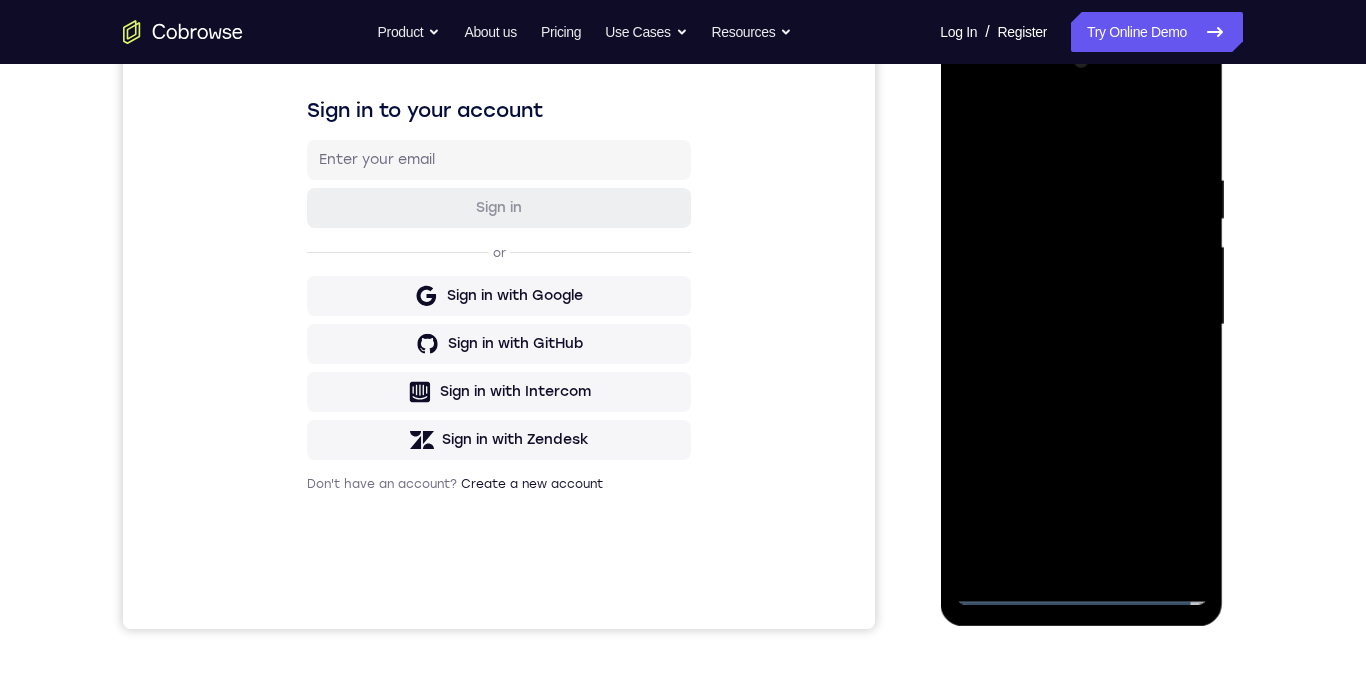 click at bounding box center [1081, 325] 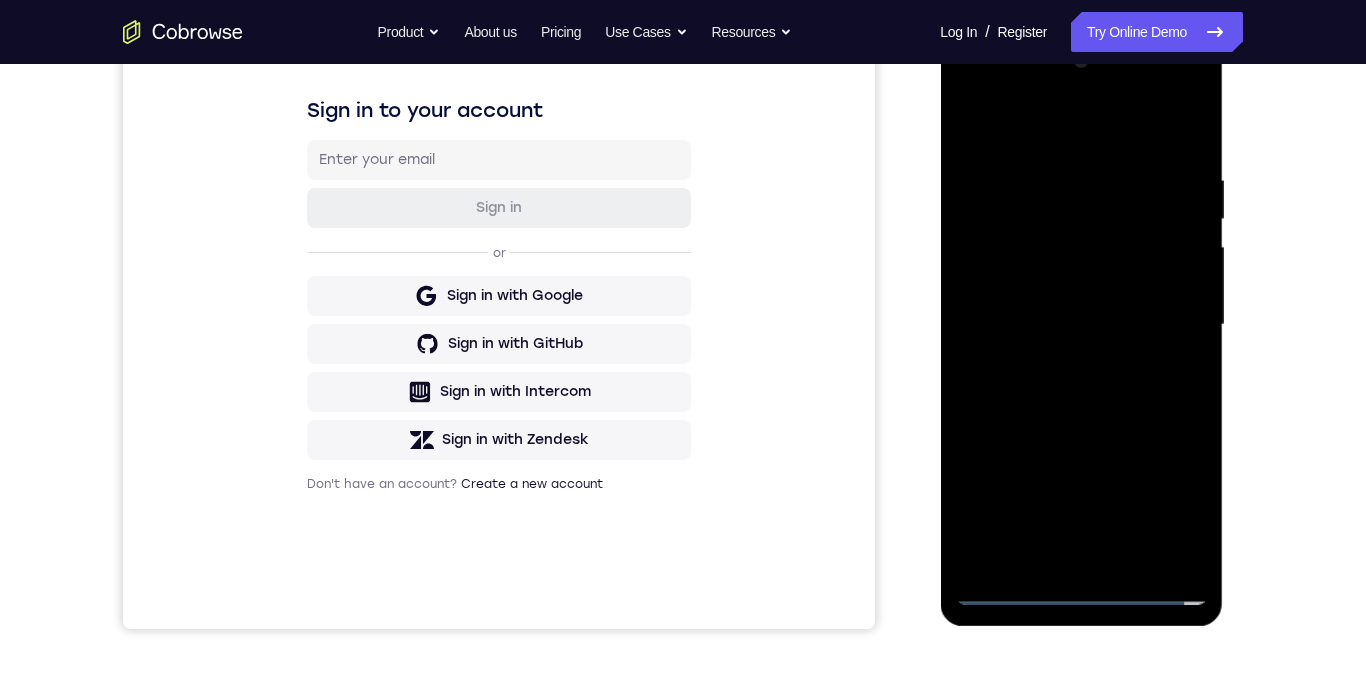 click at bounding box center [1081, 325] 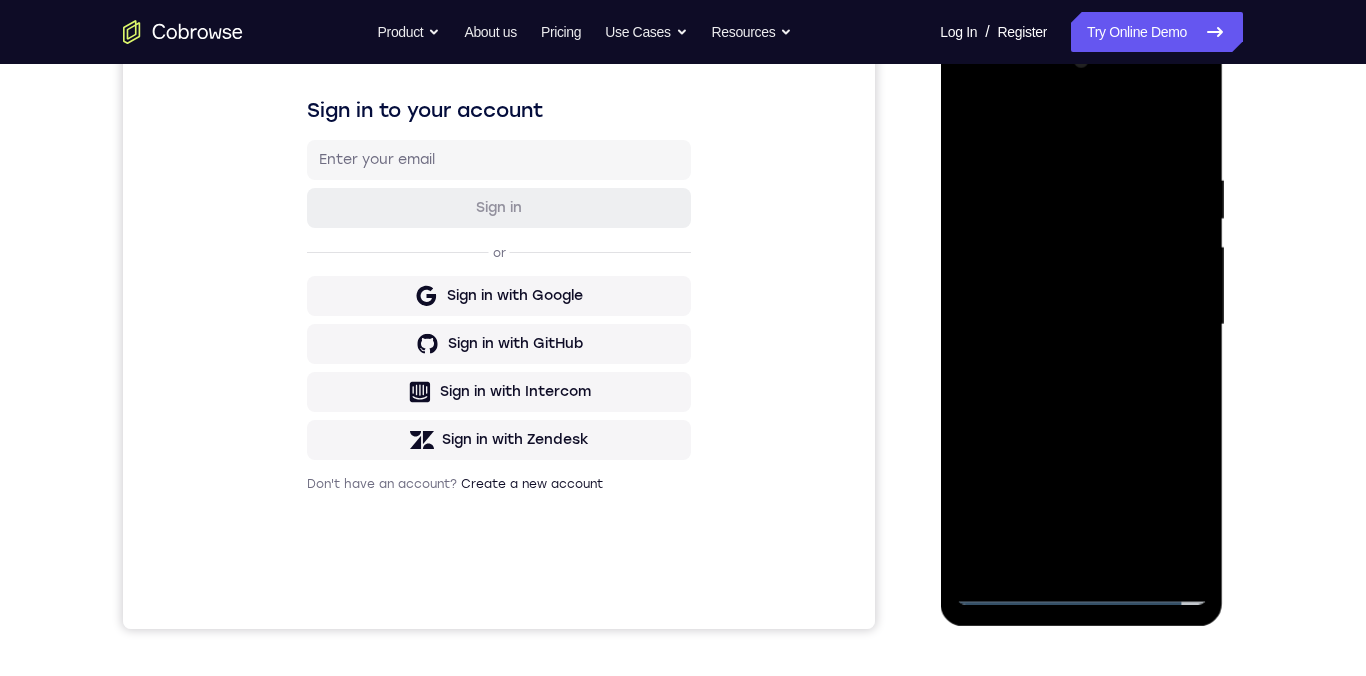 click at bounding box center [1081, 325] 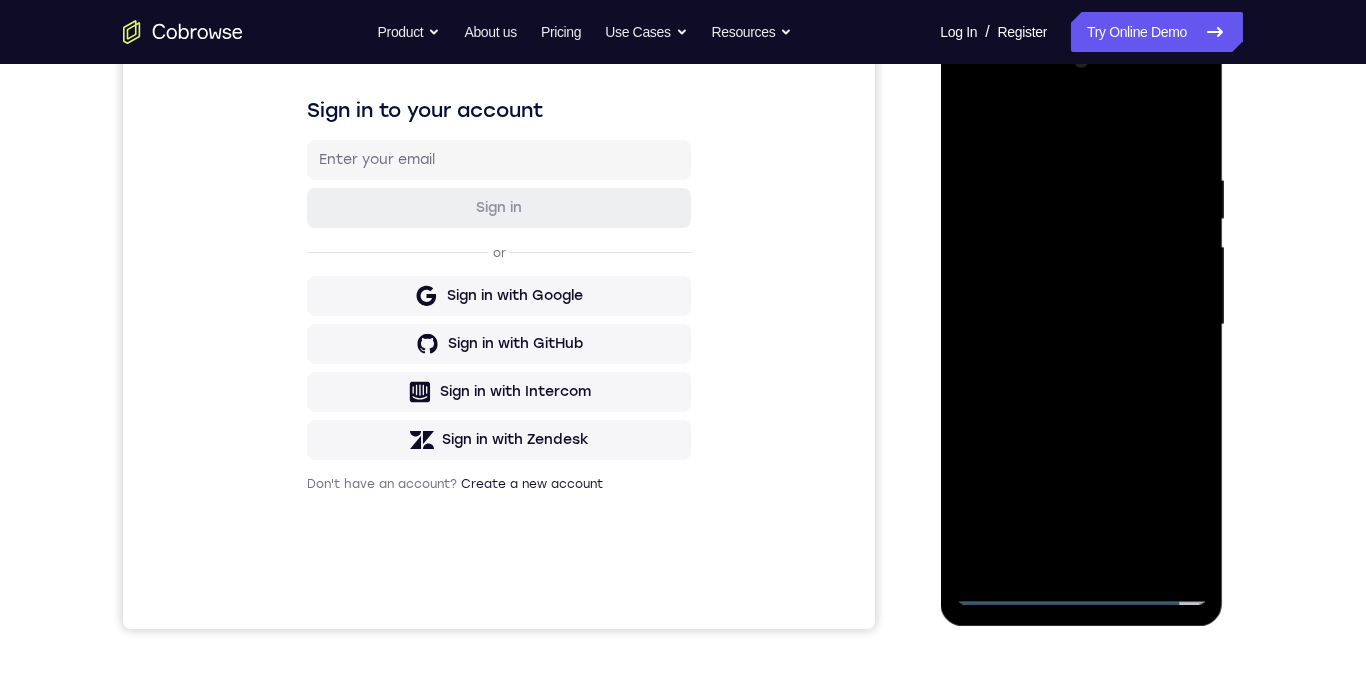 click at bounding box center [1081, 325] 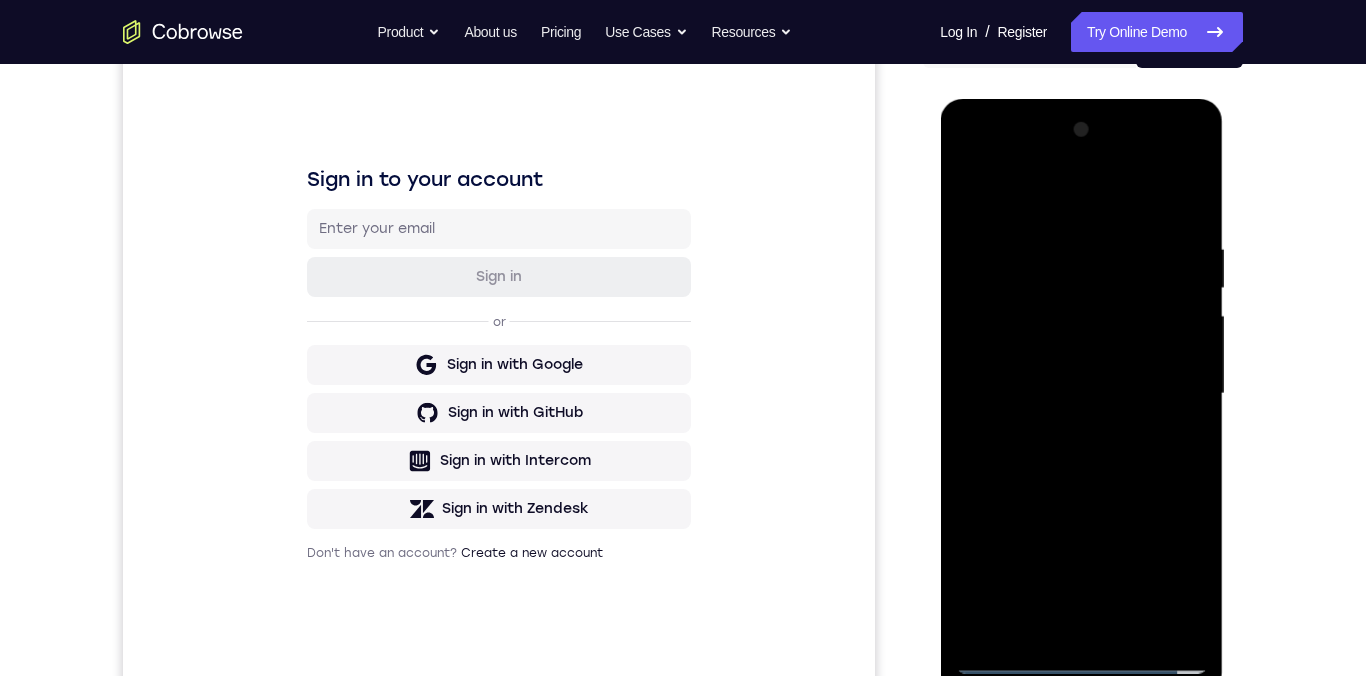click at bounding box center (1081, 394) 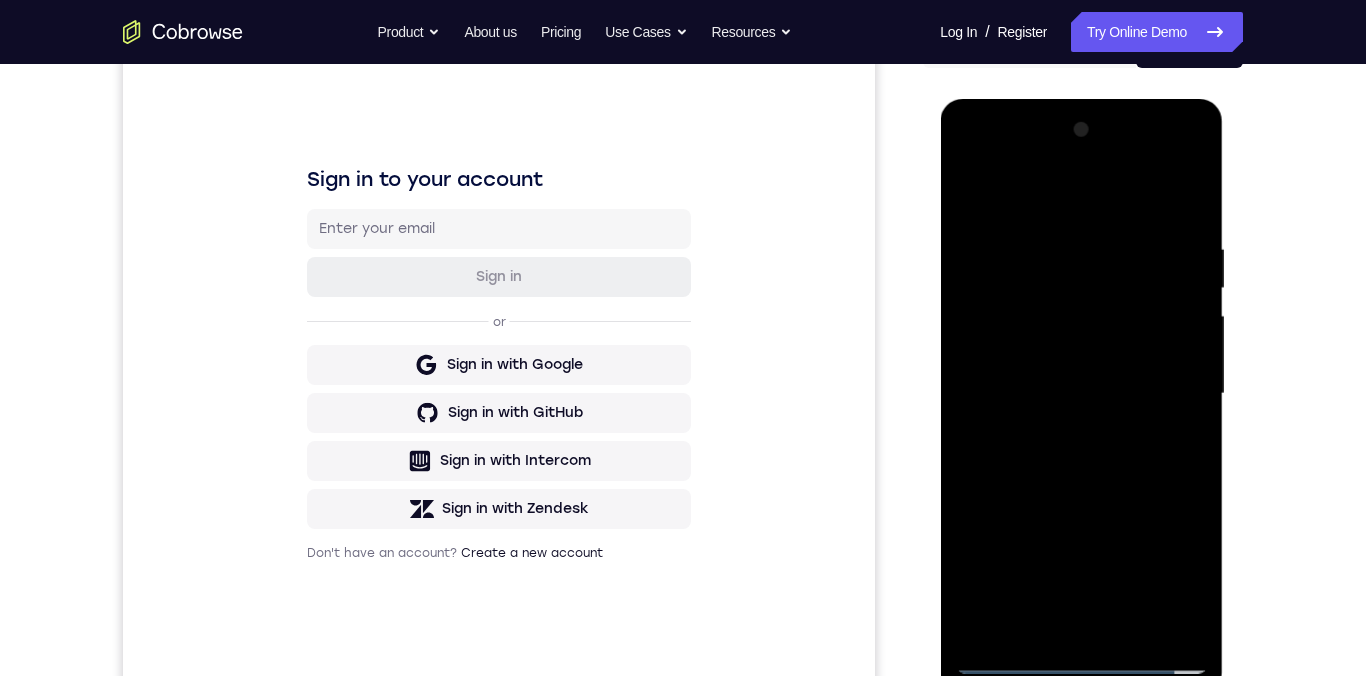 click at bounding box center (1081, 394) 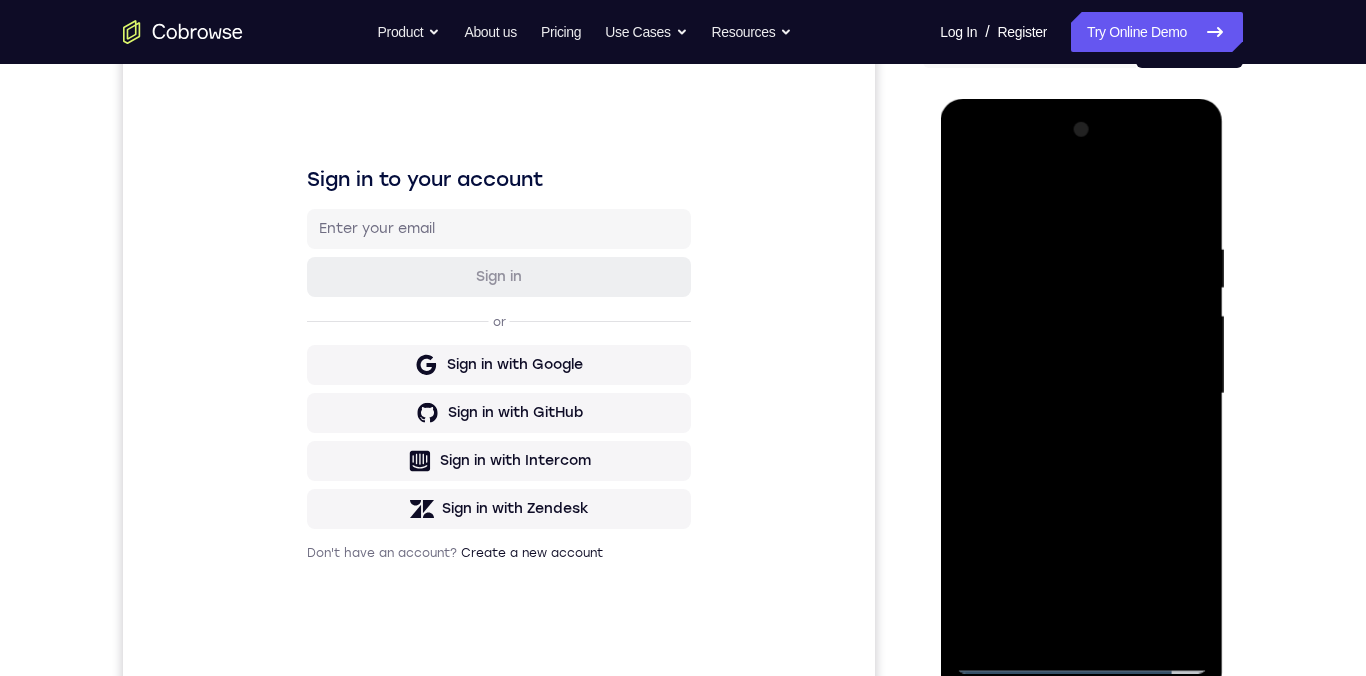 click at bounding box center (1081, 394) 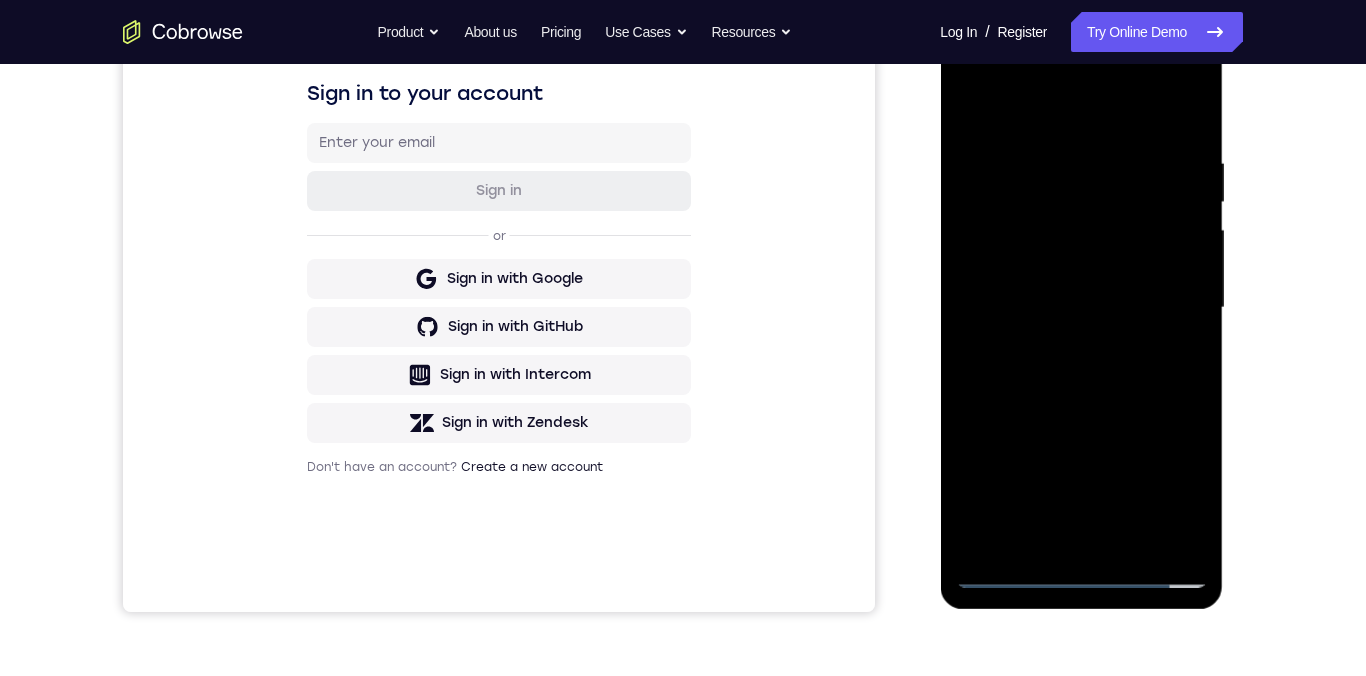 click at bounding box center [1081, 308] 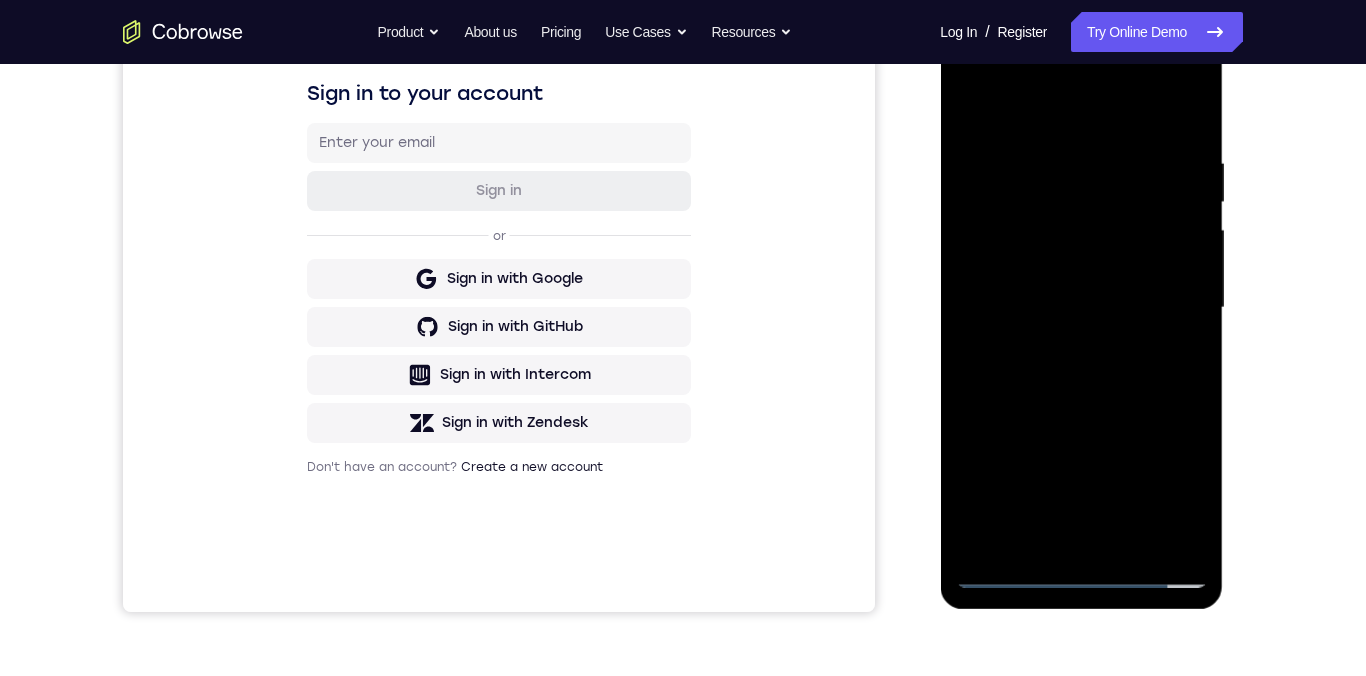 scroll, scrollTop: 327, scrollLeft: 0, axis: vertical 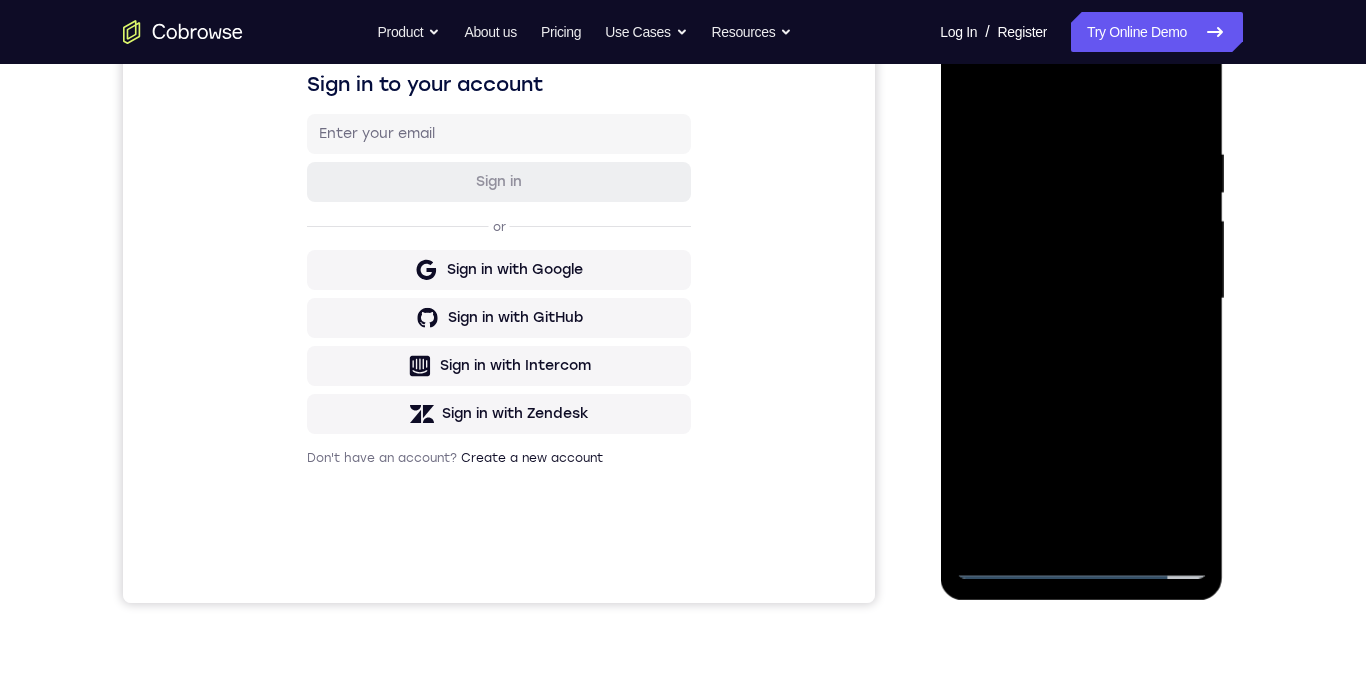 click at bounding box center [1081, 299] 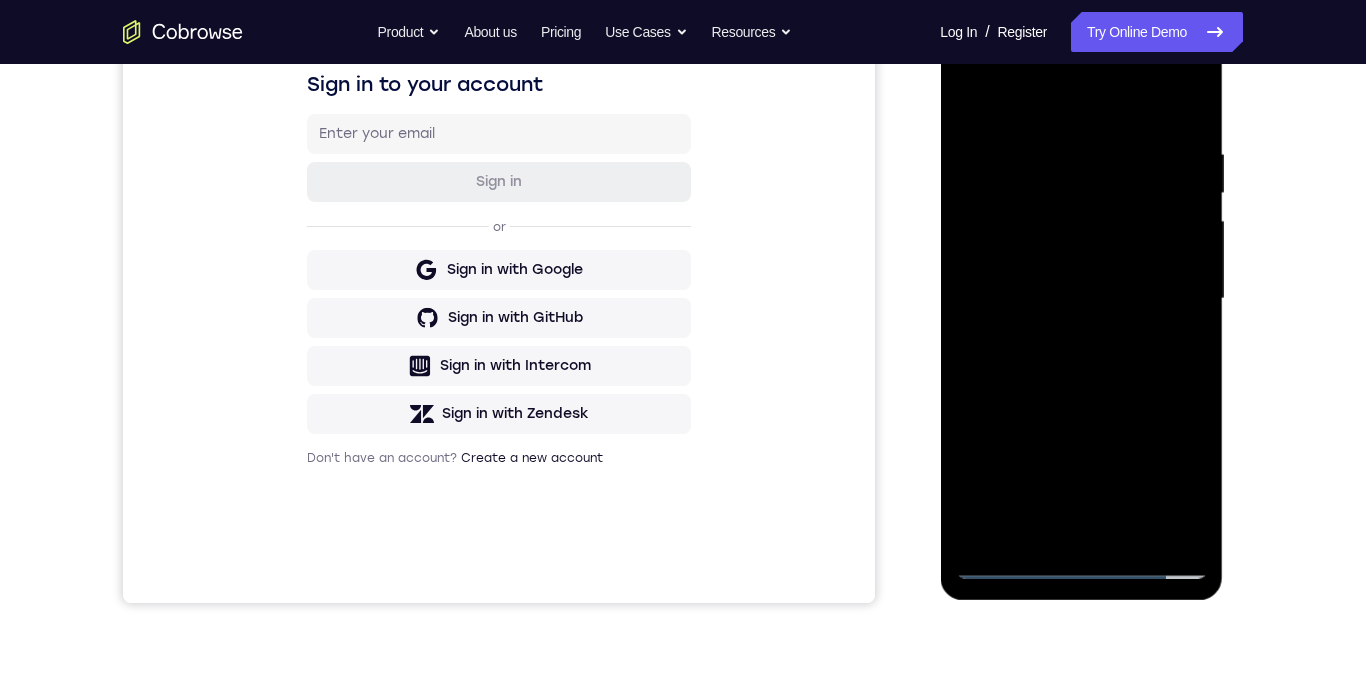 click at bounding box center (1081, 299) 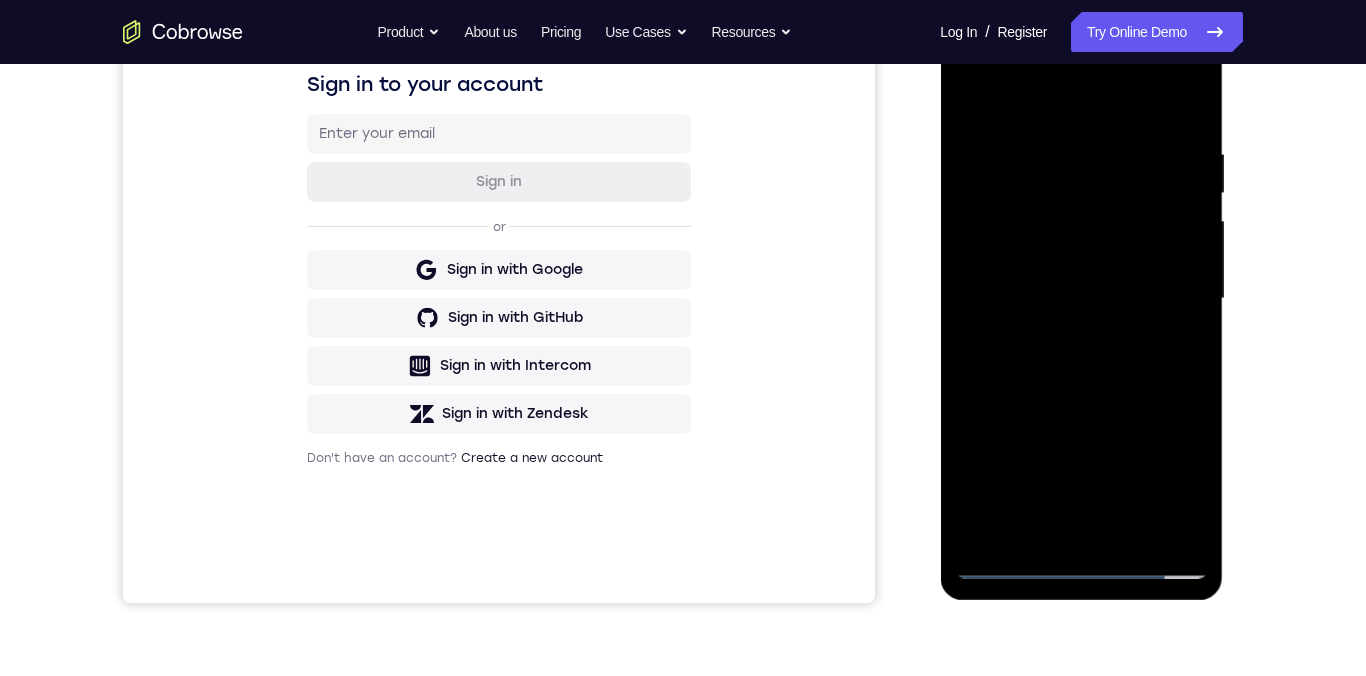 click at bounding box center (1081, 299) 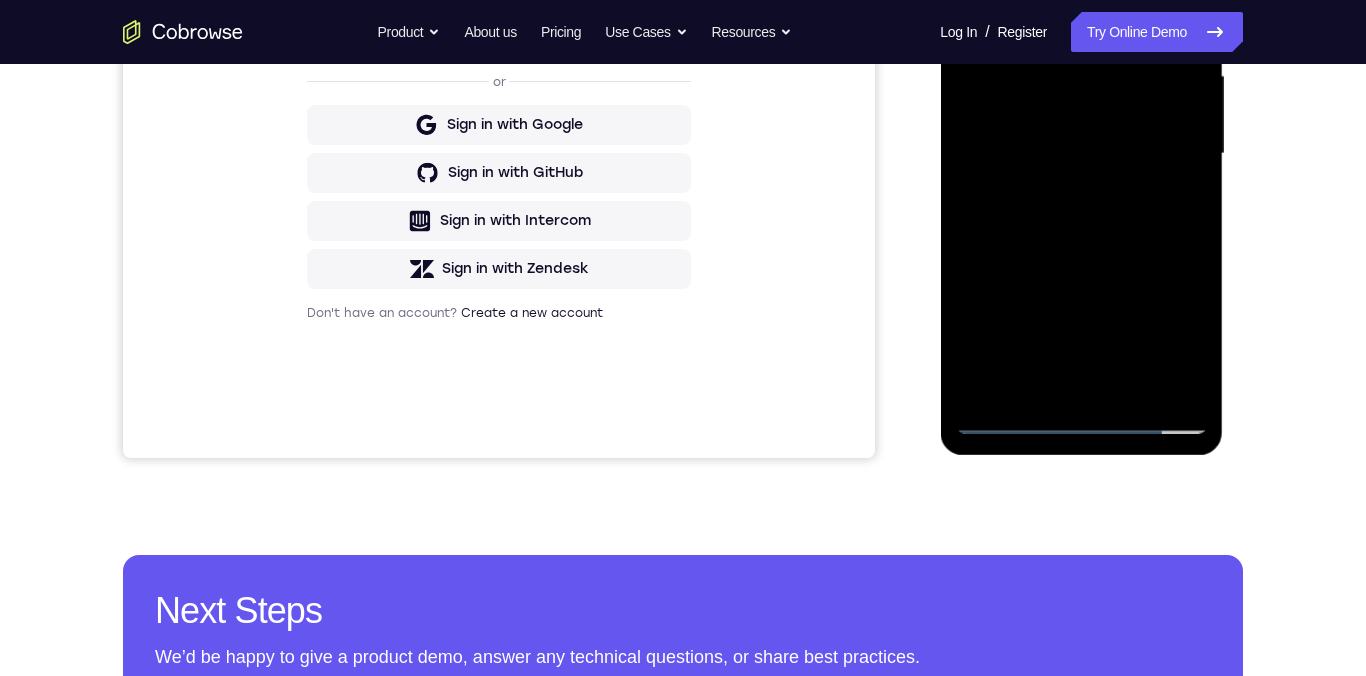 click at bounding box center [1081, 154] 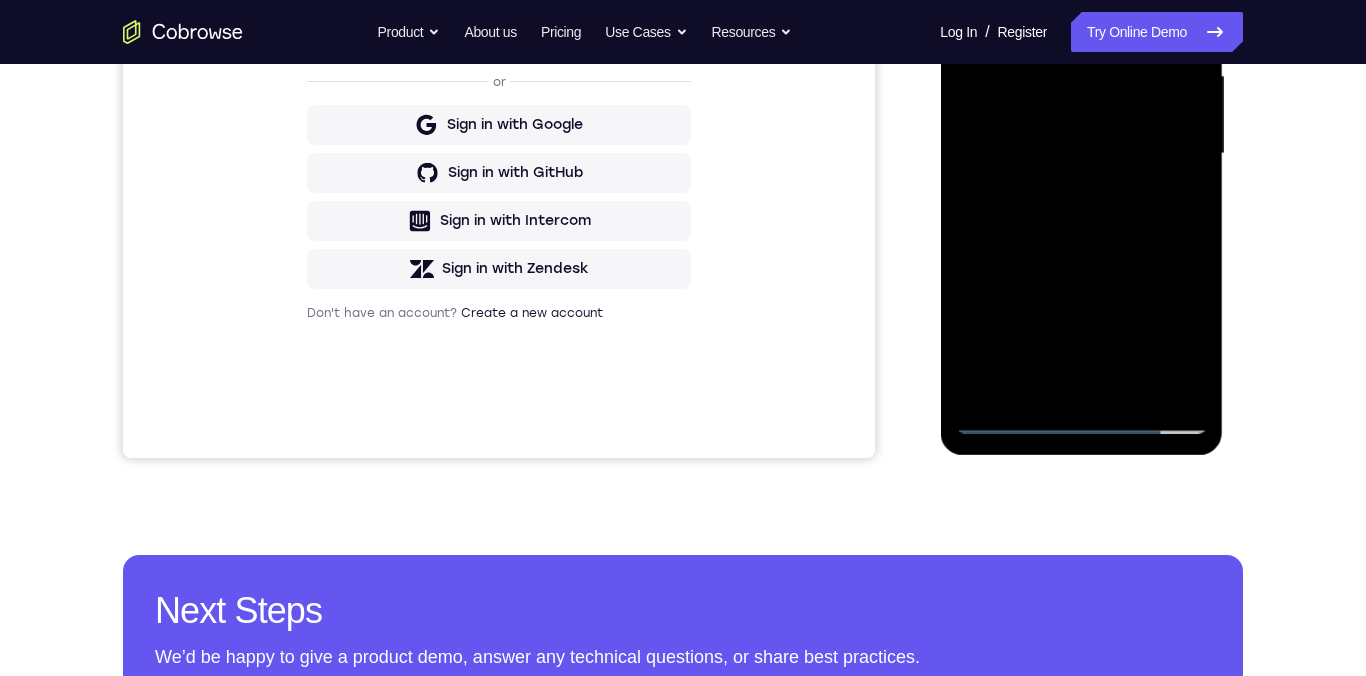 click at bounding box center [1081, 154] 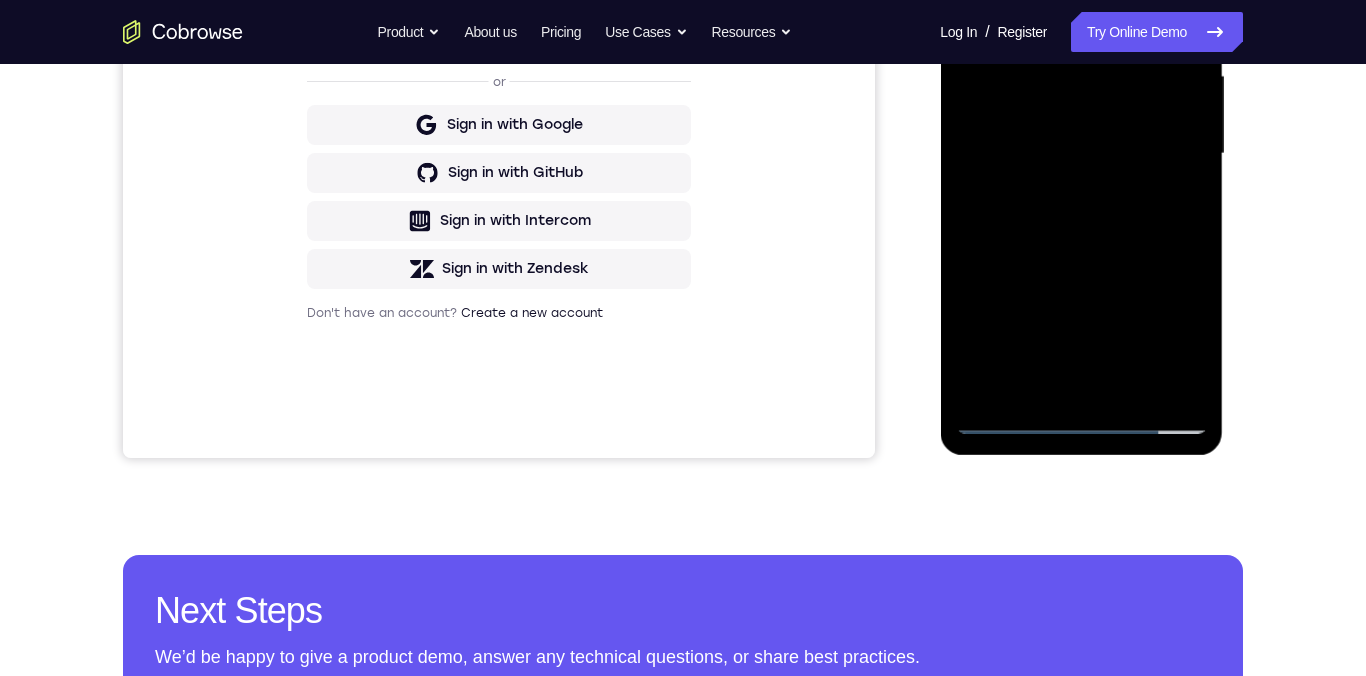 click at bounding box center [1081, 154] 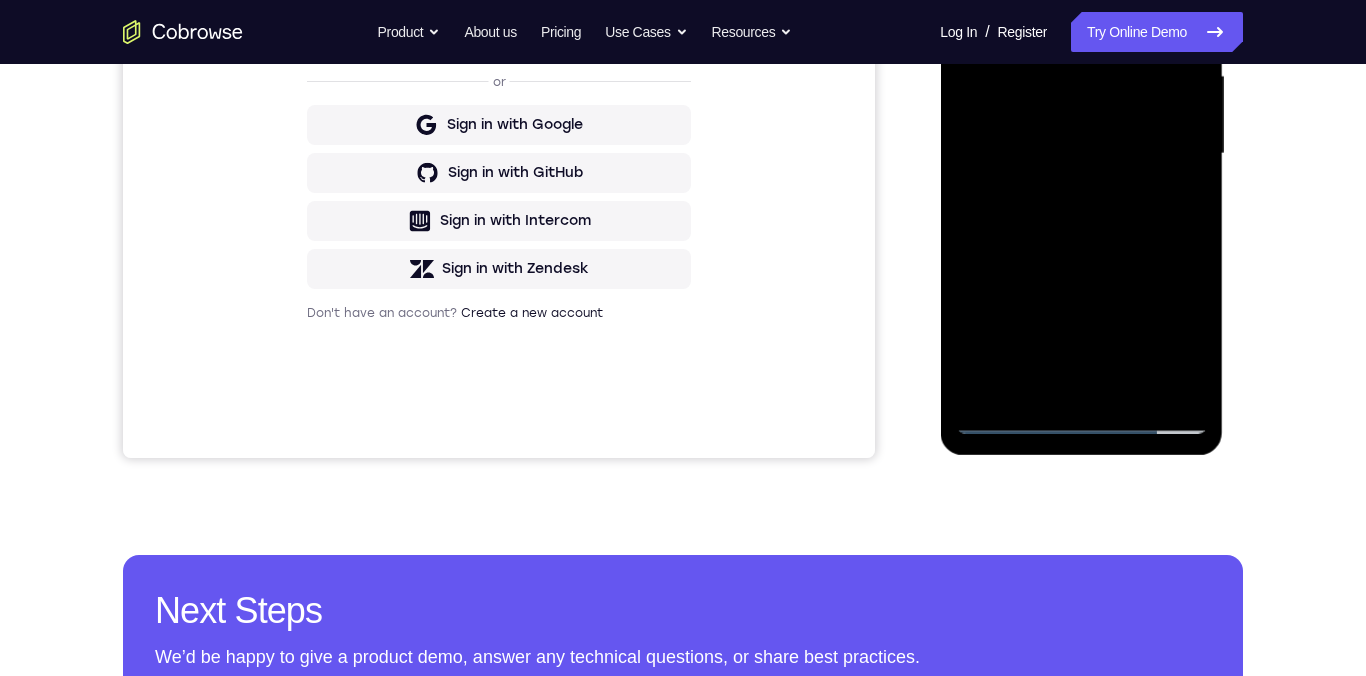 click at bounding box center (1081, 154) 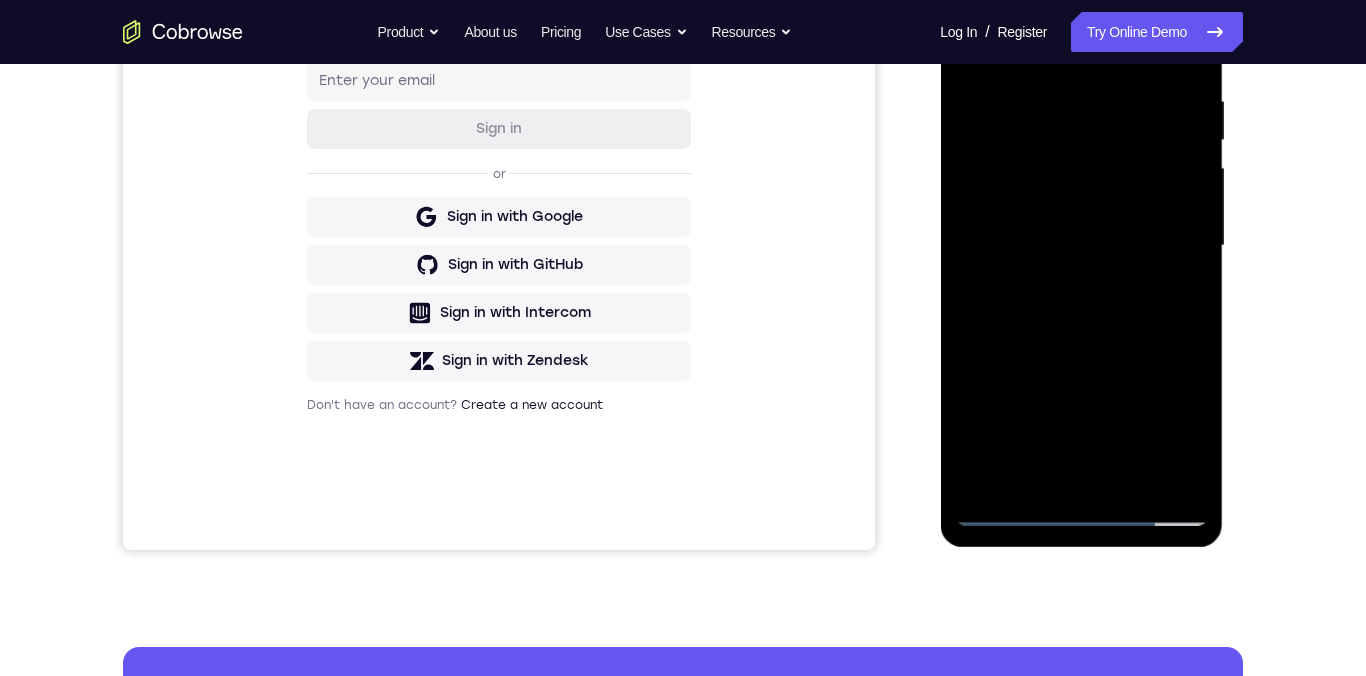 click at bounding box center (1081, 246) 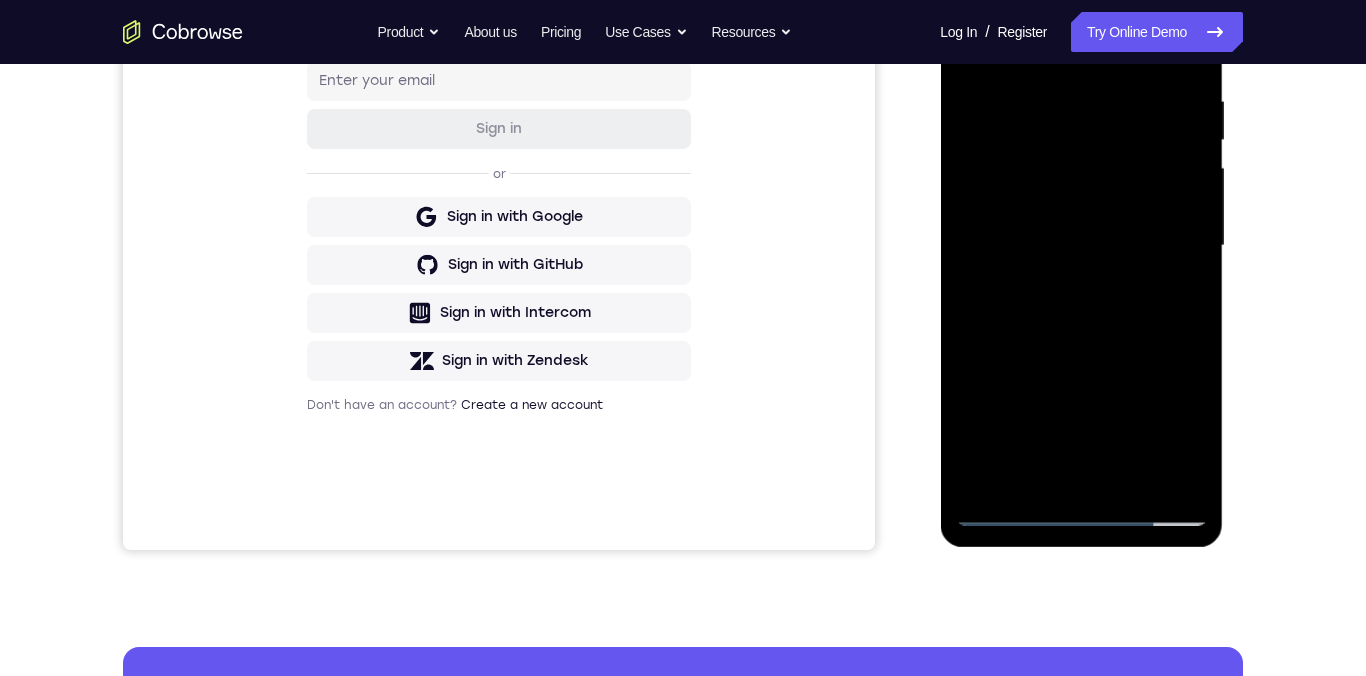 click at bounding box center [1081, 246] 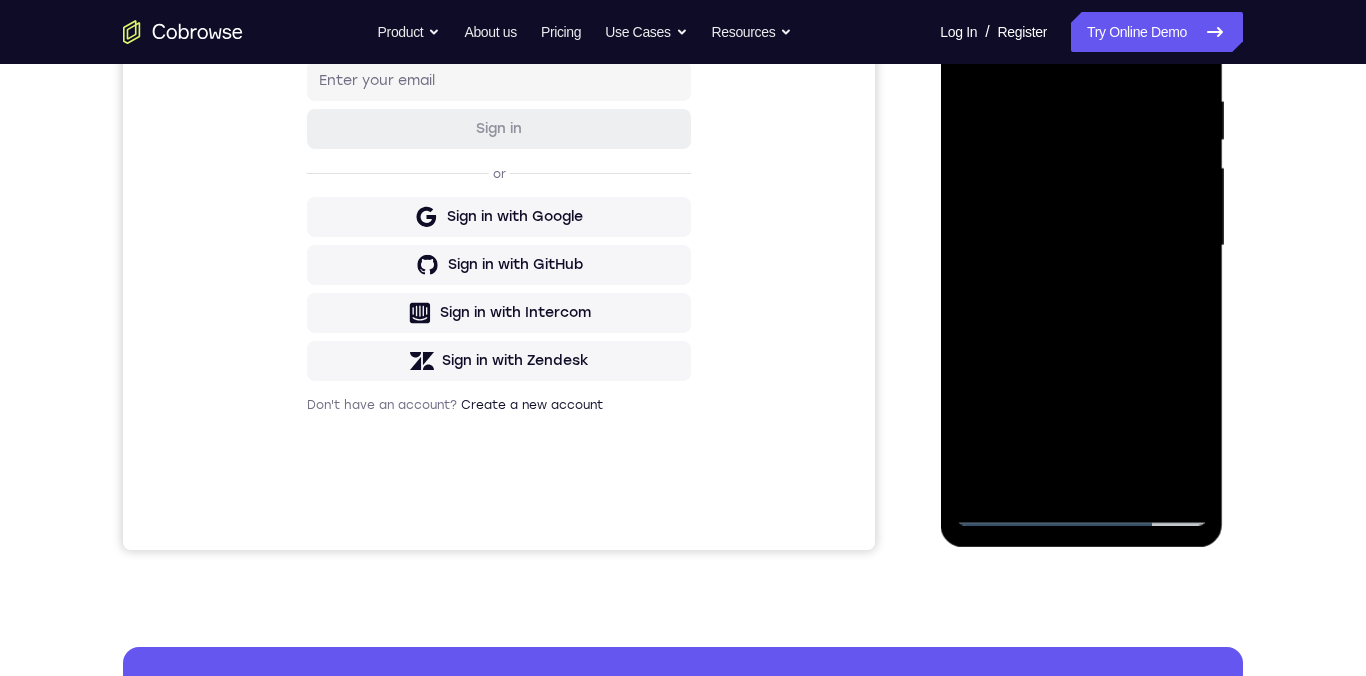 click at bounding box center [1081, 246] 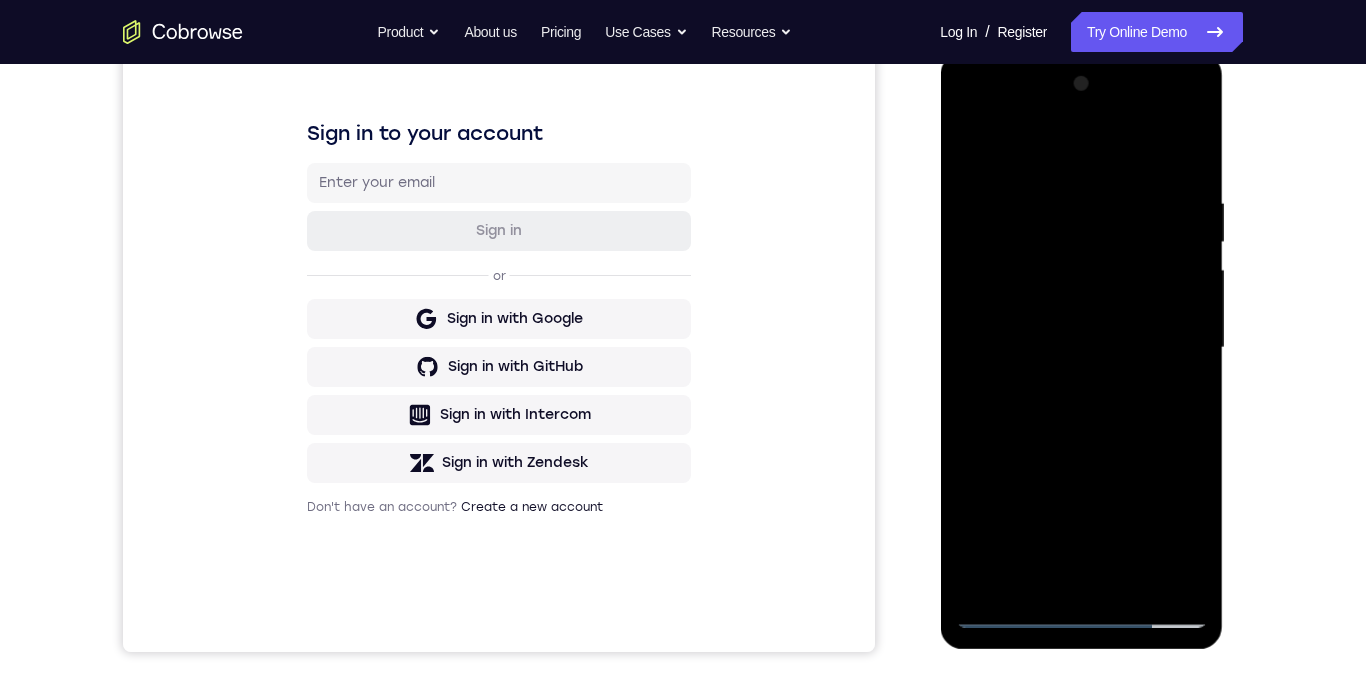 scroll, scrollTop: 265, scrollLeft: 0, axis: vertical 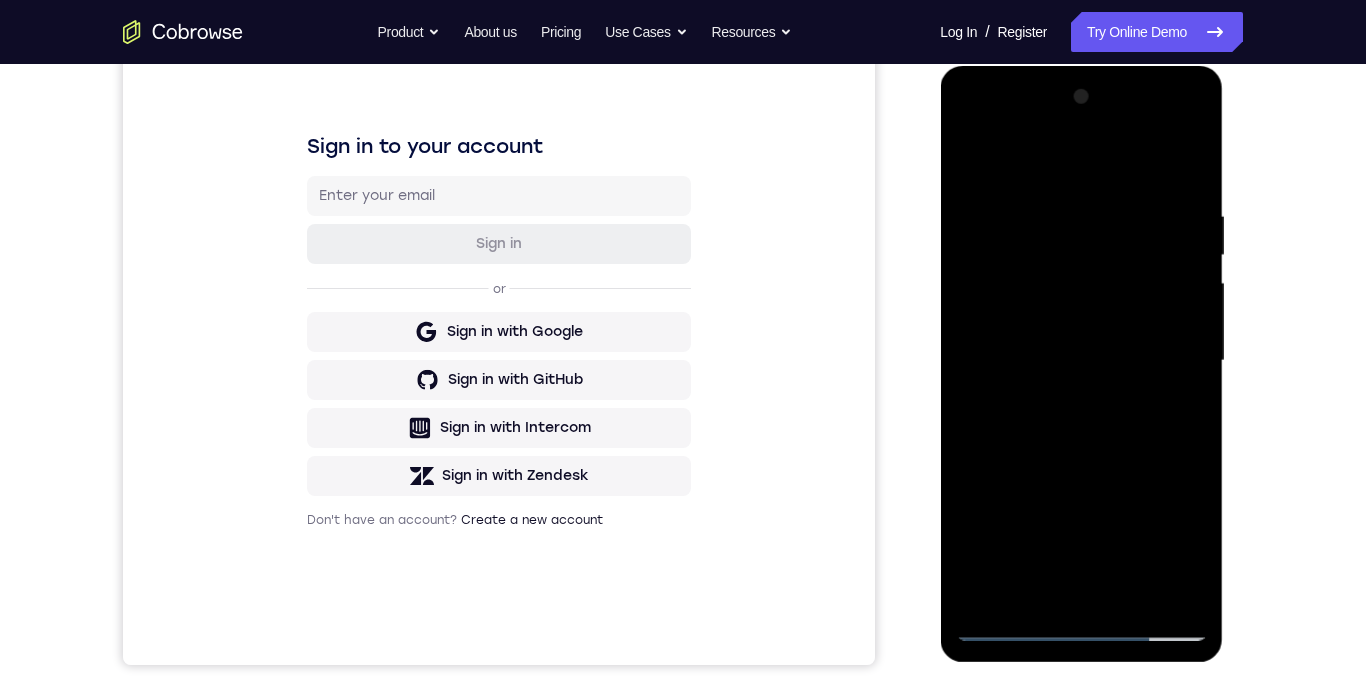 click at bounding box center [1081, 361] 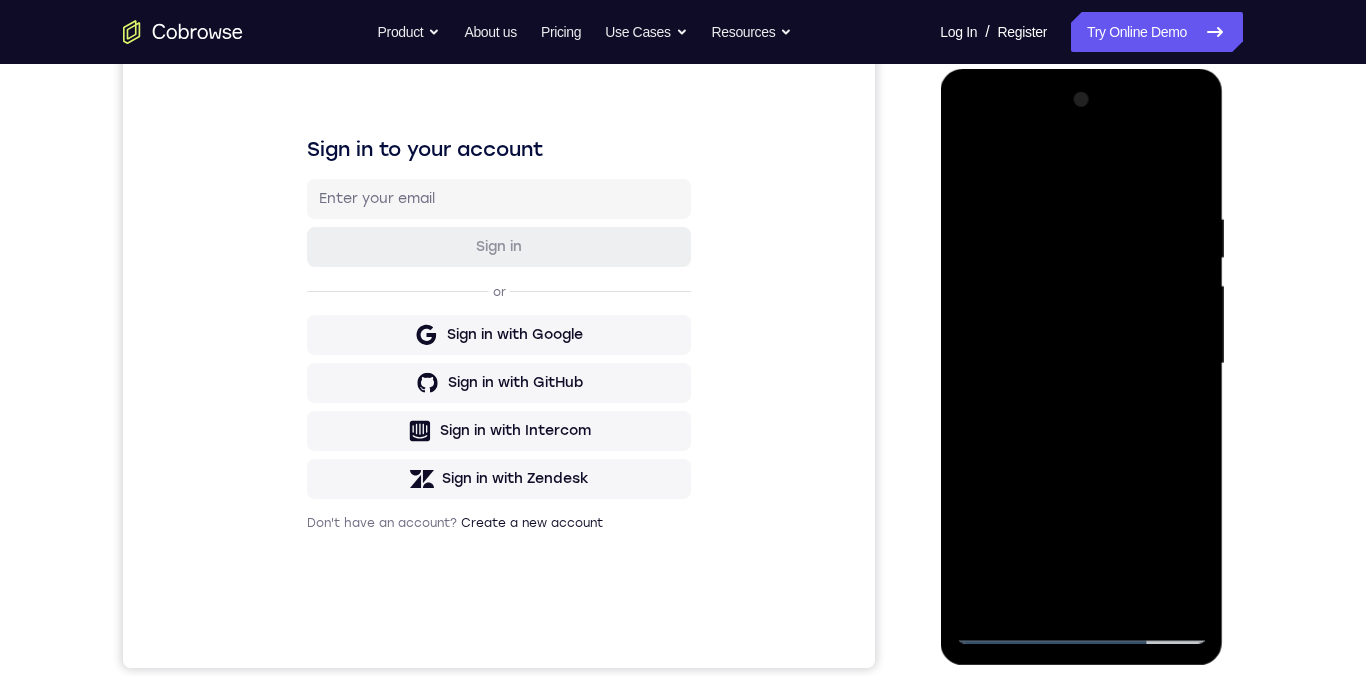 click at bounding box center (1081, 364) 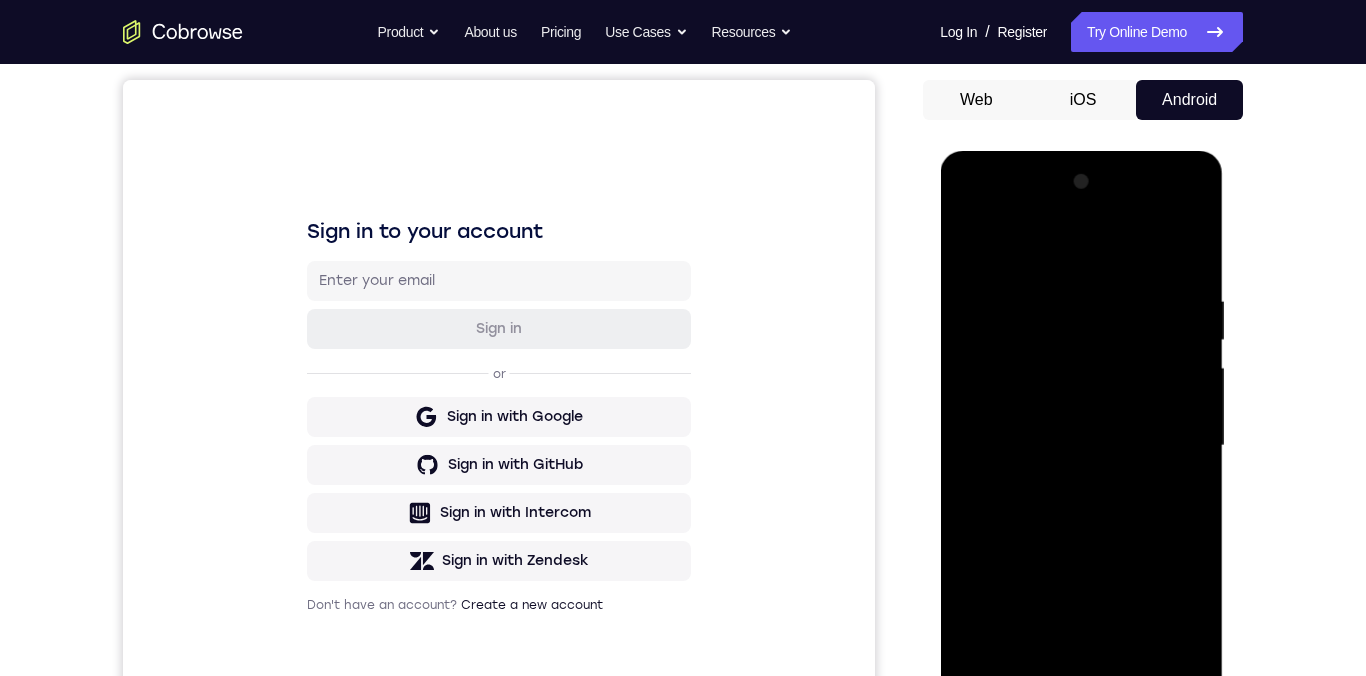 scroll, scrollTop: 179, scrollLeft: 0, axis: vertical 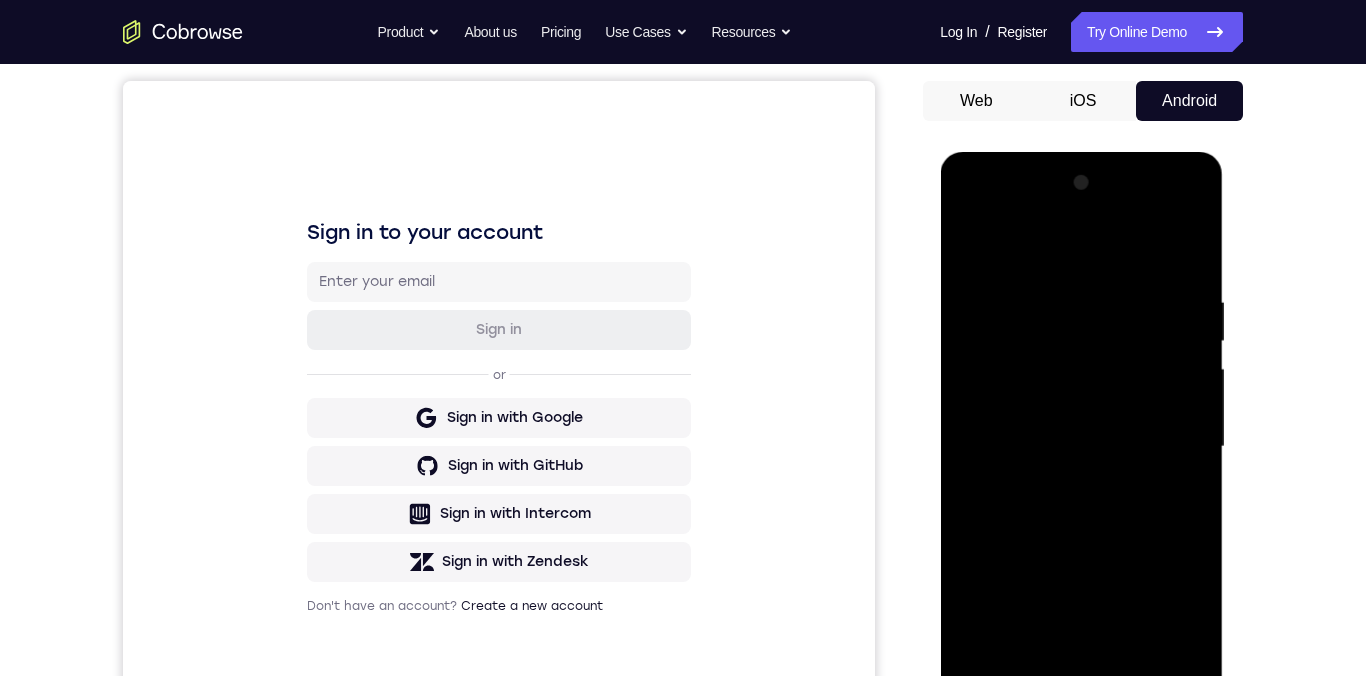 click at bounding box center (1081, 447) 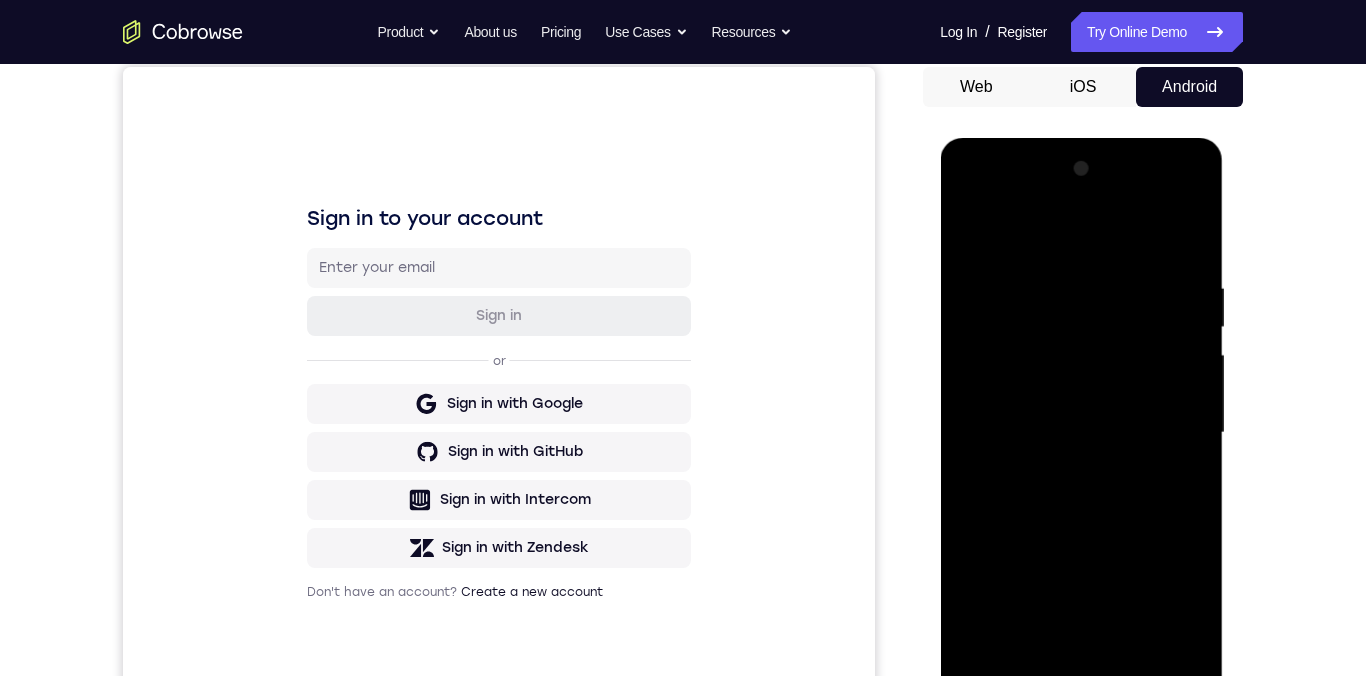 click at bounding box center [1081, 433] 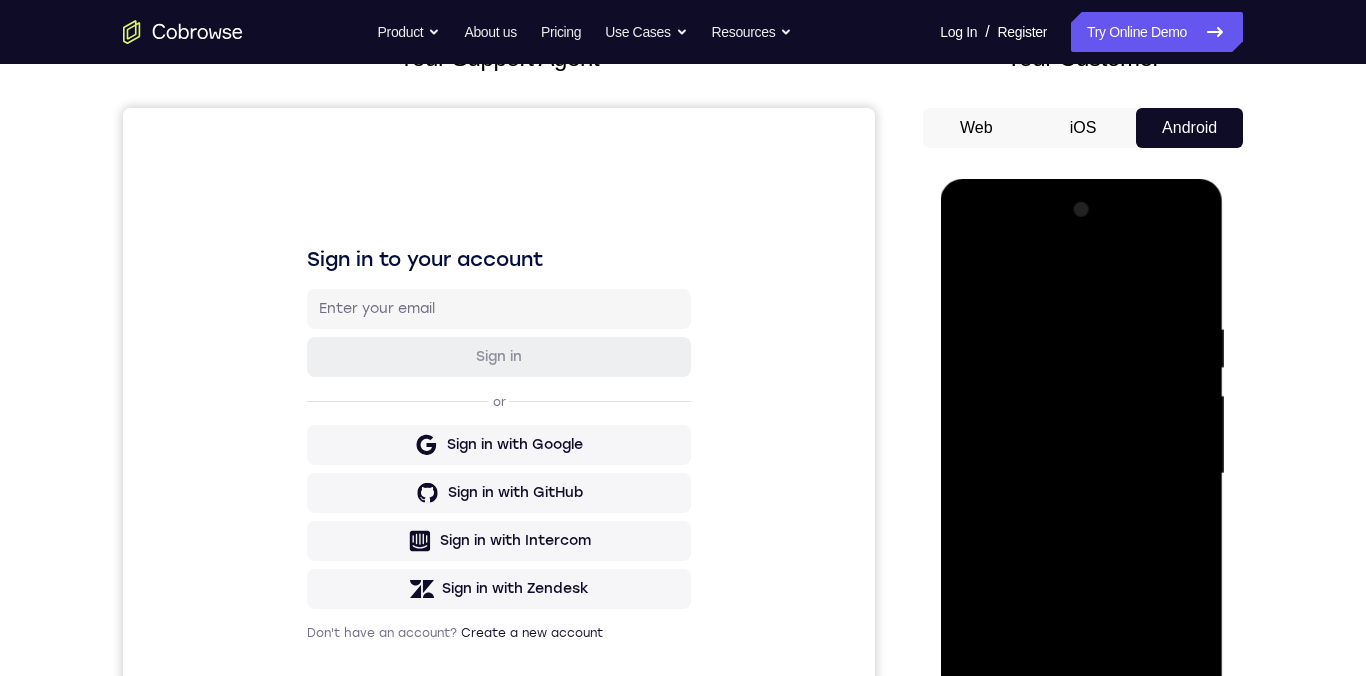 click at bounding box center [1081, 474] 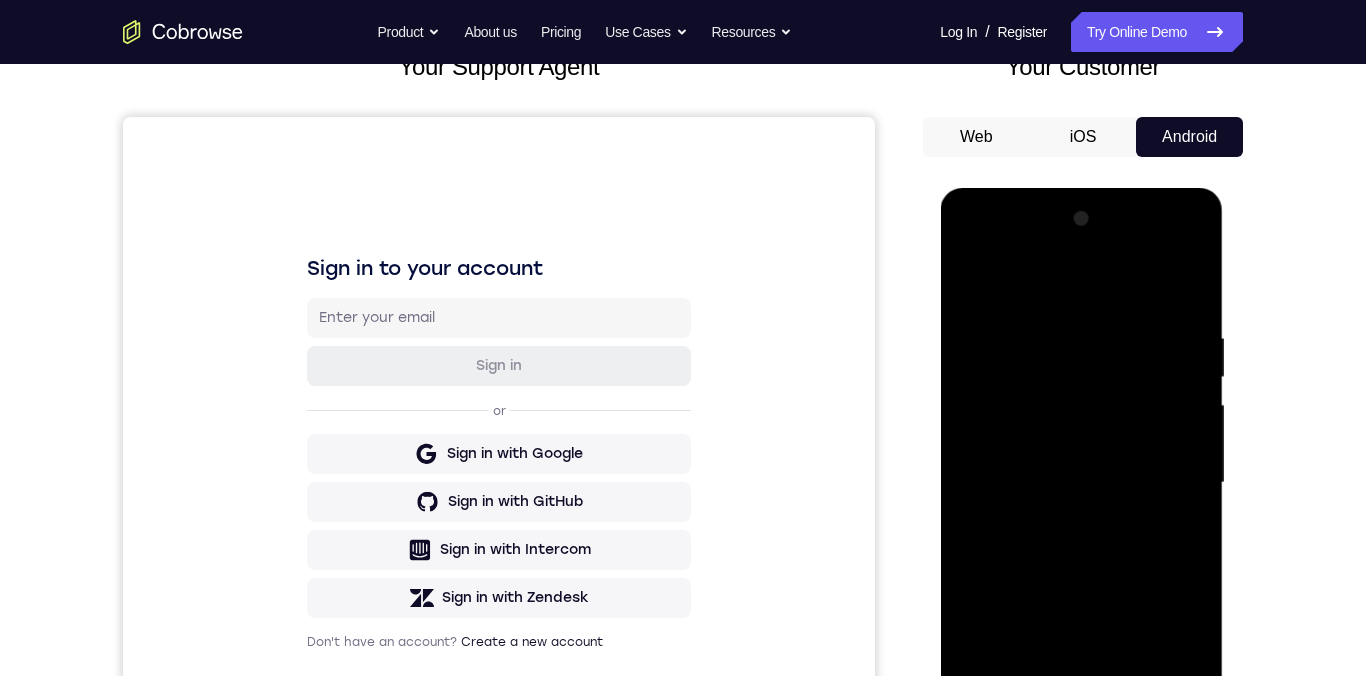 click at bounding box center (1081, 483) 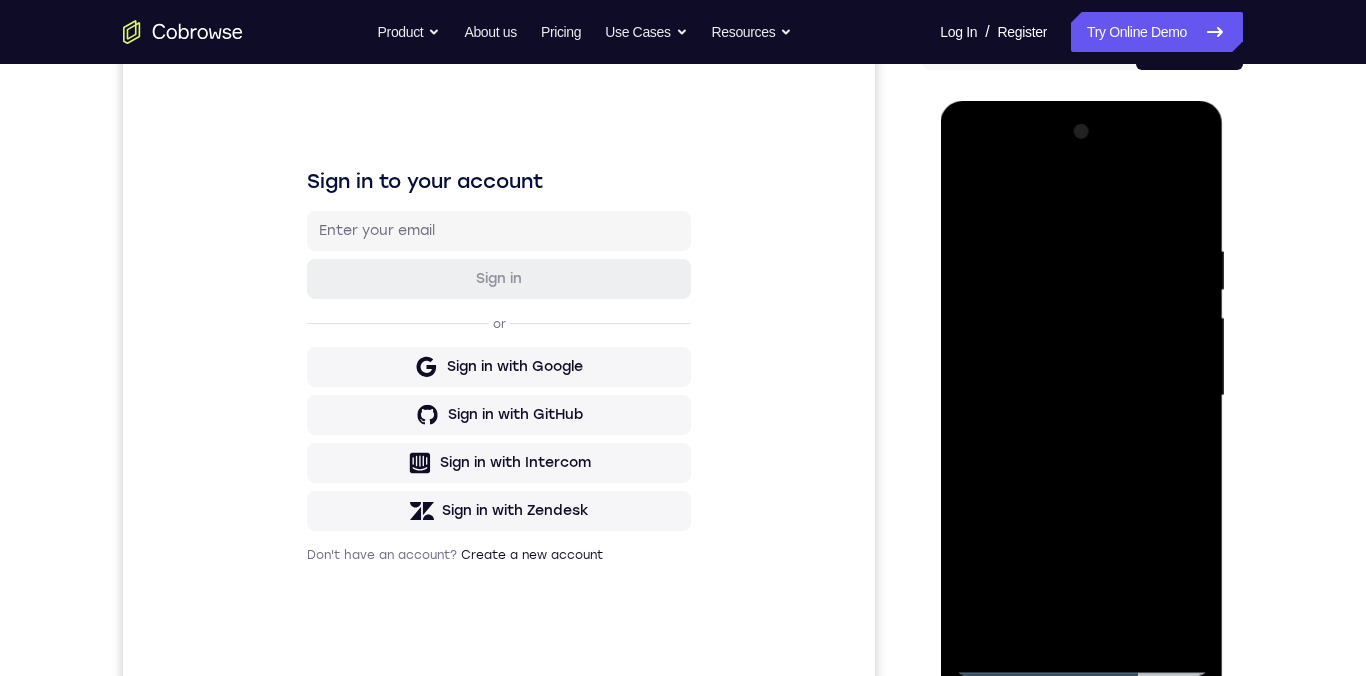 scroll, scrollTop: 362, scrollLeft: 0, axis: vertical 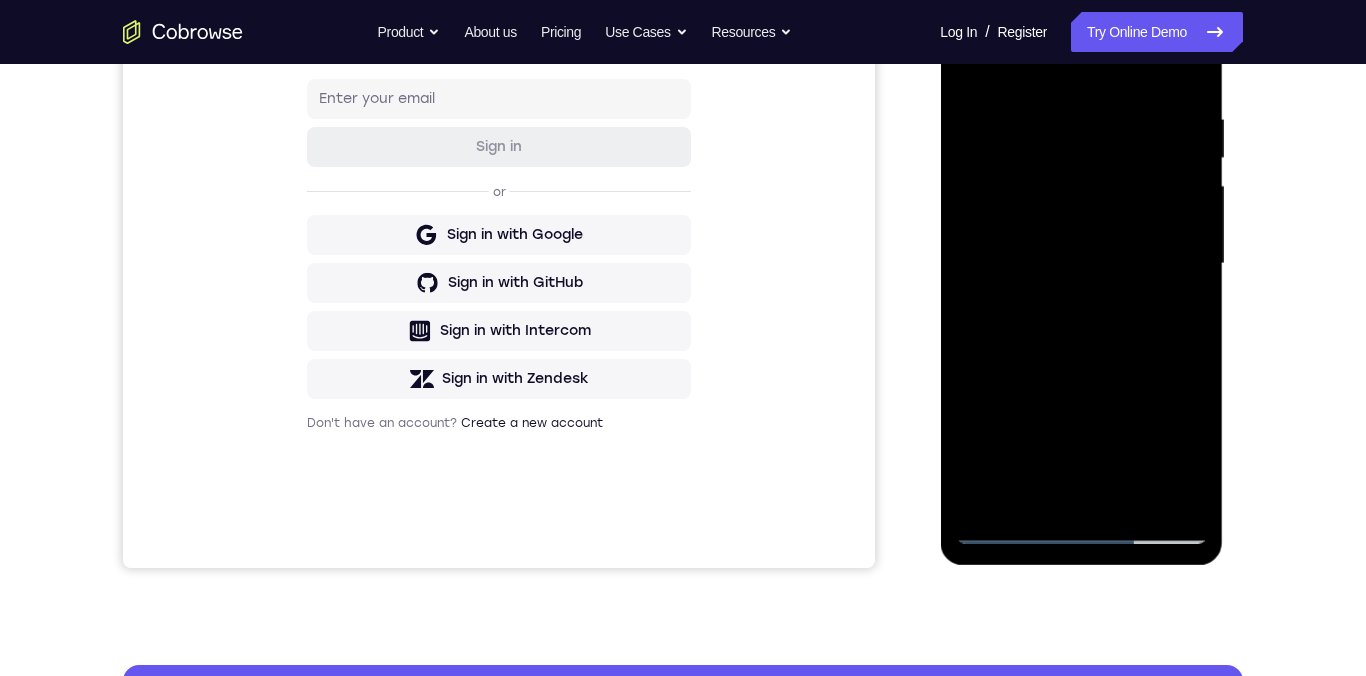 click at bounding box center (1081, 264) 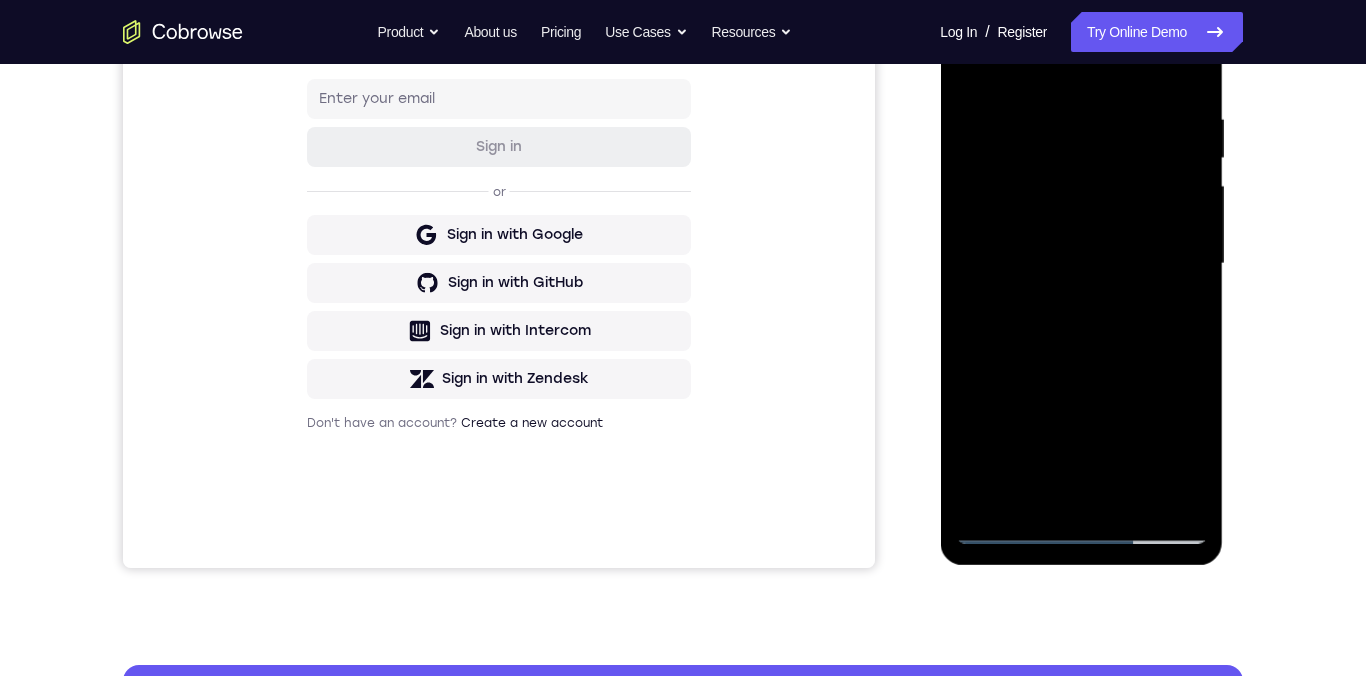 scroll, scrollTop: 470, scrollLeft: 0, axis: vertical 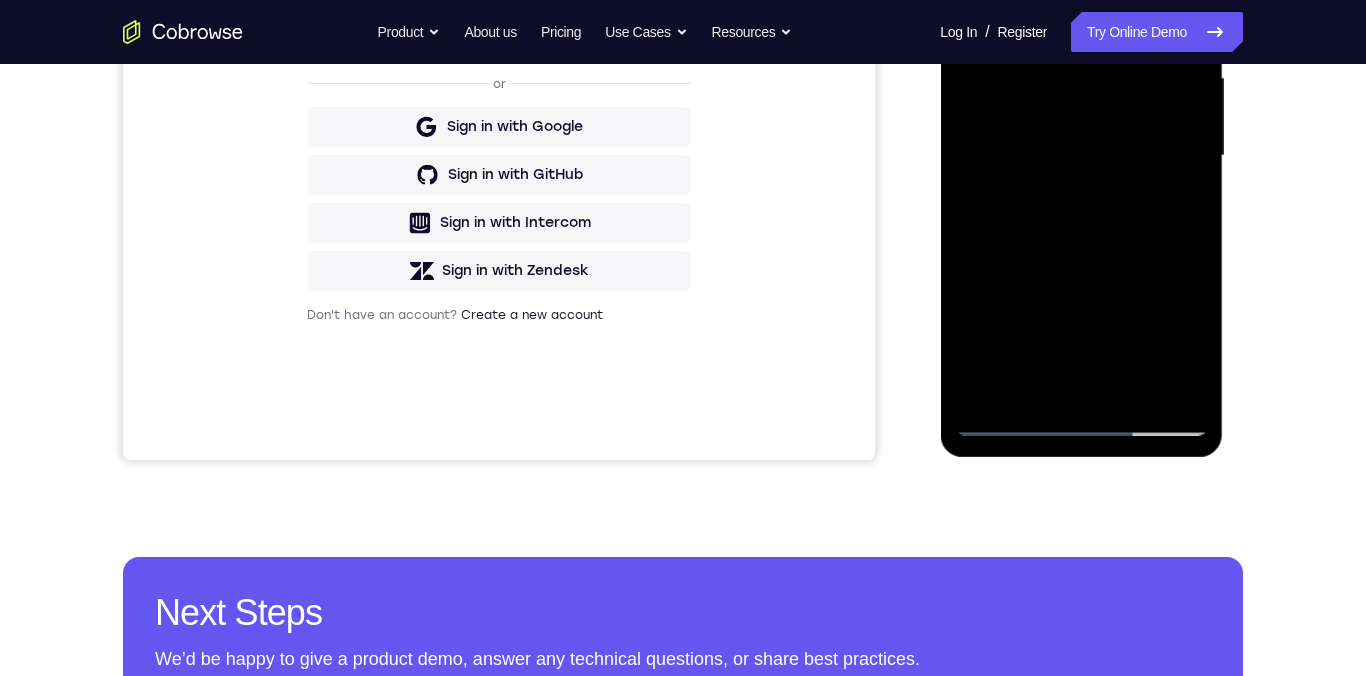 click at bounding box center [1081, 156] 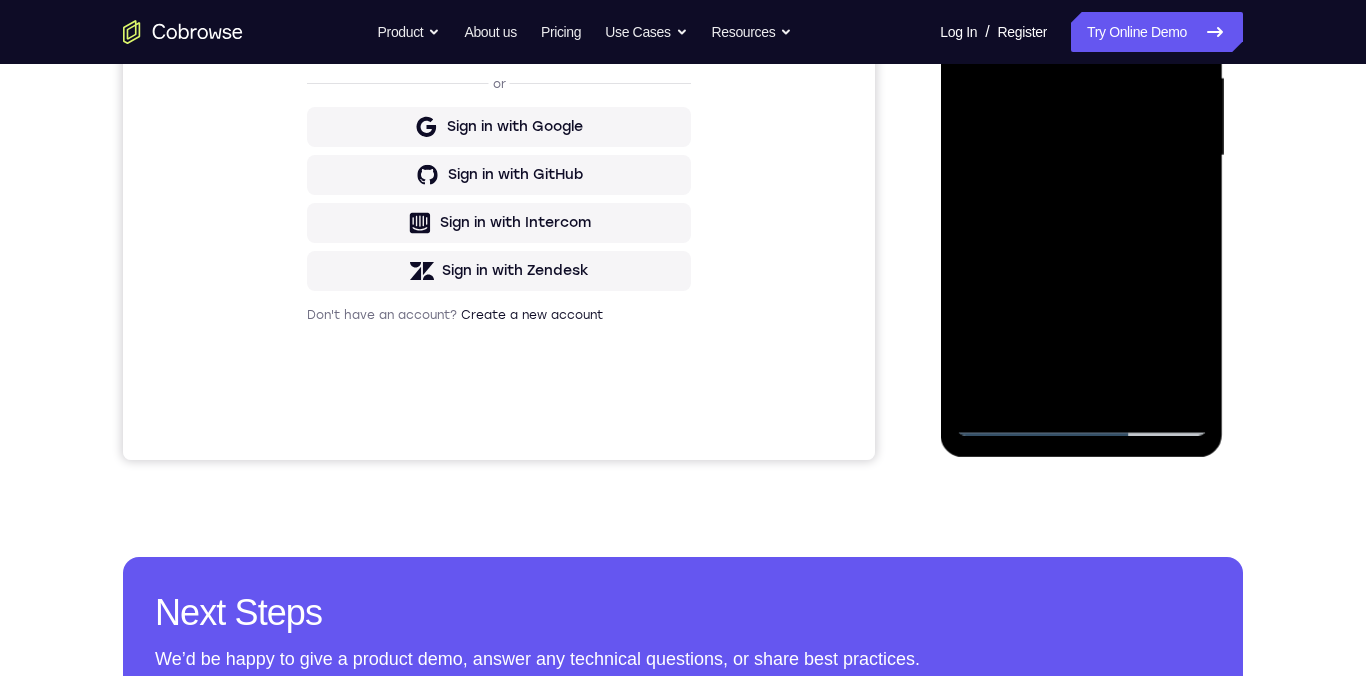 click at bounding box center (1081, 156) 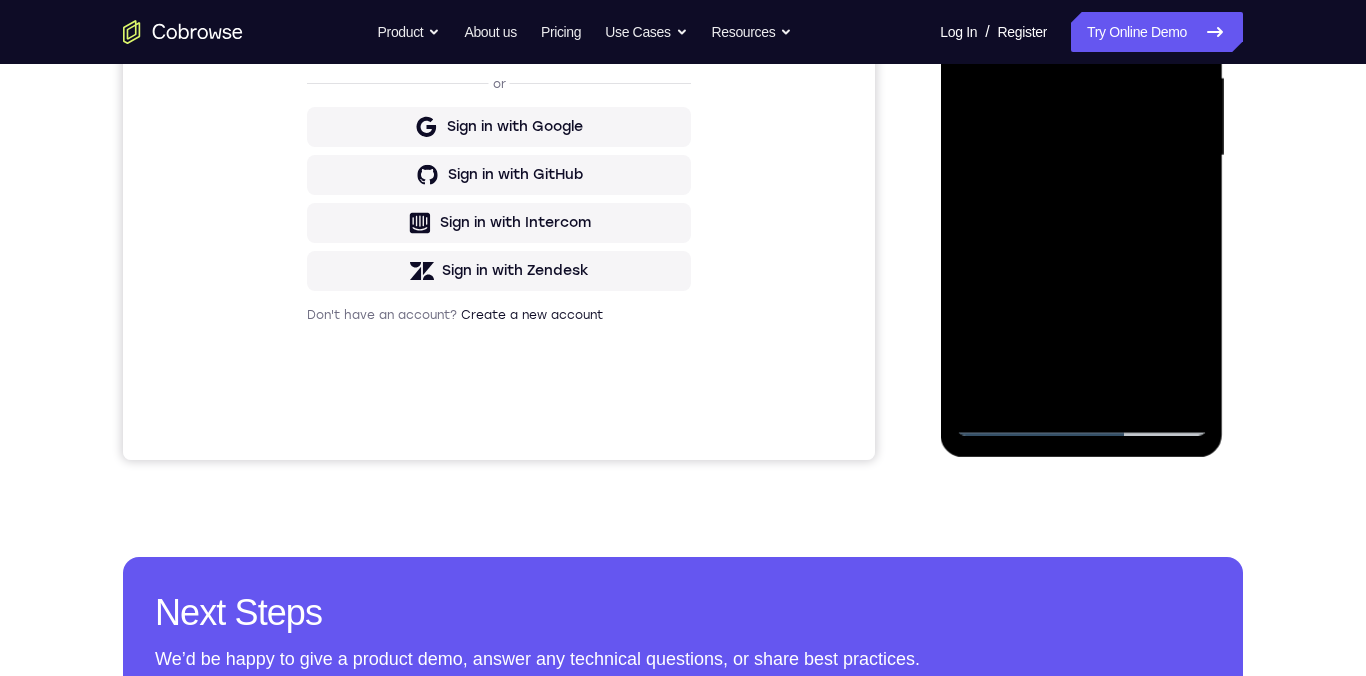 click at bounding box center (1081, 156) 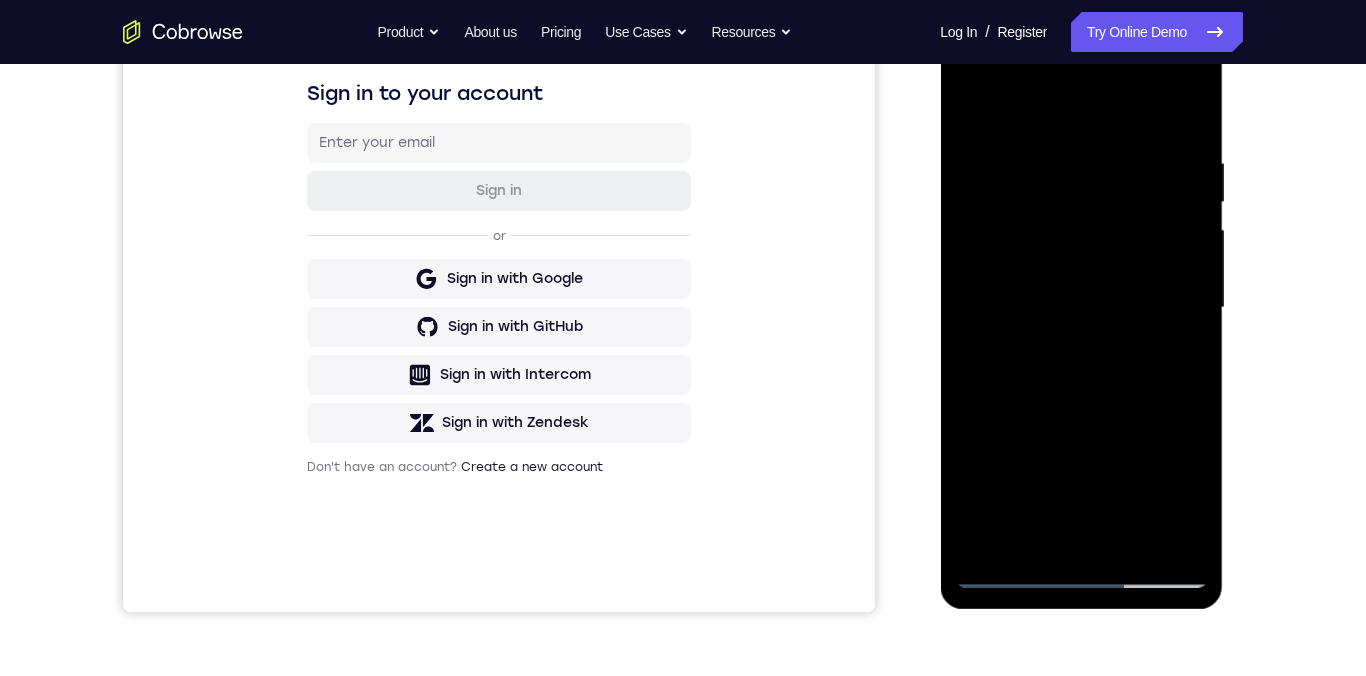 scroll, scrollTop: 257, scrollLeft: 0, axis: vertical 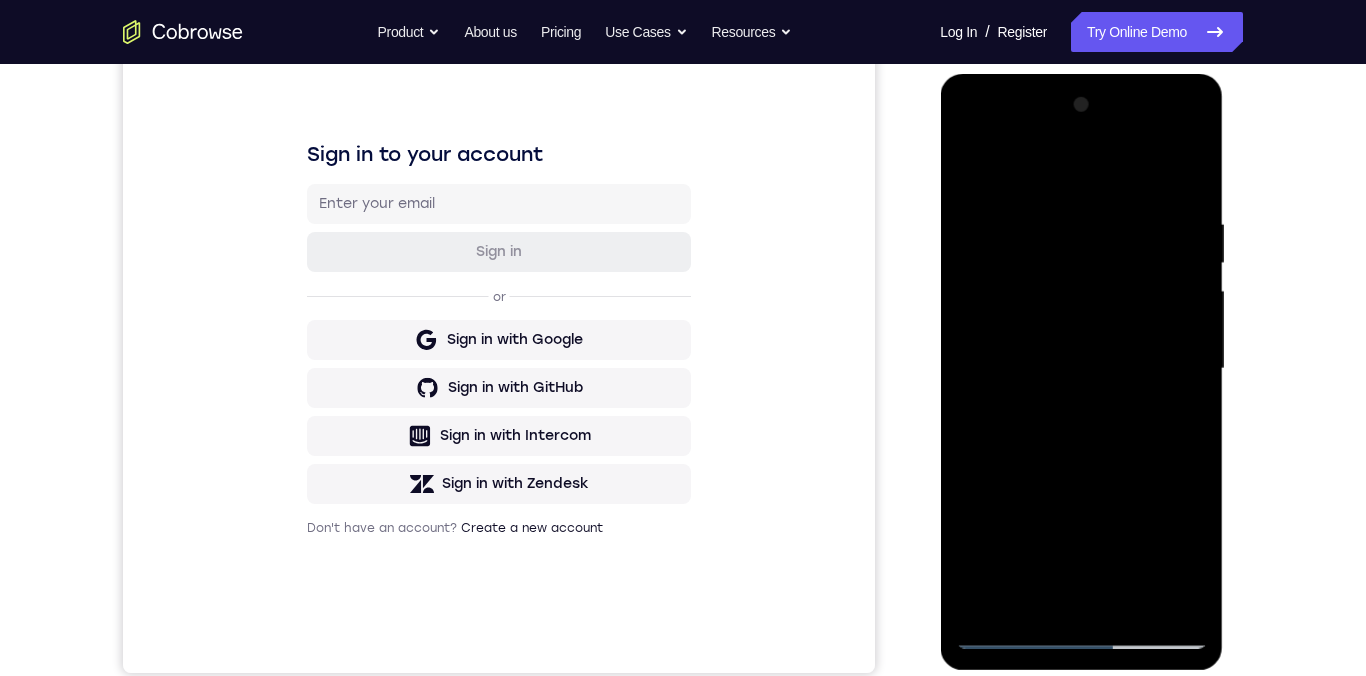 click at bounding box center [1081, 369] 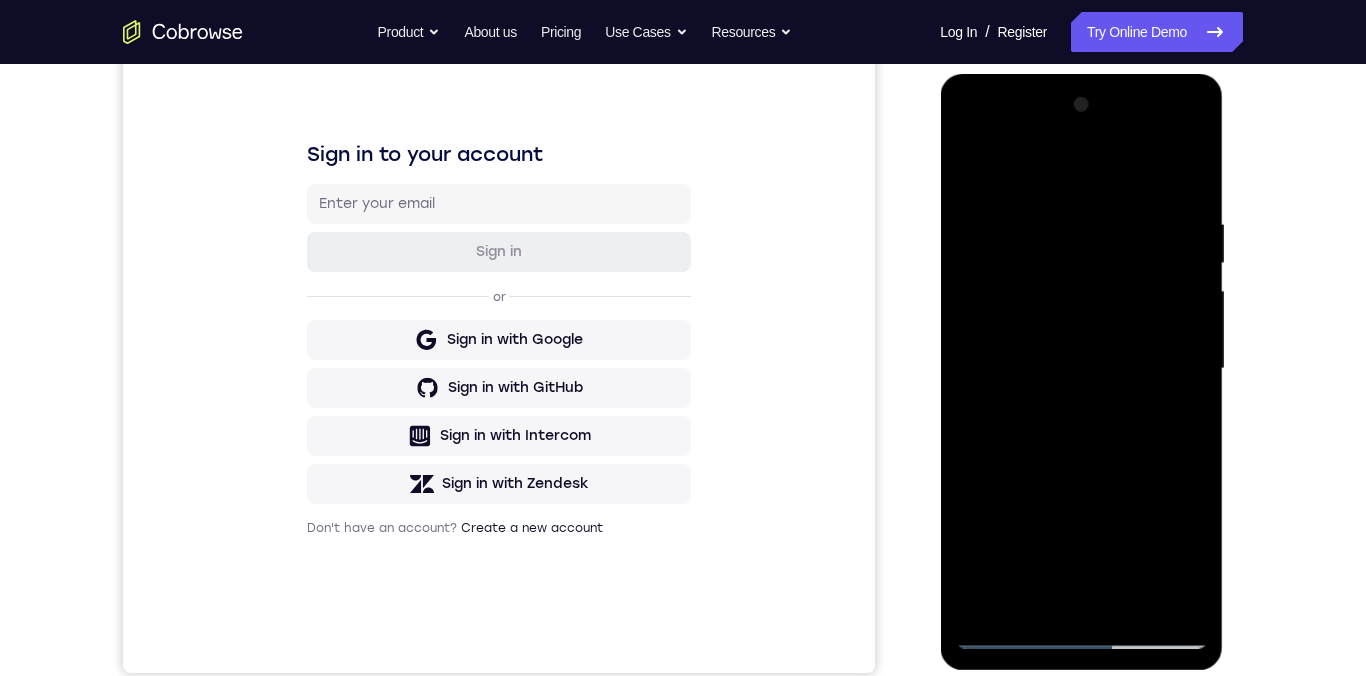 scroll, scrollTop: 351, scrollLeft: 0, axis: vertical 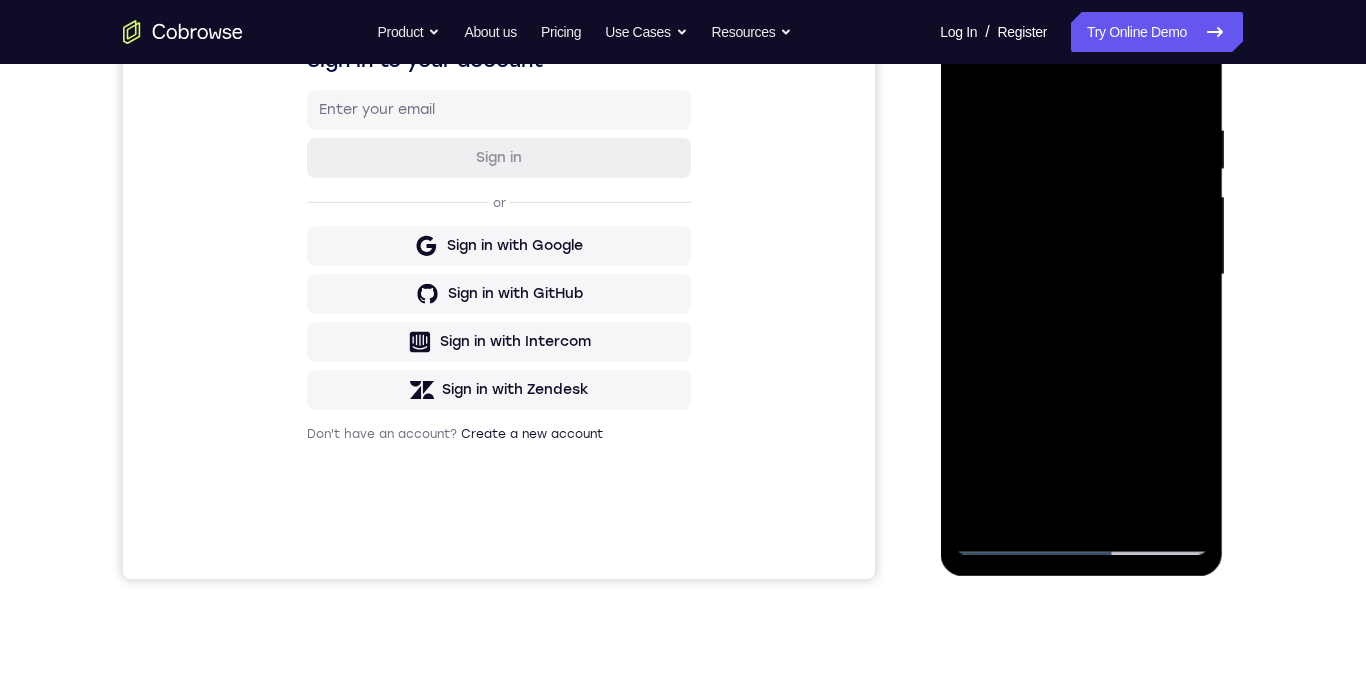 click at bounding box center (1081, 275) 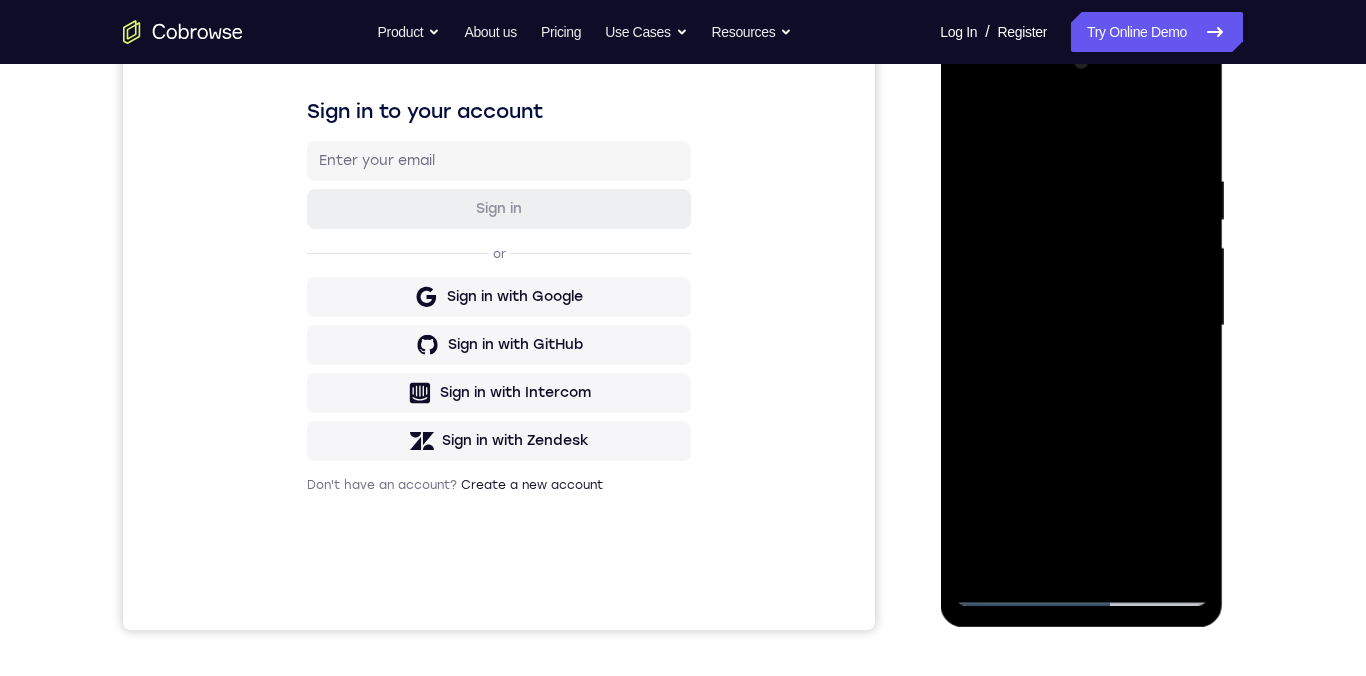 scroll, scrollTop: 416, scrollLeft: 0, axis: vertical 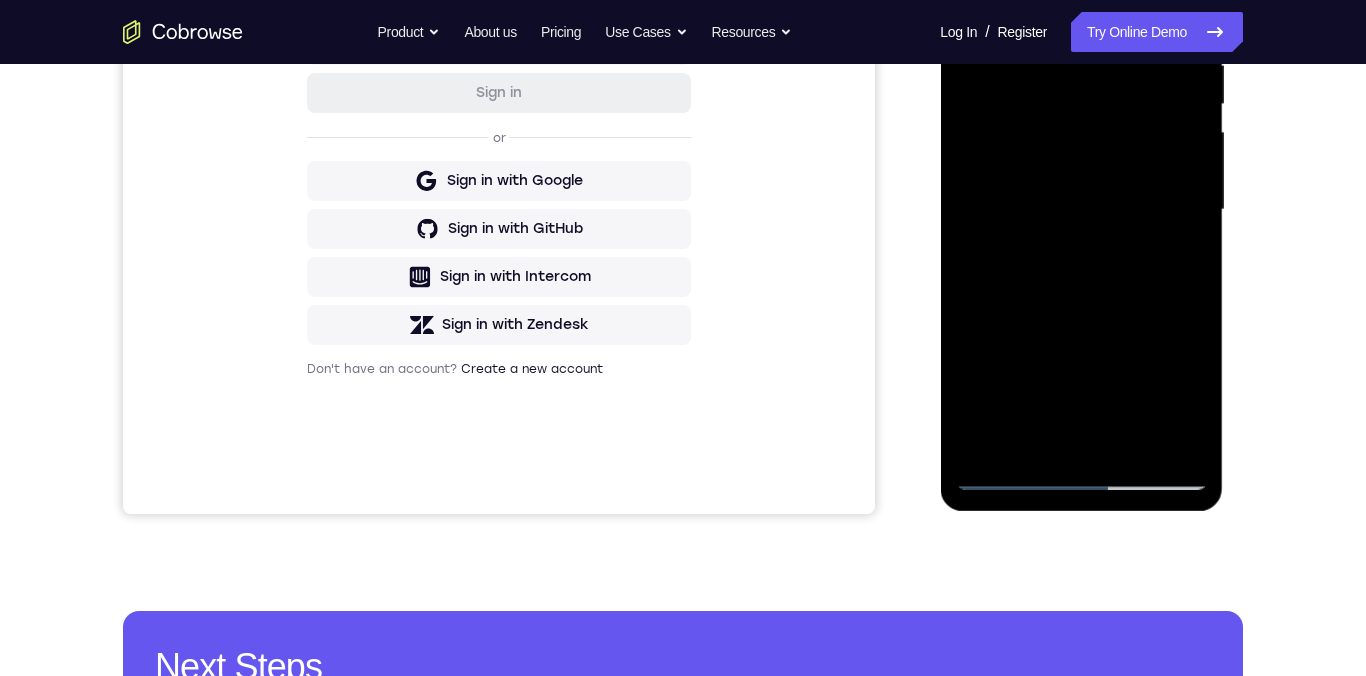 click at bounding box center [1081, 210] 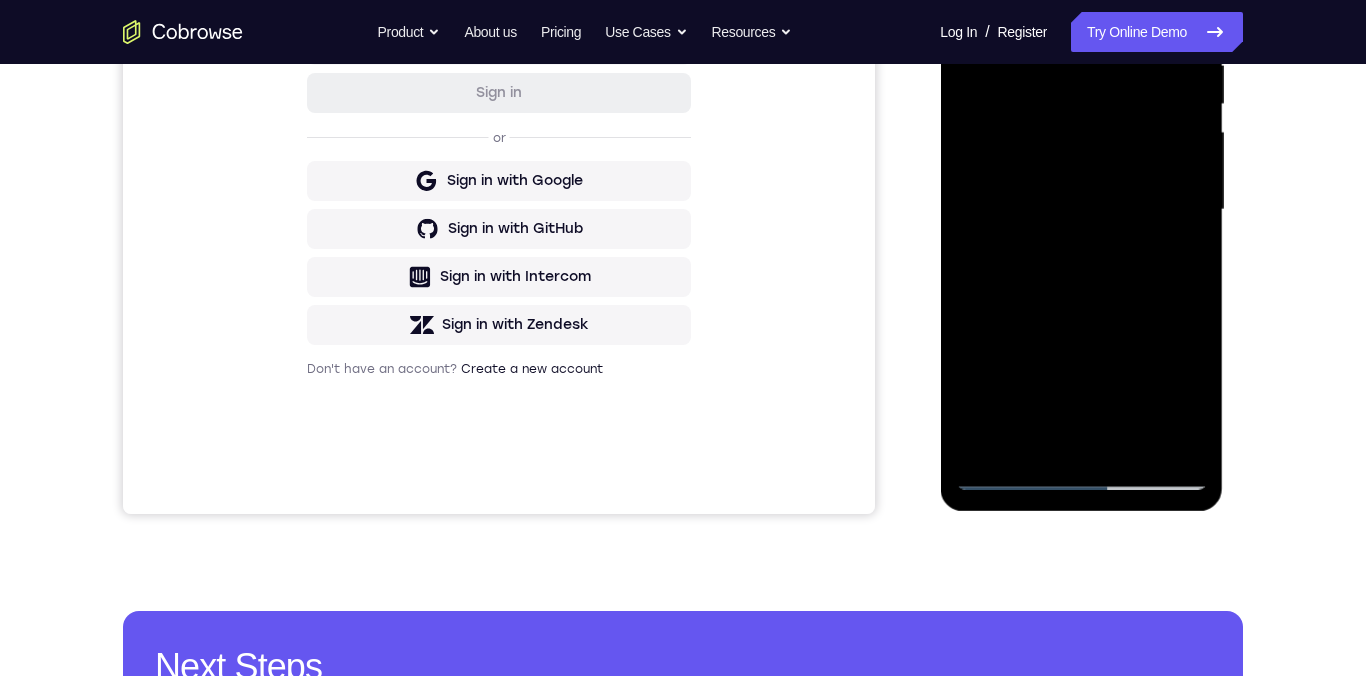 click at bounding box center [1081, 210] 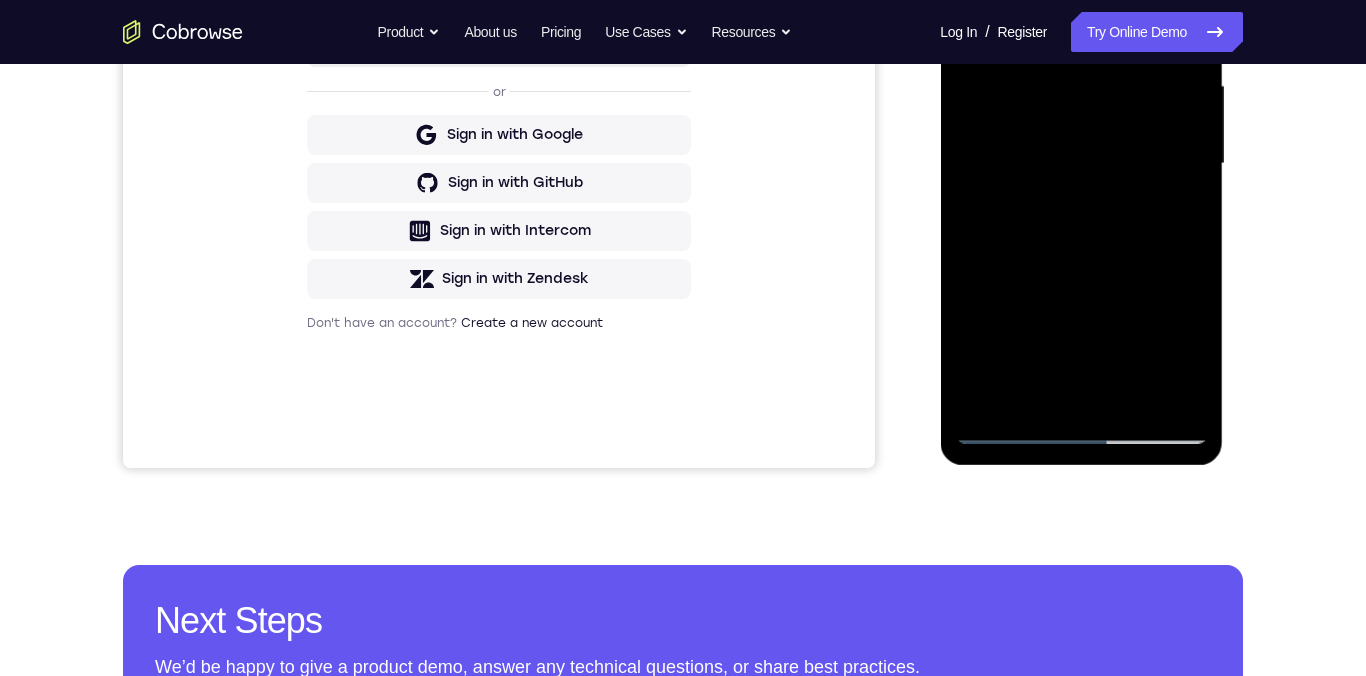 click at bounding box center [1081, 164] 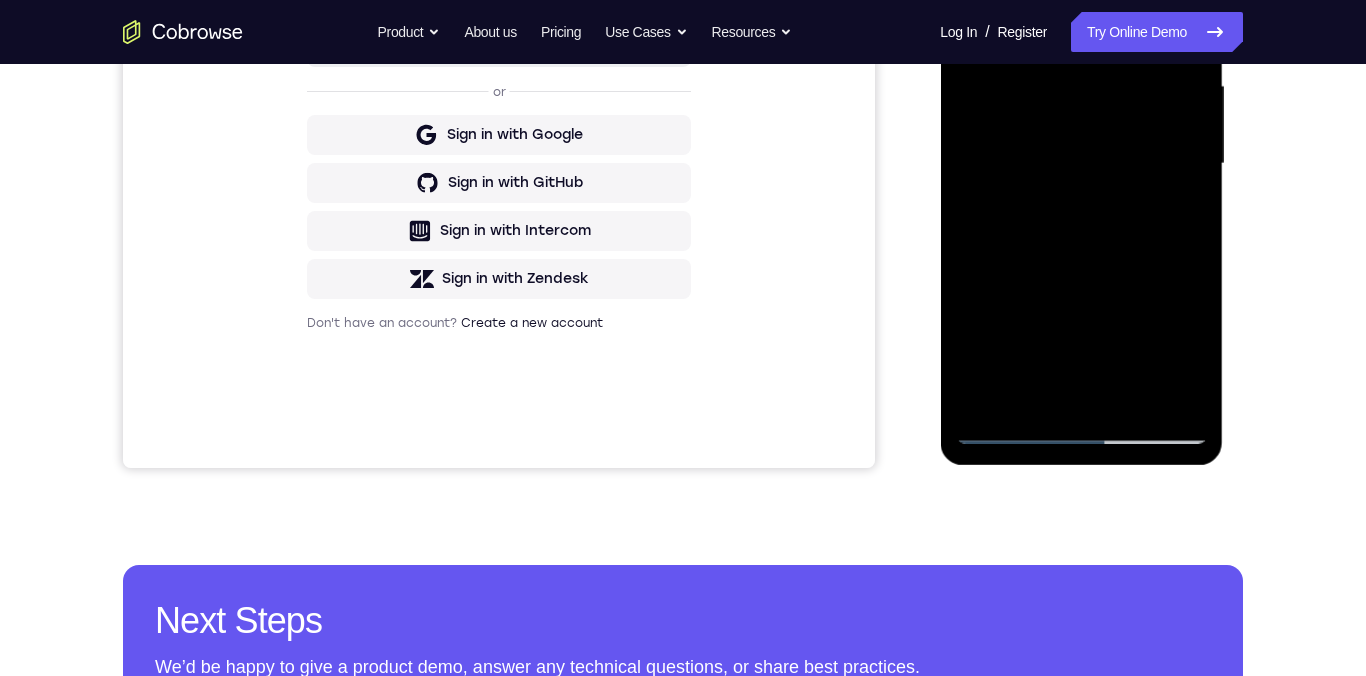 click at bounding box center [1081, 164] 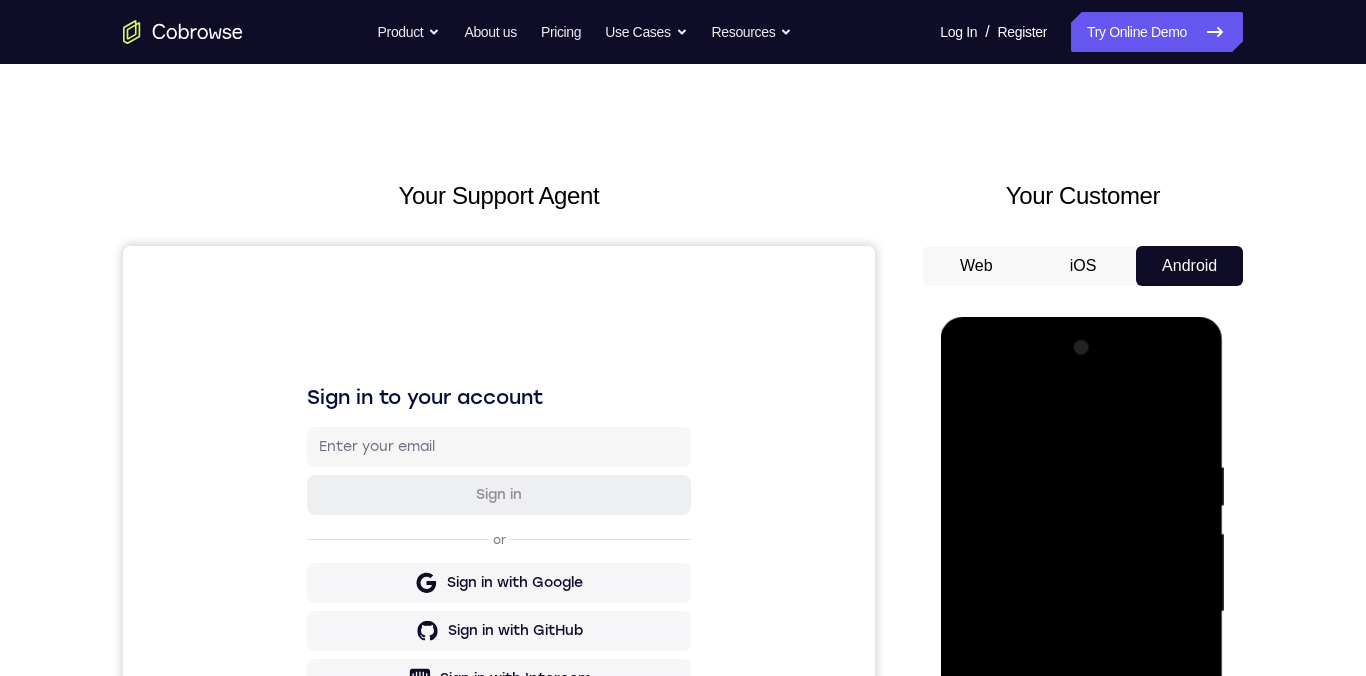 scroll, scrollTop: 0, scrollLeft: 0, axis: both 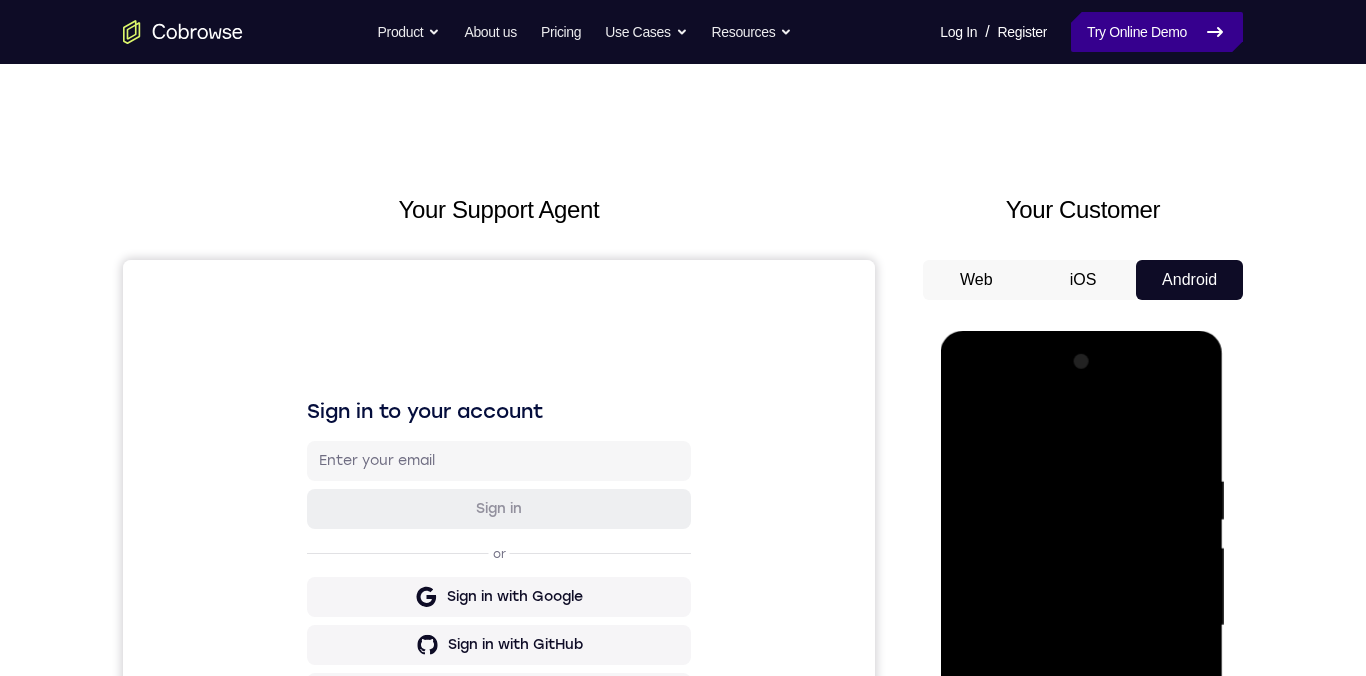 click on "Try Online Demo" at bounding box center [1157, 32] 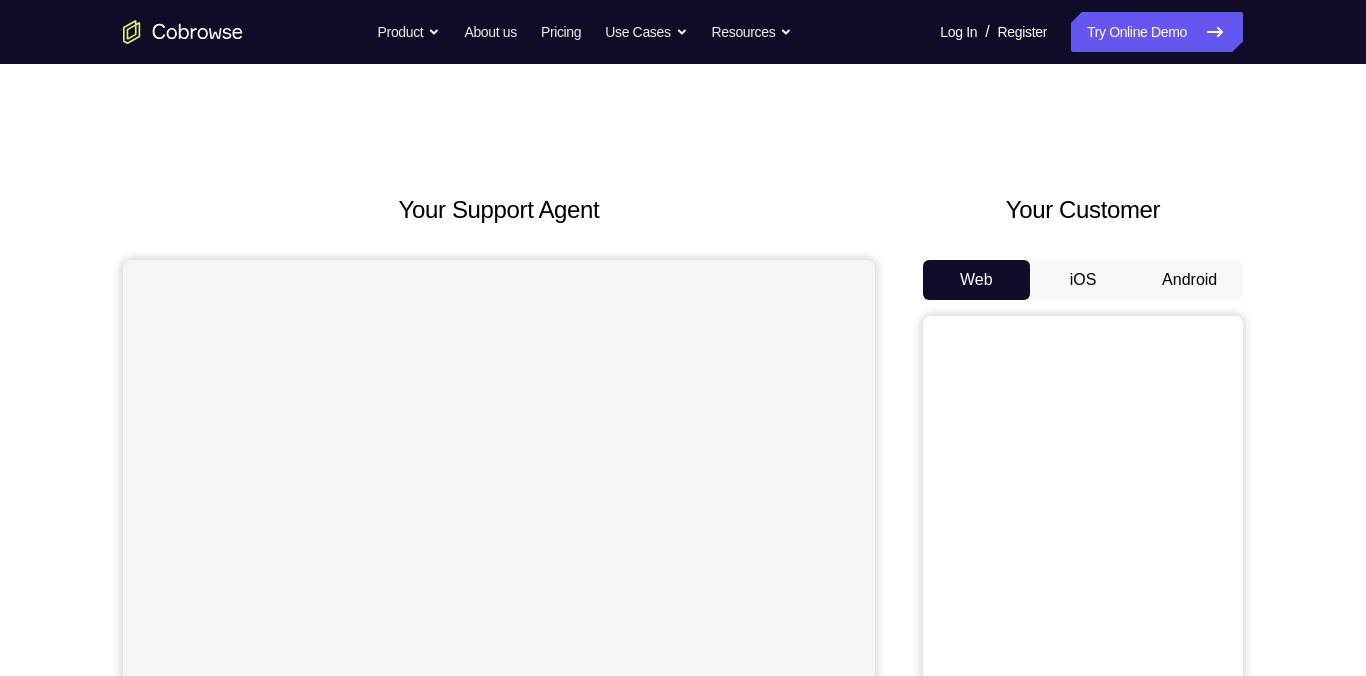 scroll, scrollTop: 59, scrollLeft: 0, axis: vertical 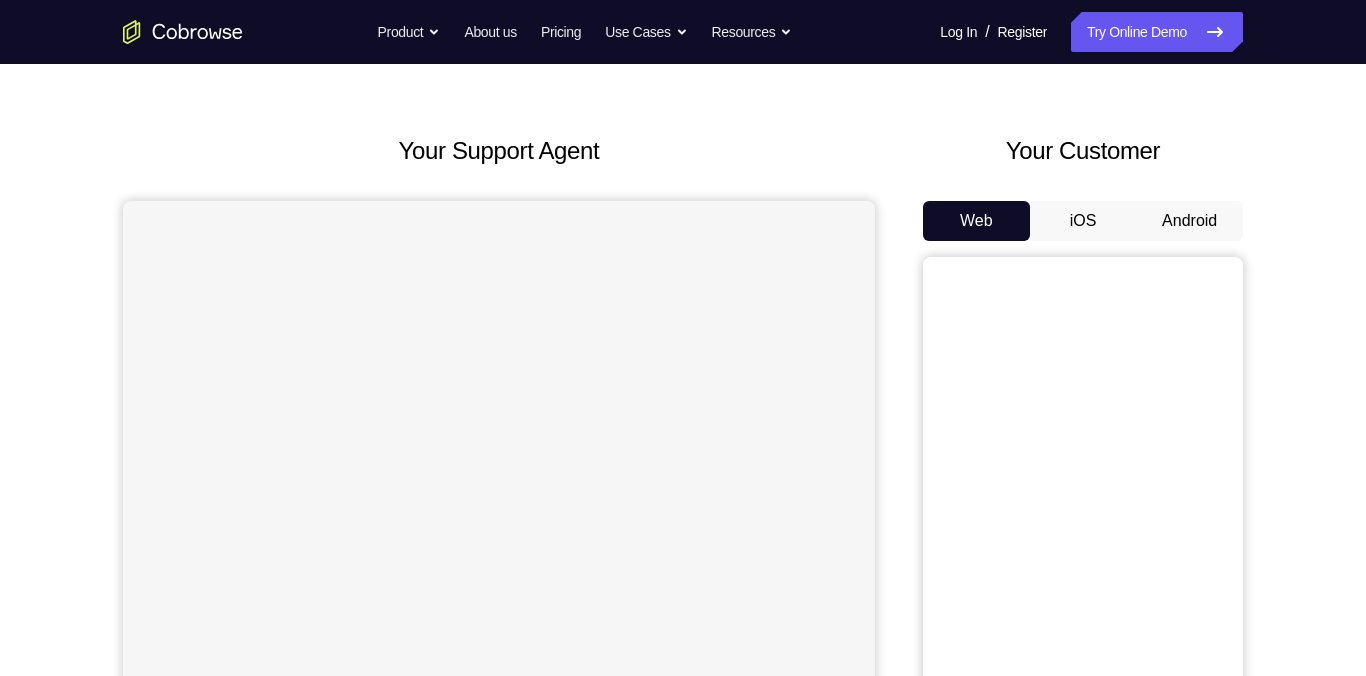 click on "Android" at bounding box center [1189, 221] 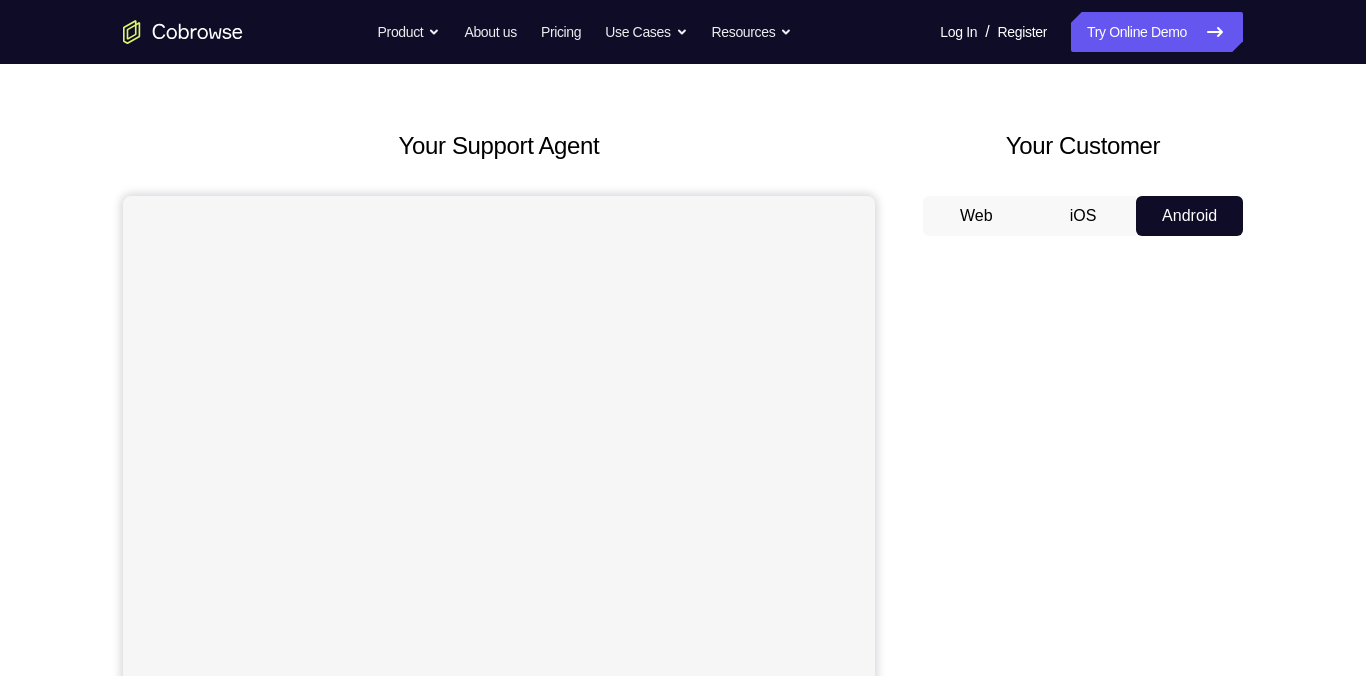 scroll, scrollTop: 117, scrollLeft: 0, axis: vertical 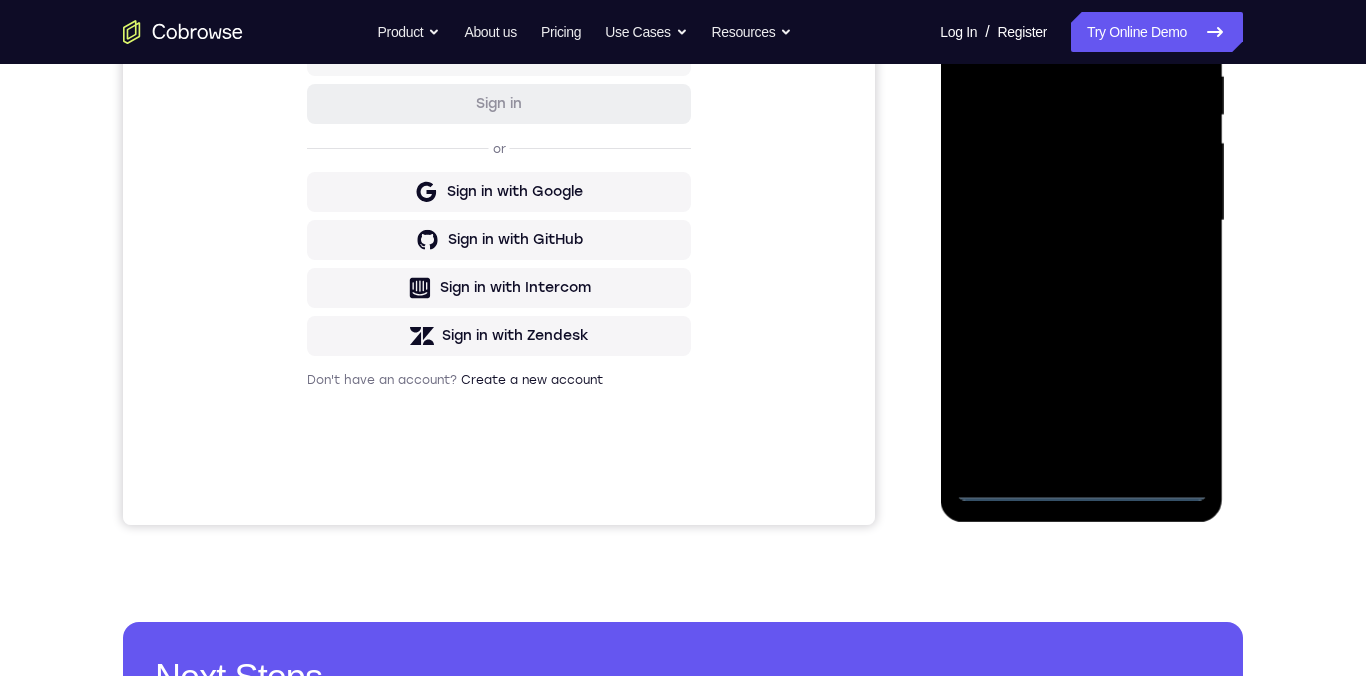 click at bounding box center (1081, 221) 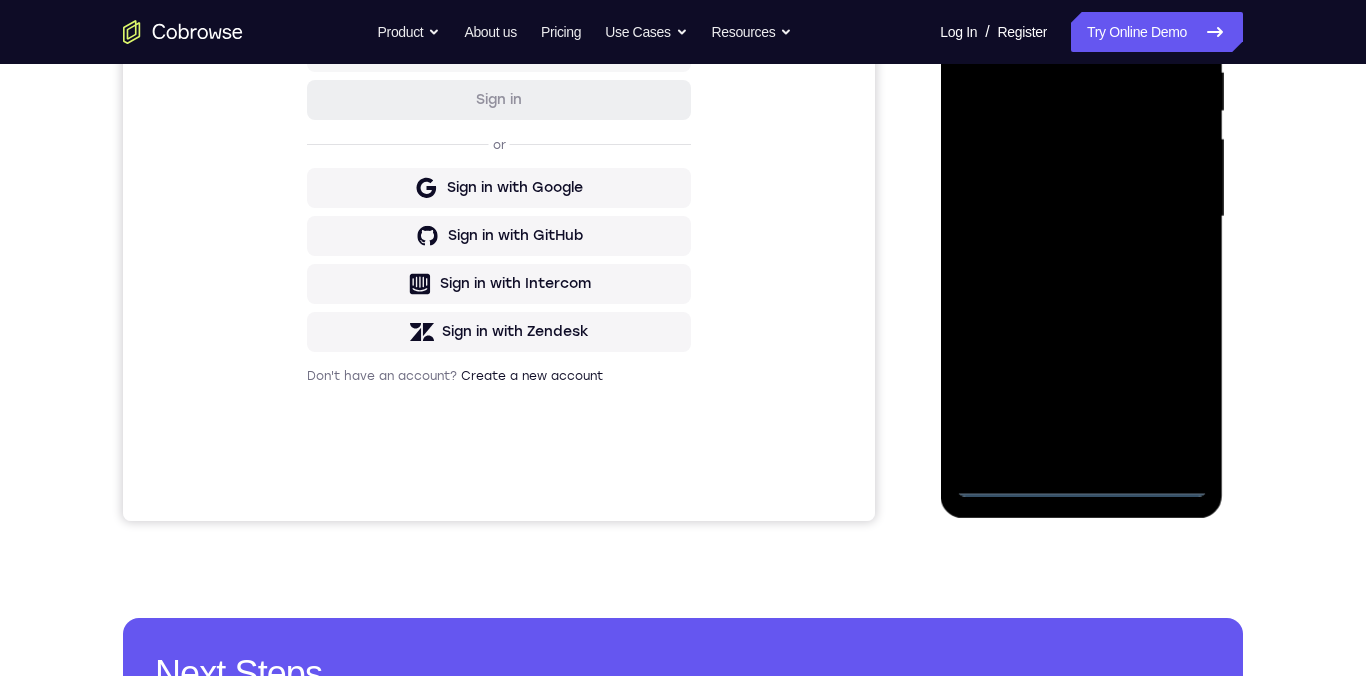 click at bounding box center (1081, 217) 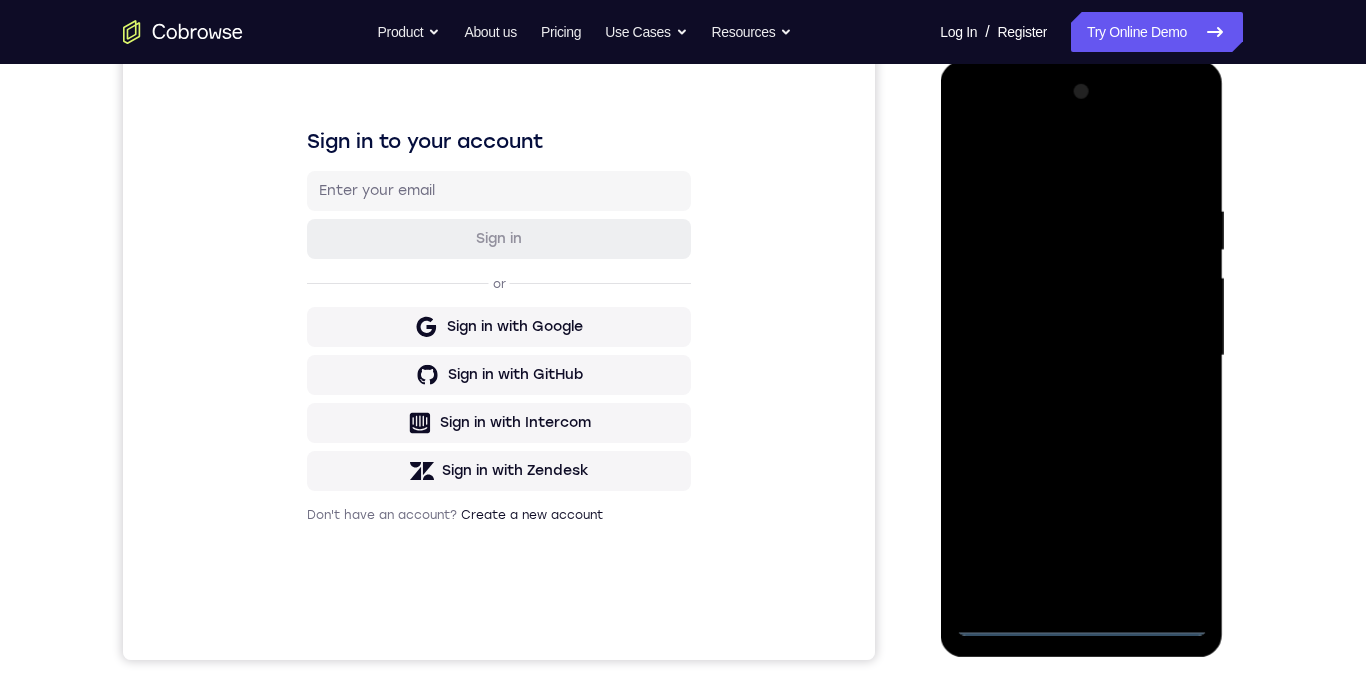 scroll, scrollTop: 153, scrollLeft: 0, axis: vertical 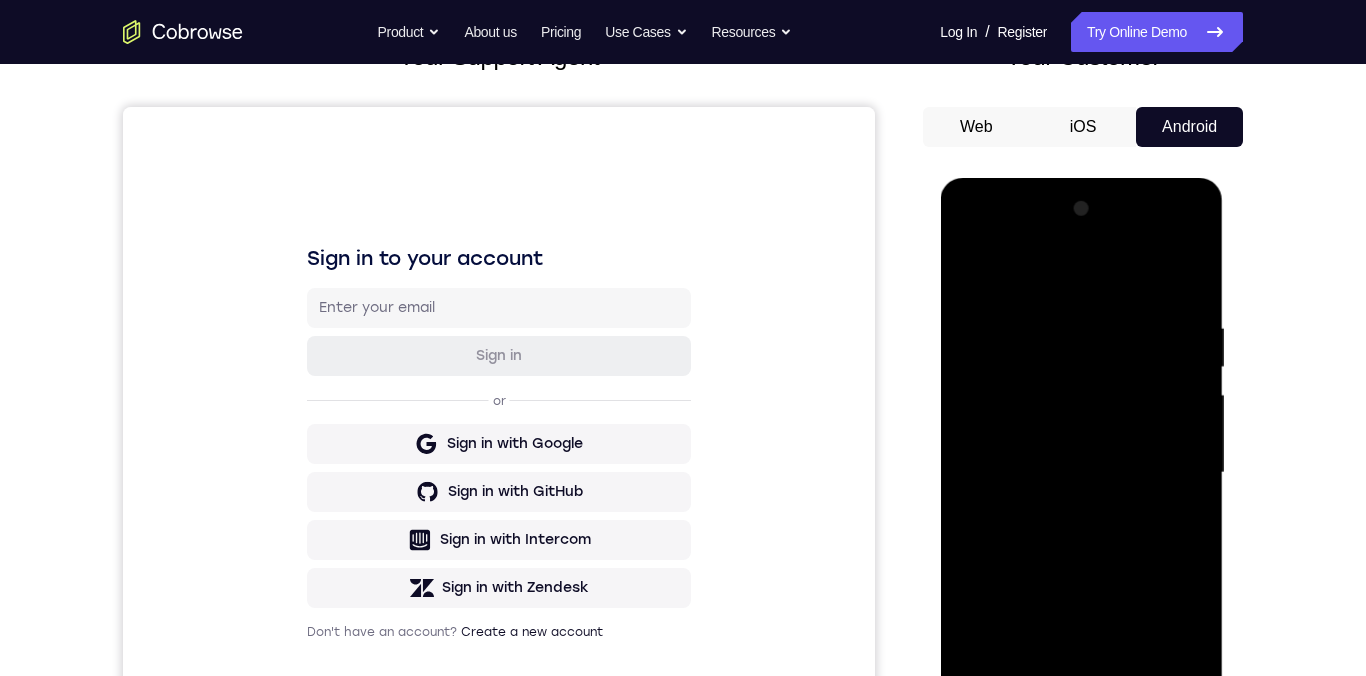 click at bounding box center (1081, 473) 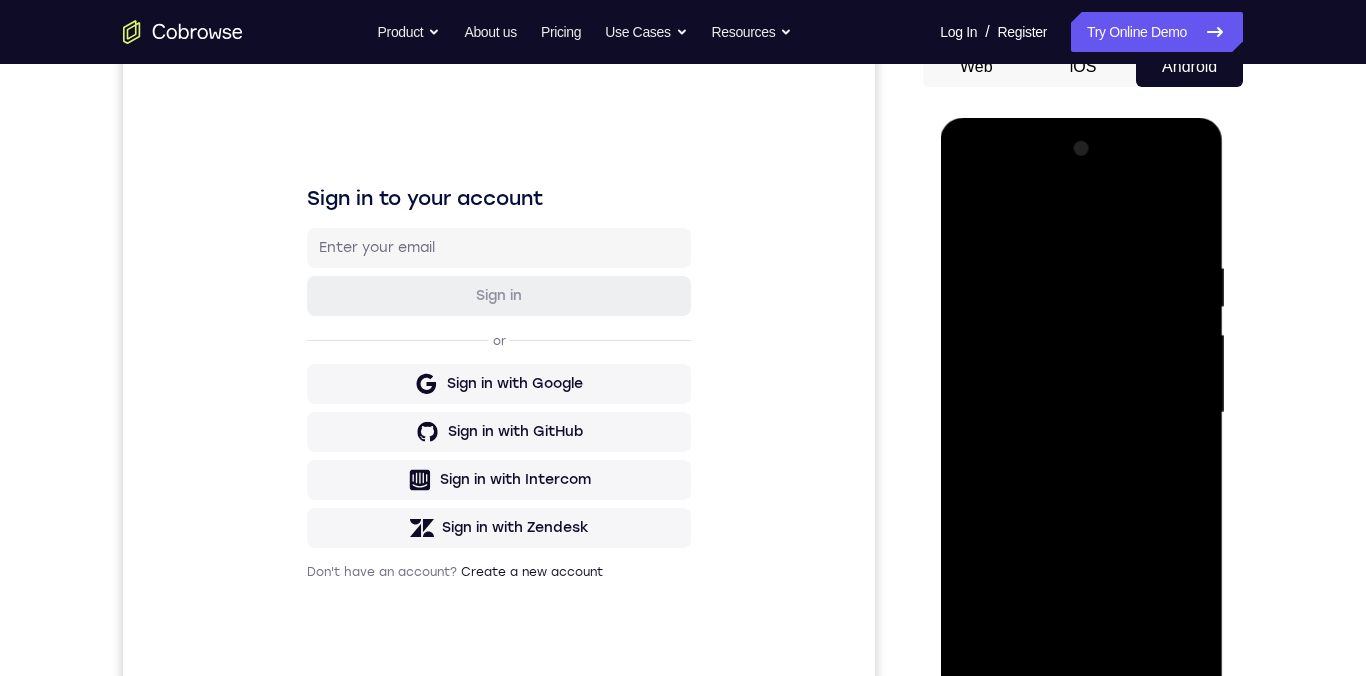 click at bounding box center (1081, 413) 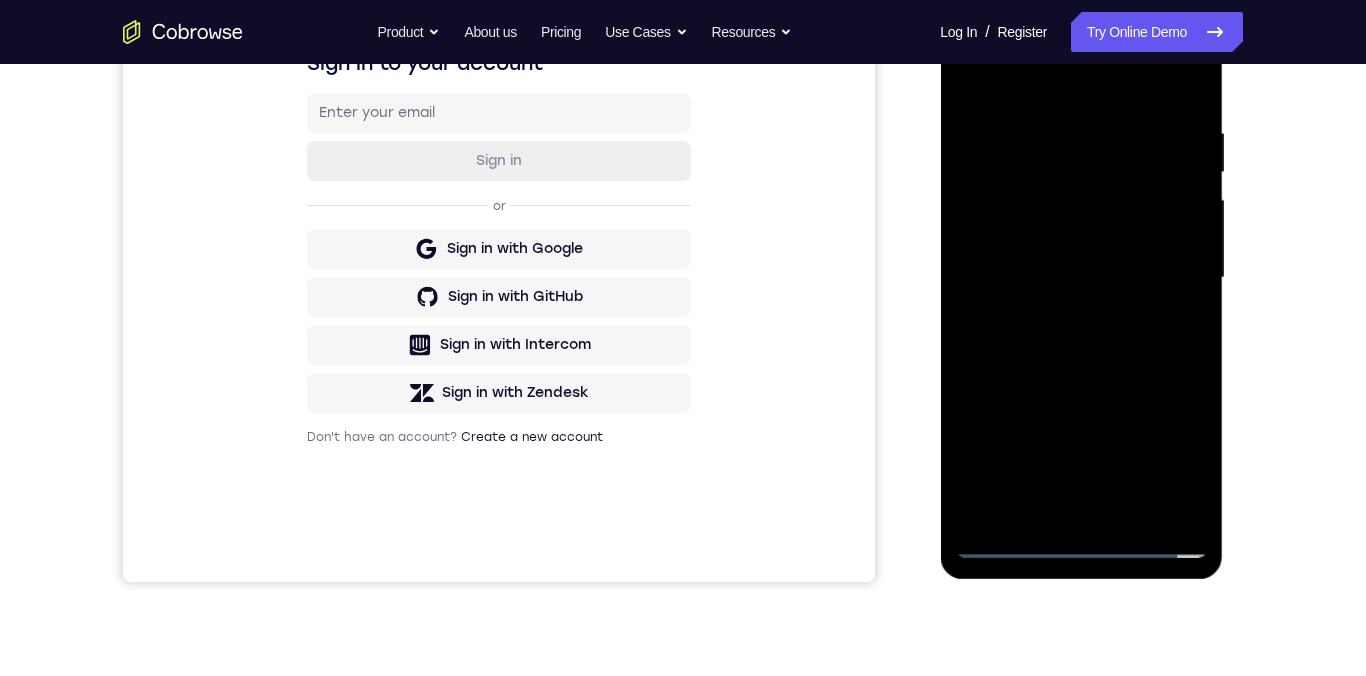 click at bounding box center [1081, 278] 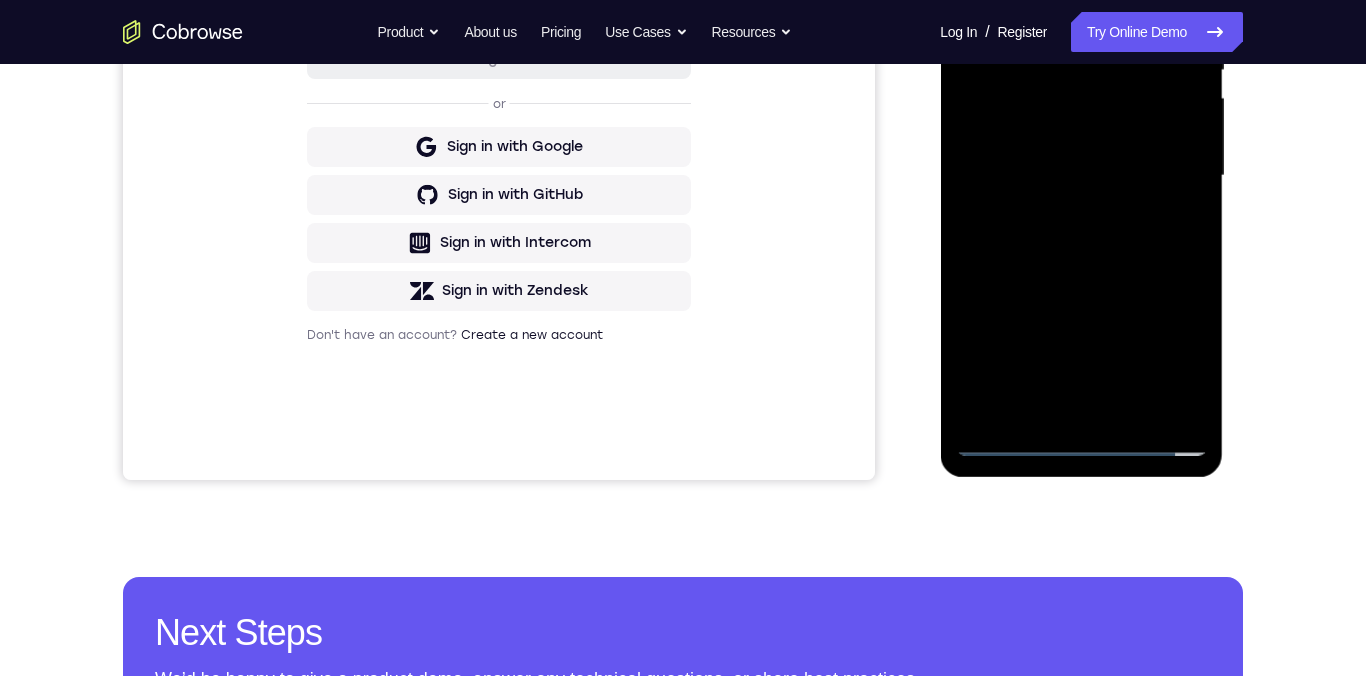 click at bounding box center (1081, 176) 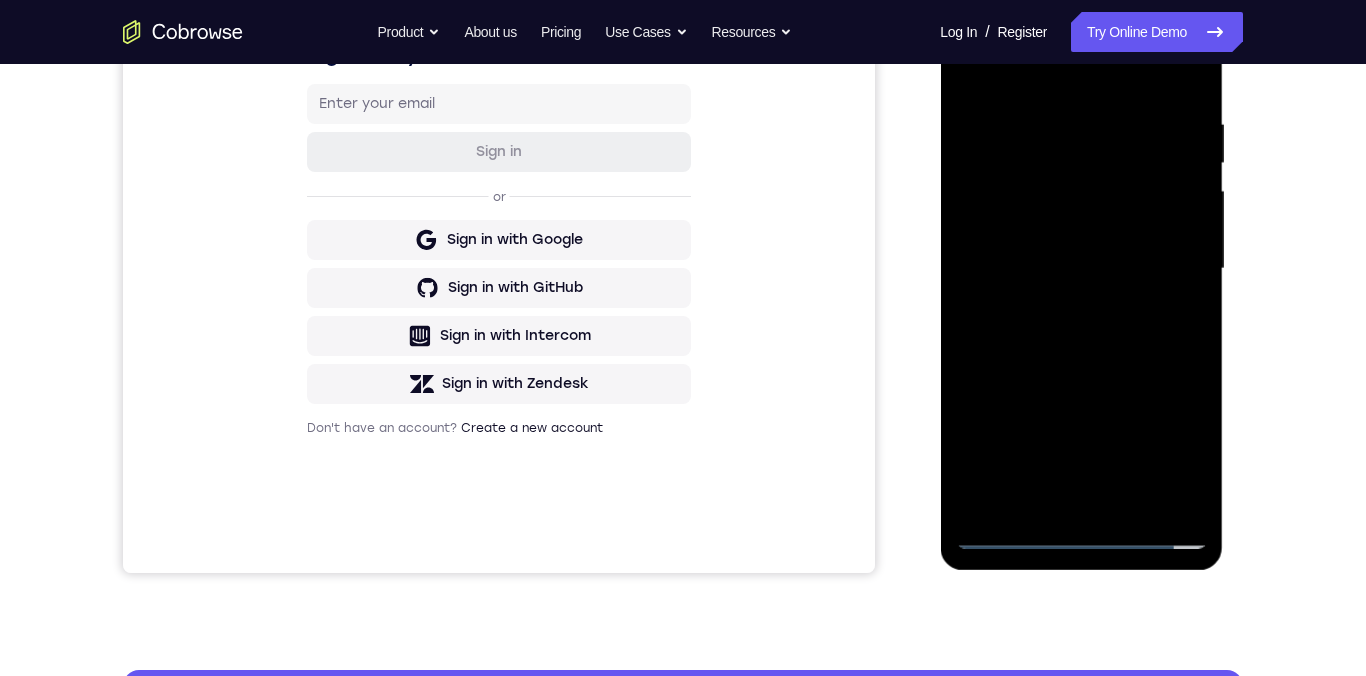 click at bounding box center [1081, 269] 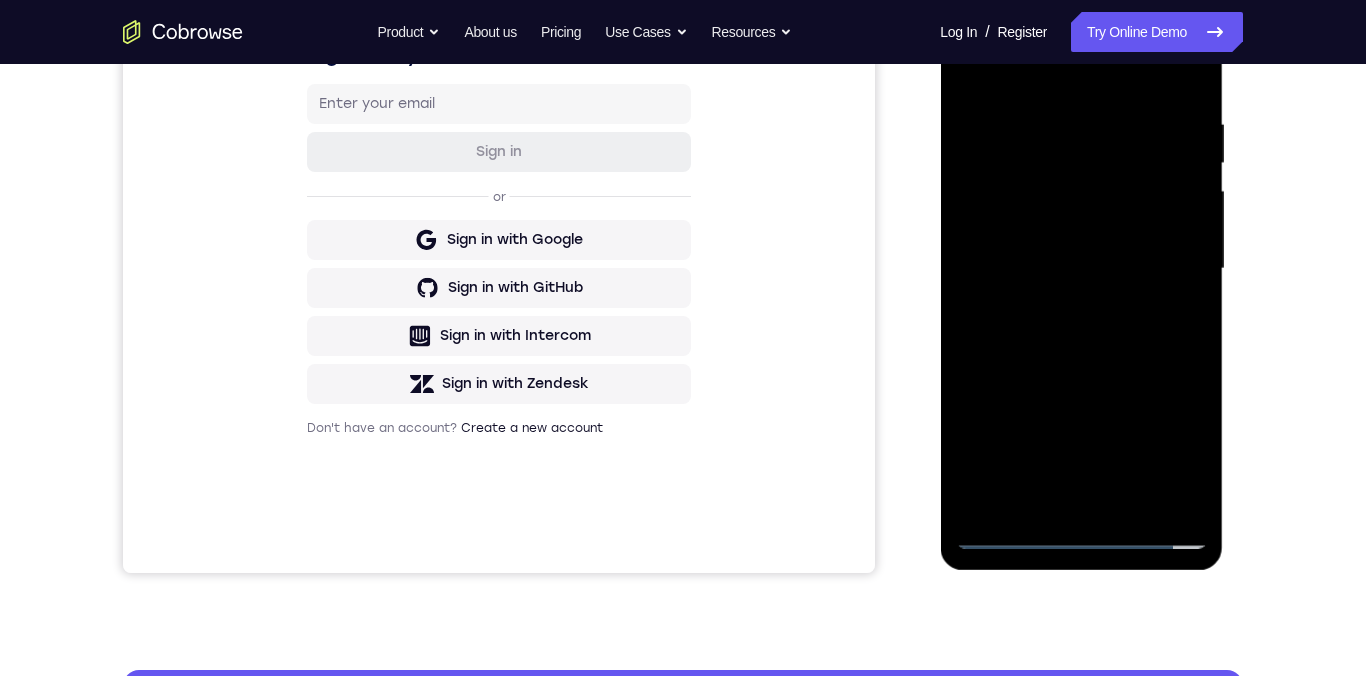 click at bounding box center [1081, 269] 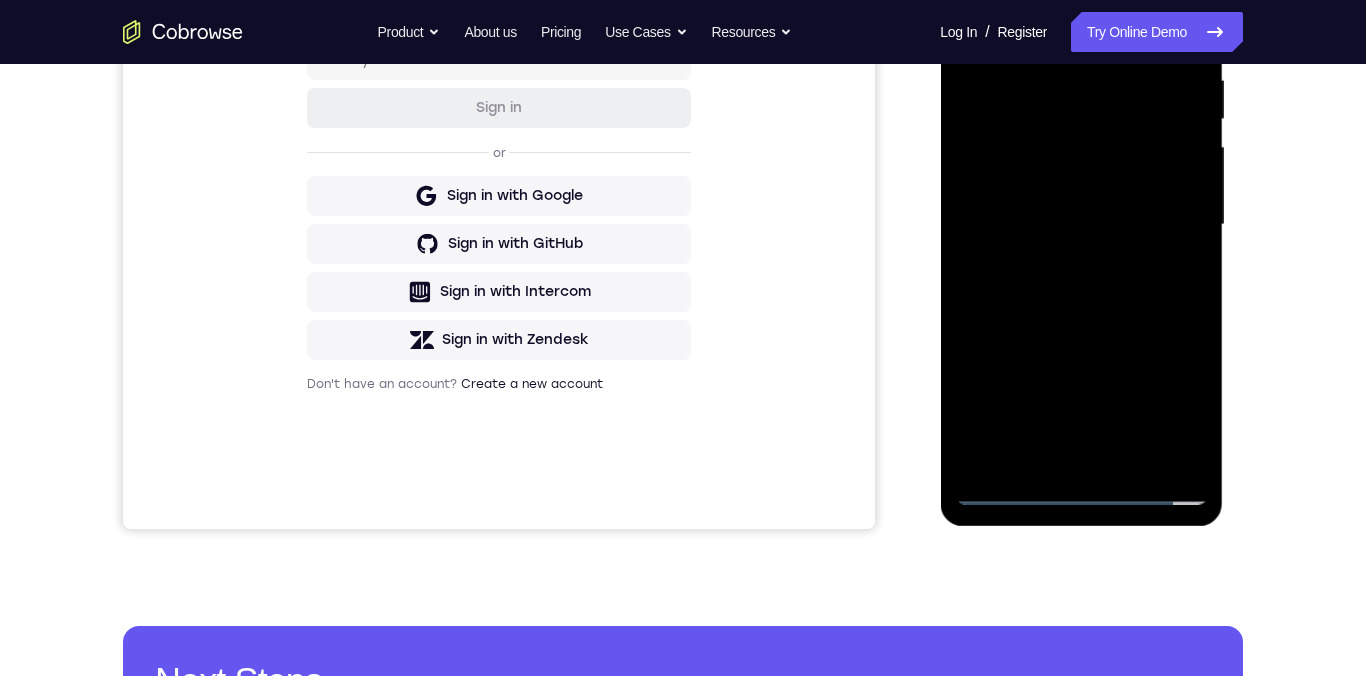 scroll, scrollTop: 405, scrollLeft: 0, axis: vertical 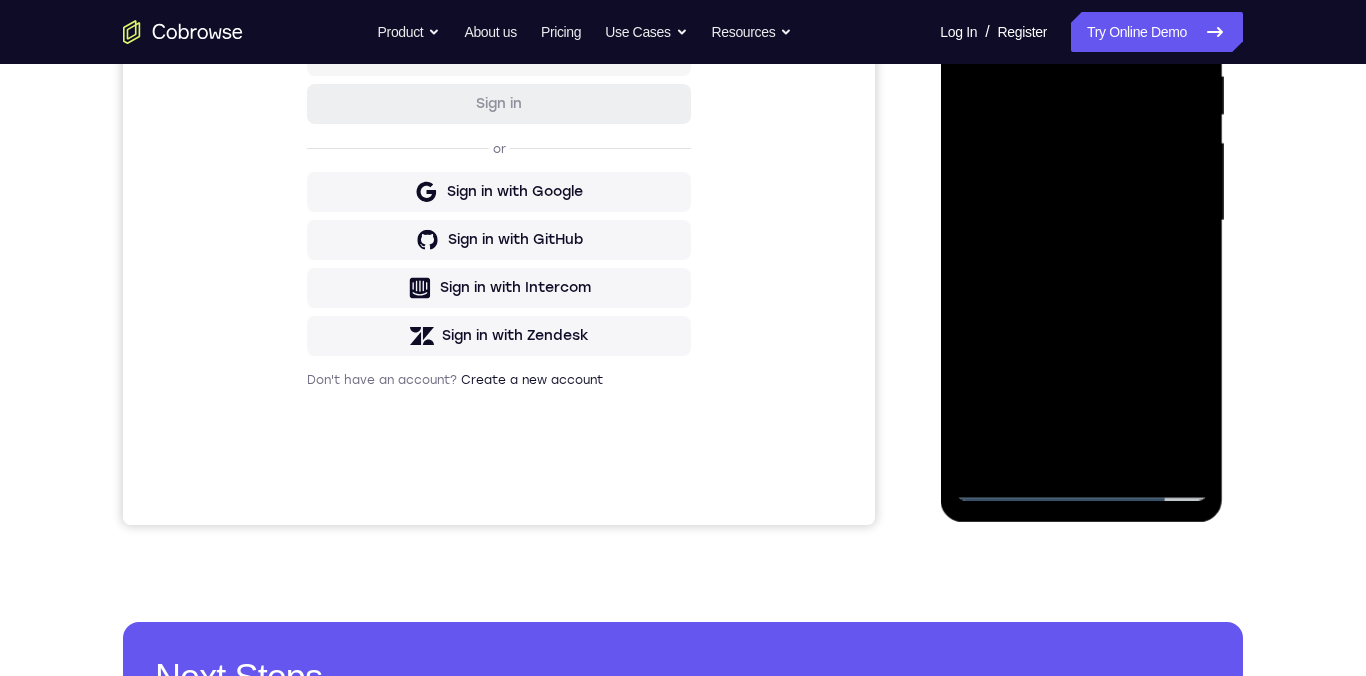click at bounding box center [1081, 221] 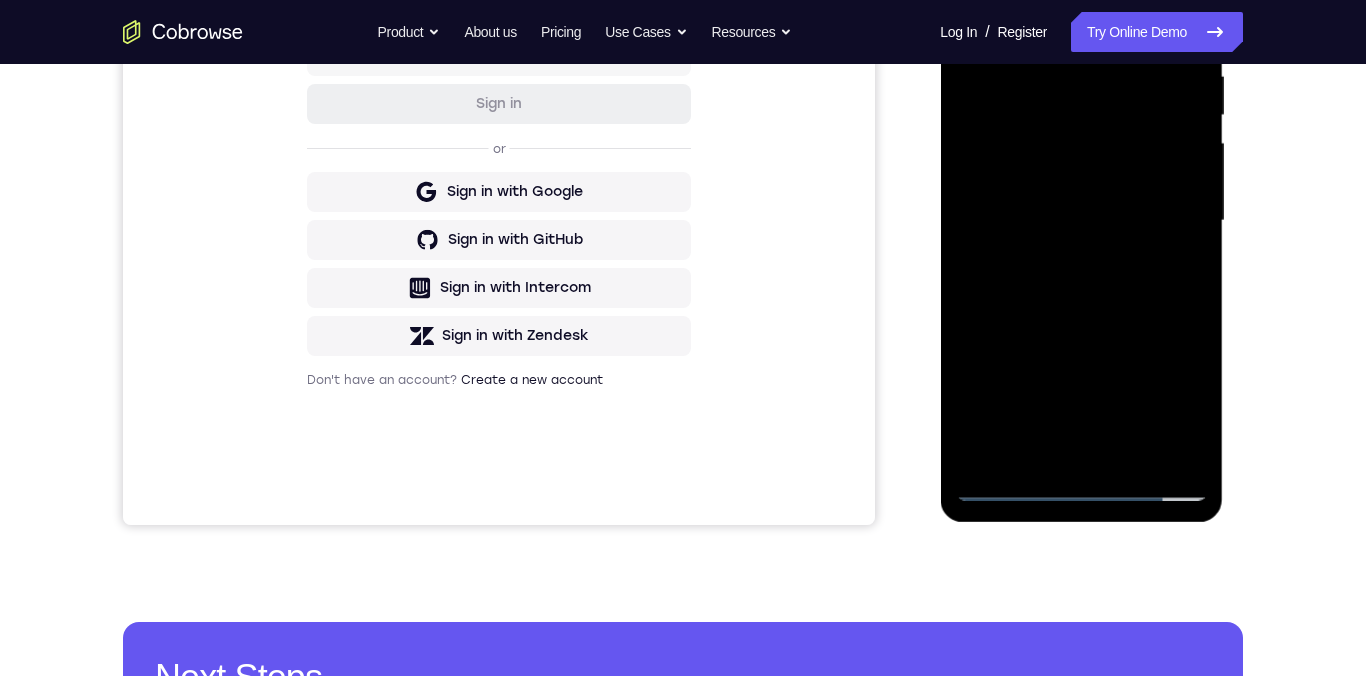 click at bounding box center [1081, 221] 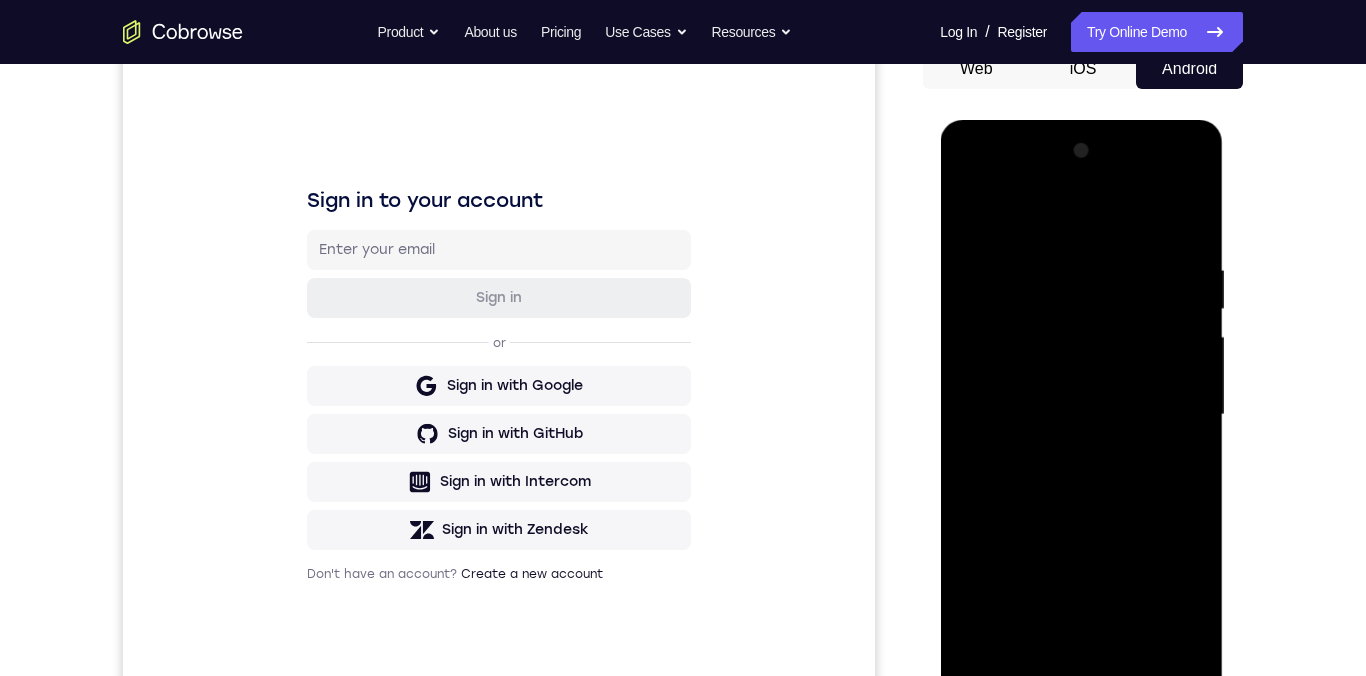 click at bounding box center (1081, 415) 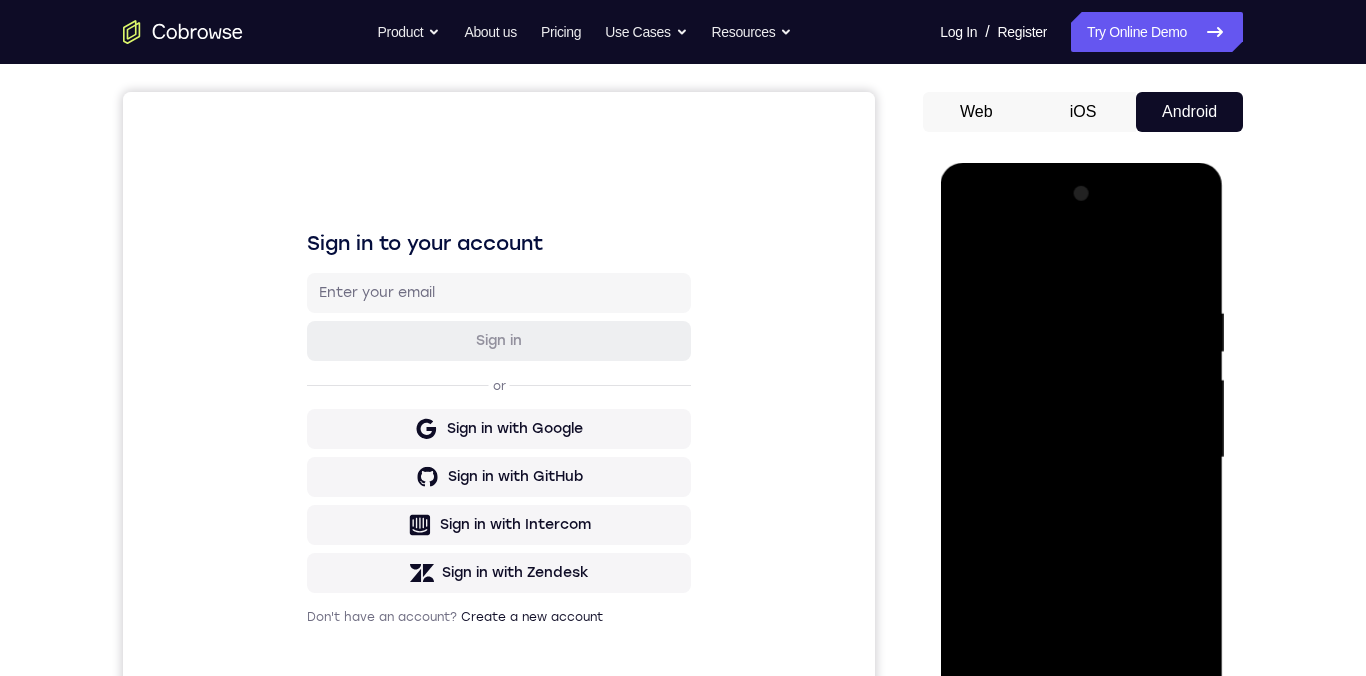 click at bounding box center [1081, 458] 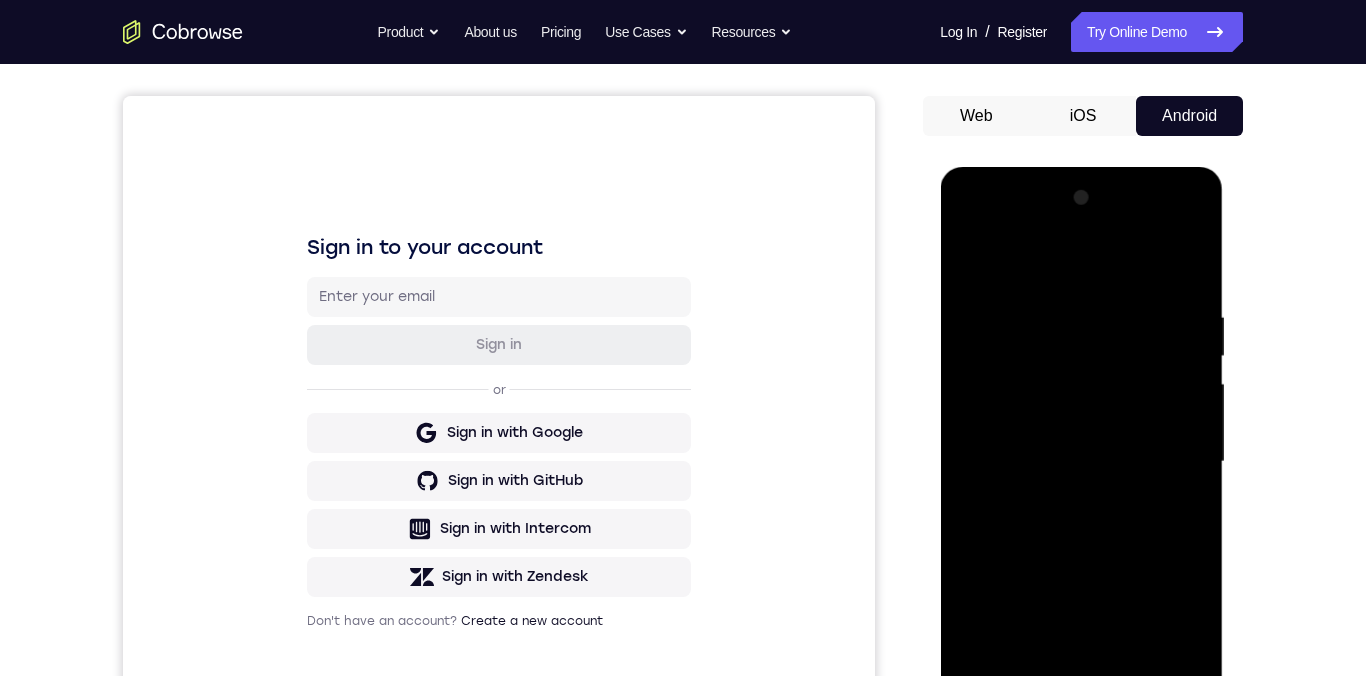 scroll, scrollTop: 152, scrollLeft: 0, axis: vertical 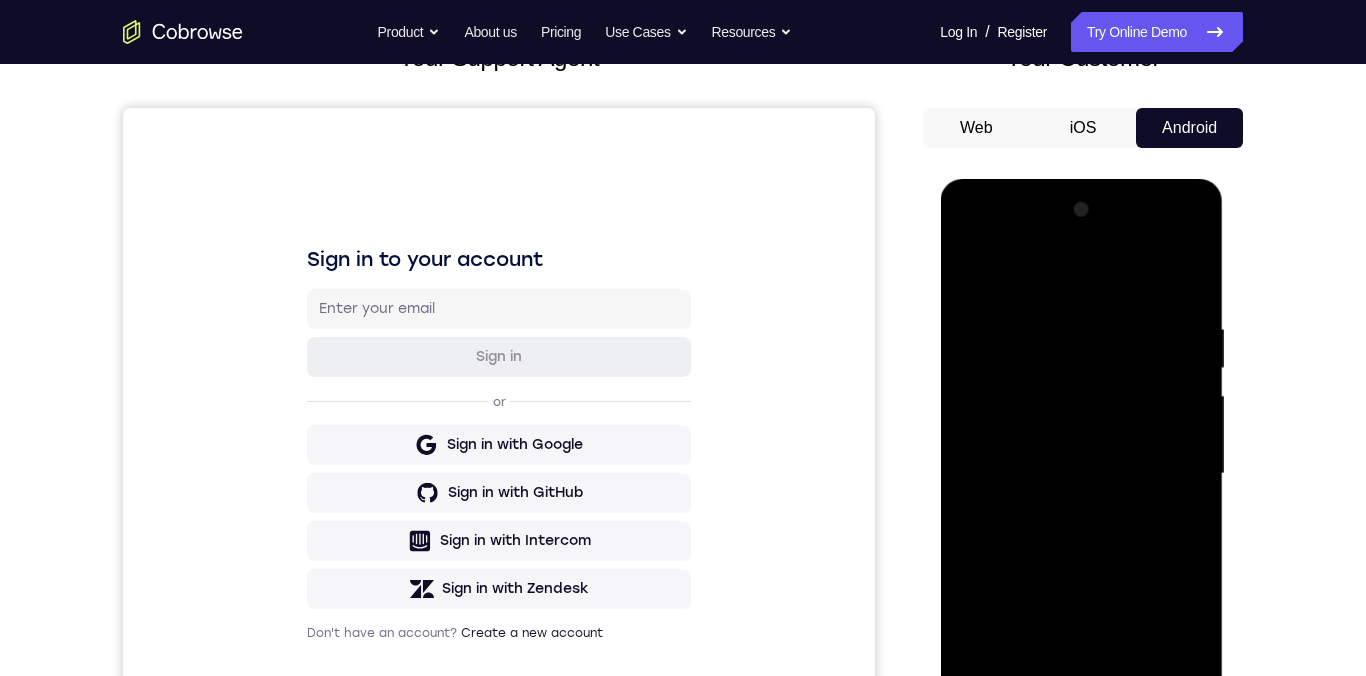 click at bounding box center [1081, 474] 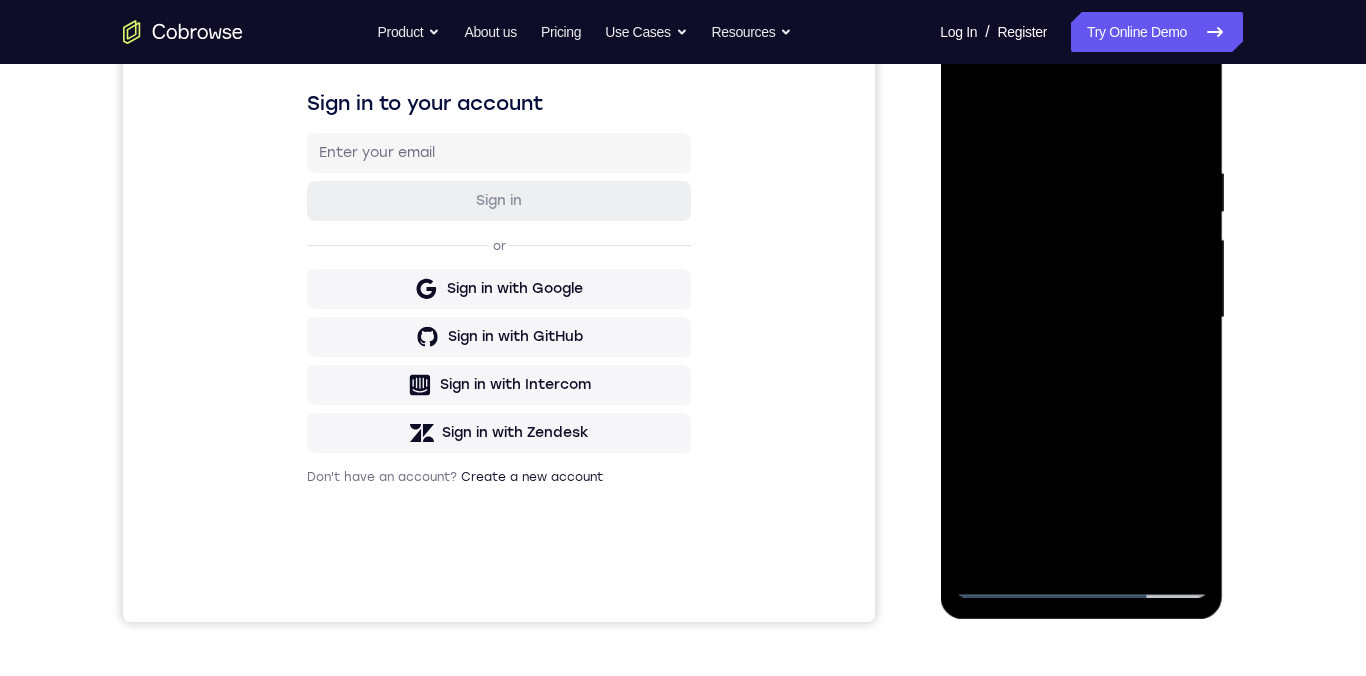 scroll, scrollTop: 313, scrollLeft: 0, axis: vertical 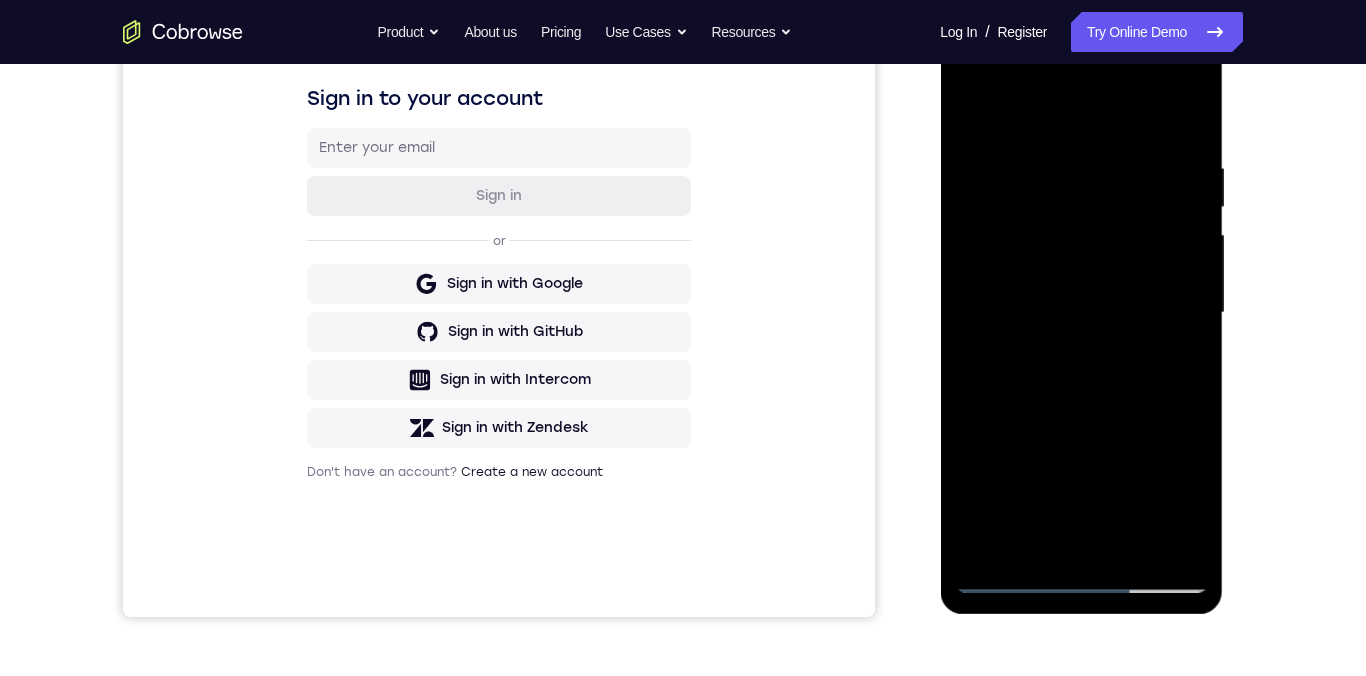 click at bounding box center (1081, 313) 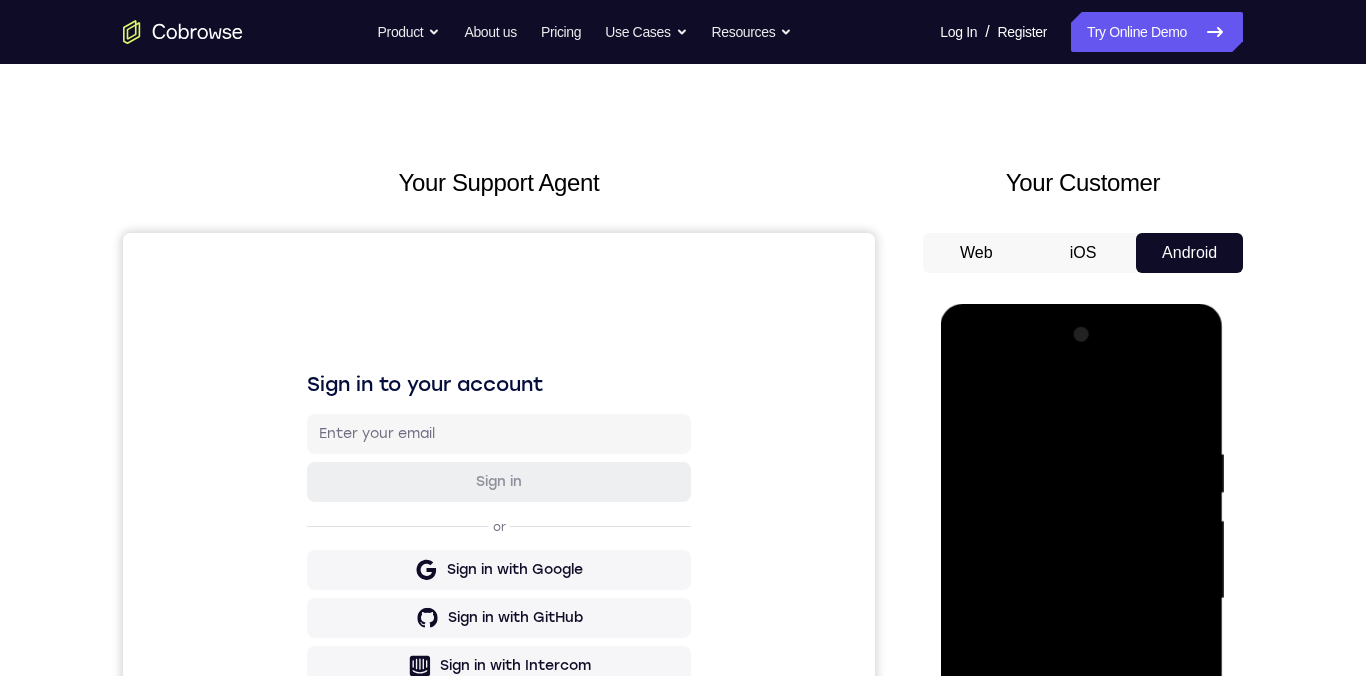 scroll, scrollTop: 106, scrollLeft: 0, axis: vertical 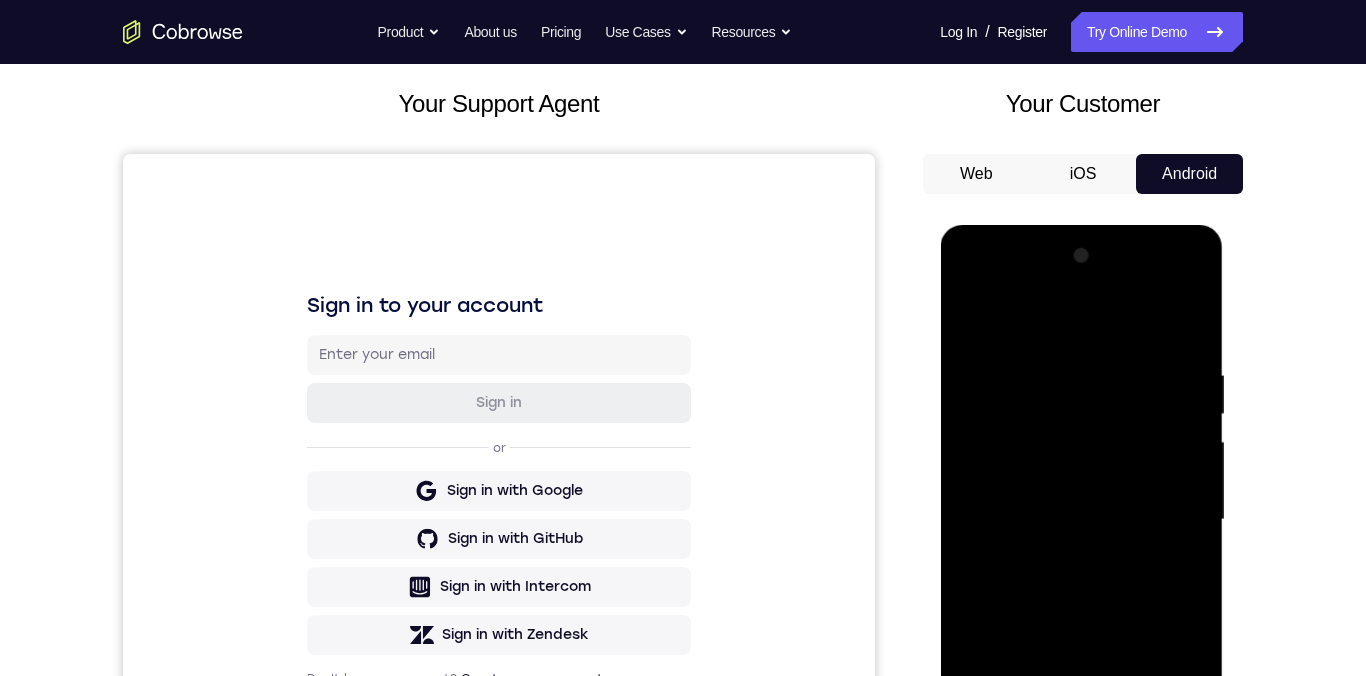 click at bounding box center [1081, 520] 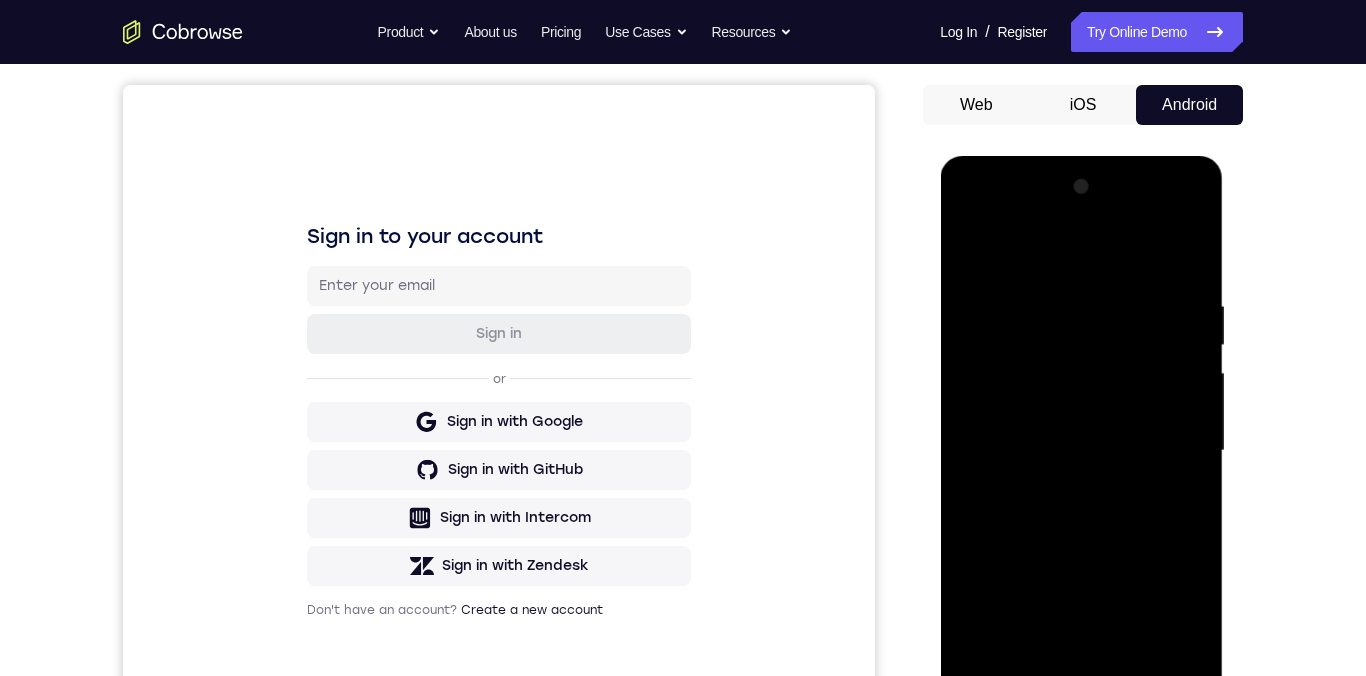 click at bounding box center (1081, 451) 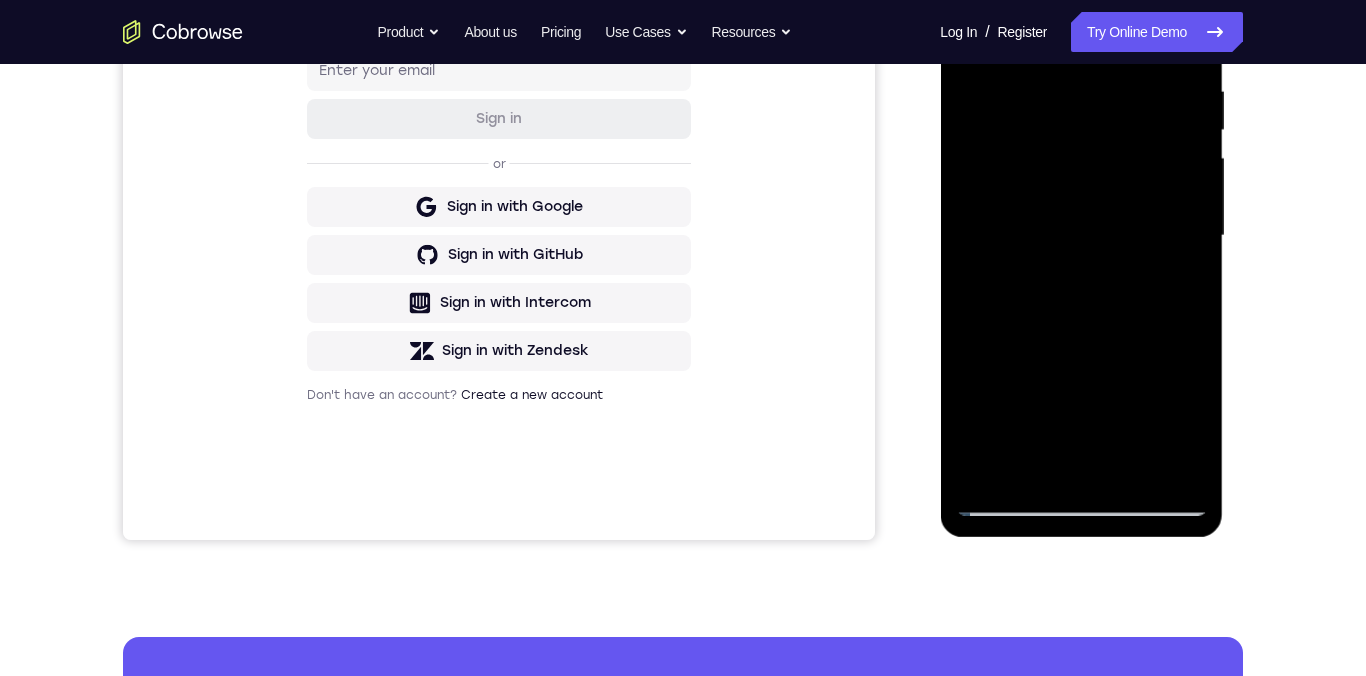 click at bounding box center [1081, 236] 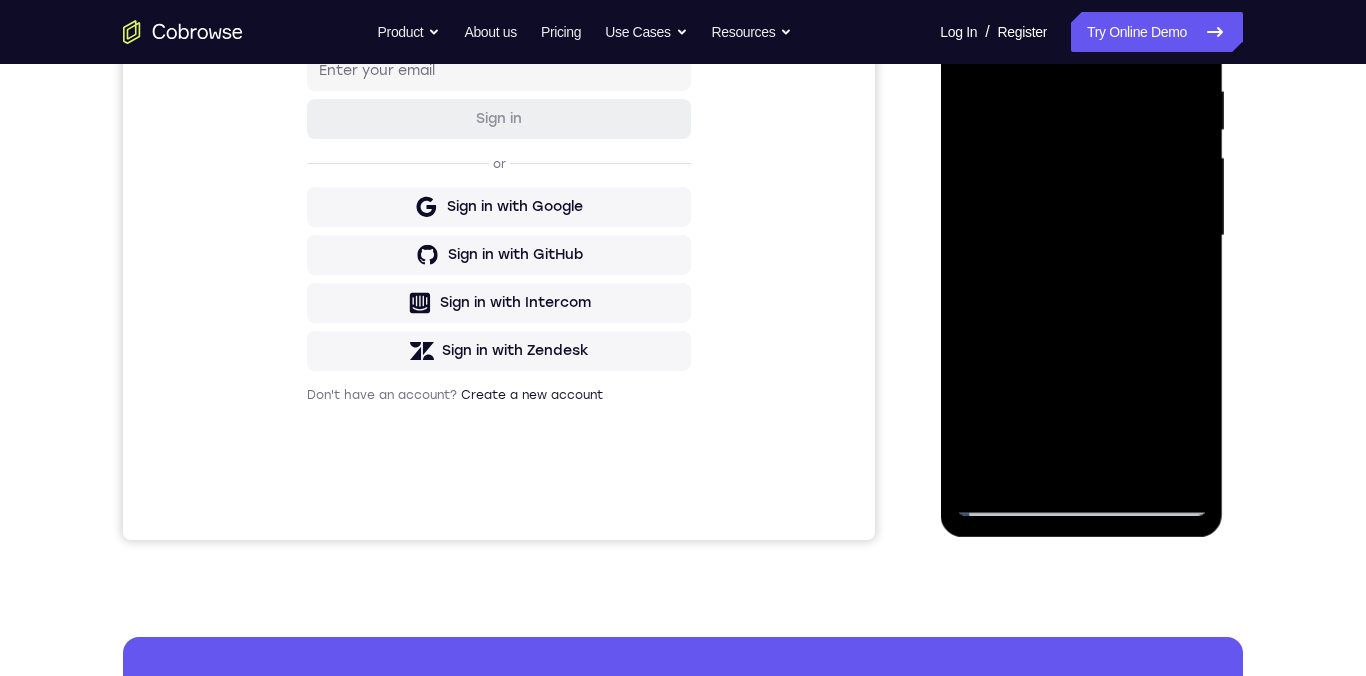 scroll, scrollTop: 321, scrollLeft: 0, axis: vertical 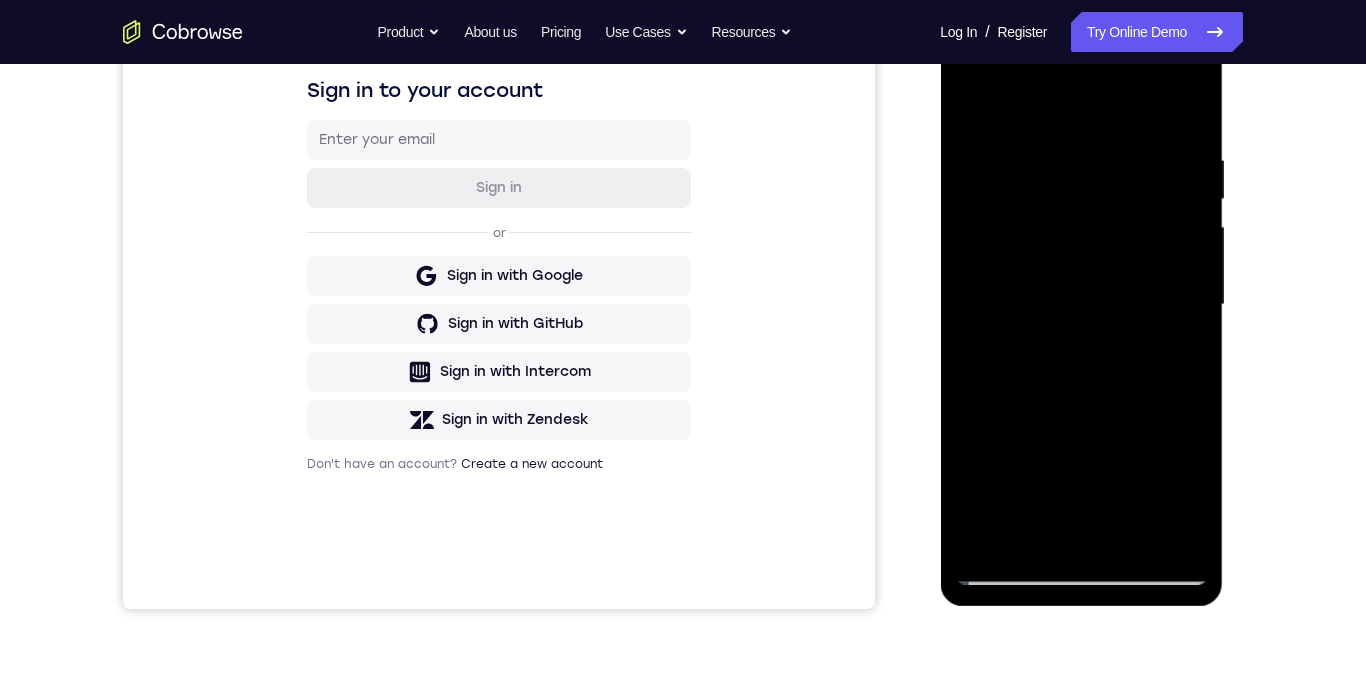 click at bounding box center [1081, 305] 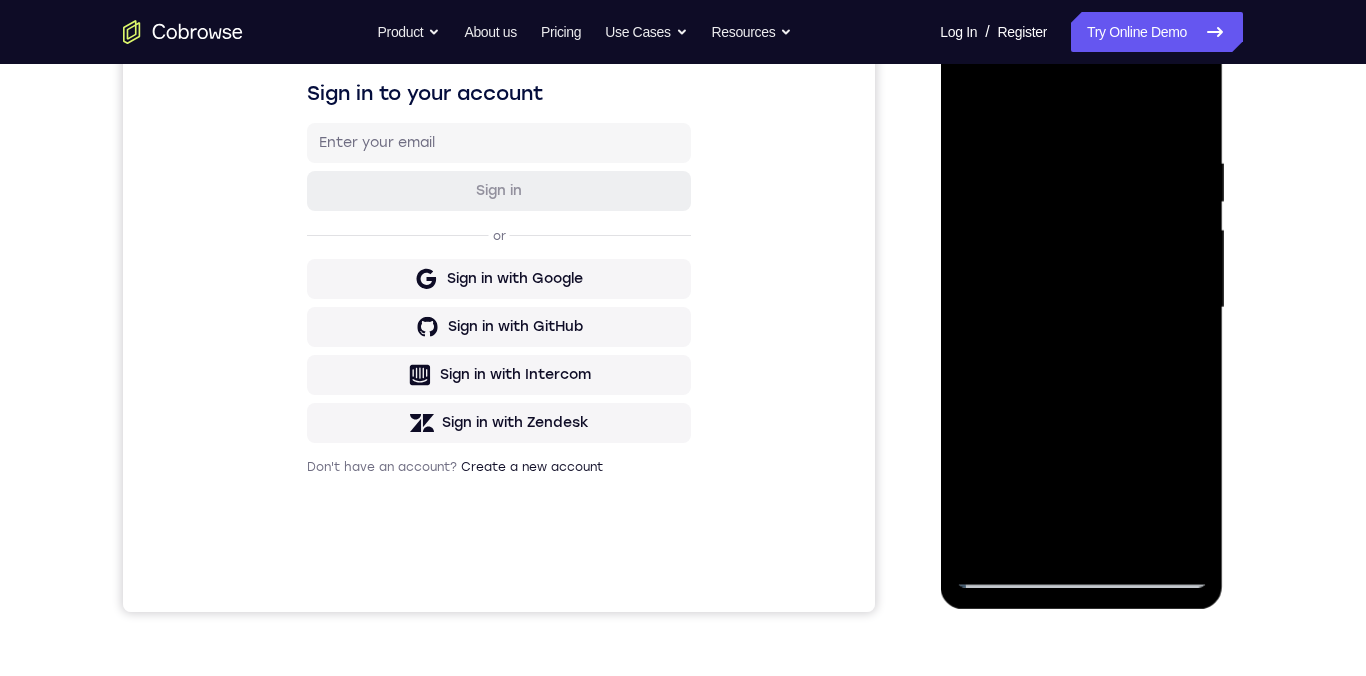 click at bounding box center (1081, 308) 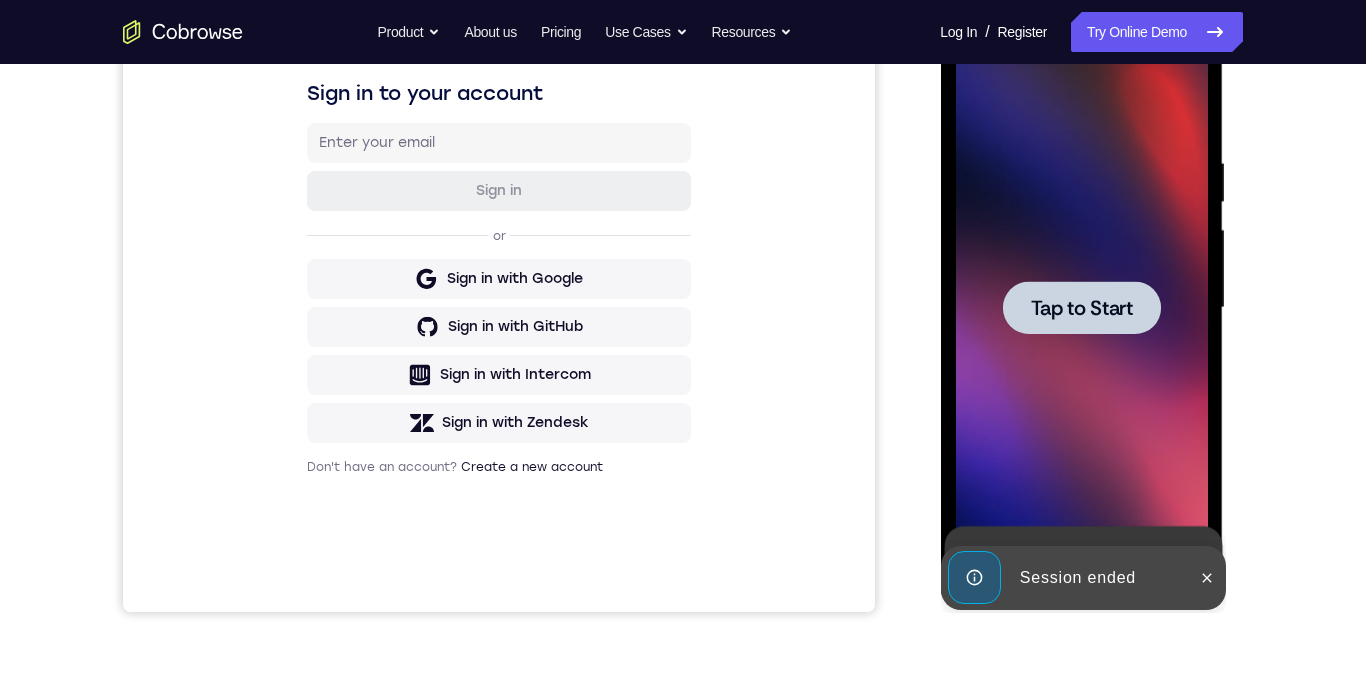 click at bounding box center (1081, 307) 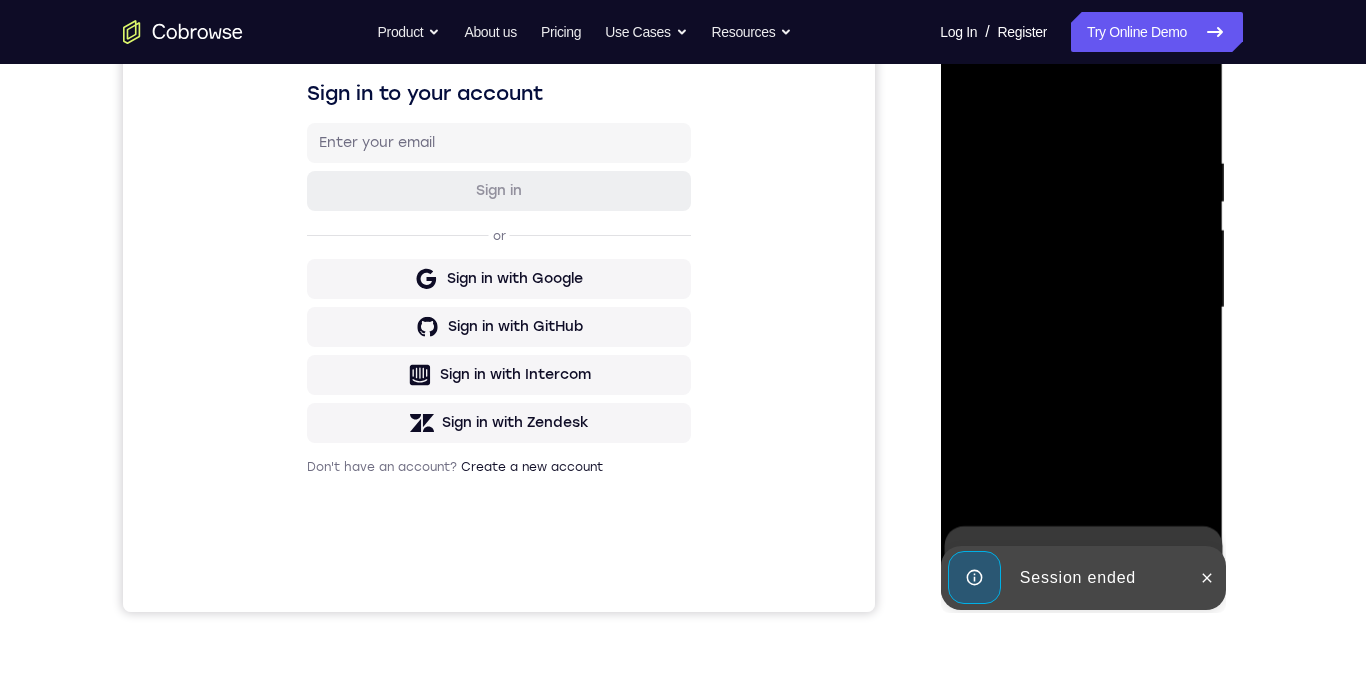 scroll, scrollTop: 391, scrollLeft: 0, axis: vertical 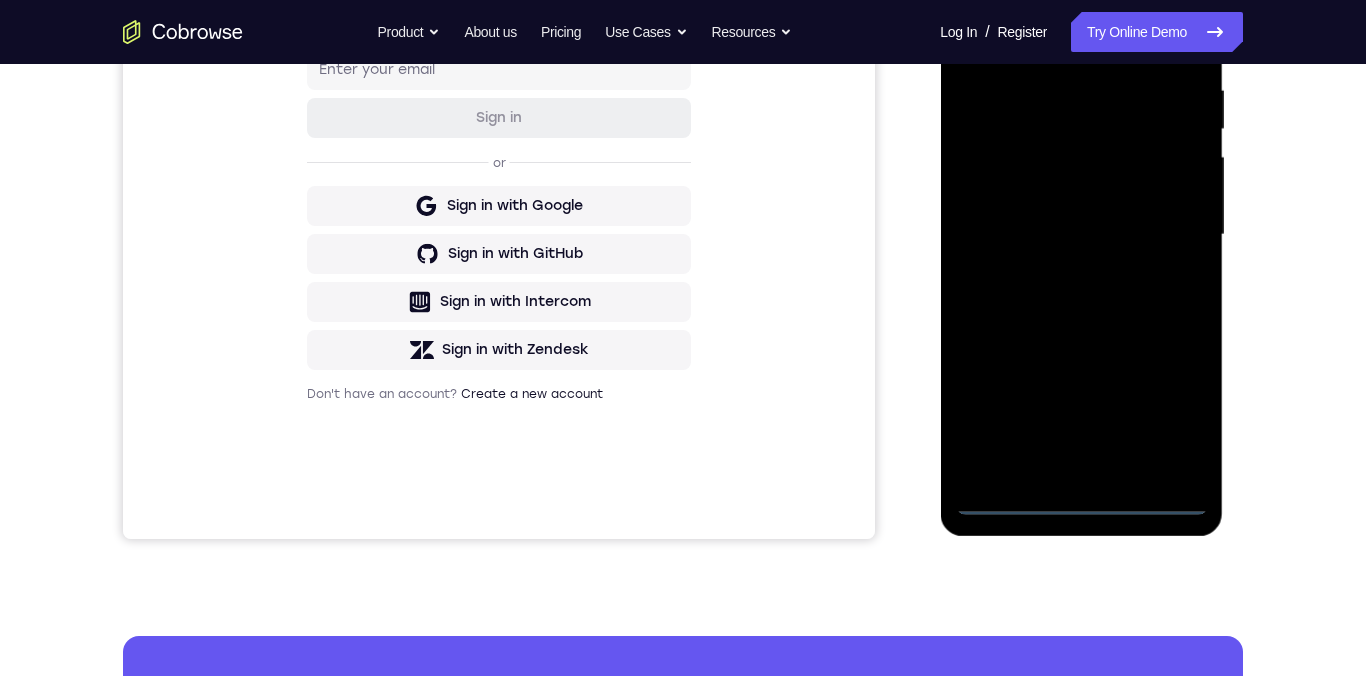 click at bounding box center [1081, 235] 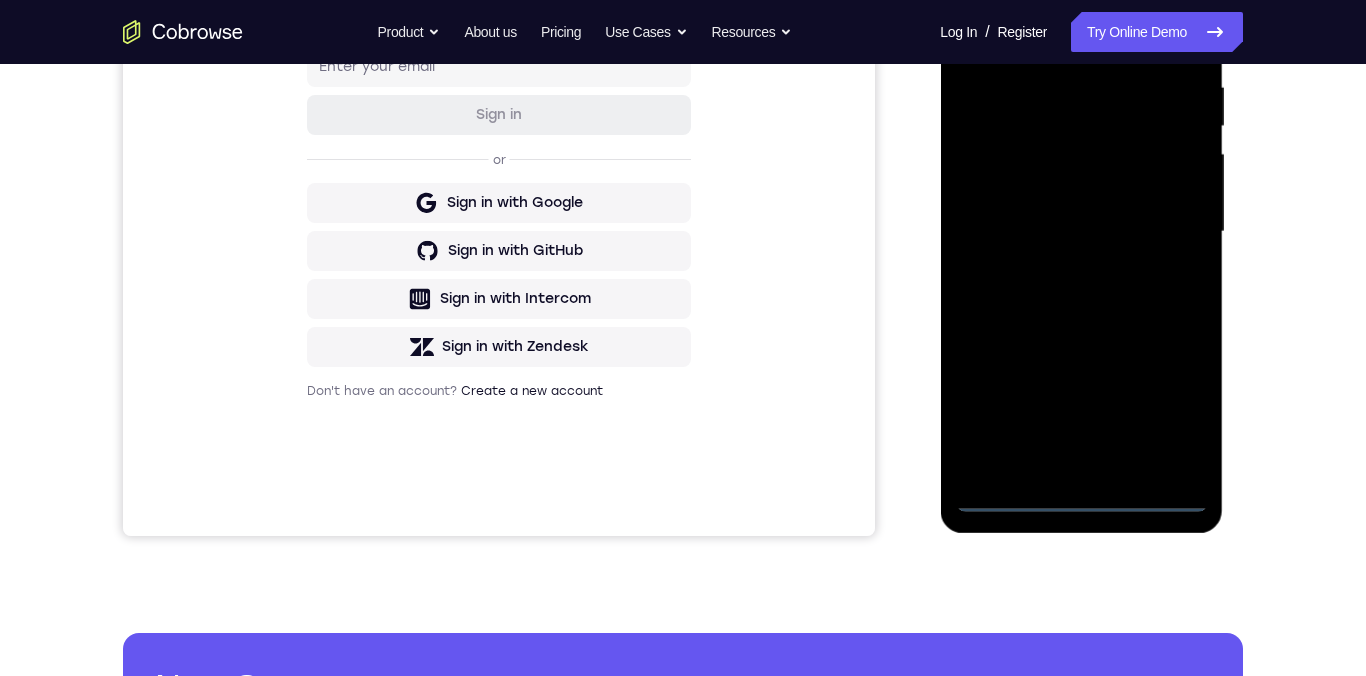 click at bounding box center (1081, 232) 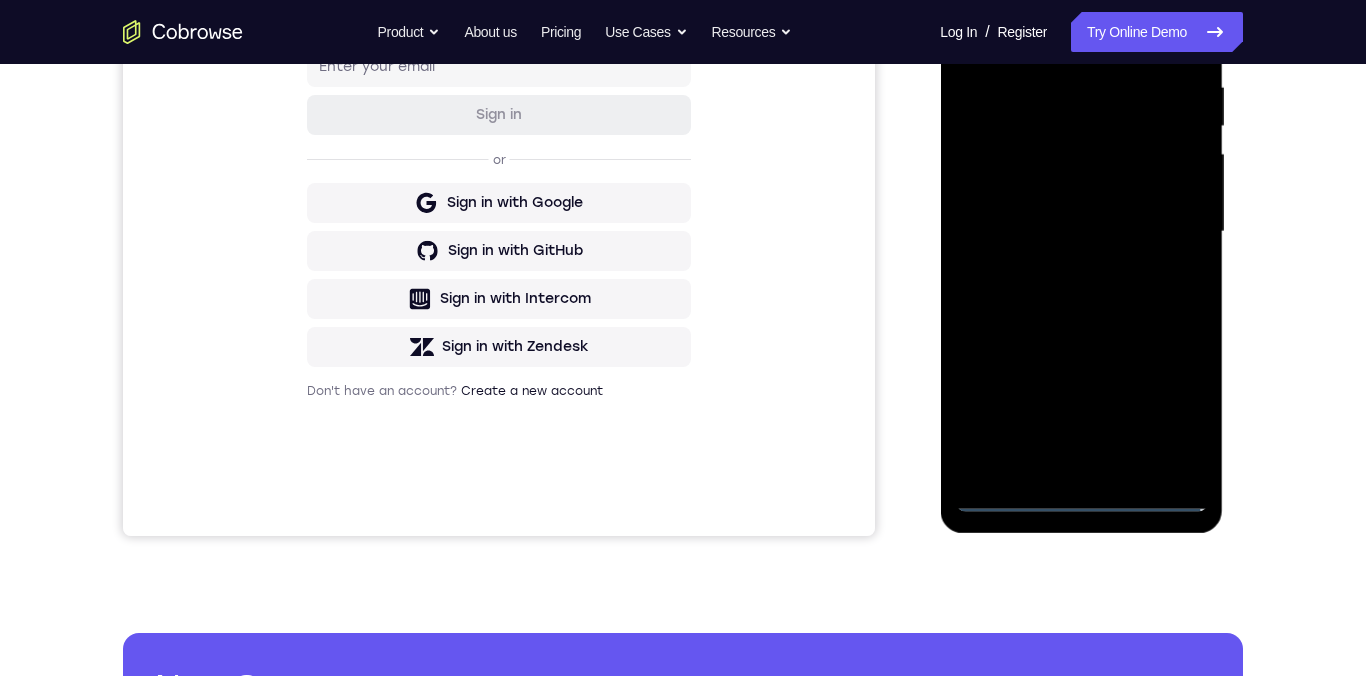 click at bounding box center [1081, 232] 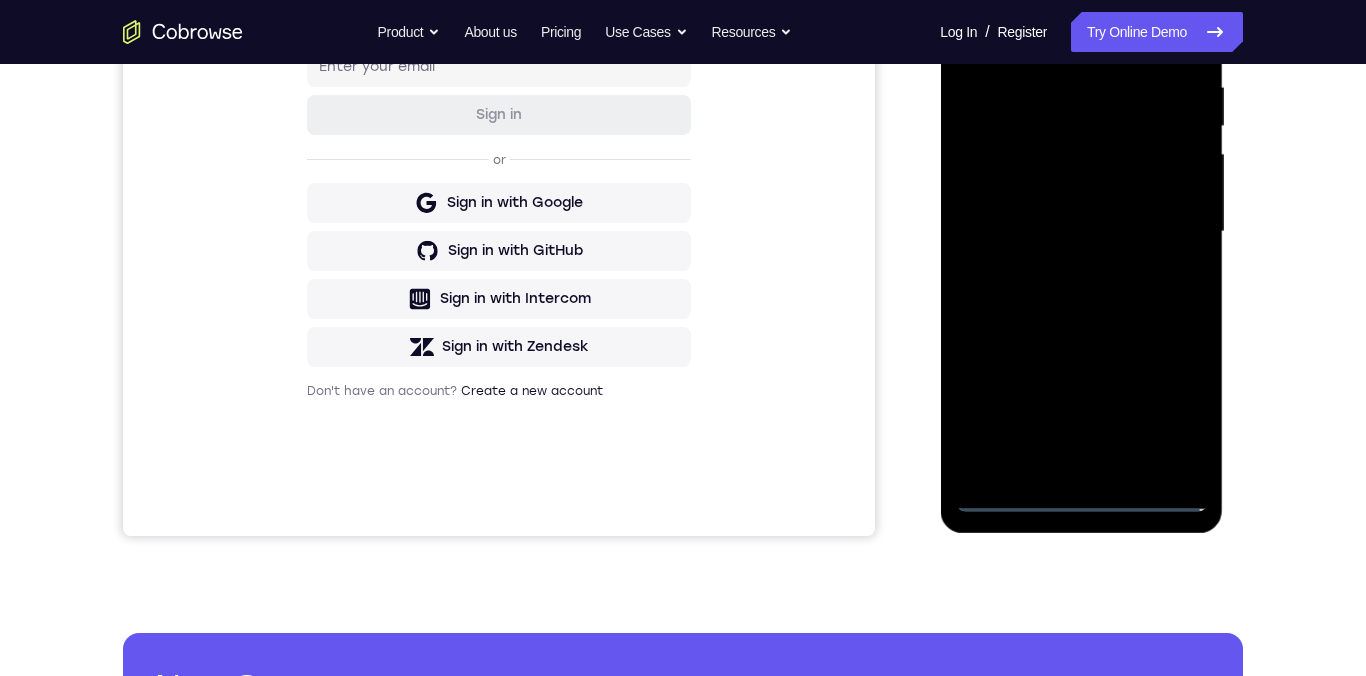 click at bounding box center (1081, 232) 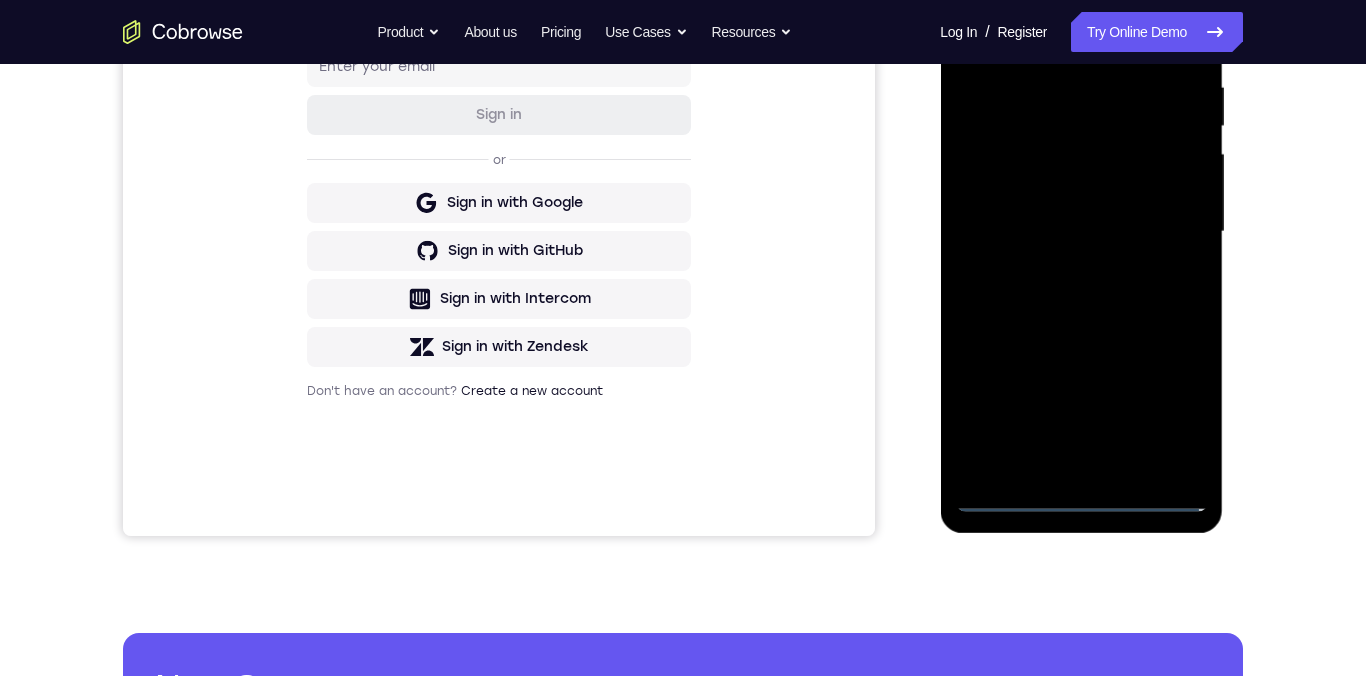 click at bounding box center [1081, 232] 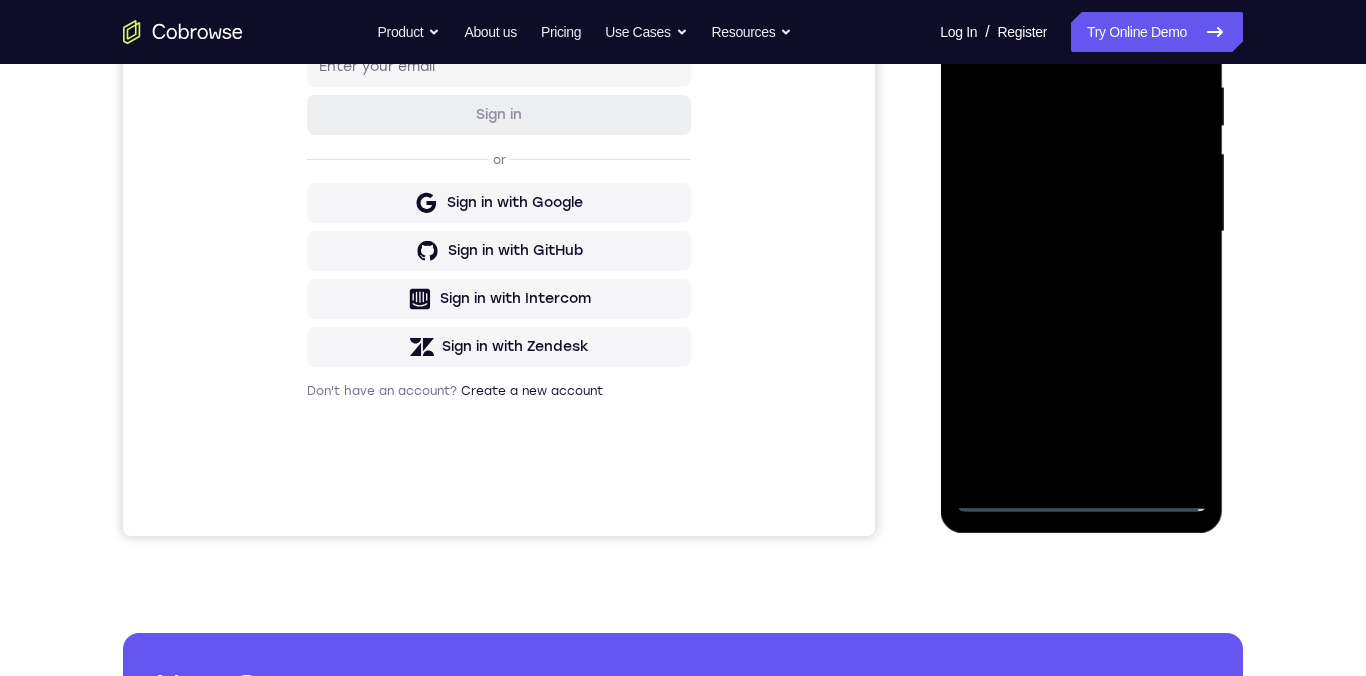 click at bounding box center [1081, 232] 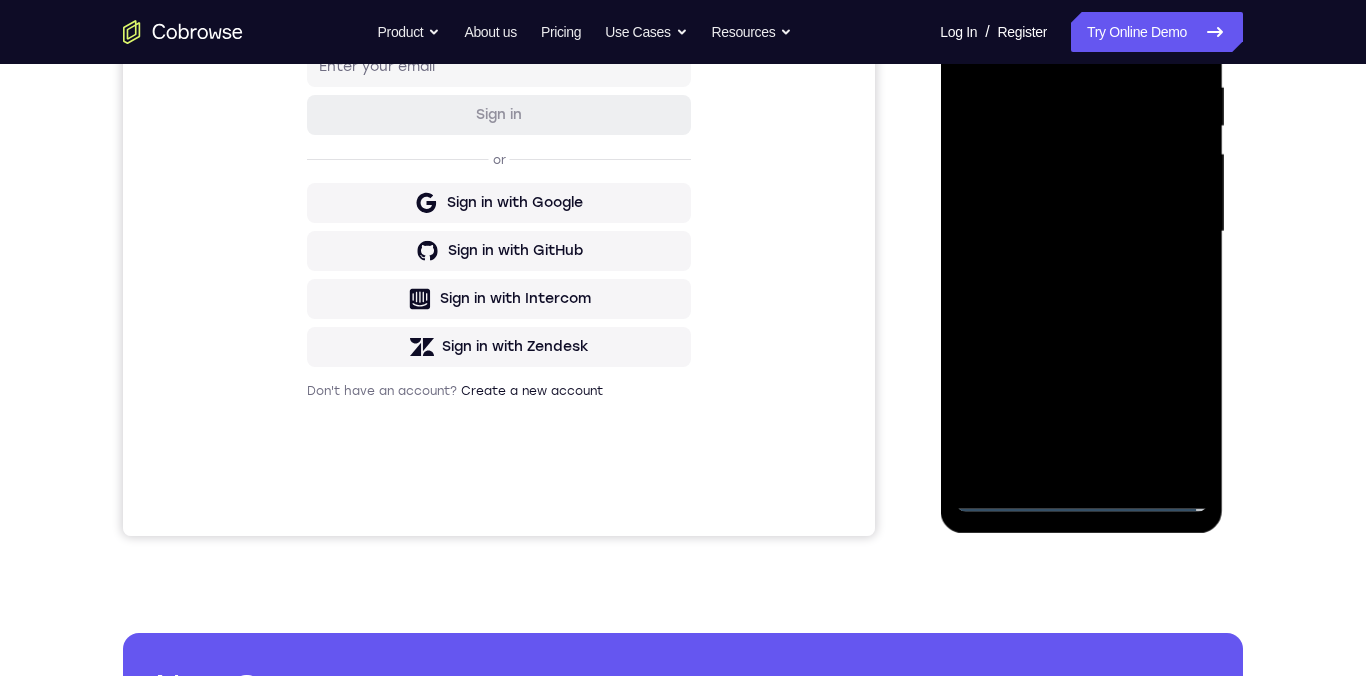 click at bounding box center [1081, 232] 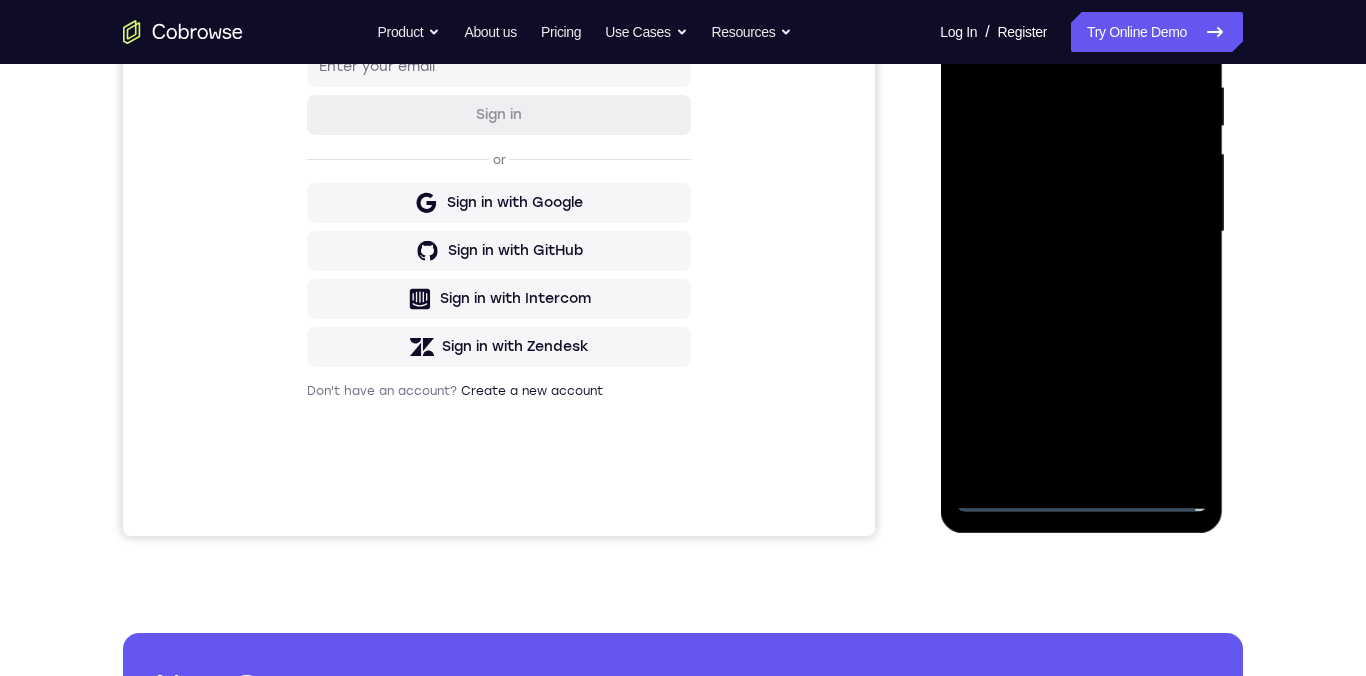 click at bounding box center (1081, 232) 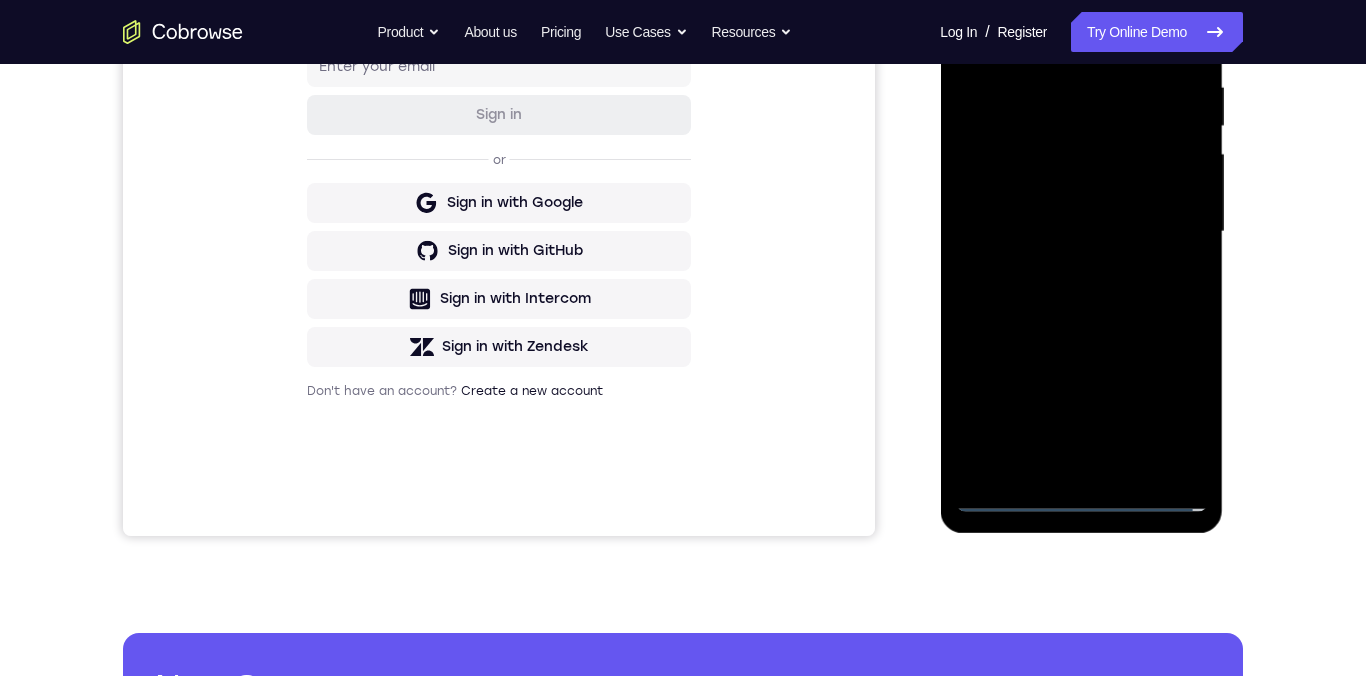 click at bounding box center [1081, 232] 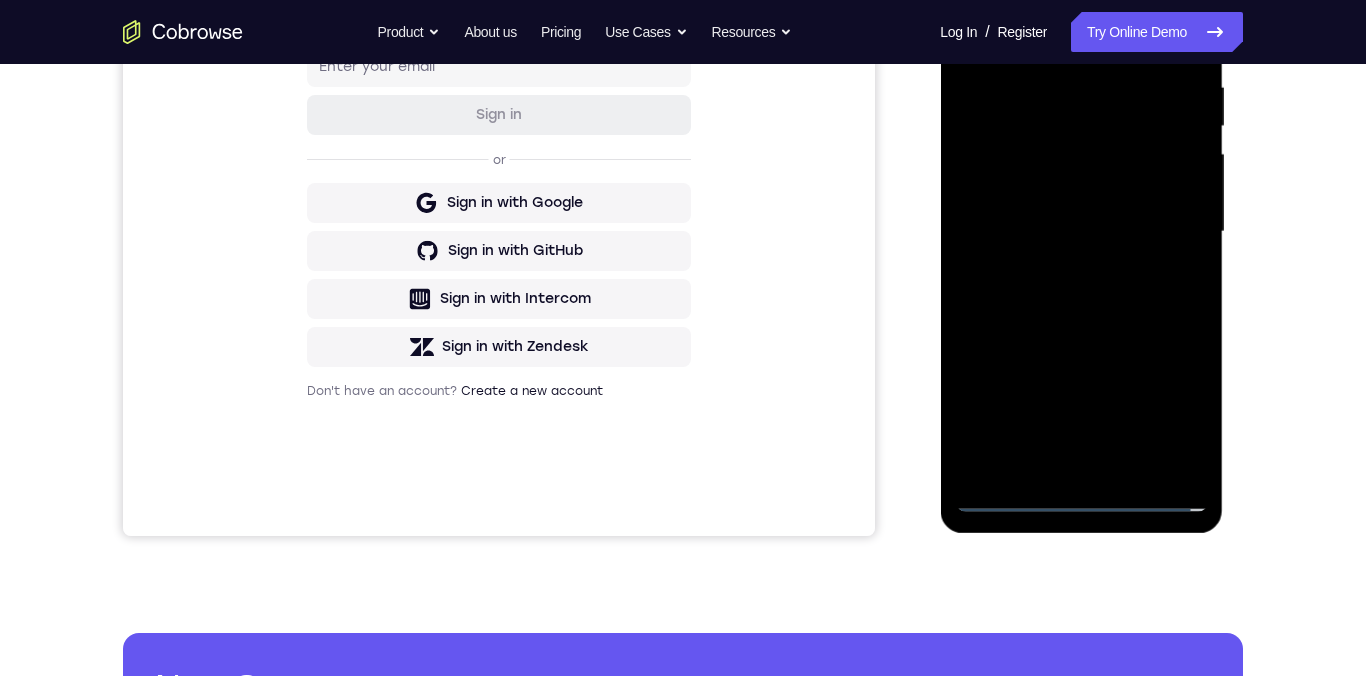 click at bounding box center [1081, 232] 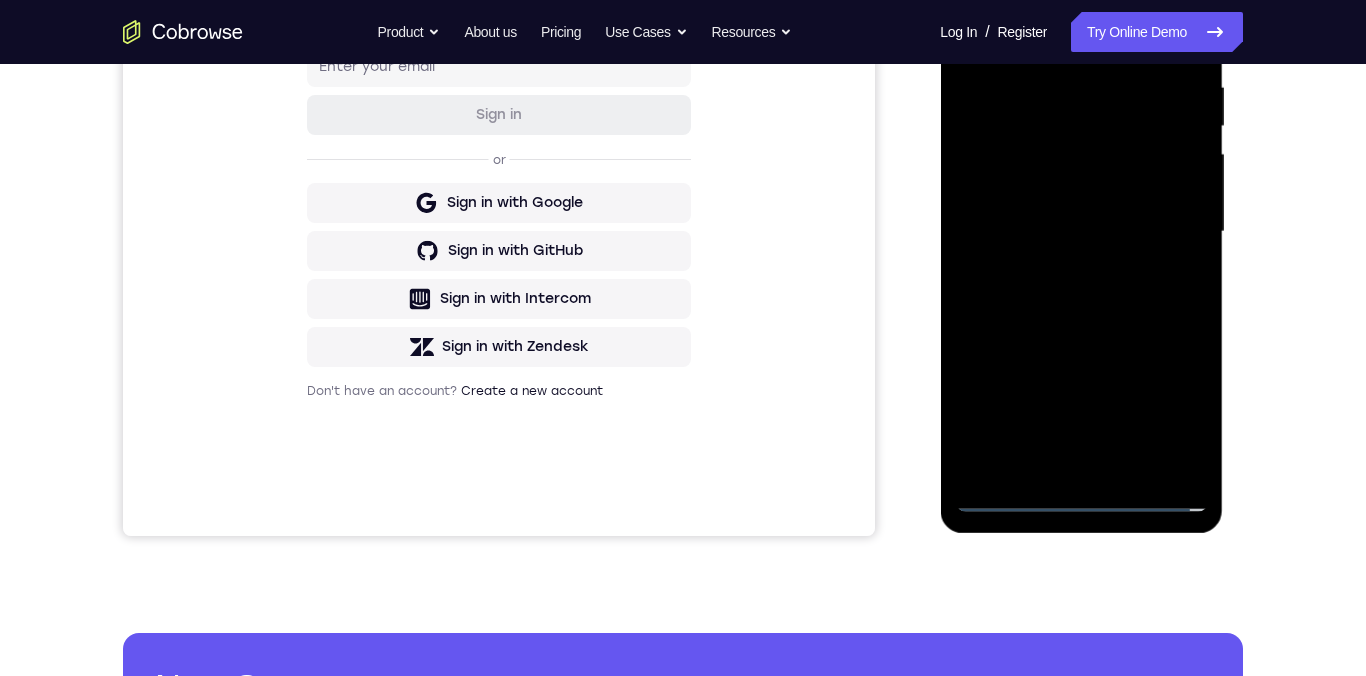 click at bounding box center [1081, 232] 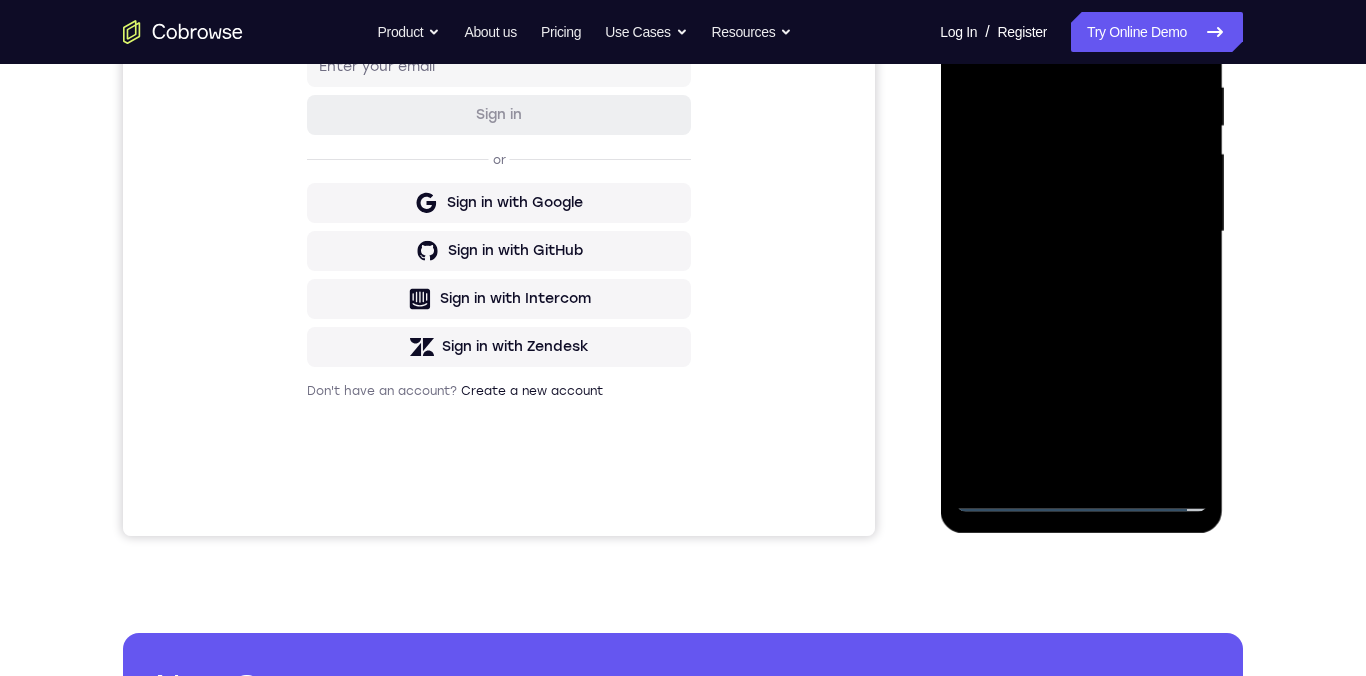 click at bounding box center (1081, 232) 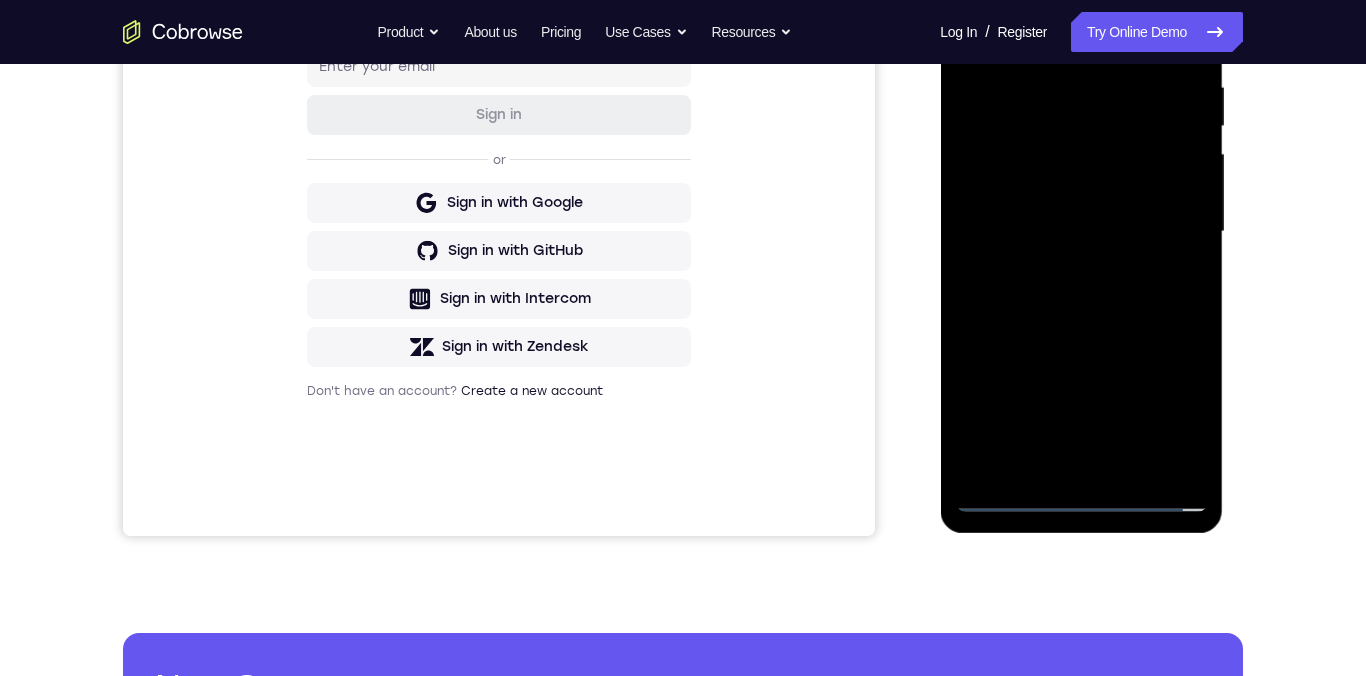 click at bounding box center [1081, 232] 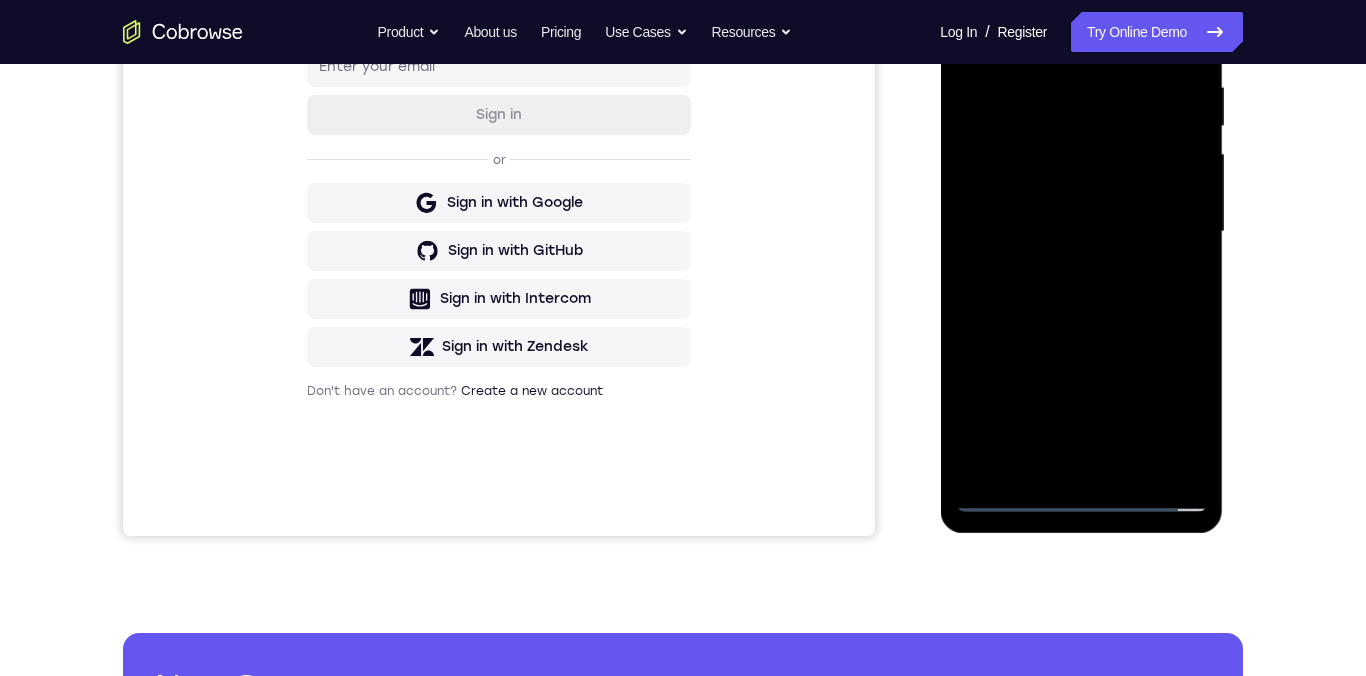 click at bounding box center [1081, 232] 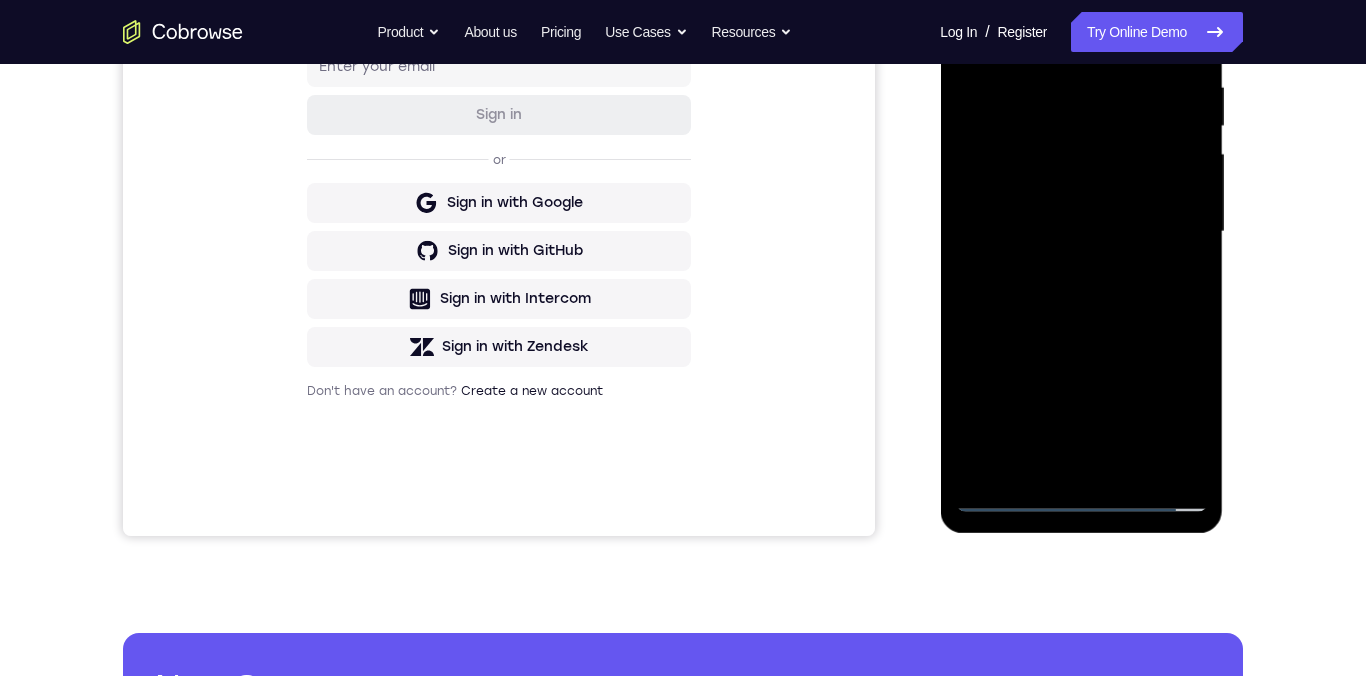 click at bounding box center (1081, 232) 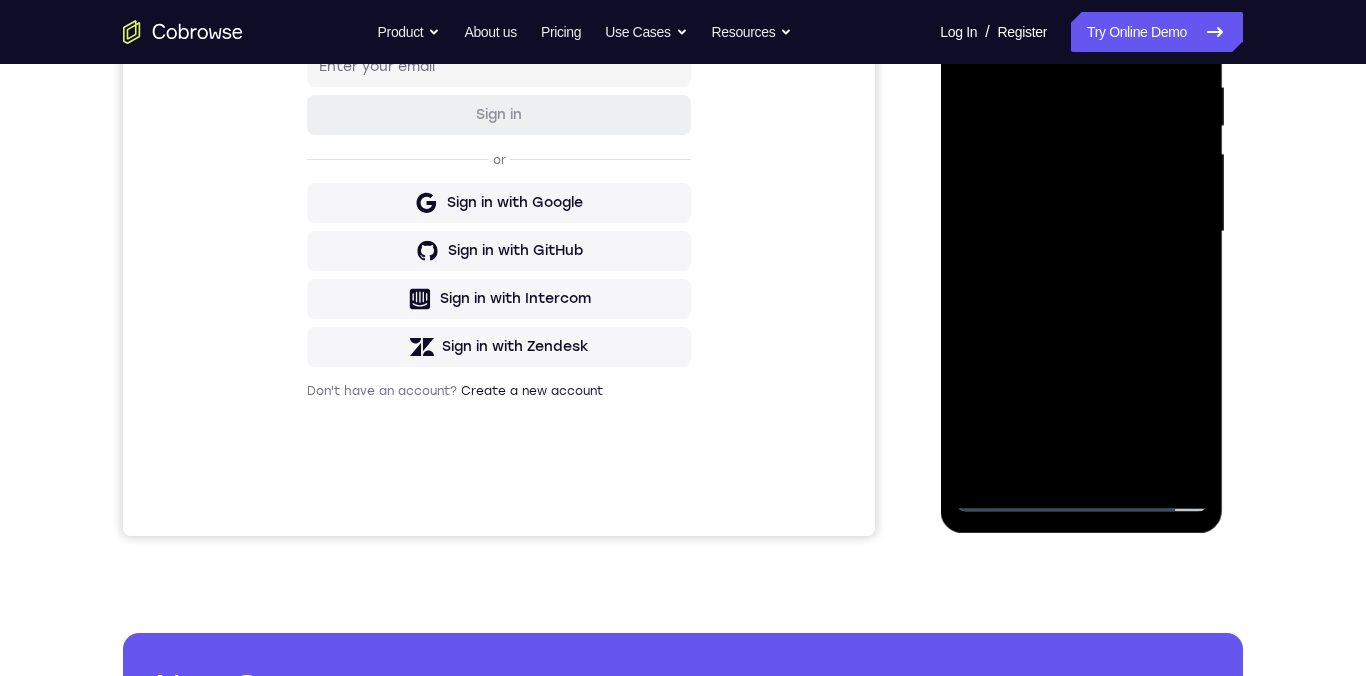 click at bounding box center (1081, 232) 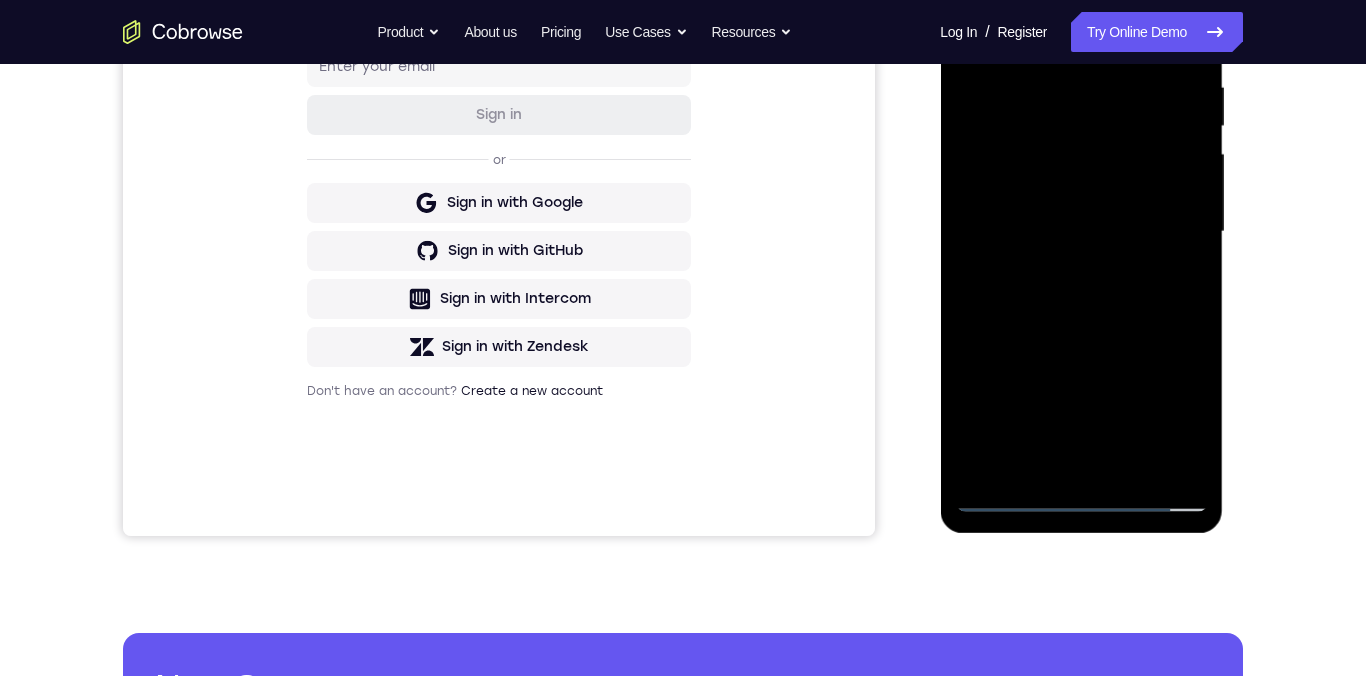click at bounding box center [1081, 232] 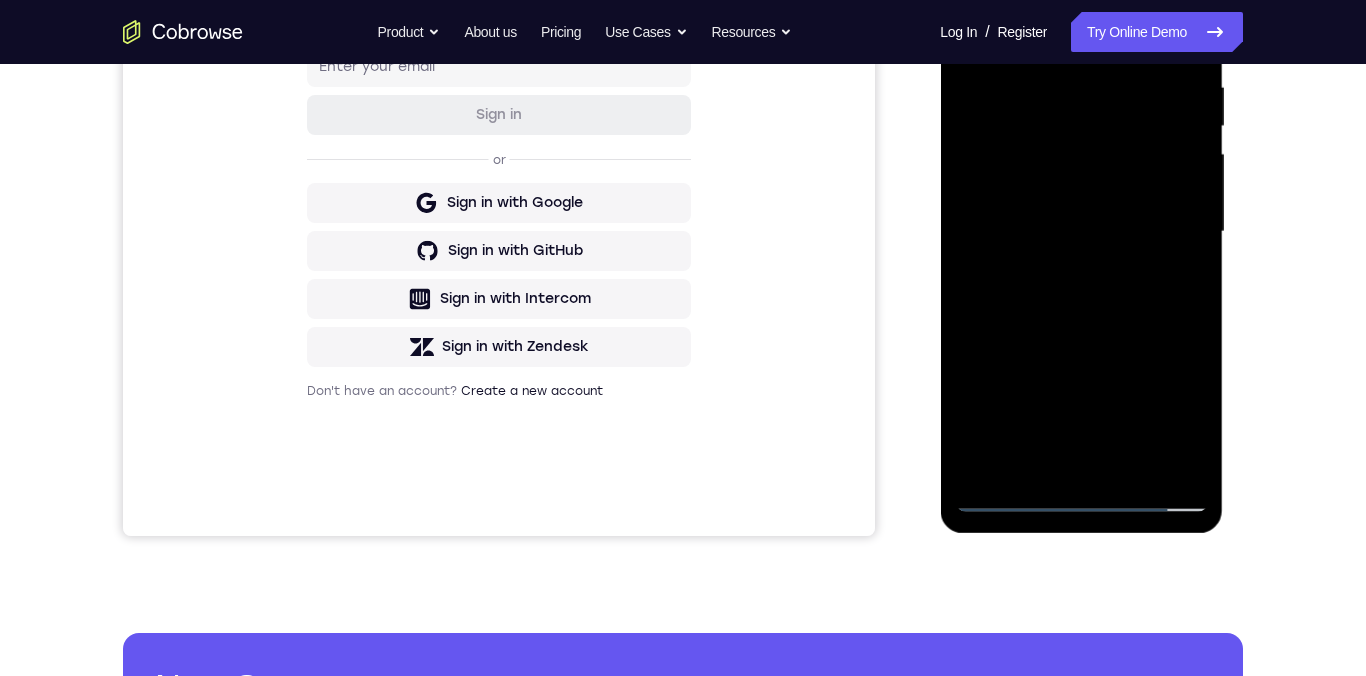 click at bounding box center [1081, 232] 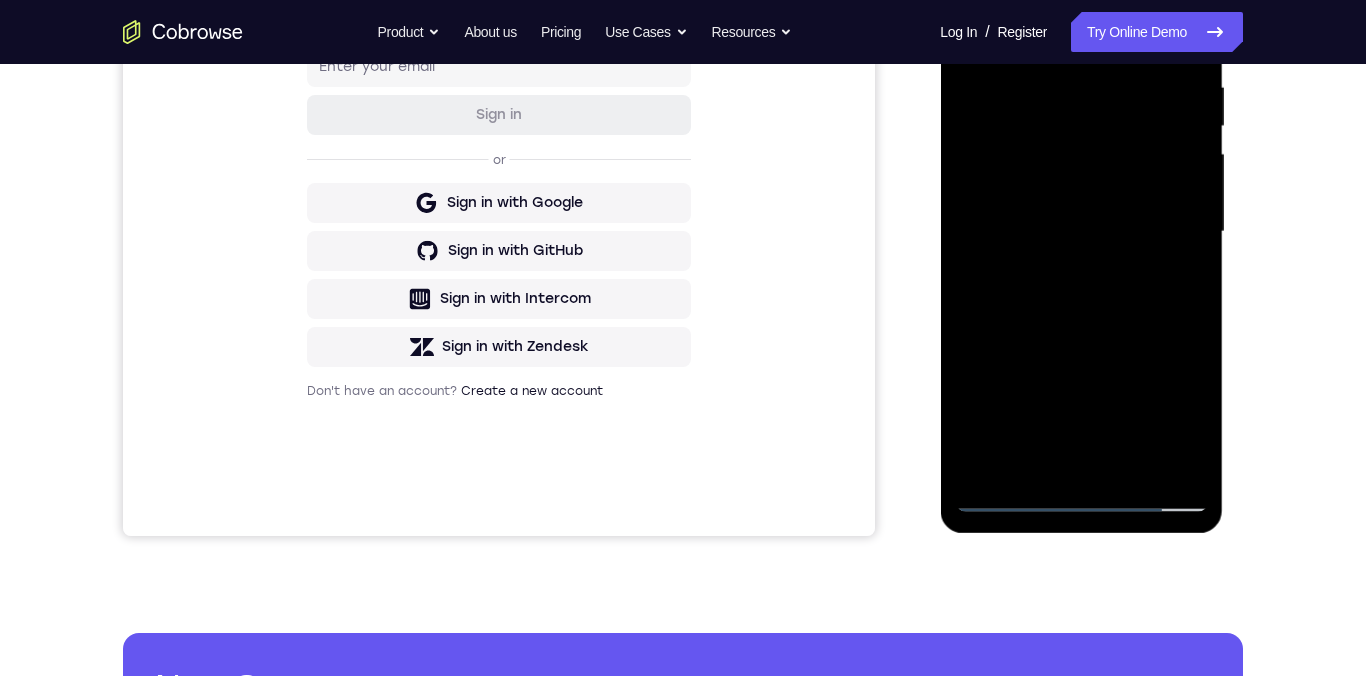 click at bounding box center (1081, 232) 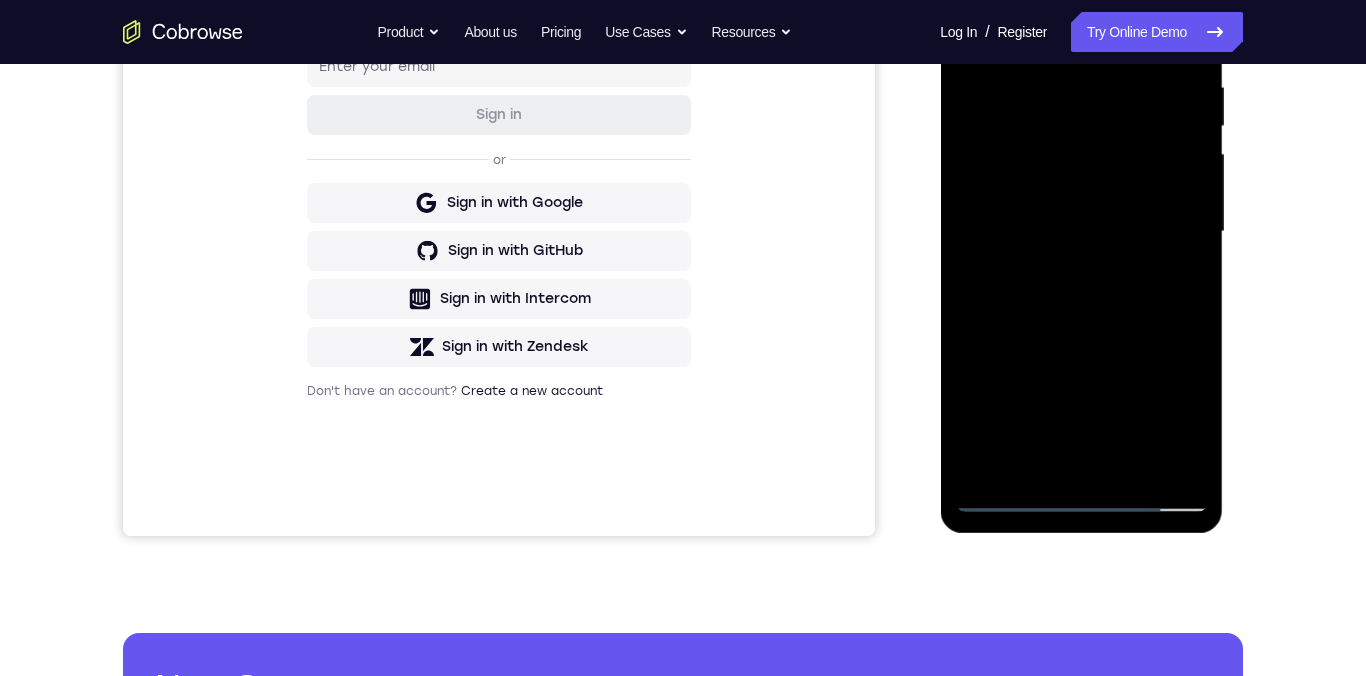 click at bounding box center (1081, 232) 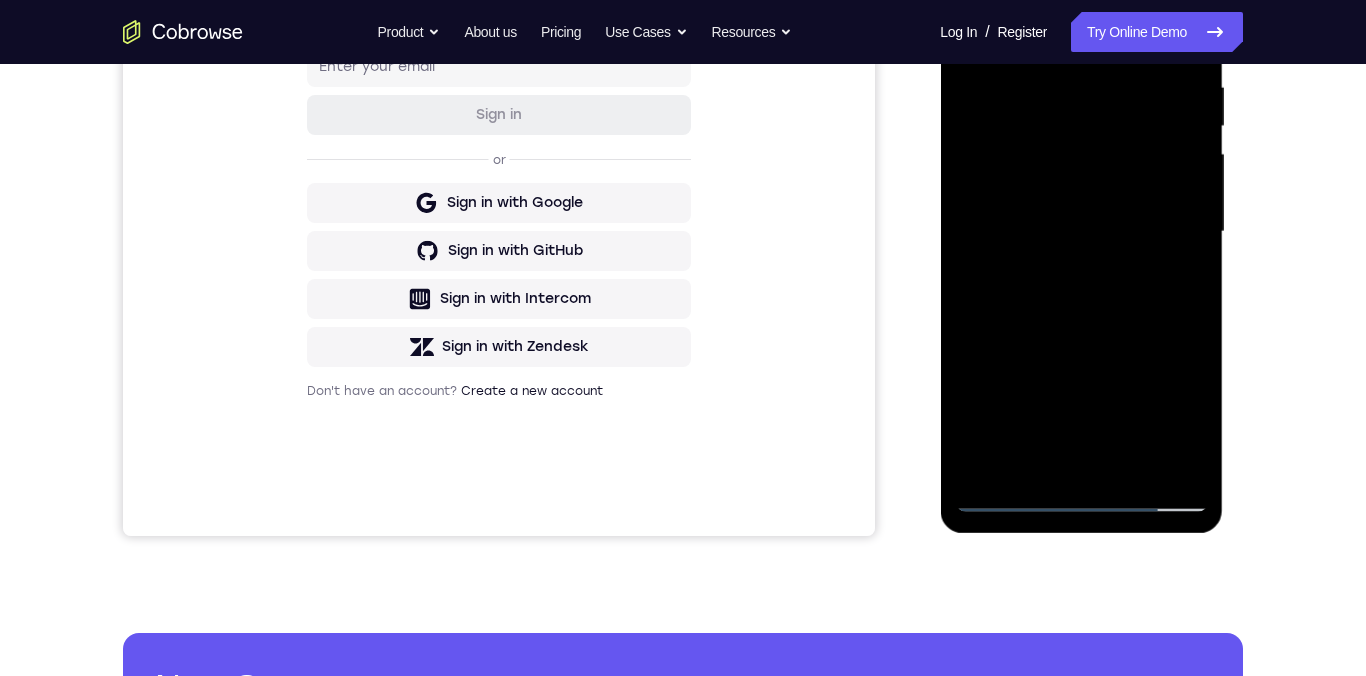 click at bounding box center [1081, 232] 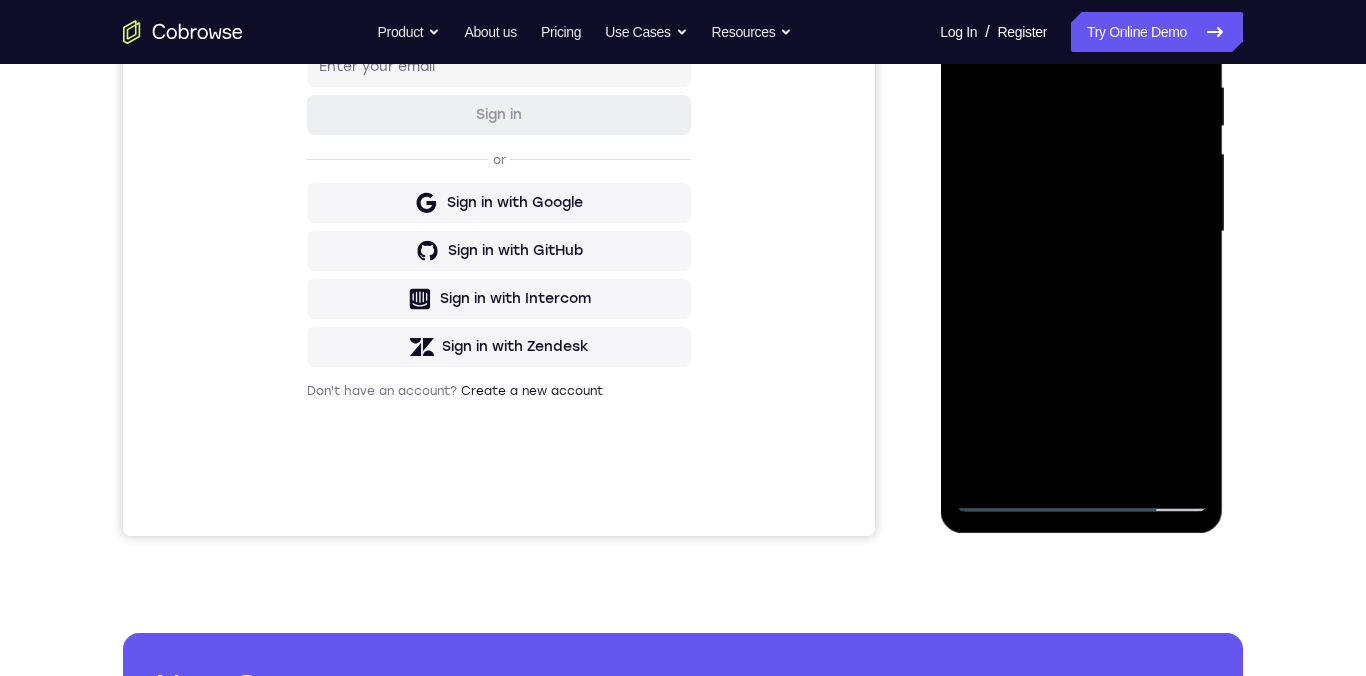 click at bounding box center (1081, 232) 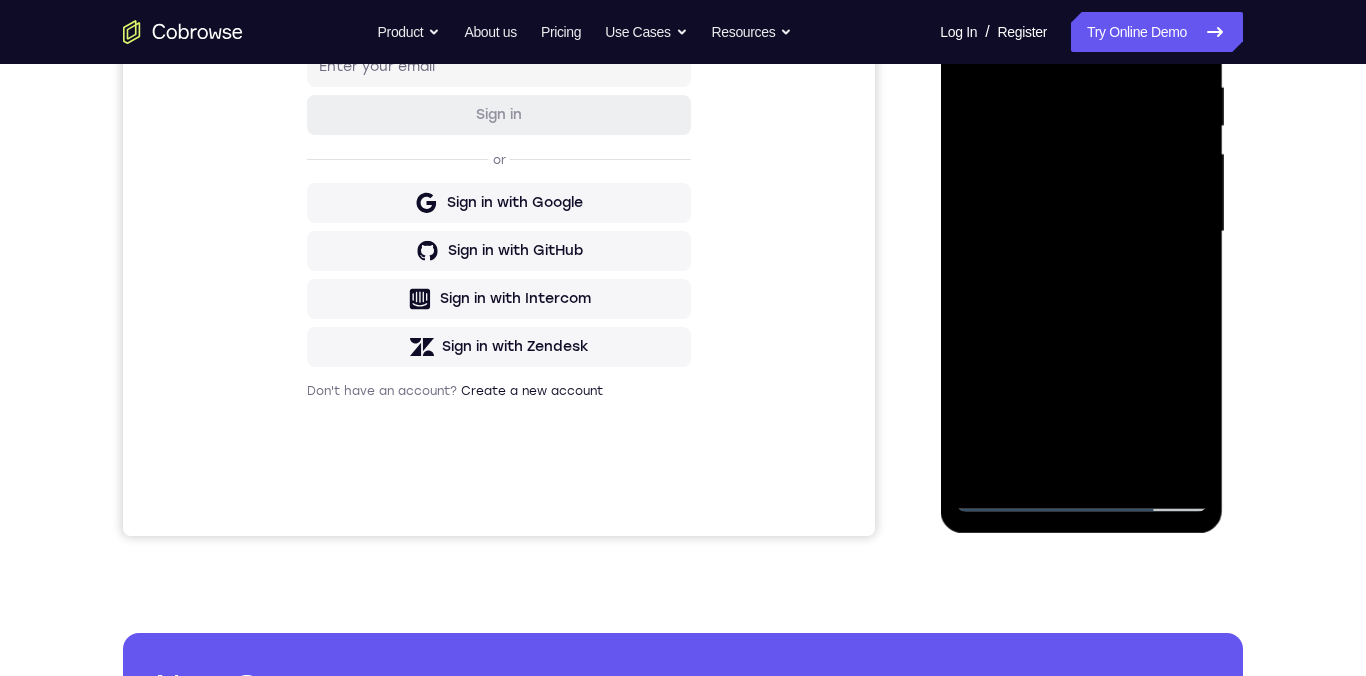 click at bounding box center [1081, 232] 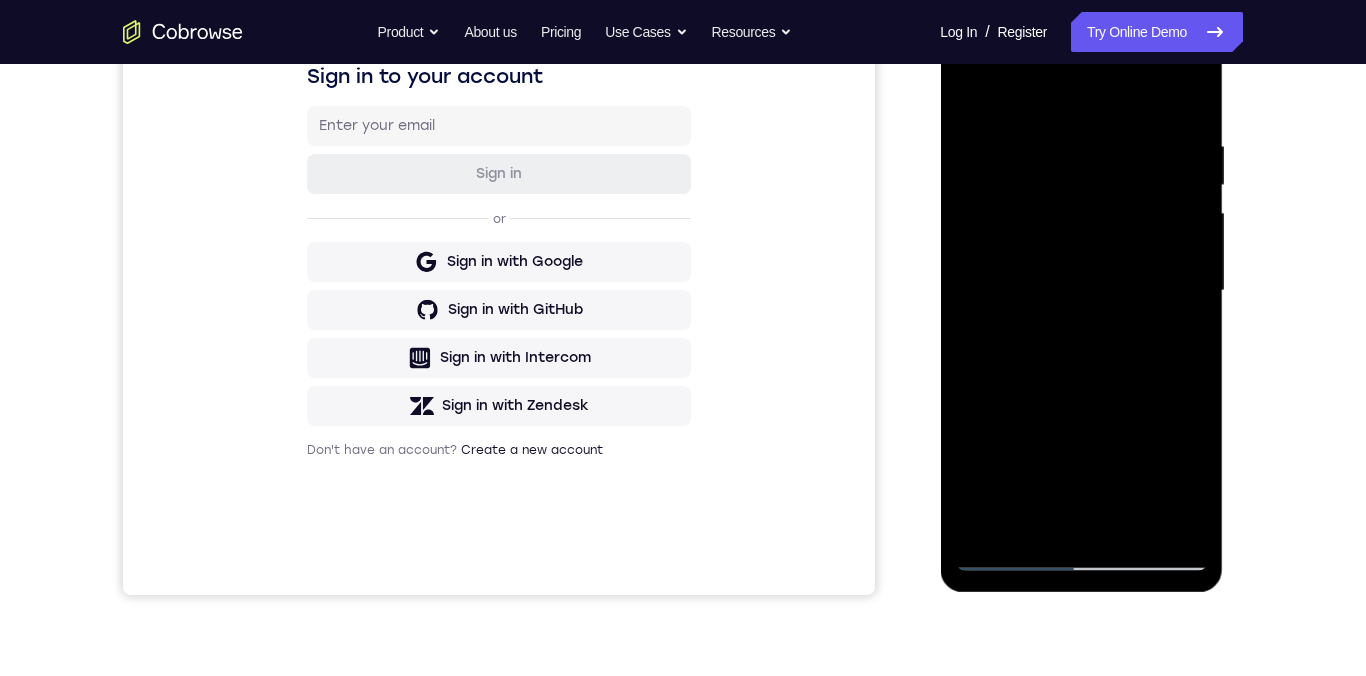 scroll, scrollTop: 164, scrollLeft: 0, axis: vertical 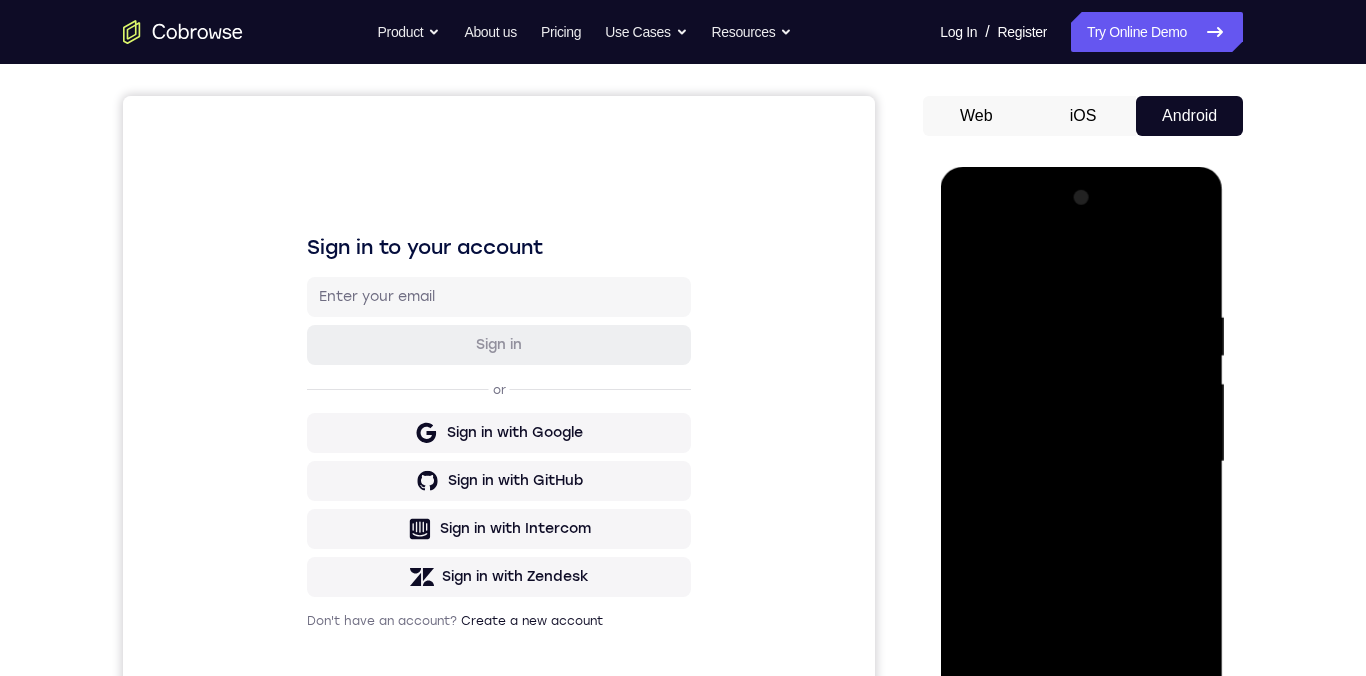 click at bounding box center (1081, 462) 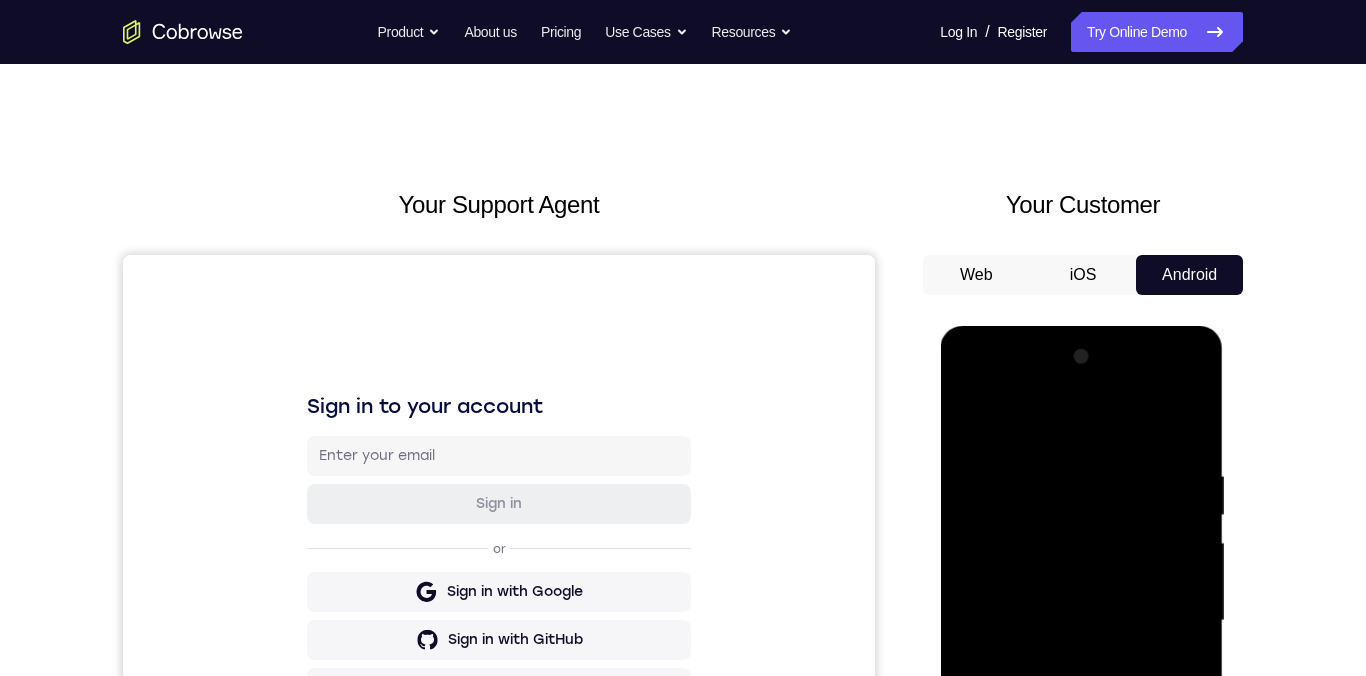click at bounding box center (1081, 621) 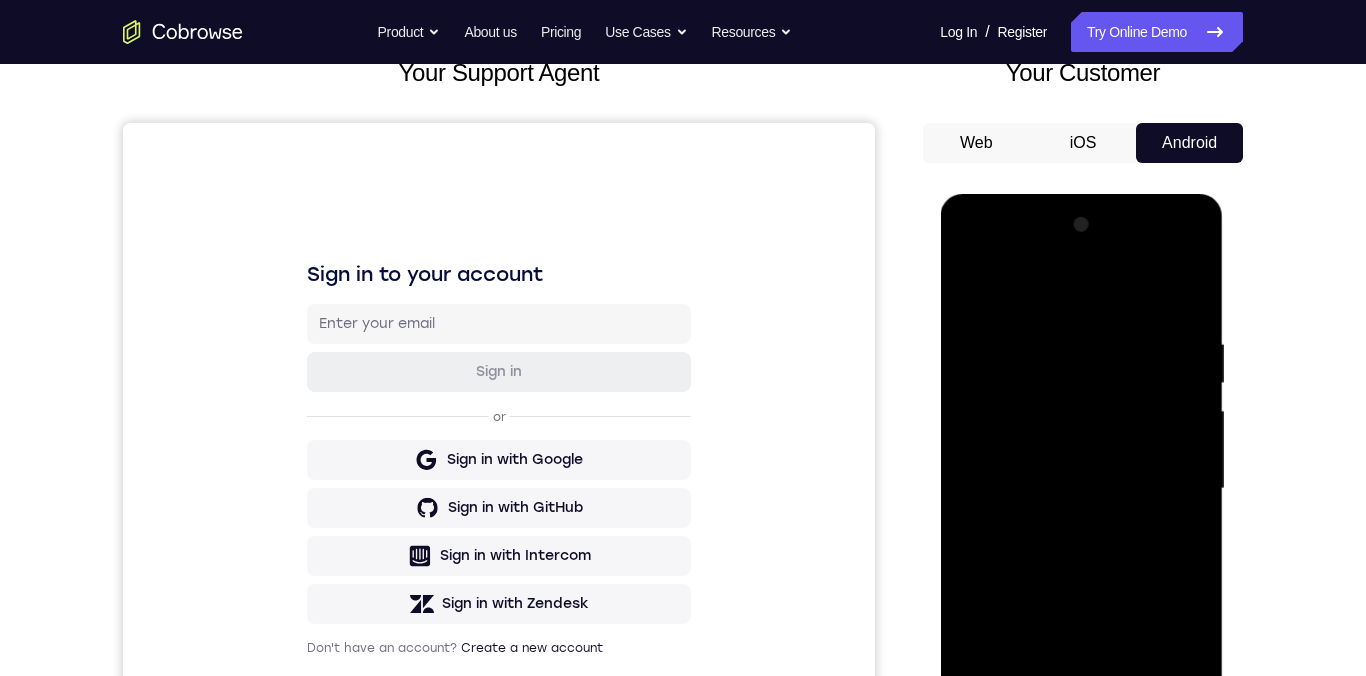 click at bounding box center (1081, 489) 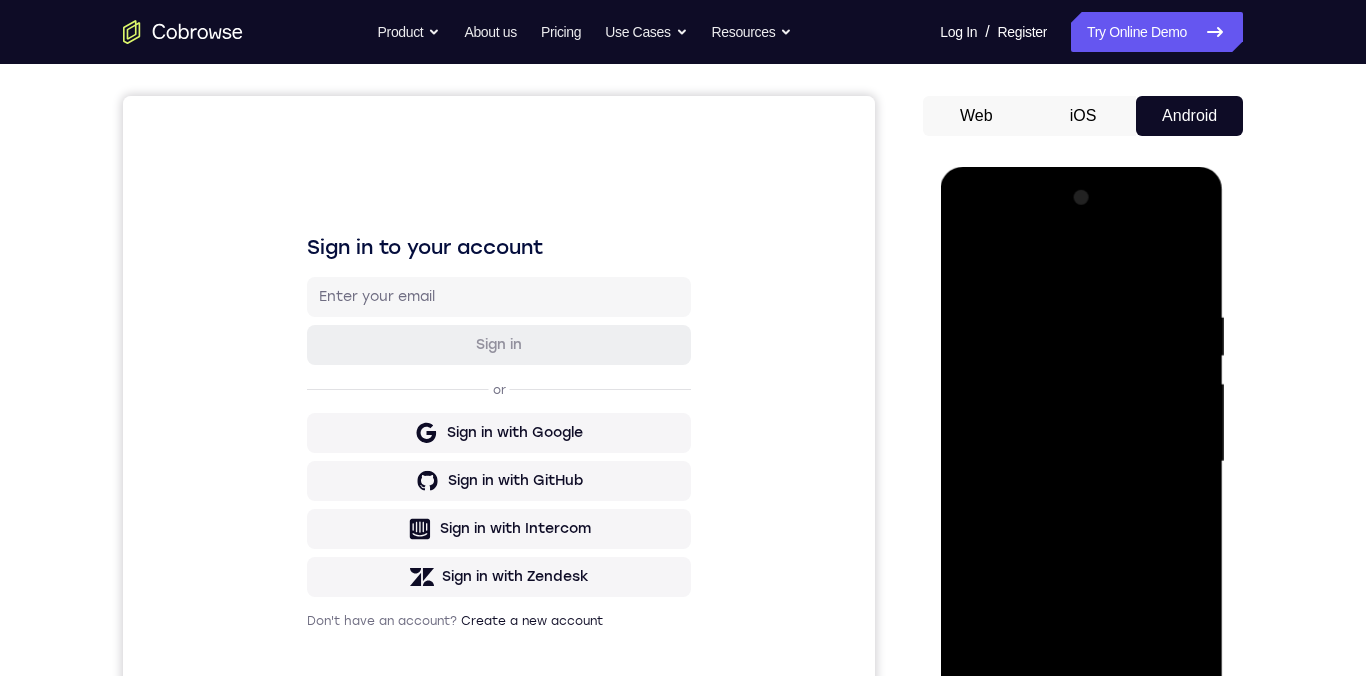 click at bounding box center (1081, 462) 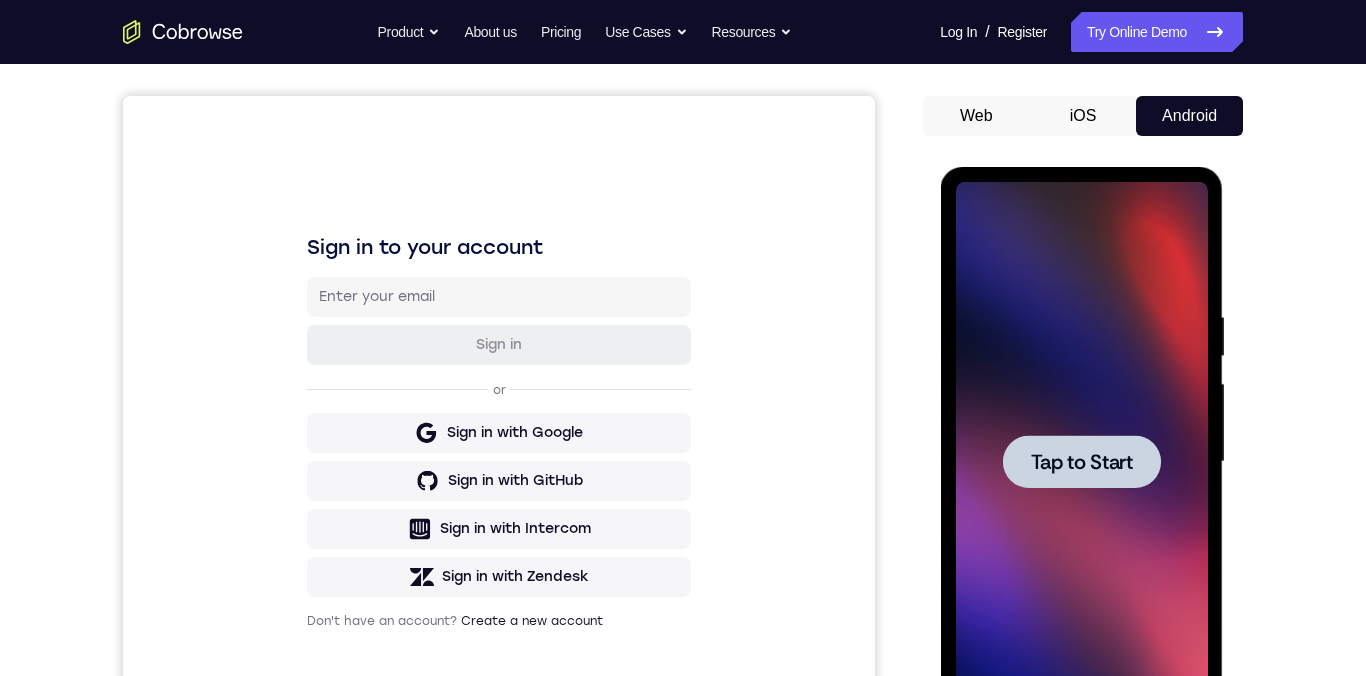 click at bounding box center [1081, 462] 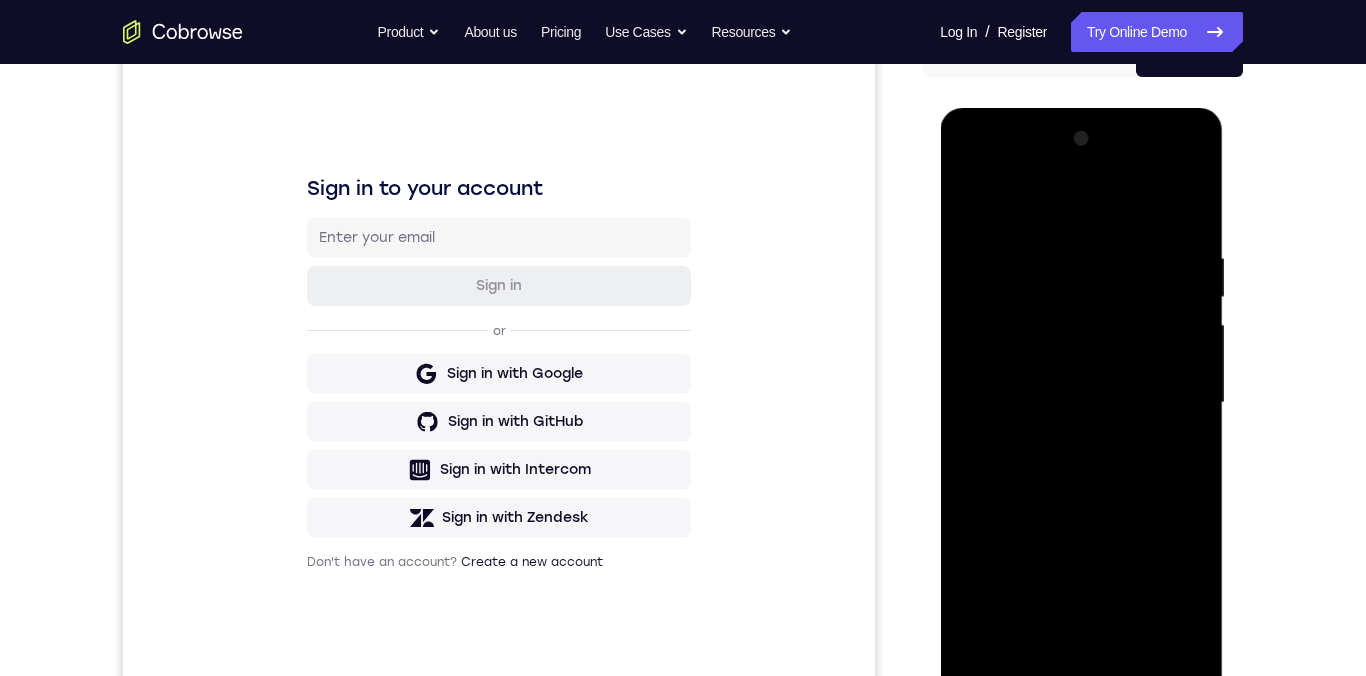 scroll, scrollTop: 362, scrollLeft: 0, axis: vertical 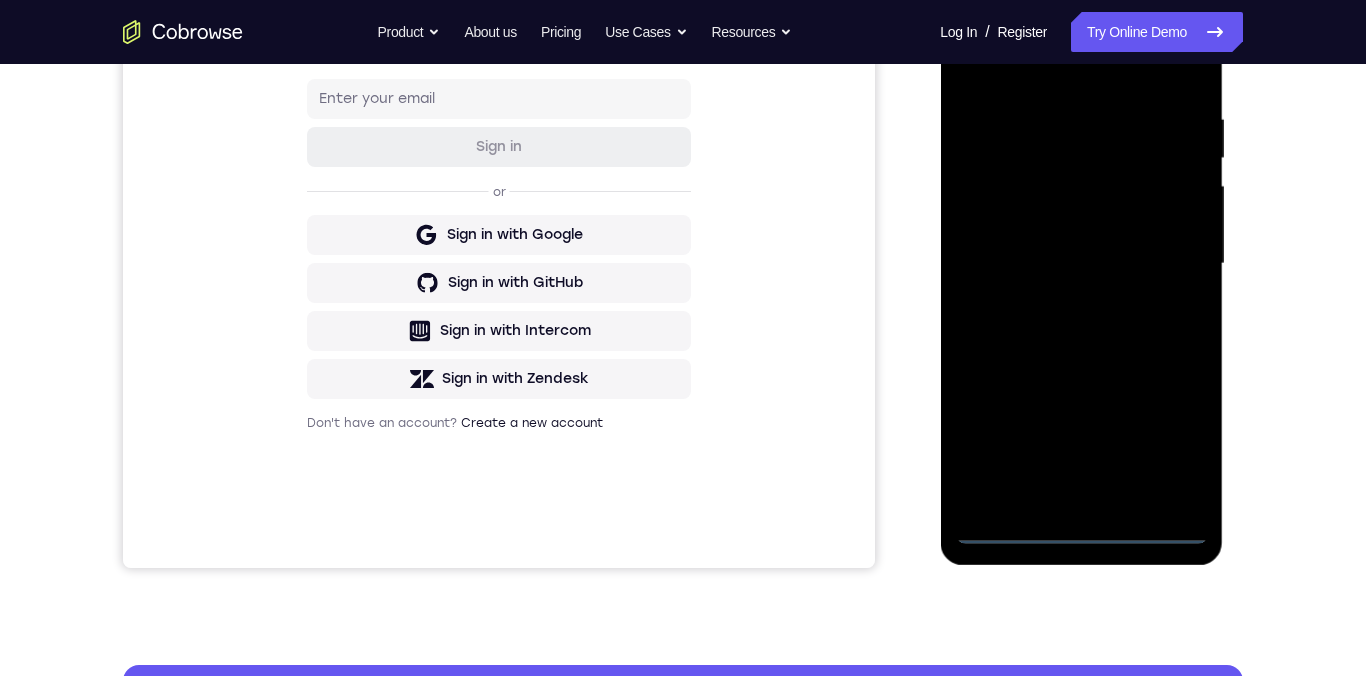 click at bounding box center (1081, 264) 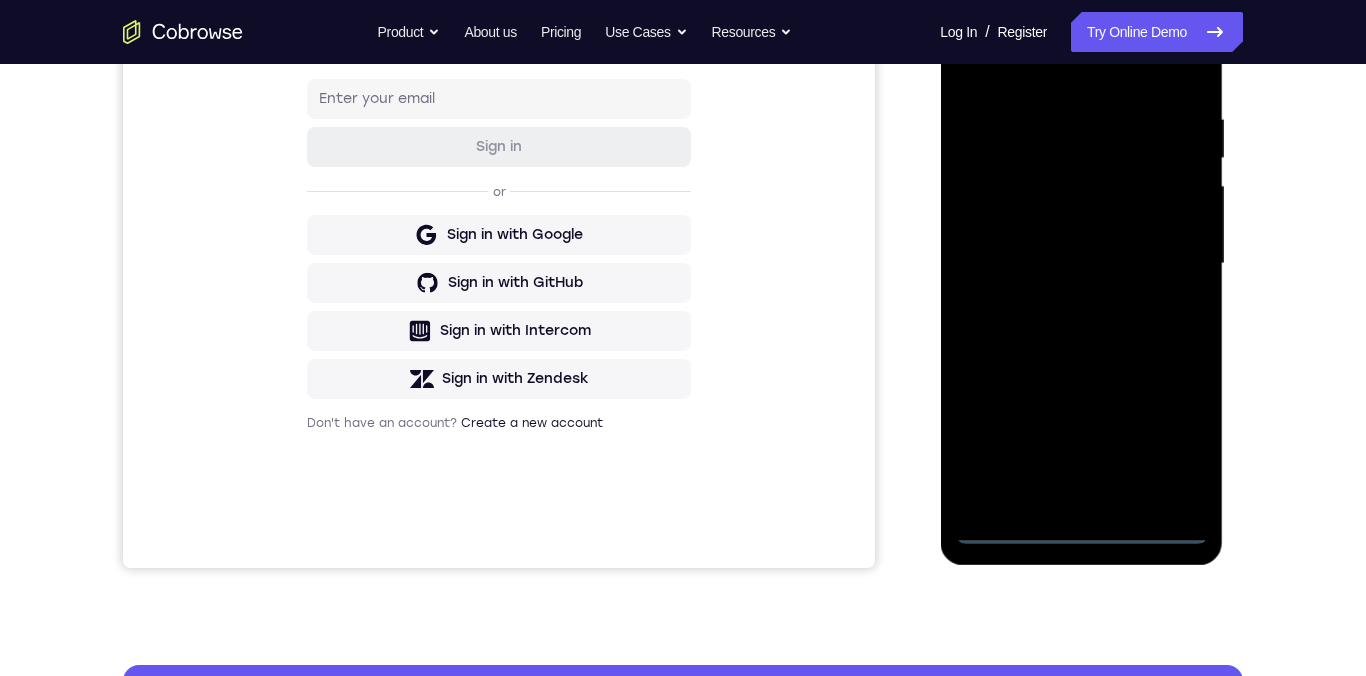 click at bounding box center [1081, 264] 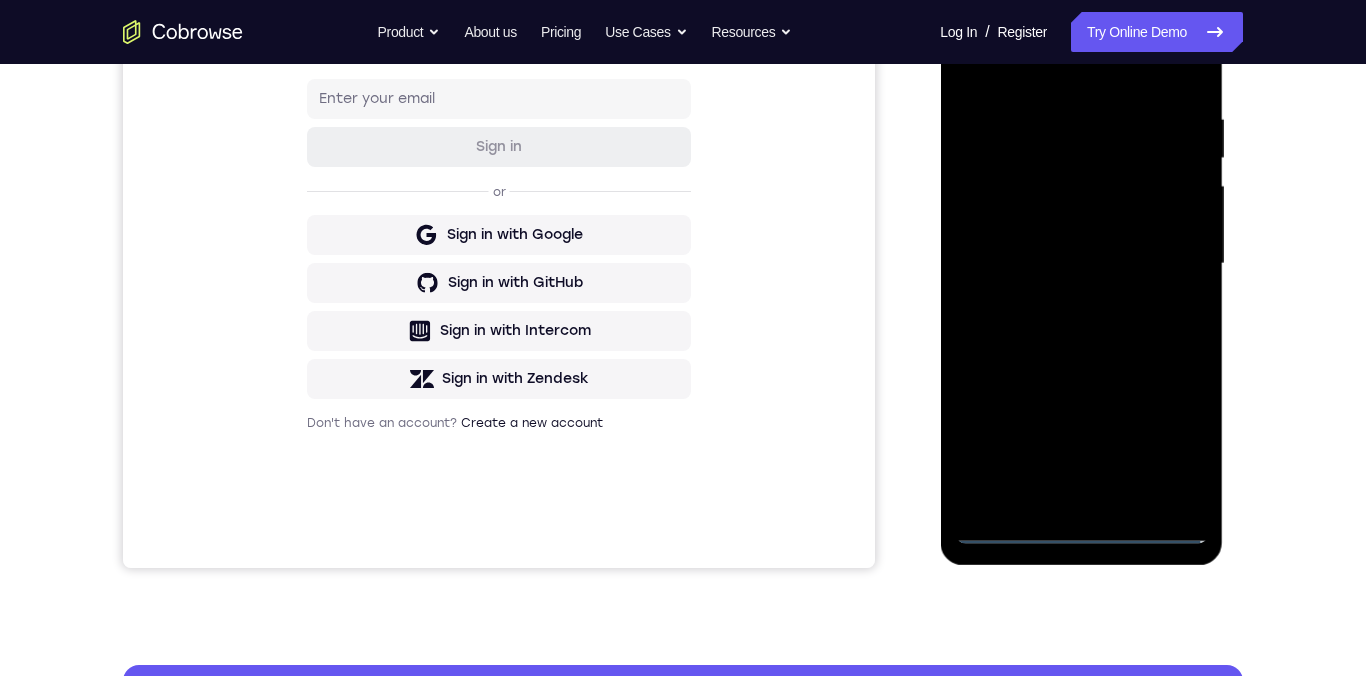 click at bounding box center (1081, 264) 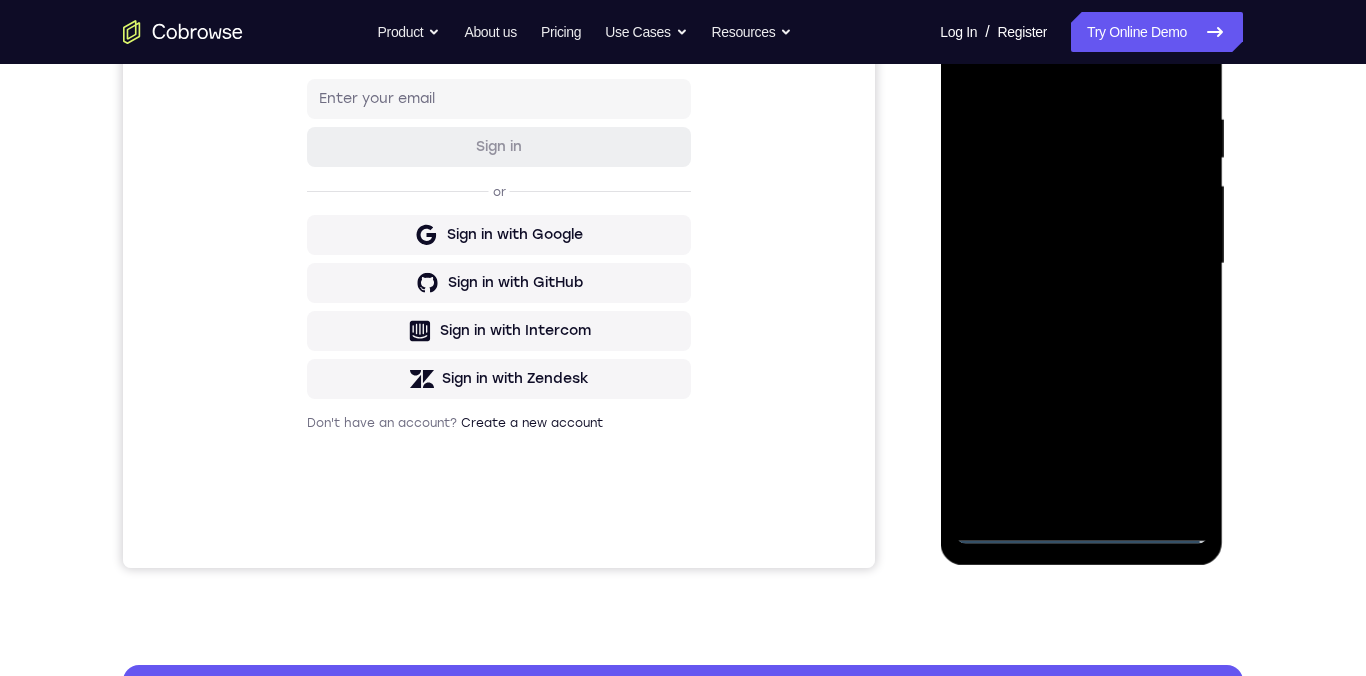 click at bounding box center (1081, 264) 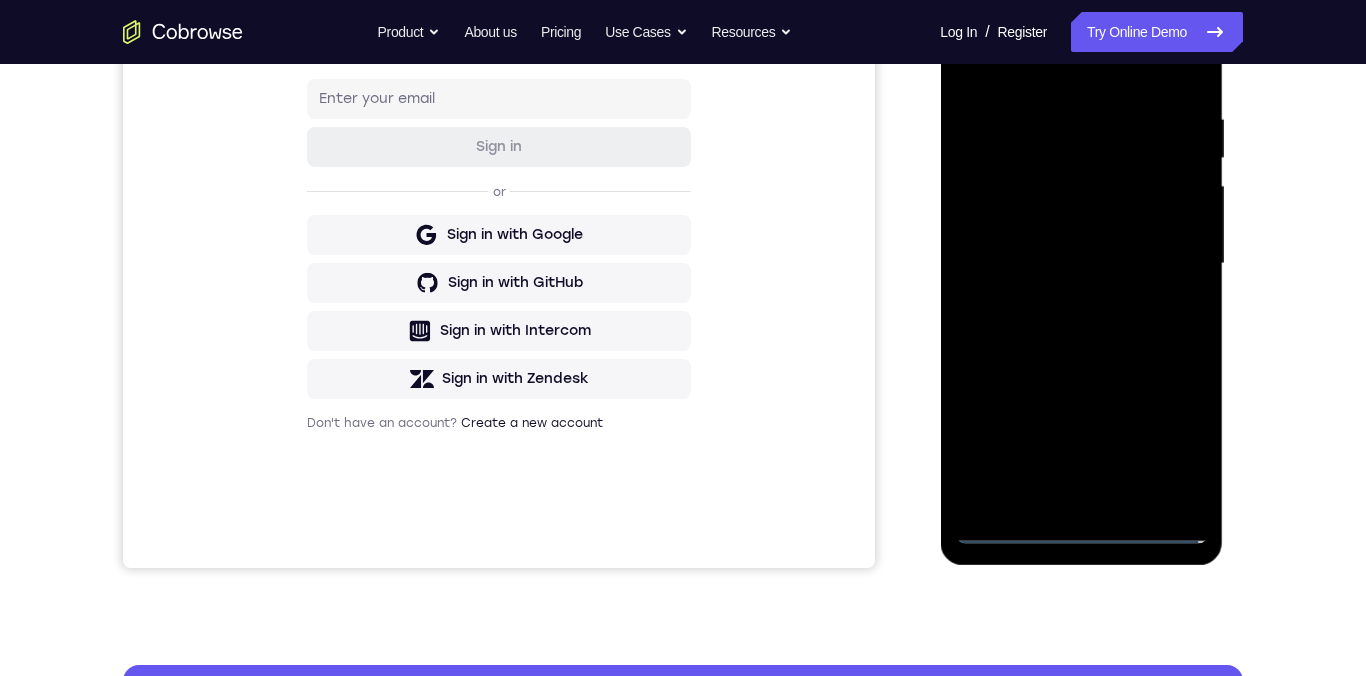 click at bounding box center [1081, 264] 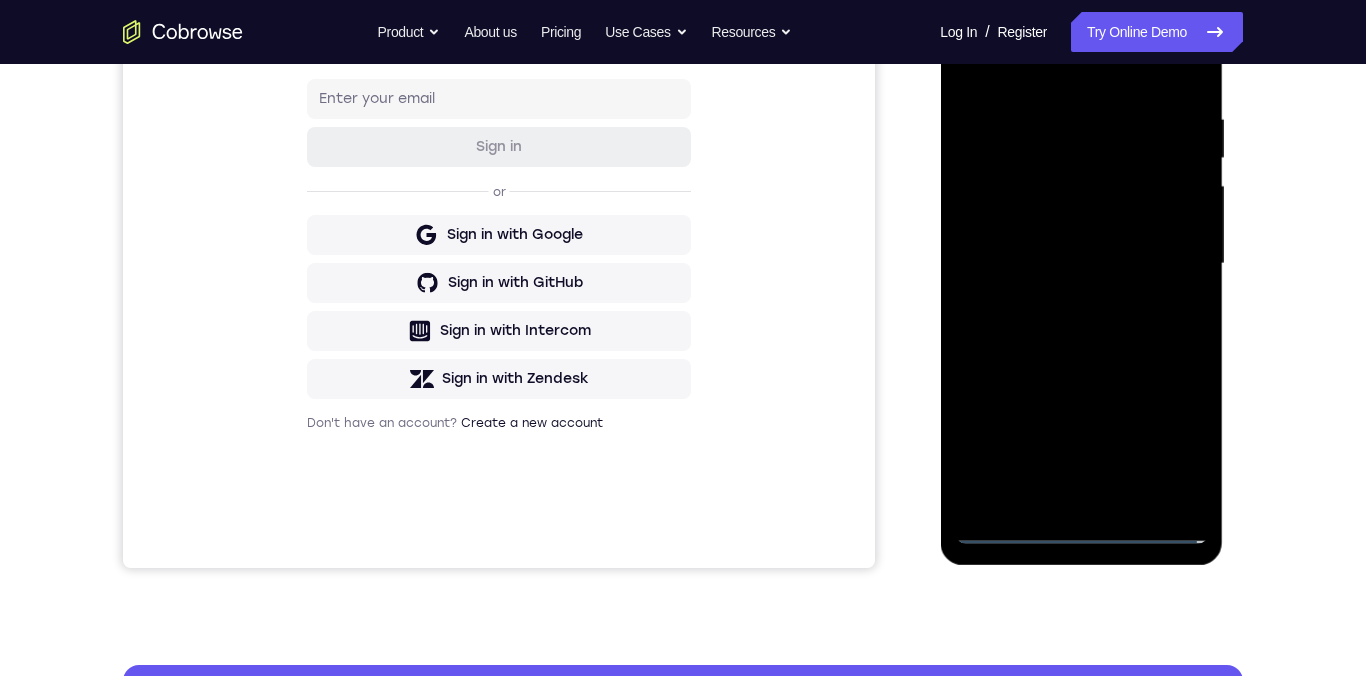 click at bounding box center (1081, 264) 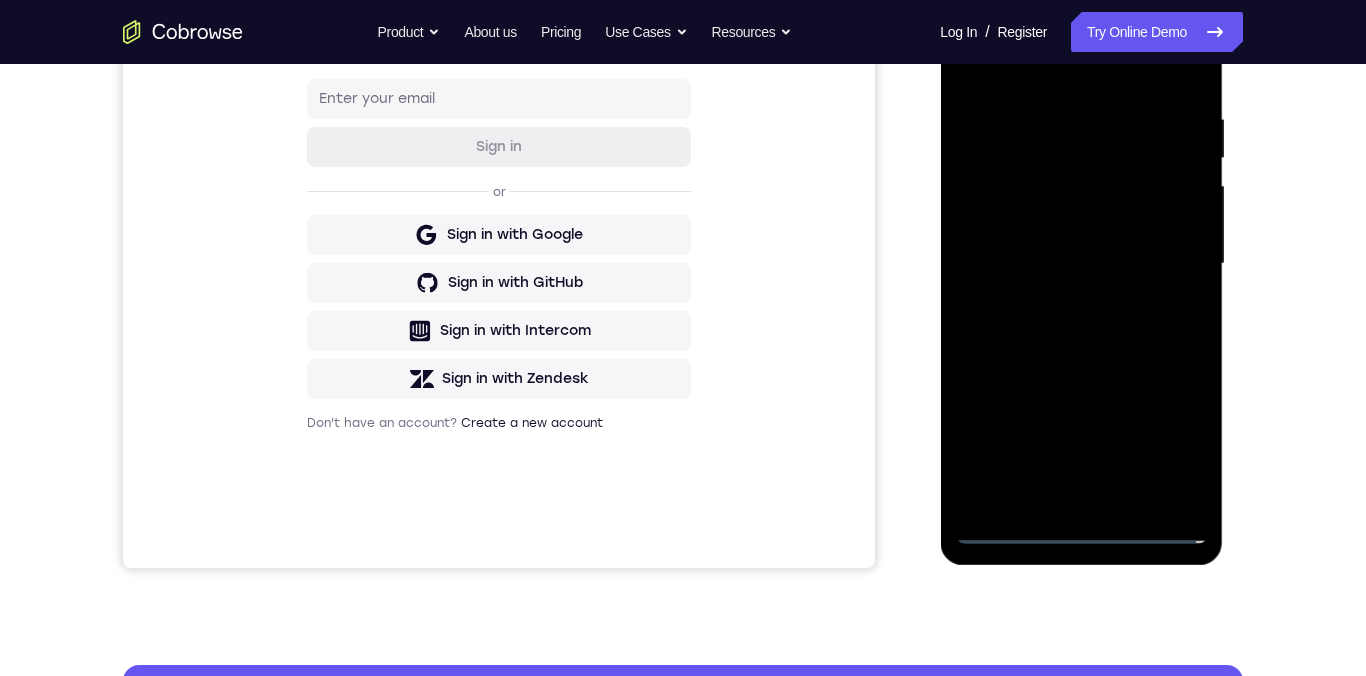click at bounding box center [1081, 264] 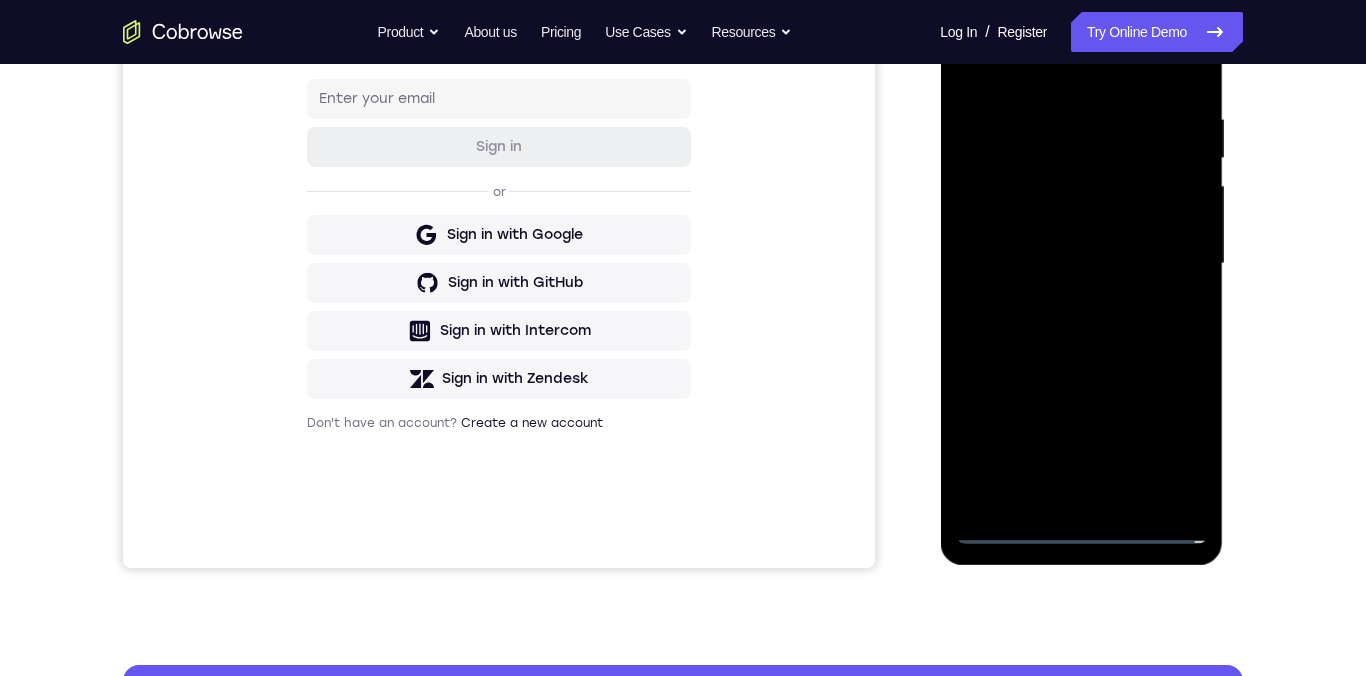 click at bounding box center (1081, 264) 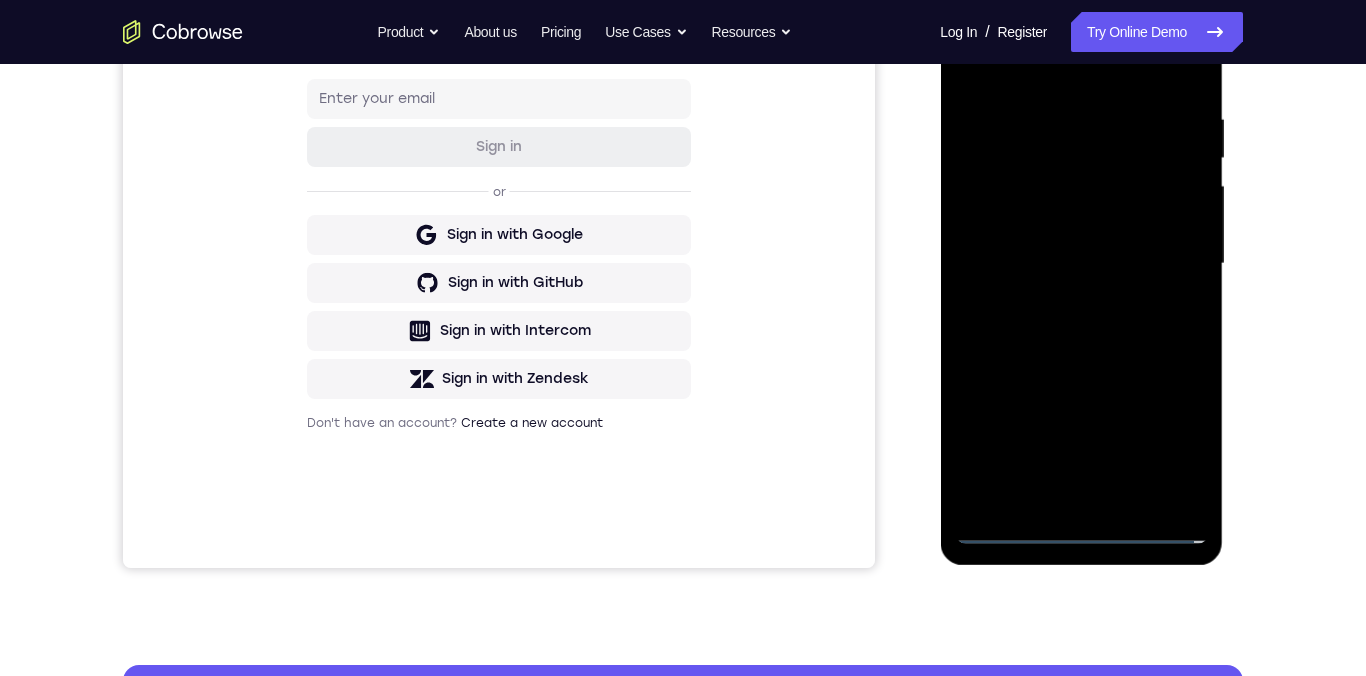 click at bounding box center [1081, 264] 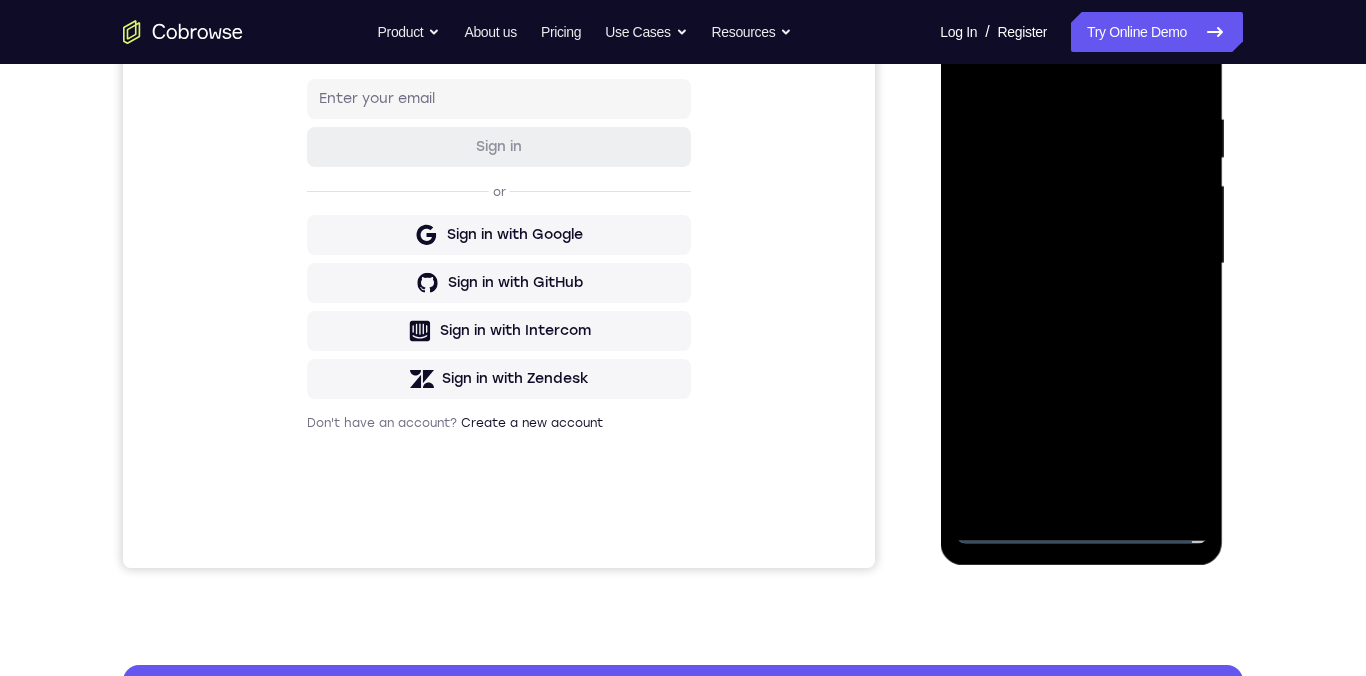 click at bounding box center [1081, 264] 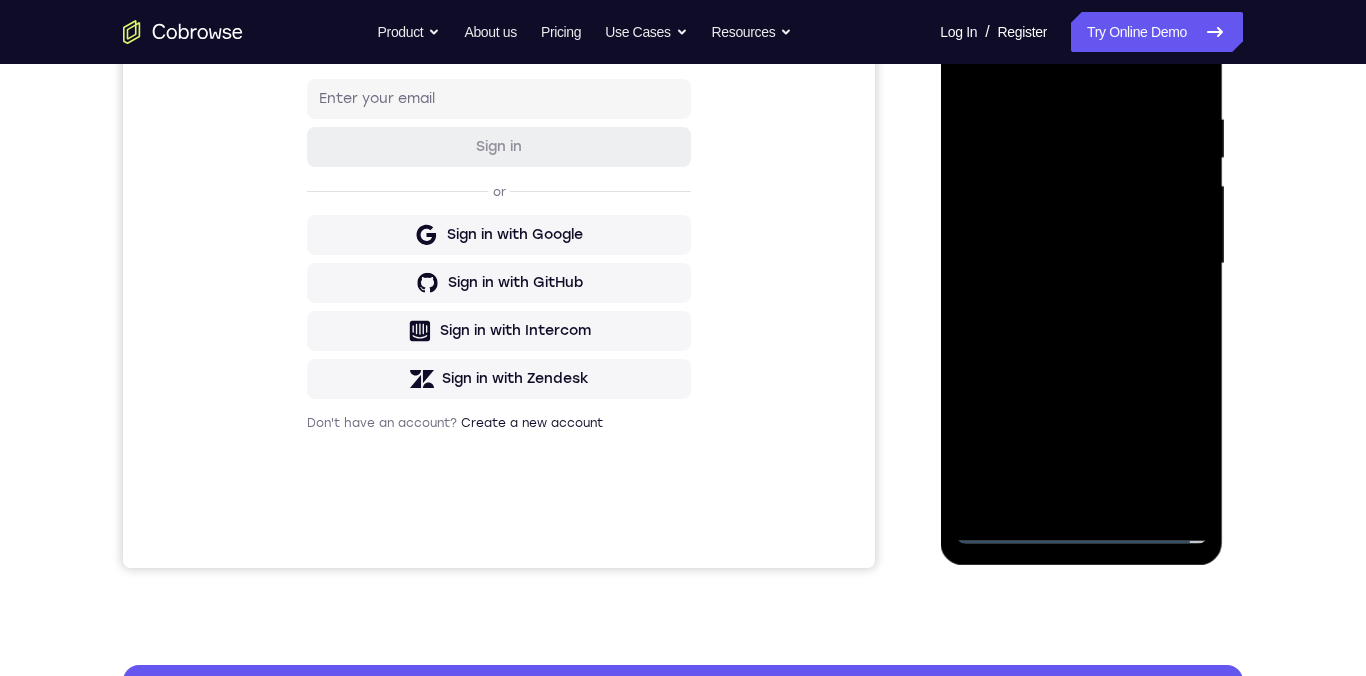 click at bounding box center (1081, 264) 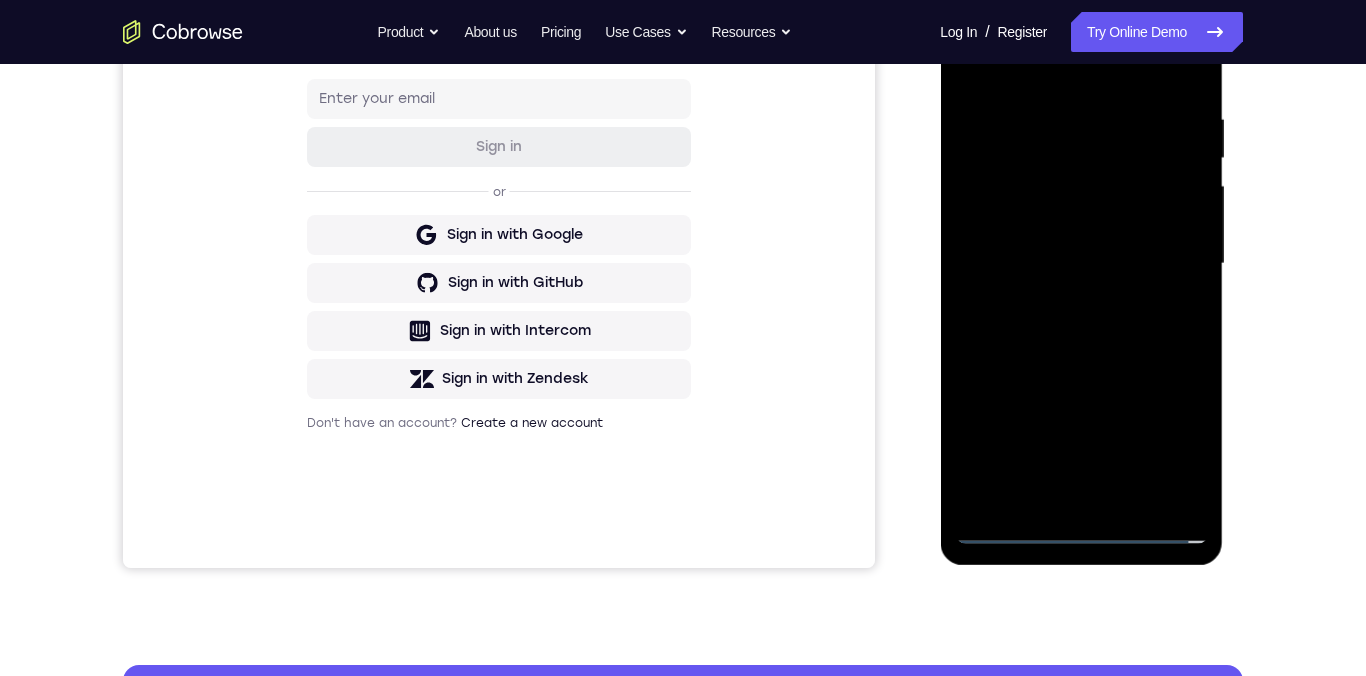 click at bounding box center (1081, 264) 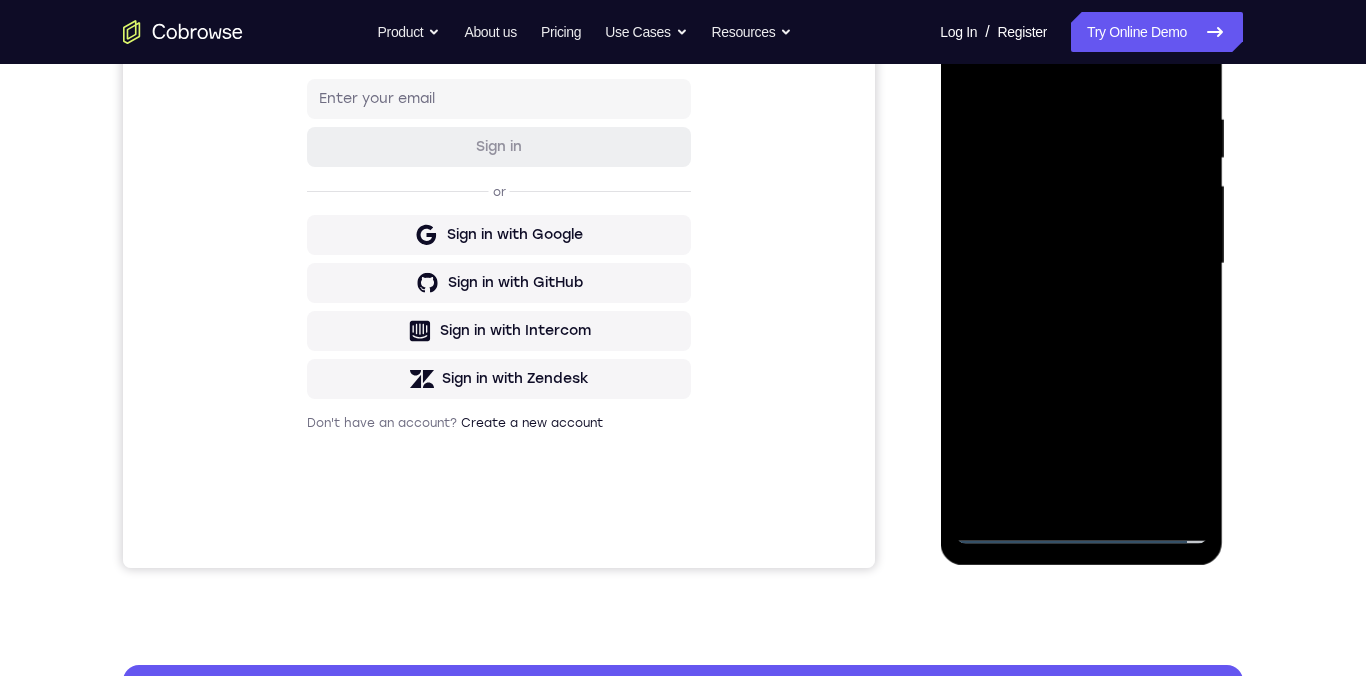 click at bounding box center [1081, 264] 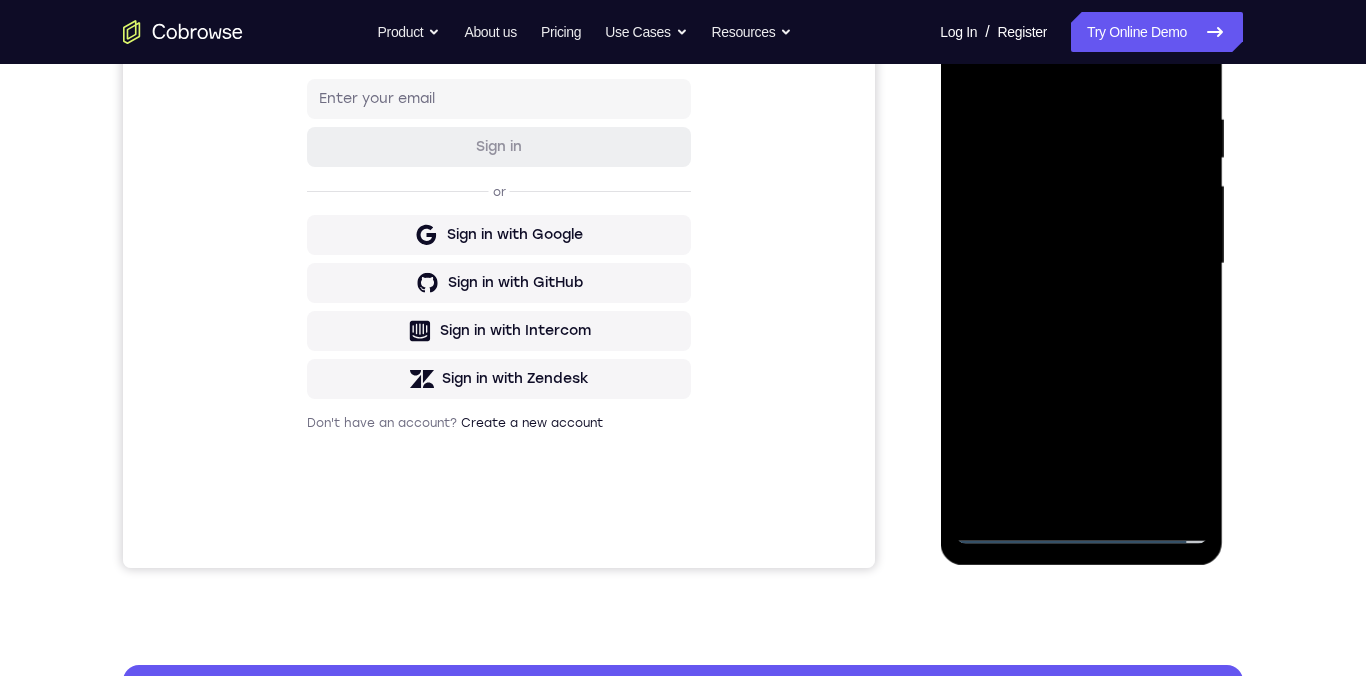 click at bounding box center [1081, 264] 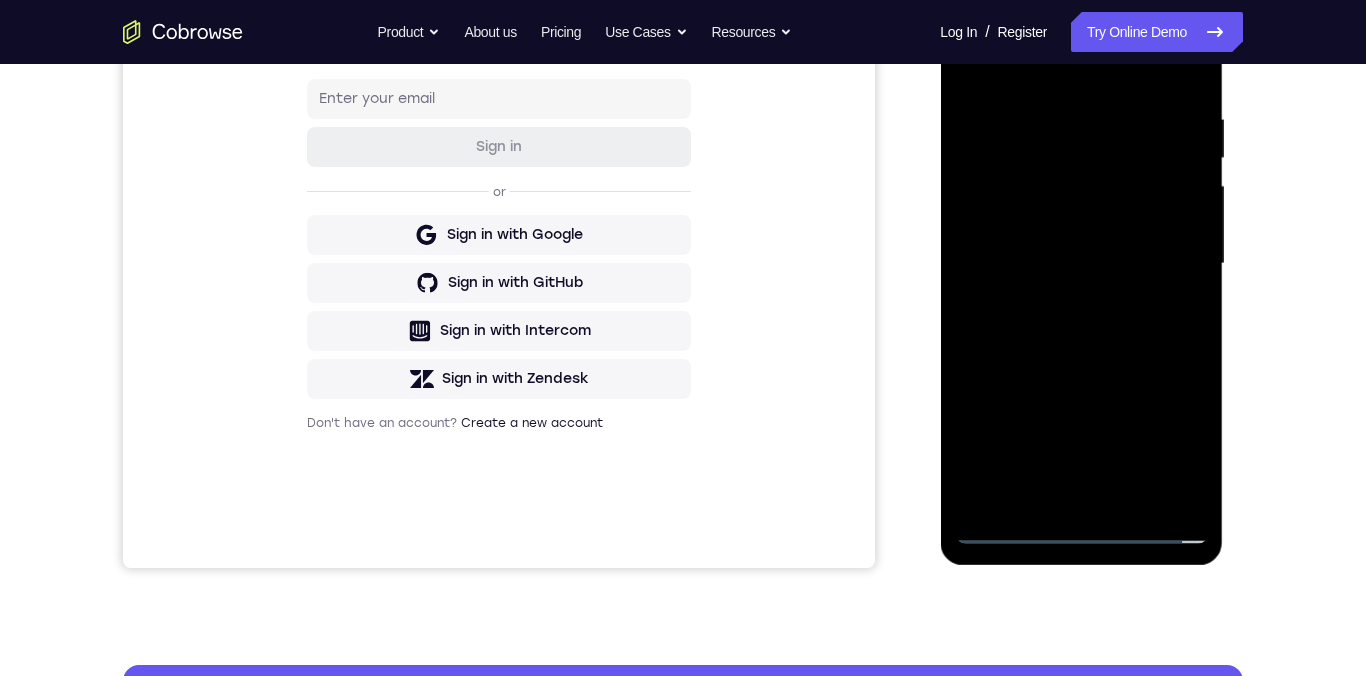 click at bounding box center (1081, 264) 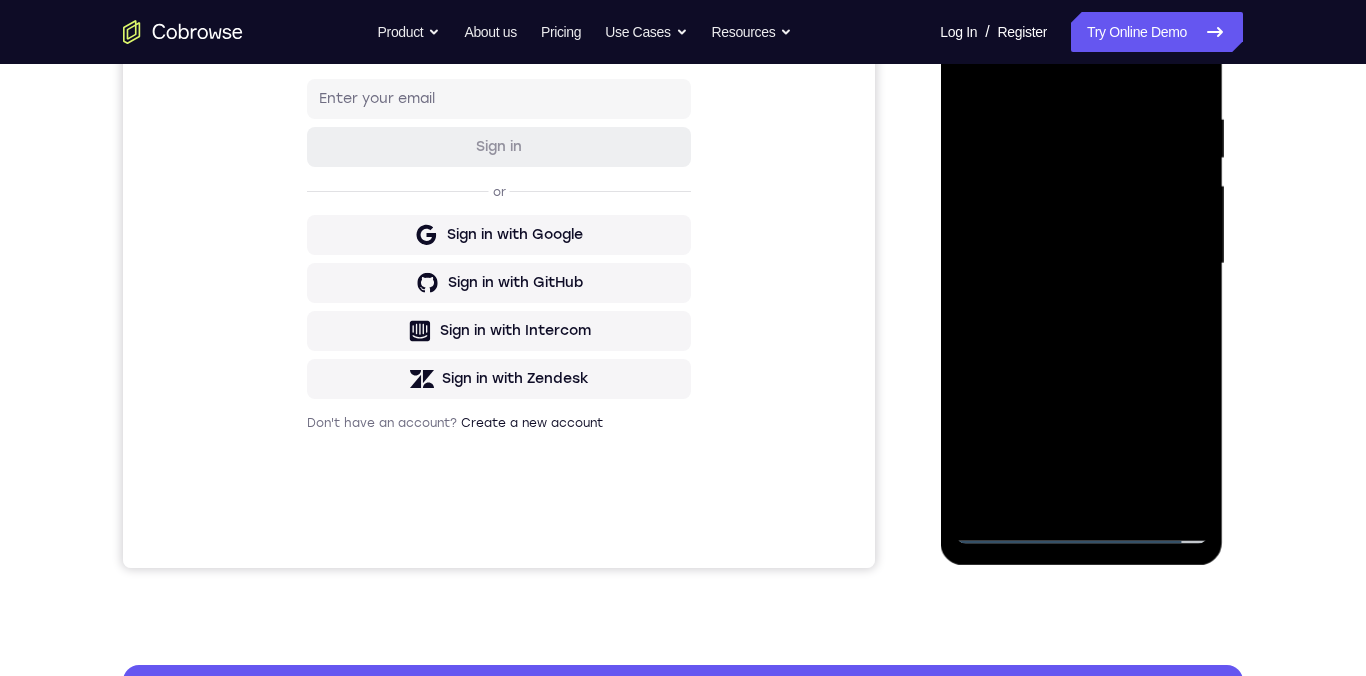 click at bounding box center [1081, 264] 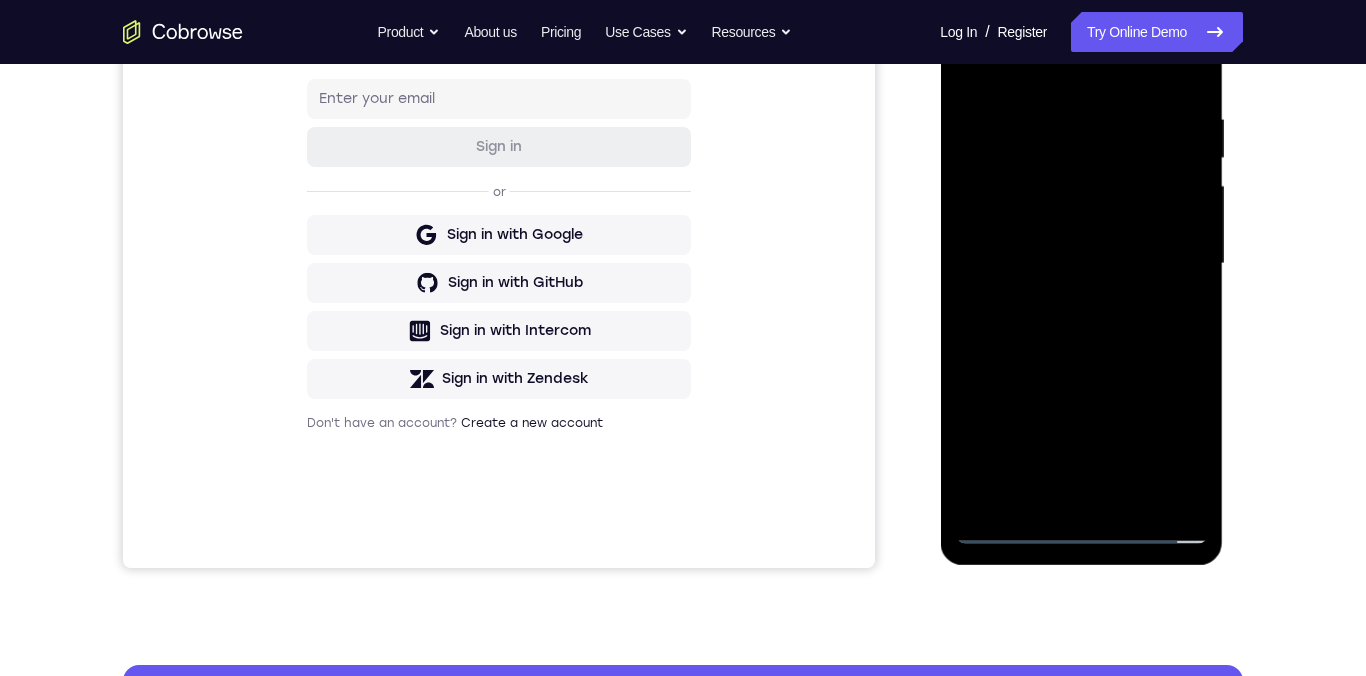 click at bounding box center (1081, 264) 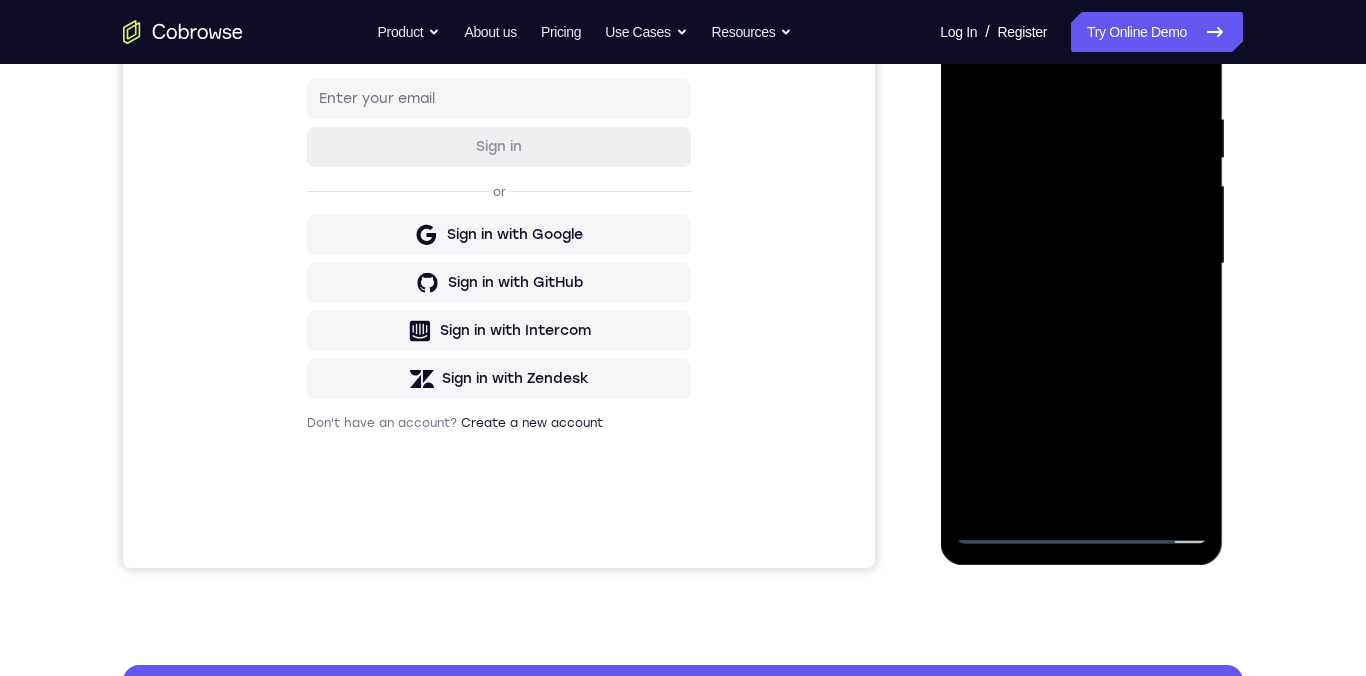 click at bounding box center [1081, 264] 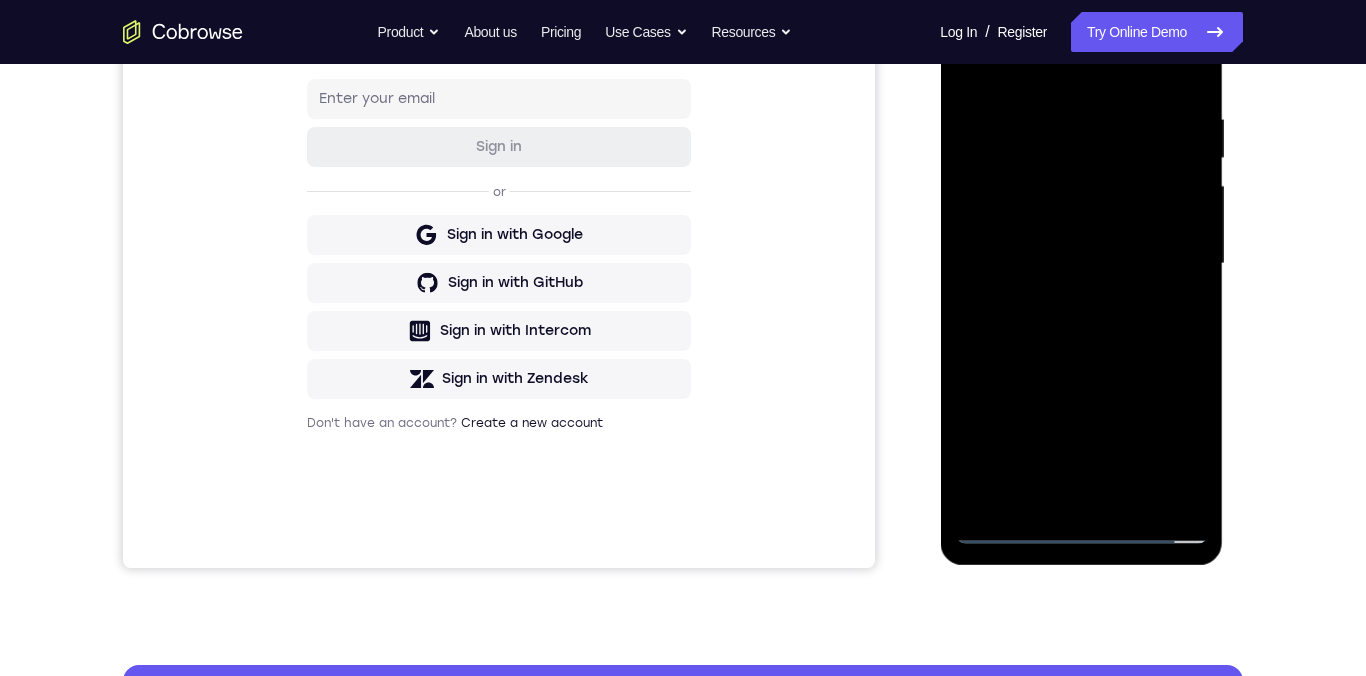 click at bounding box center [1081, 264] 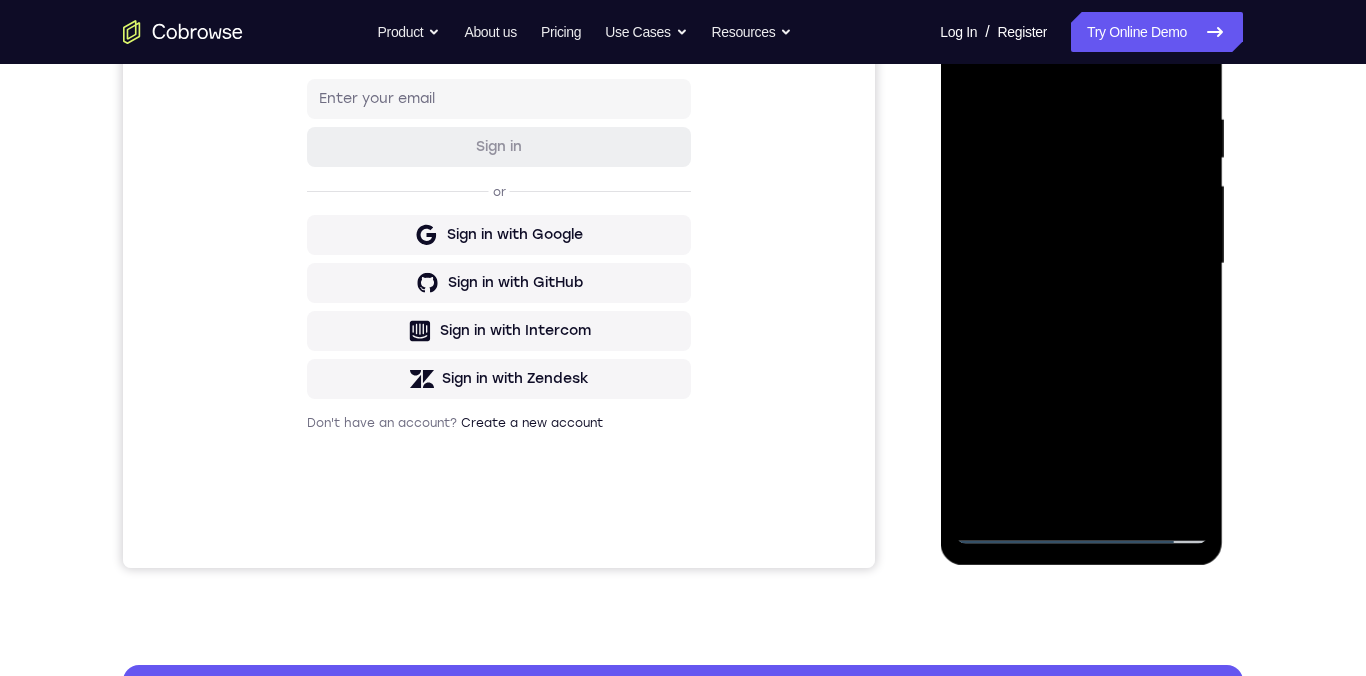 click at bounding box center (1081, 264) 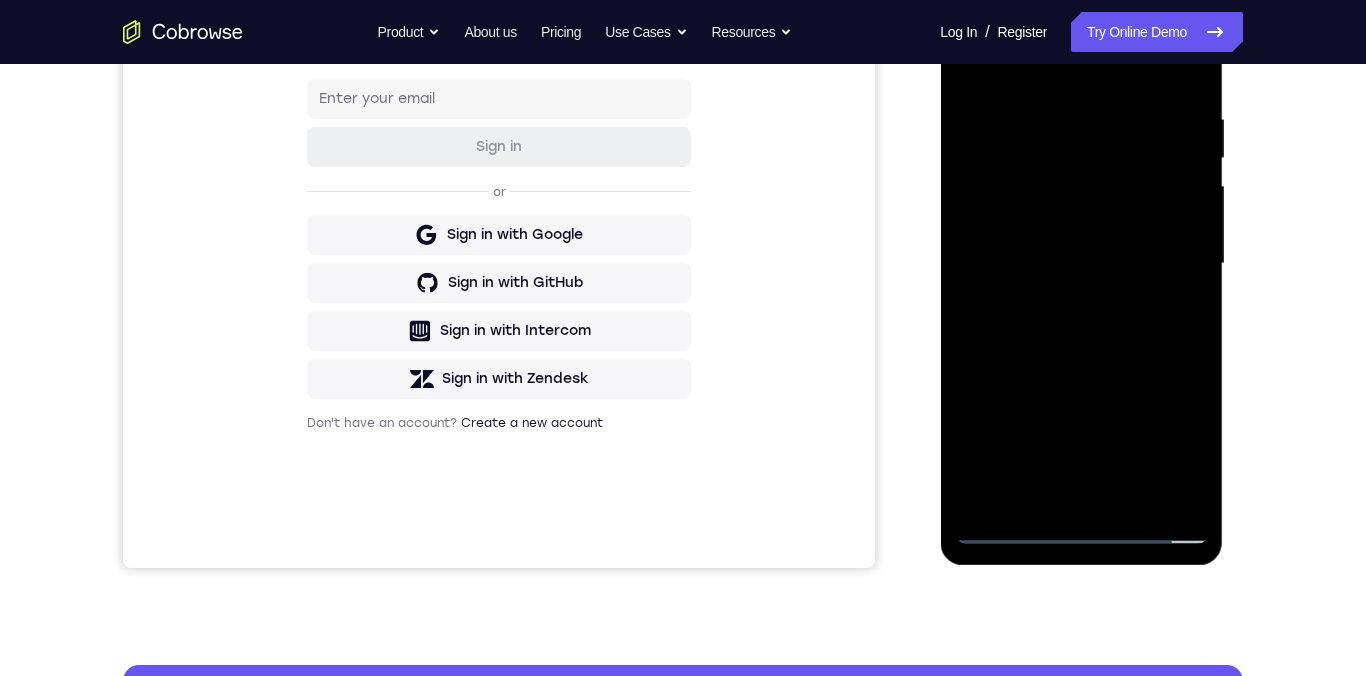 click at bounding box center [1081, 264] 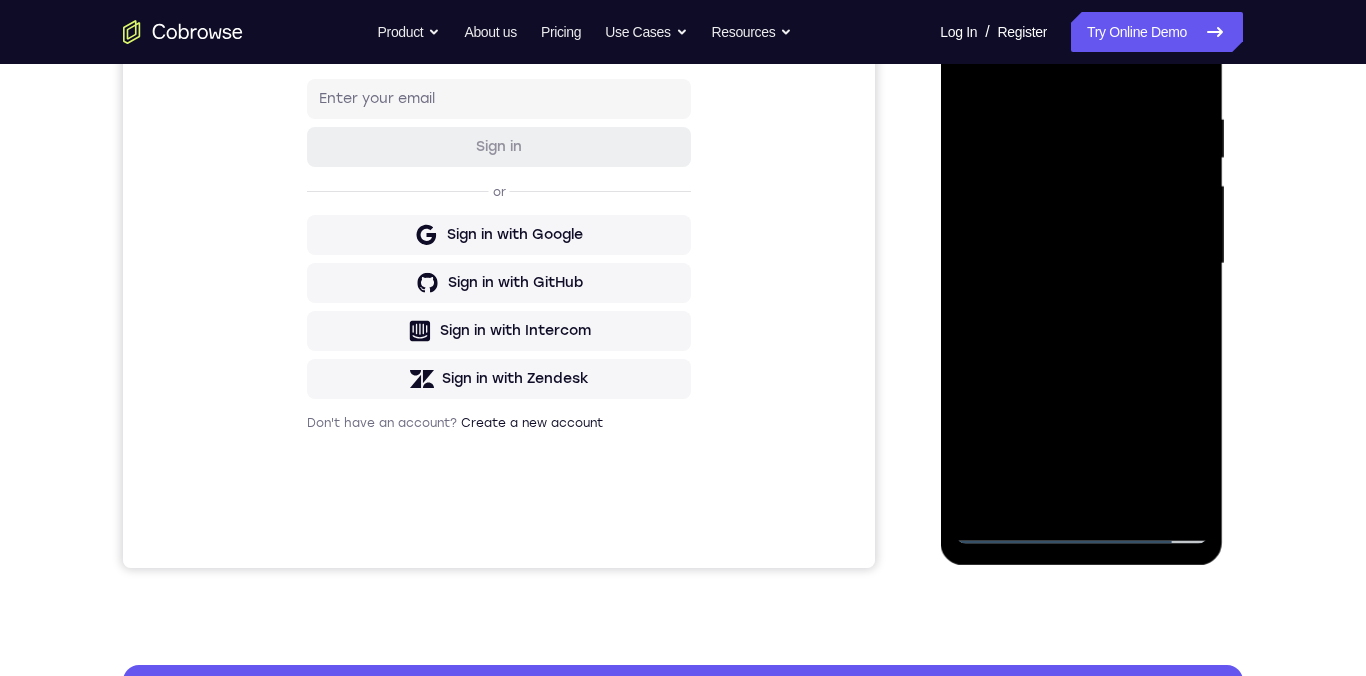 click at bounding box center (1081, 264) 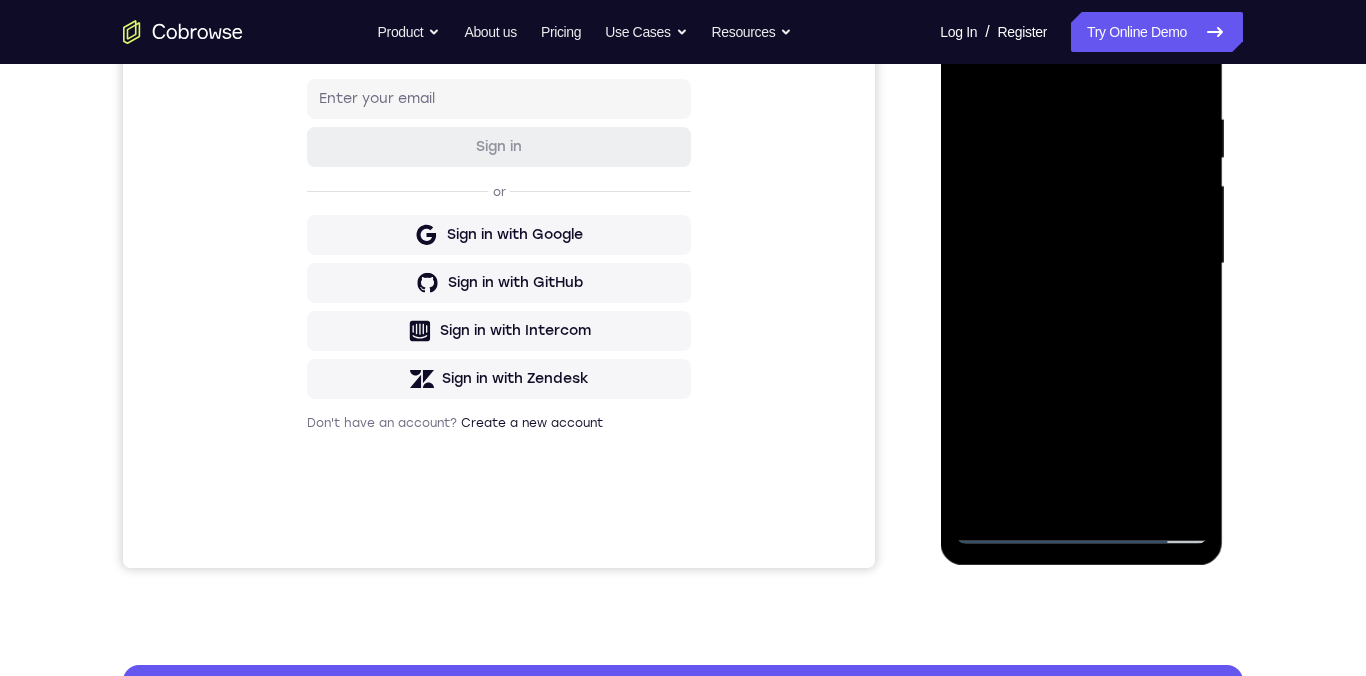 click at bounding box center (1081, 264) 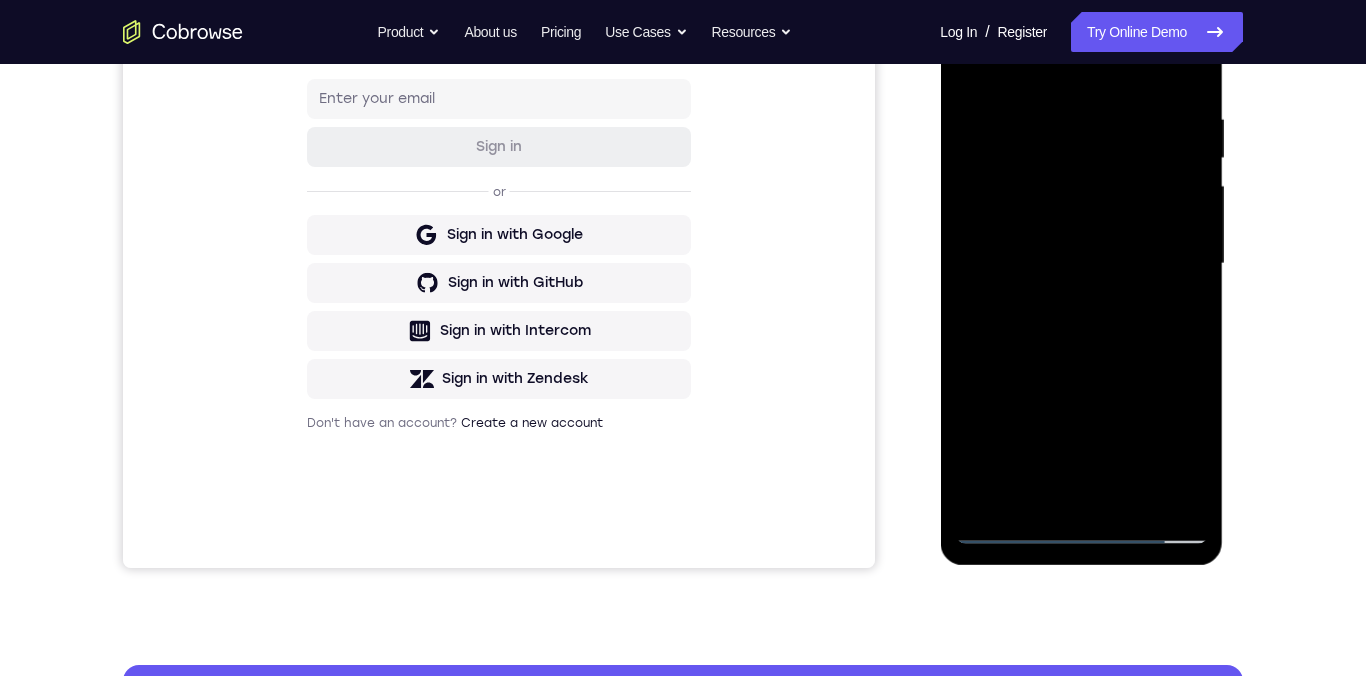 click at bounding box center [1081, 264] 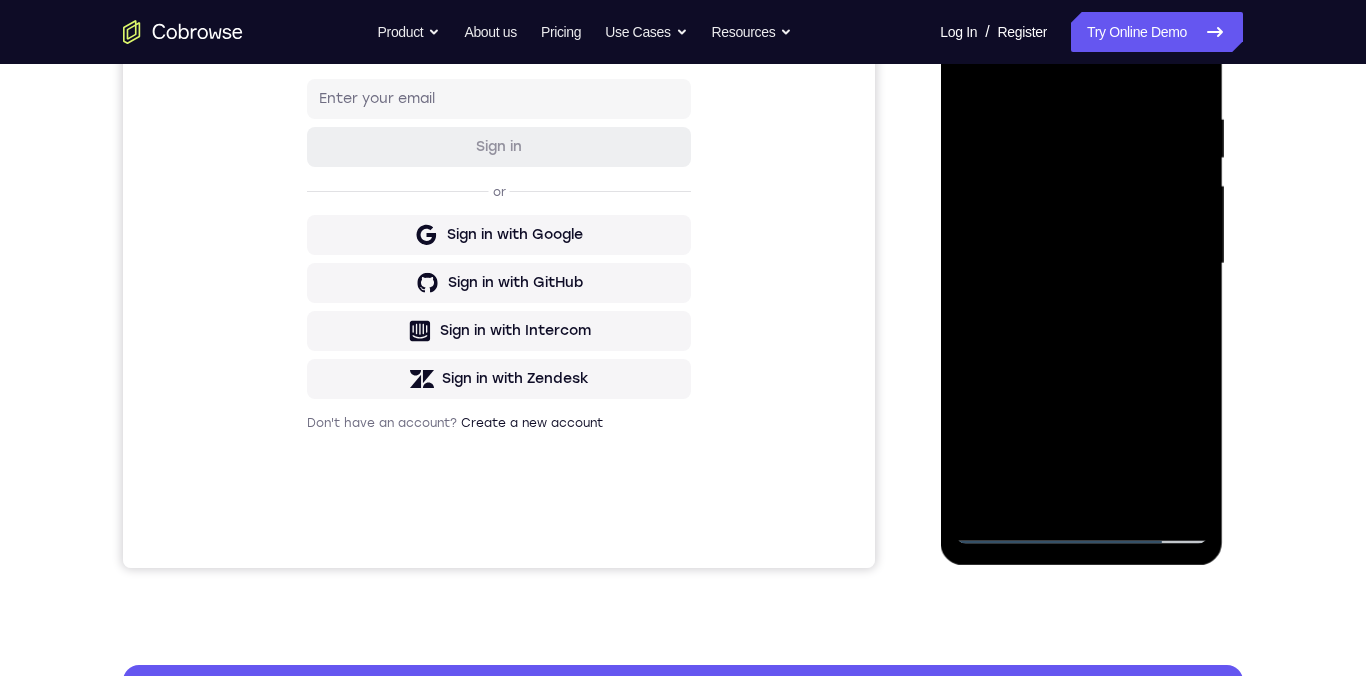 click at bounding box center [1081, 264] 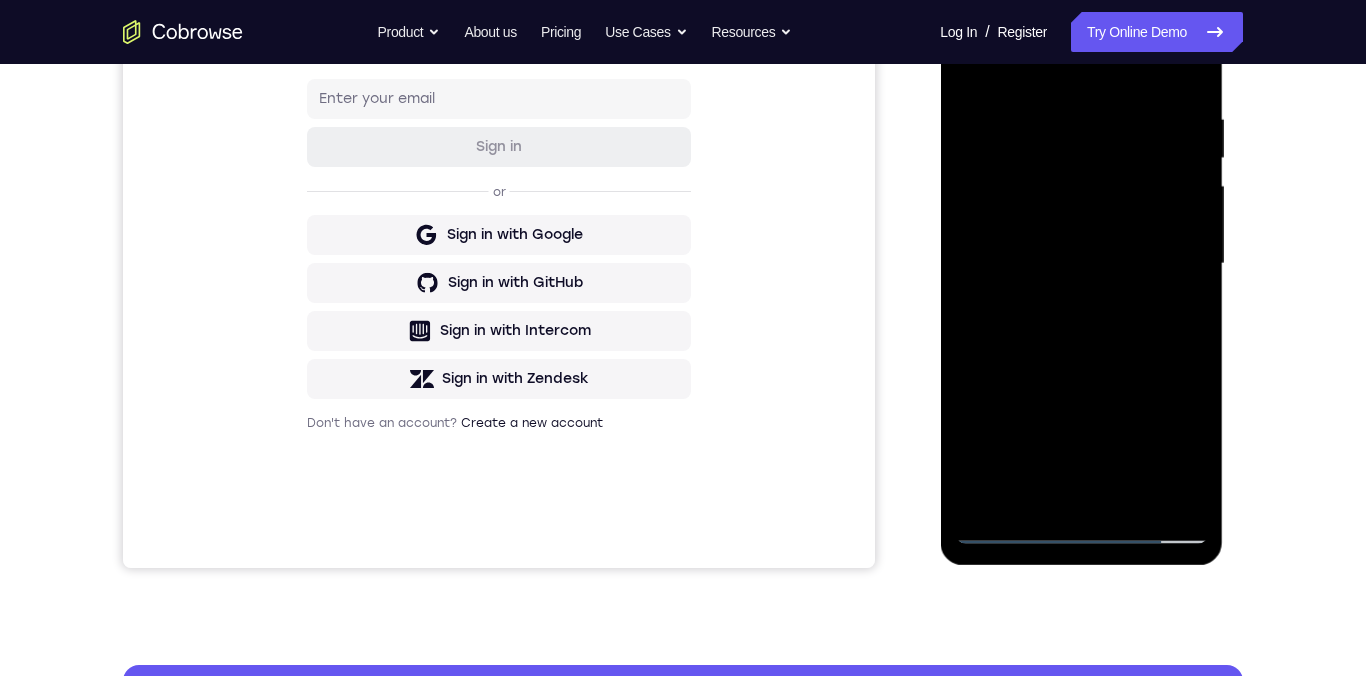 click at bounding box center (1081, 264) 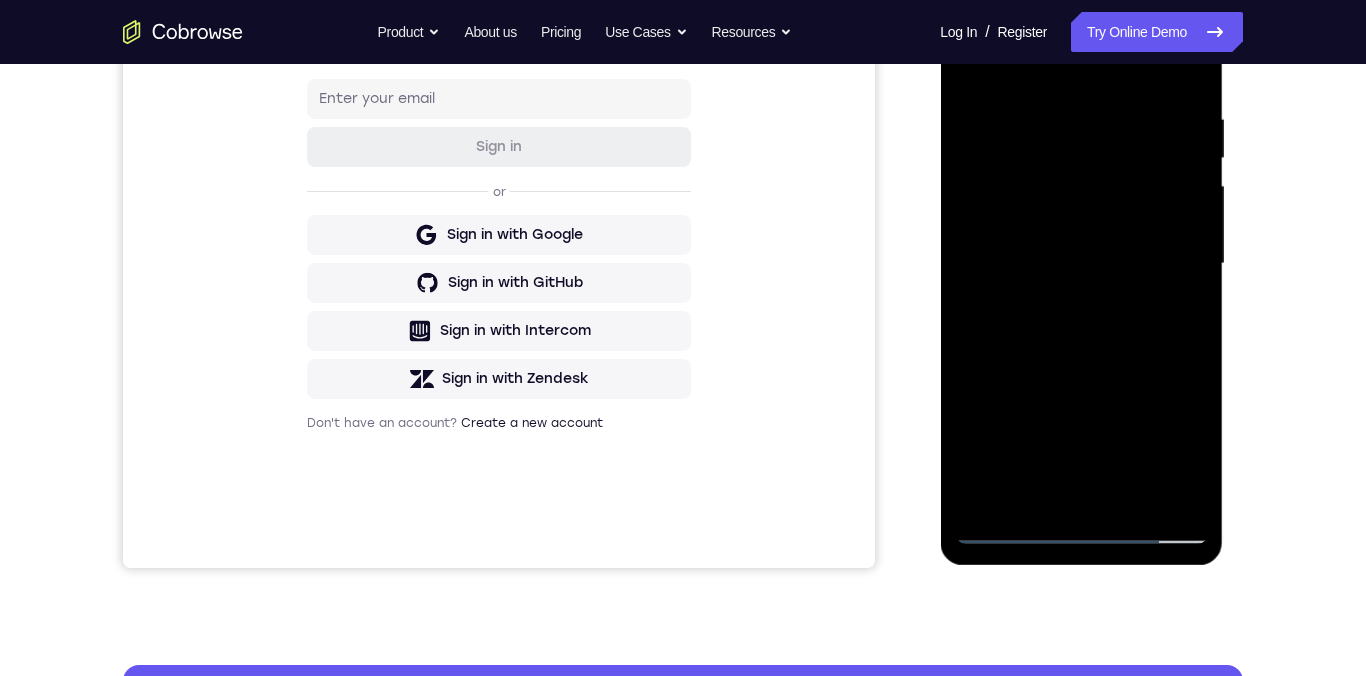 click at bounding box center (1081, 264) 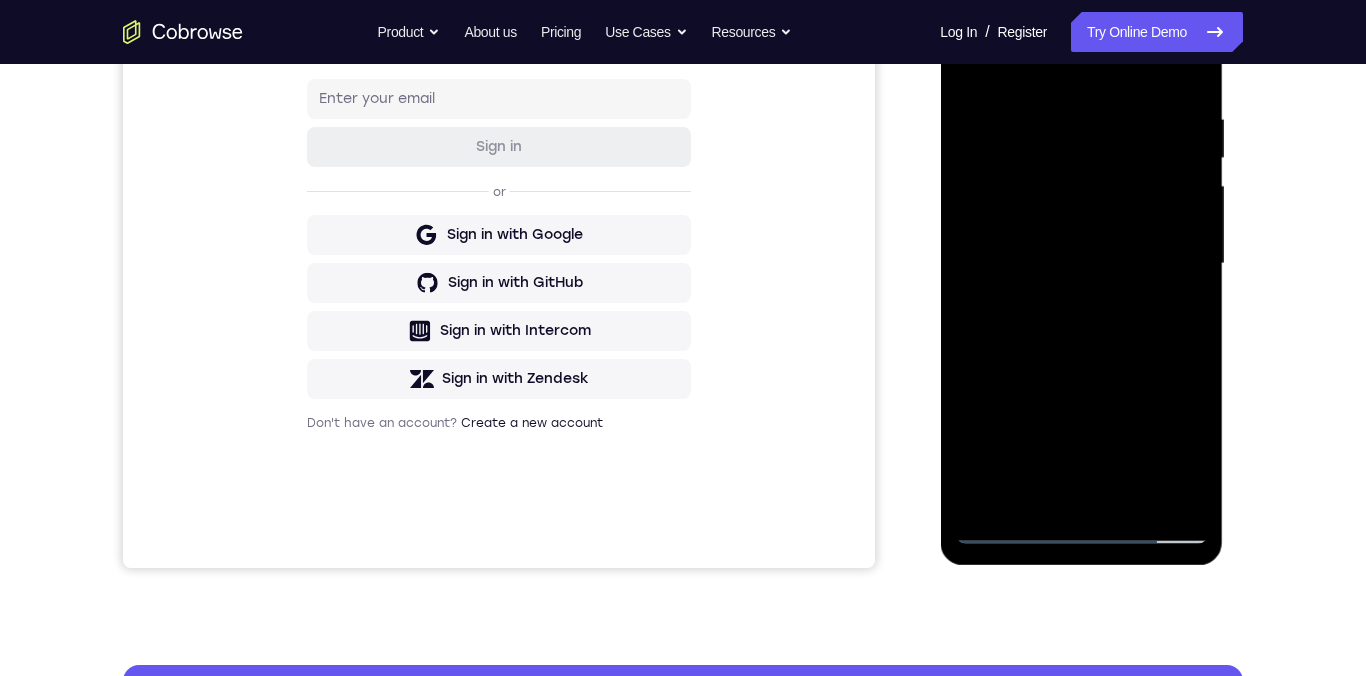 click at bounding box center [1081, 264] 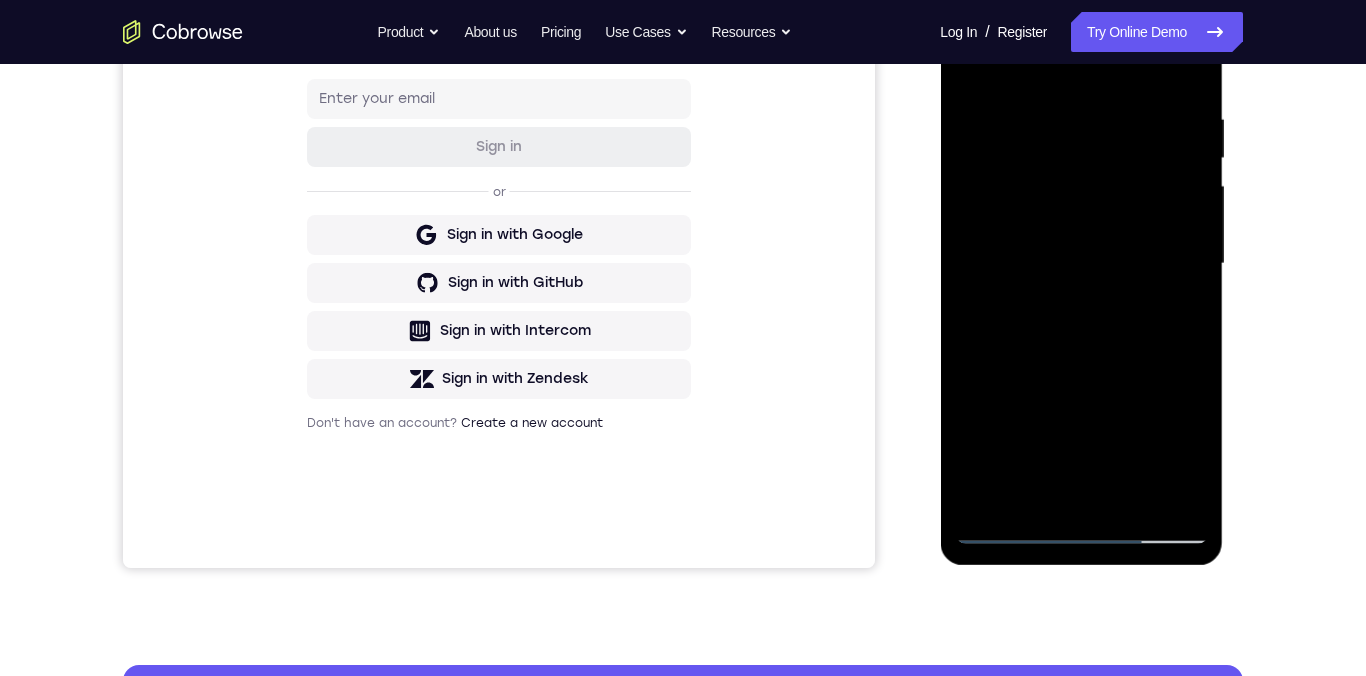 click at bounding box center [1081, 264] 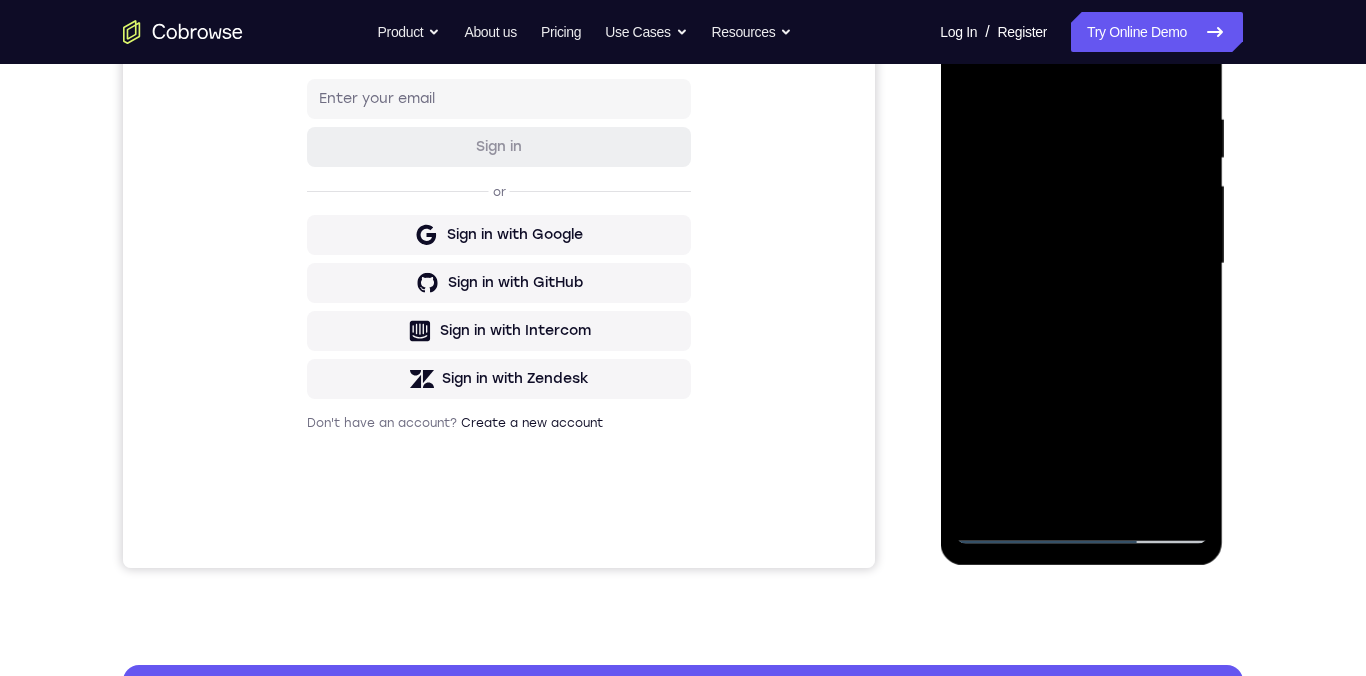 click at bounding box center [1081, 264] 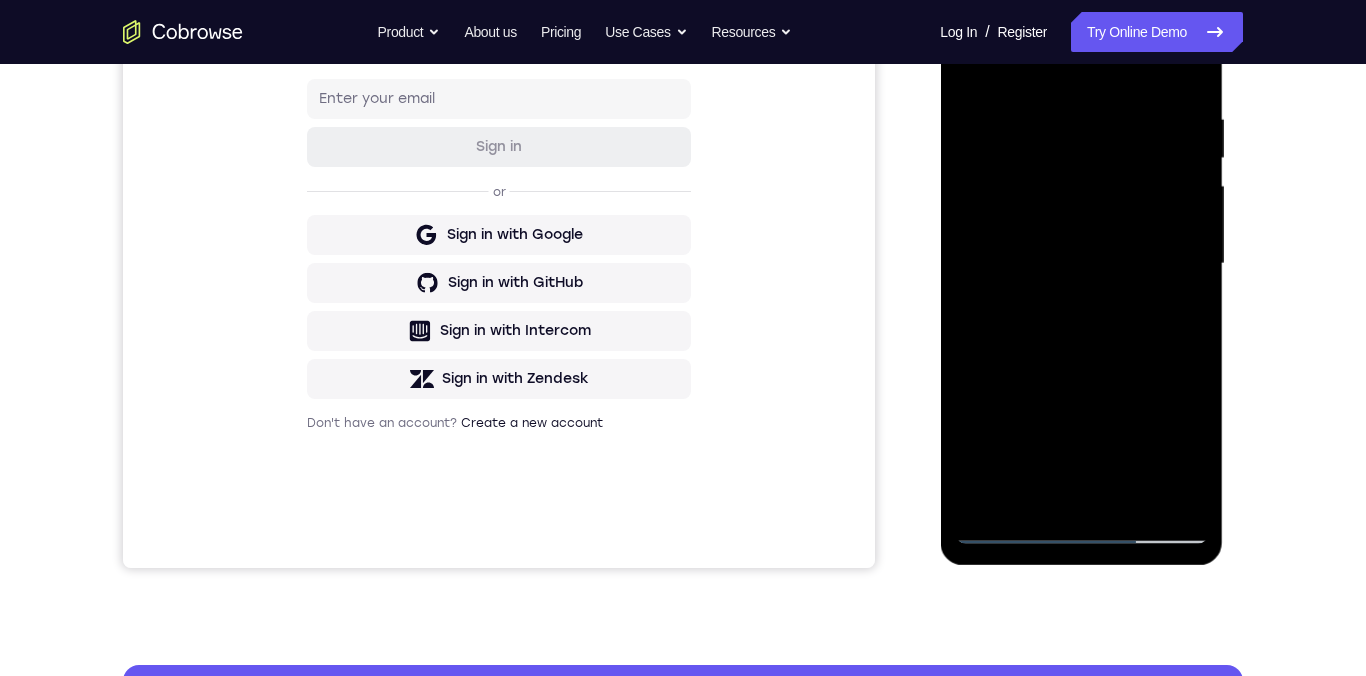 click at bounding box center (1081, 264) 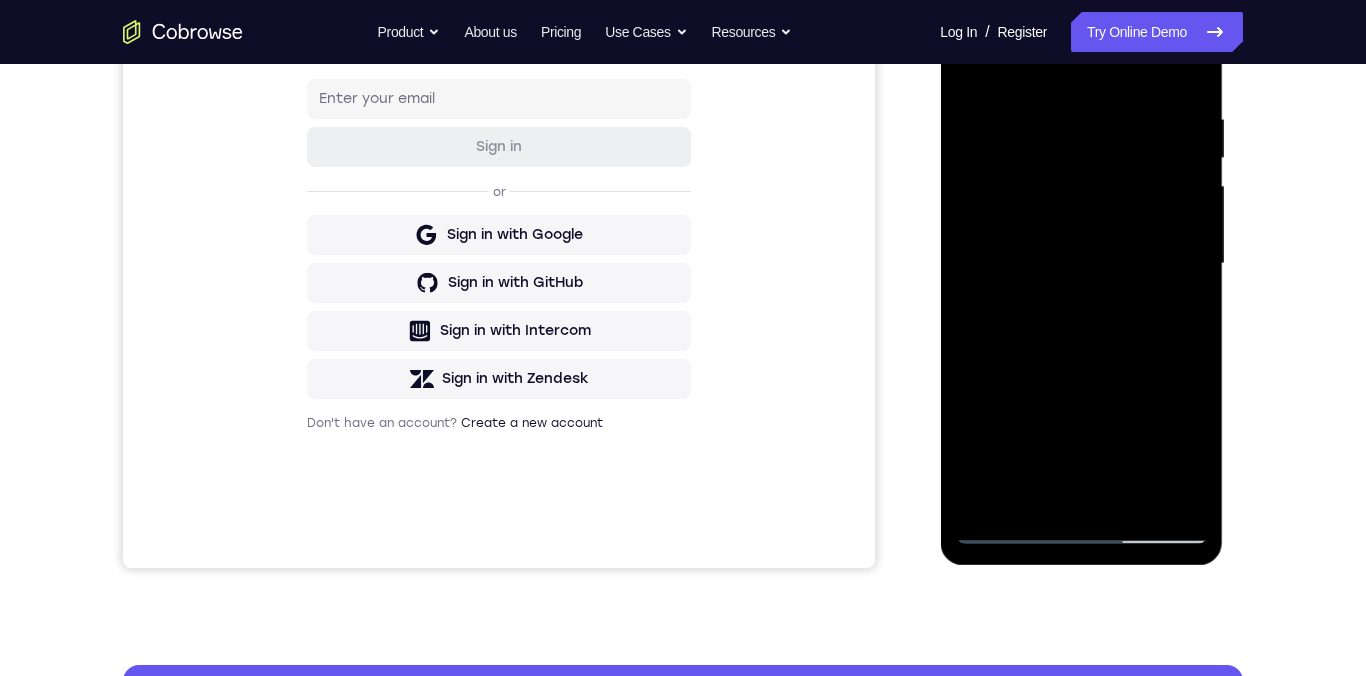 click at bounding box center (1081, 264) 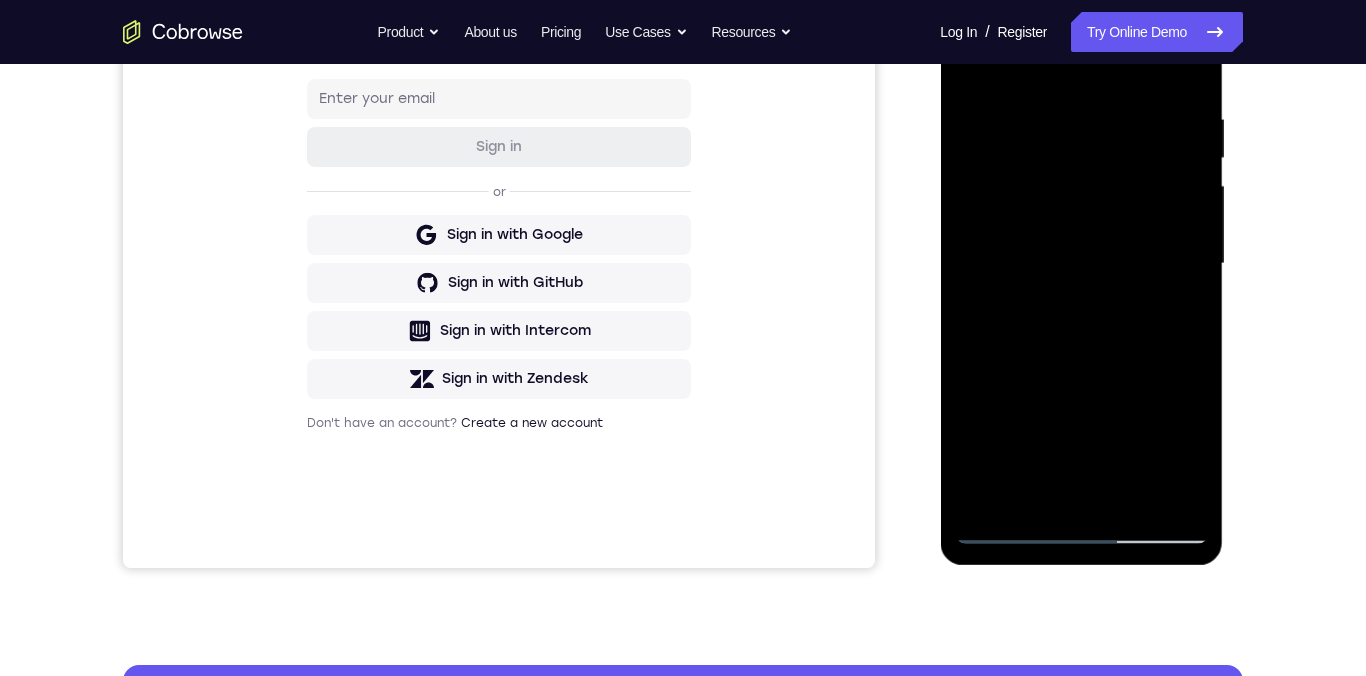 click at bounding box center [1081, 264] 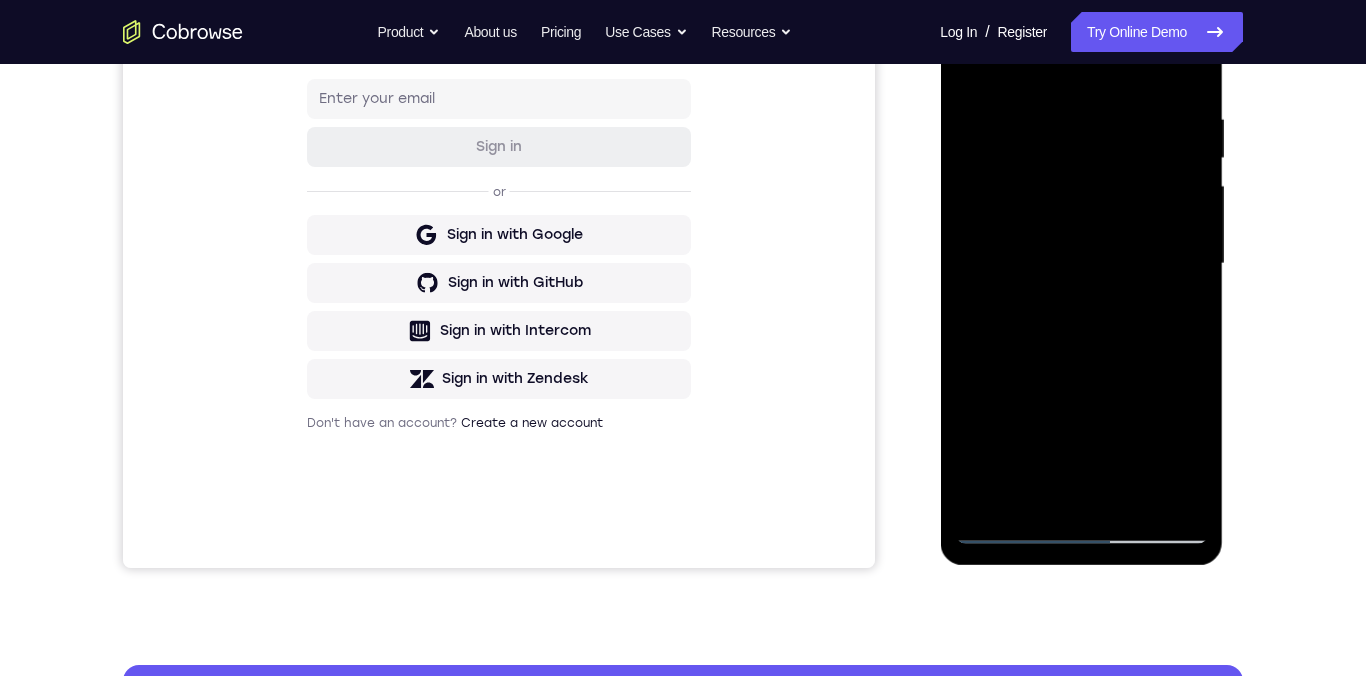 click at bounding box center (1081, 264) 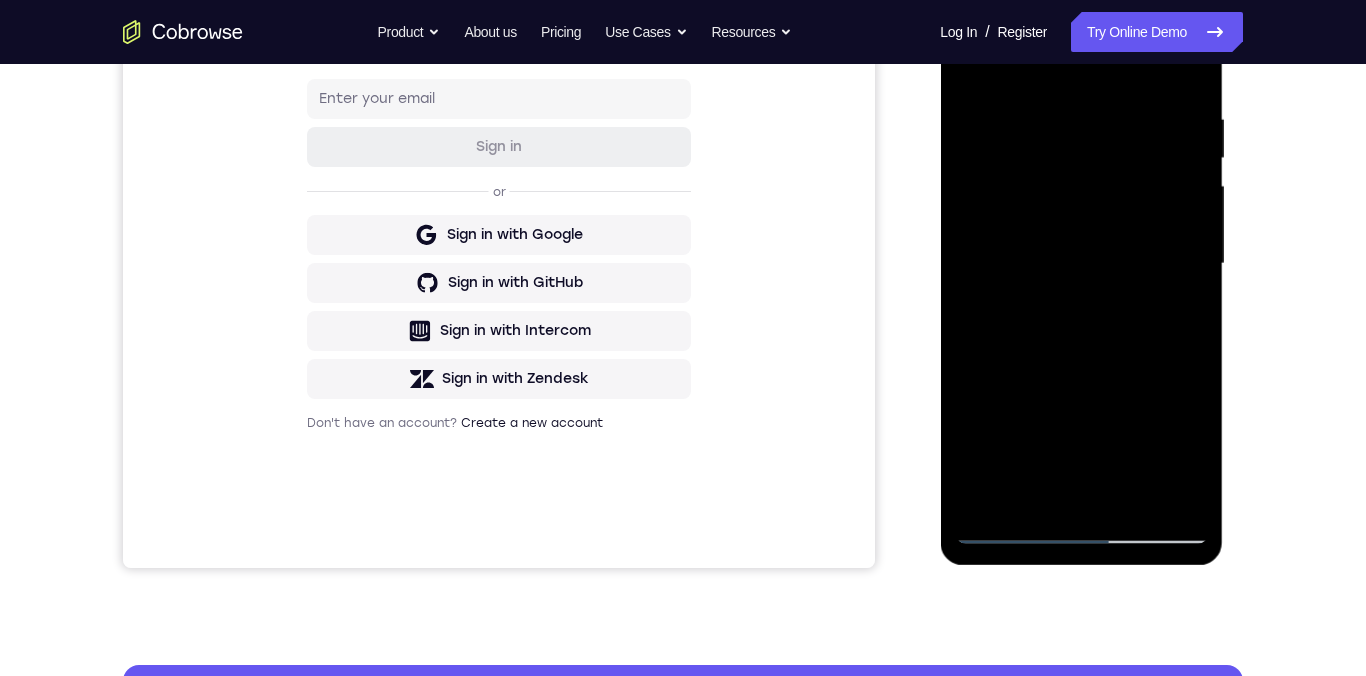 click at bounding box center [1081, 264] 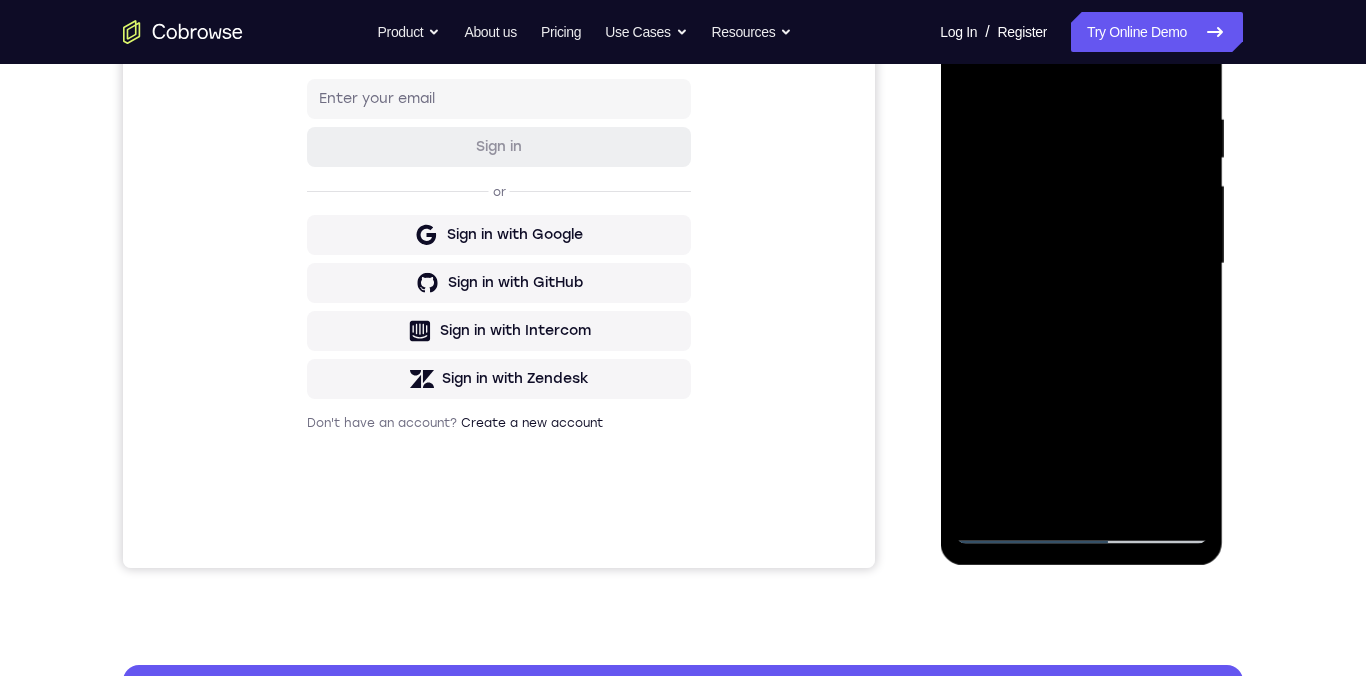 click at bounding box center [1081, 264] 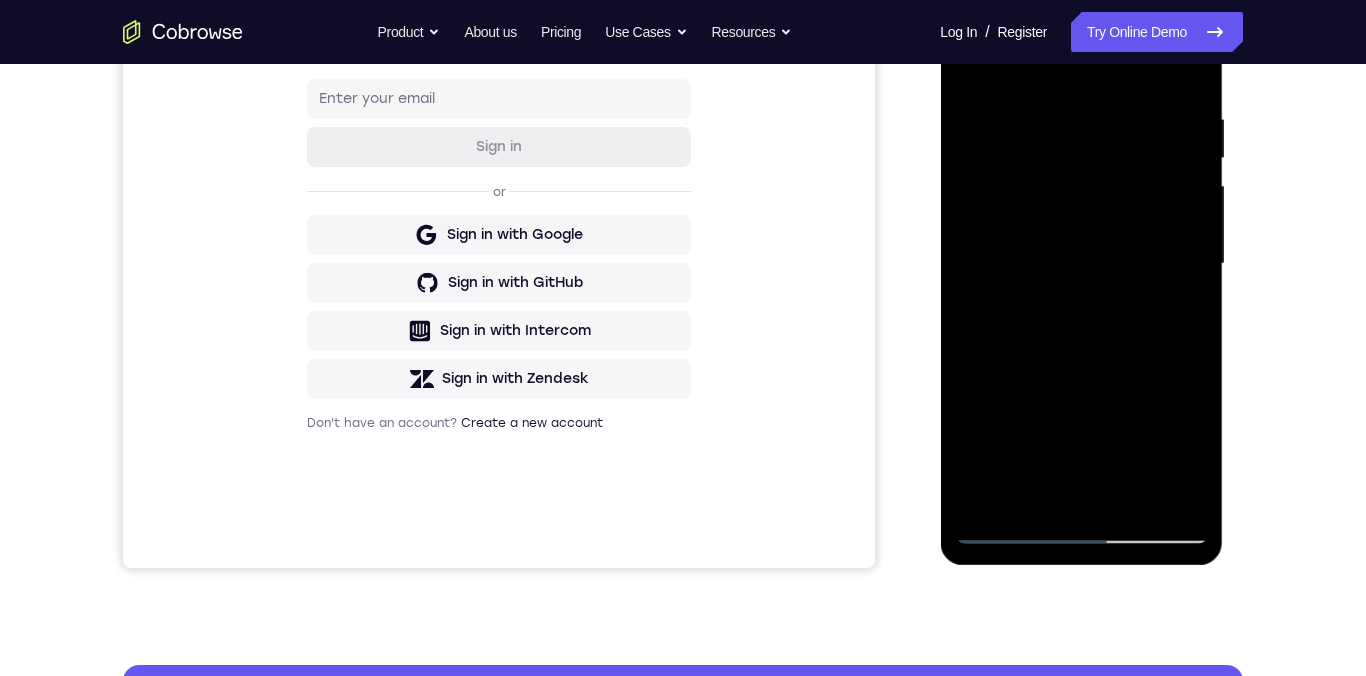 click at bounding box center [1081, 264] 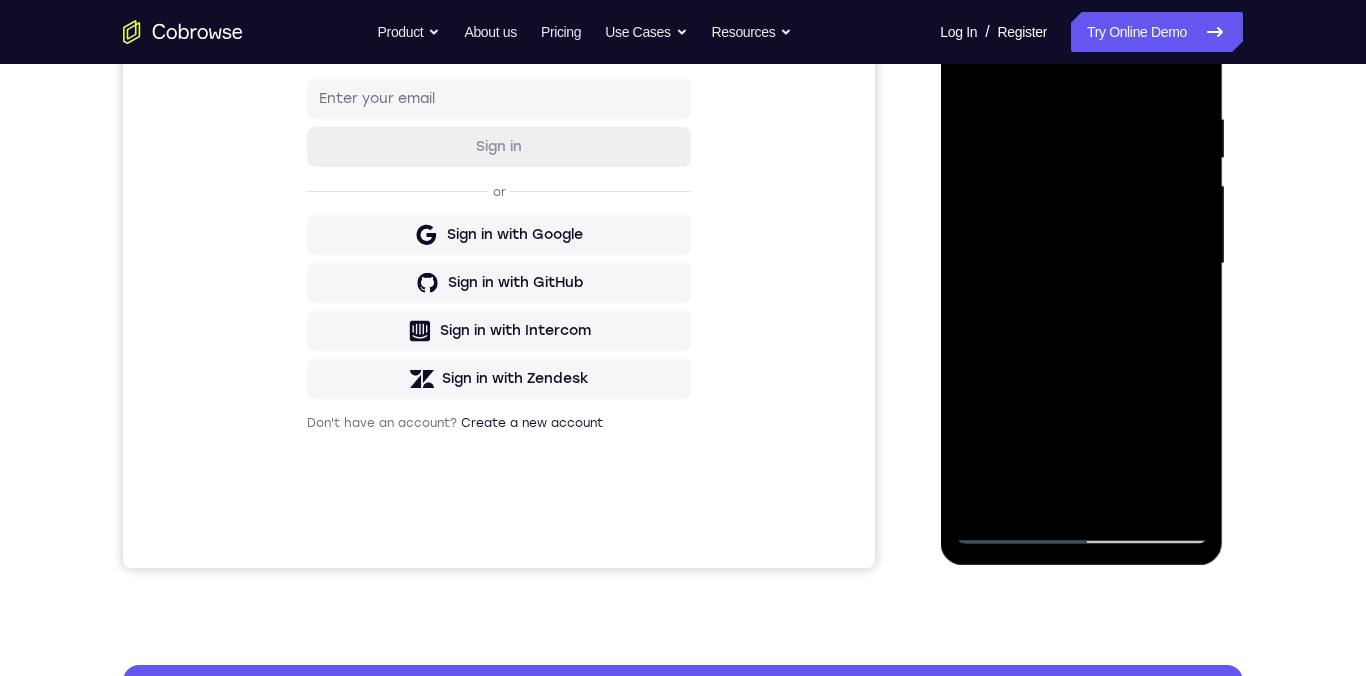 click at bounding box center (1081, 264) 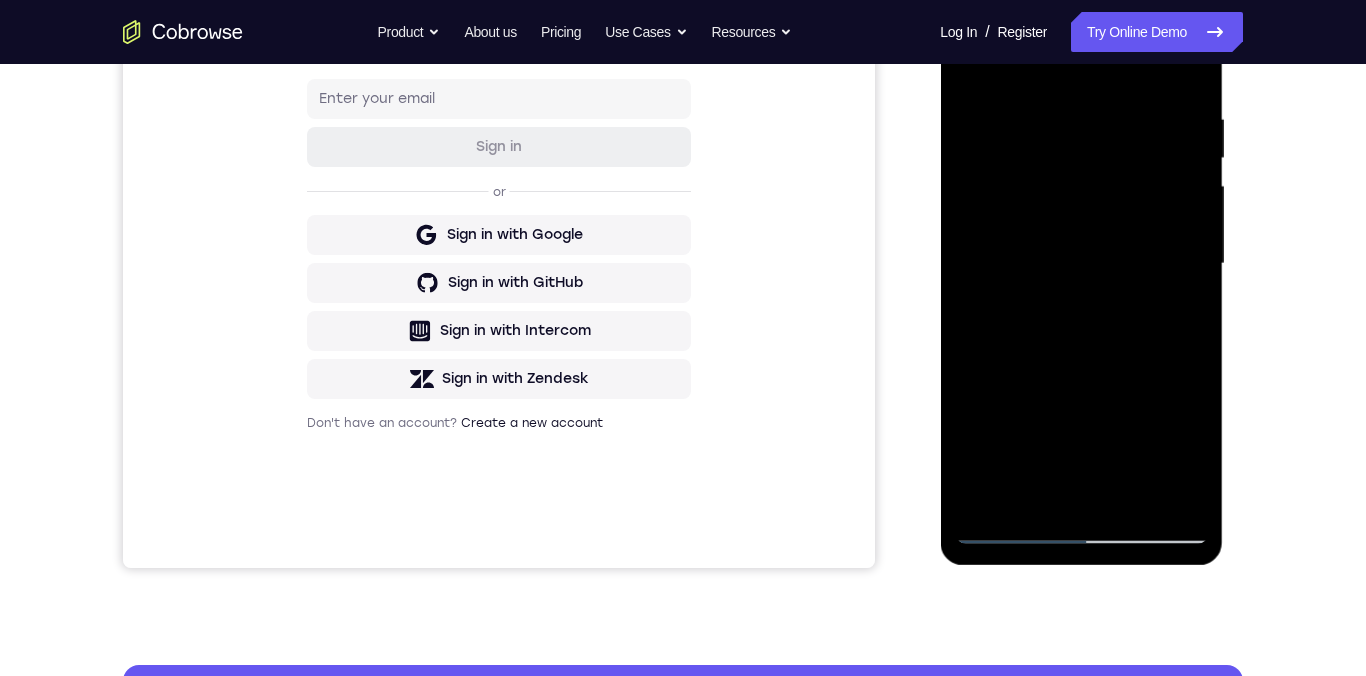 click at bounding box center [1081, 264] 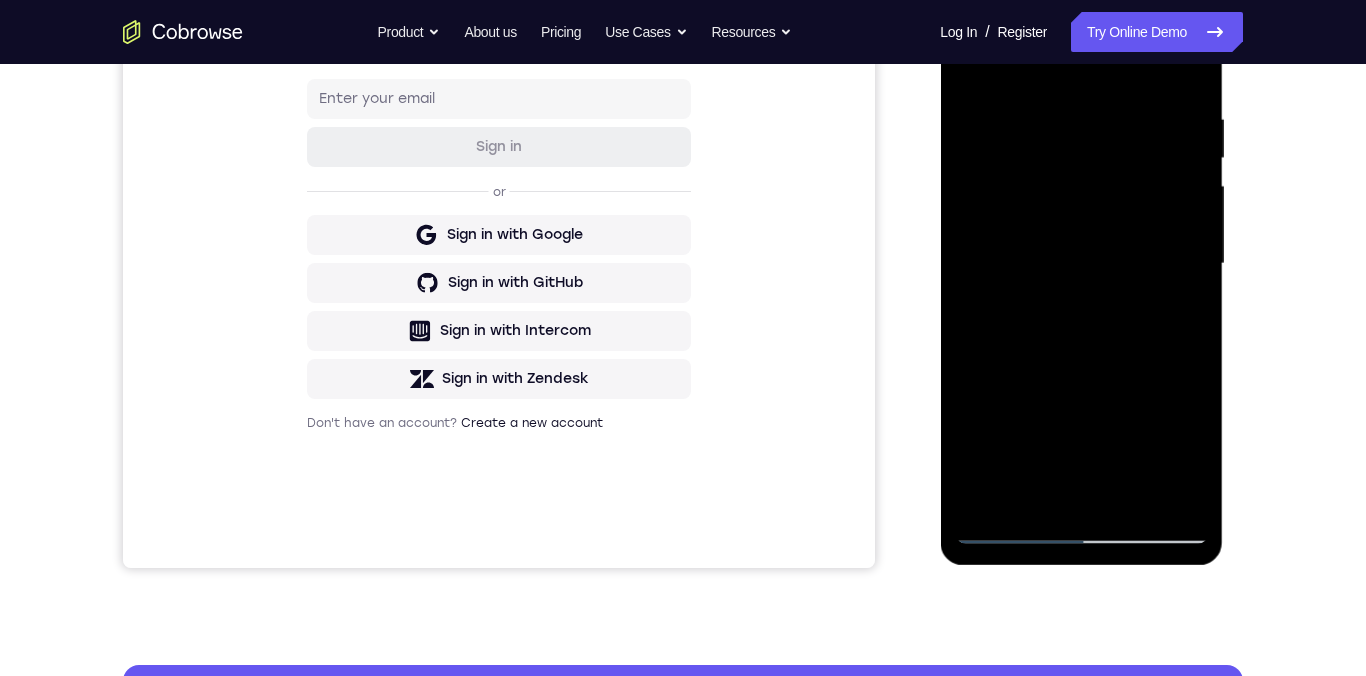 click at bounding box center (1081, 264) 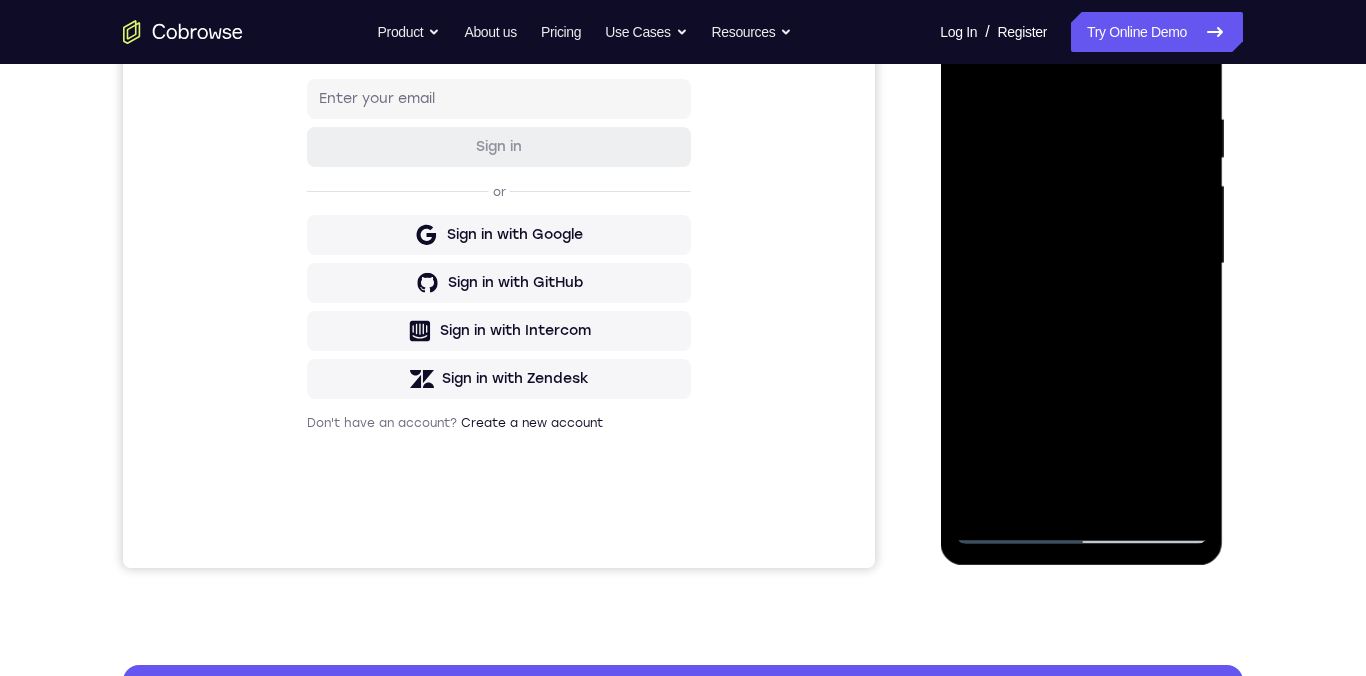 click at bounding box center [1081, 264] 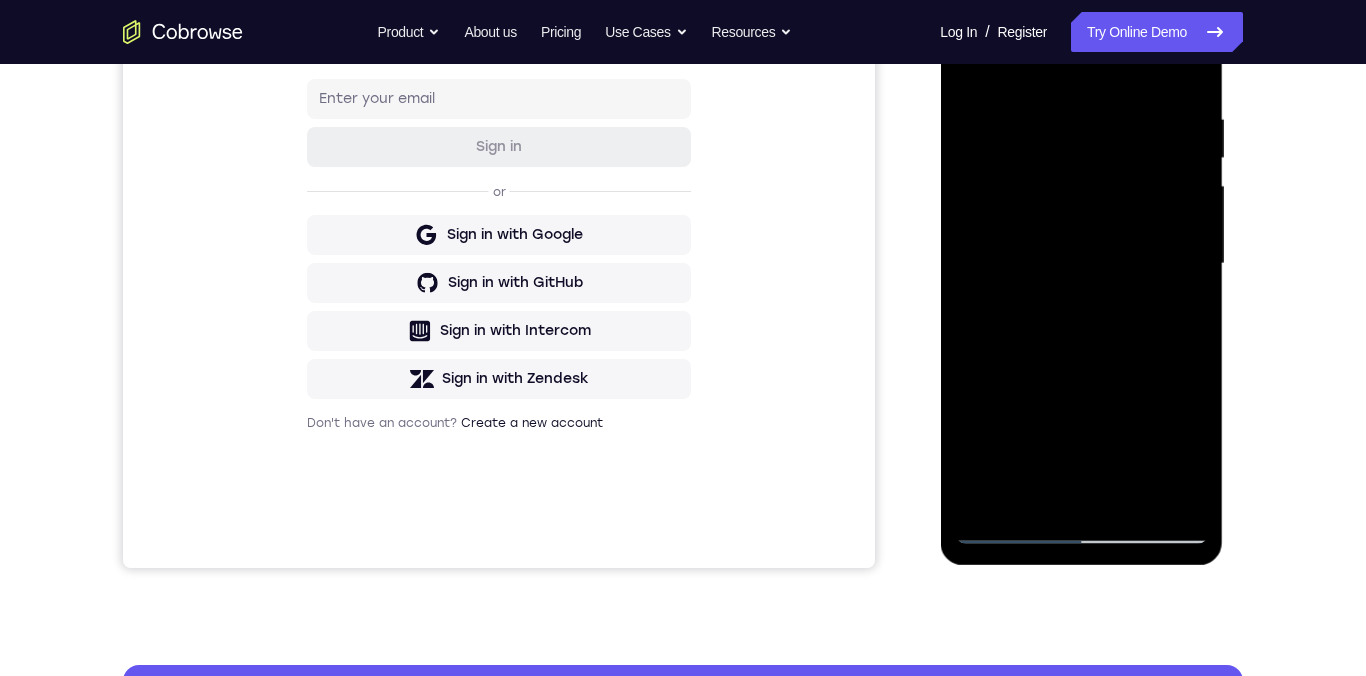 click at bounding box center [1081, 264] 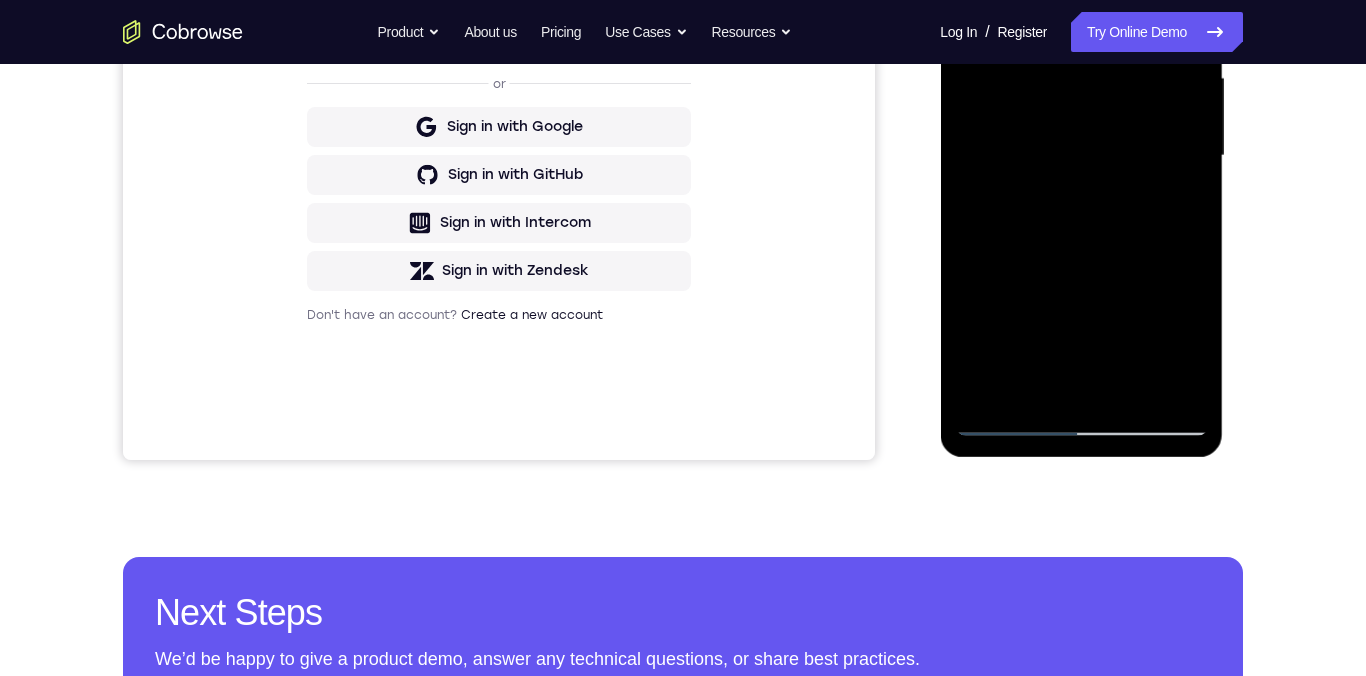scroll, scrollTop: 385, scrollLeft: 0, axis: vertical 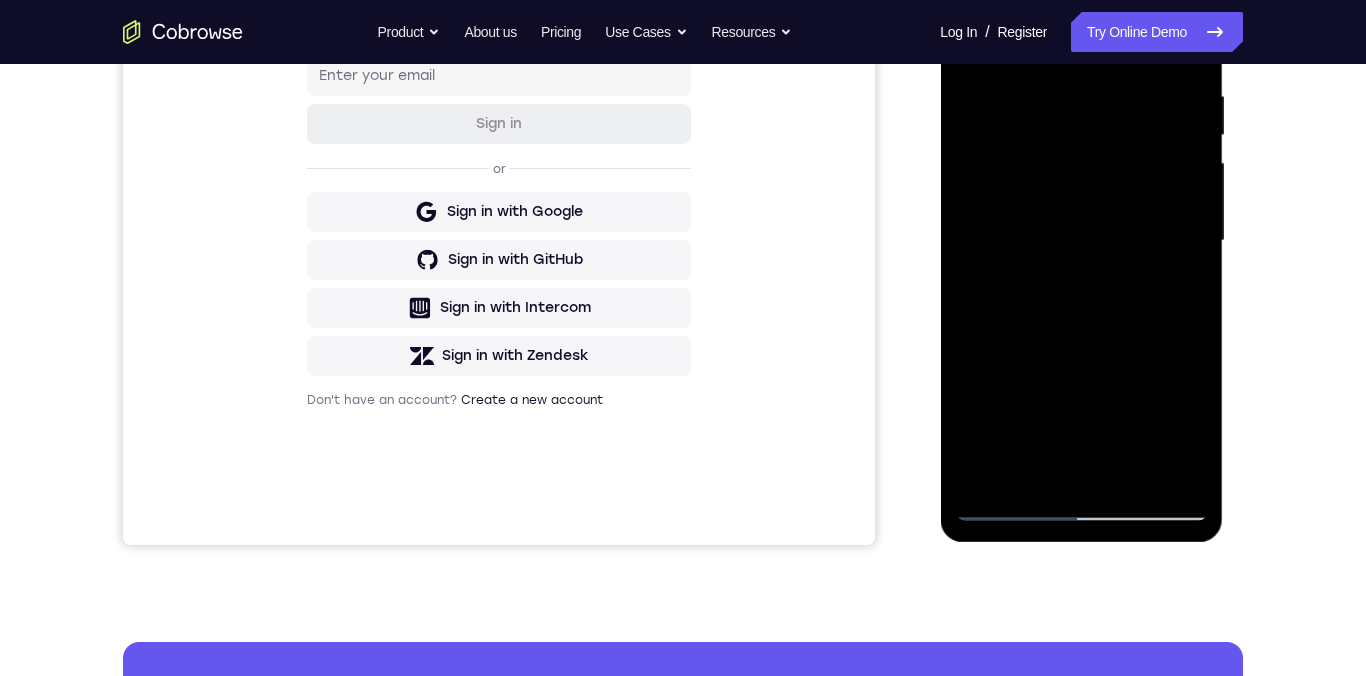 click at bounding box center [1081, 241] 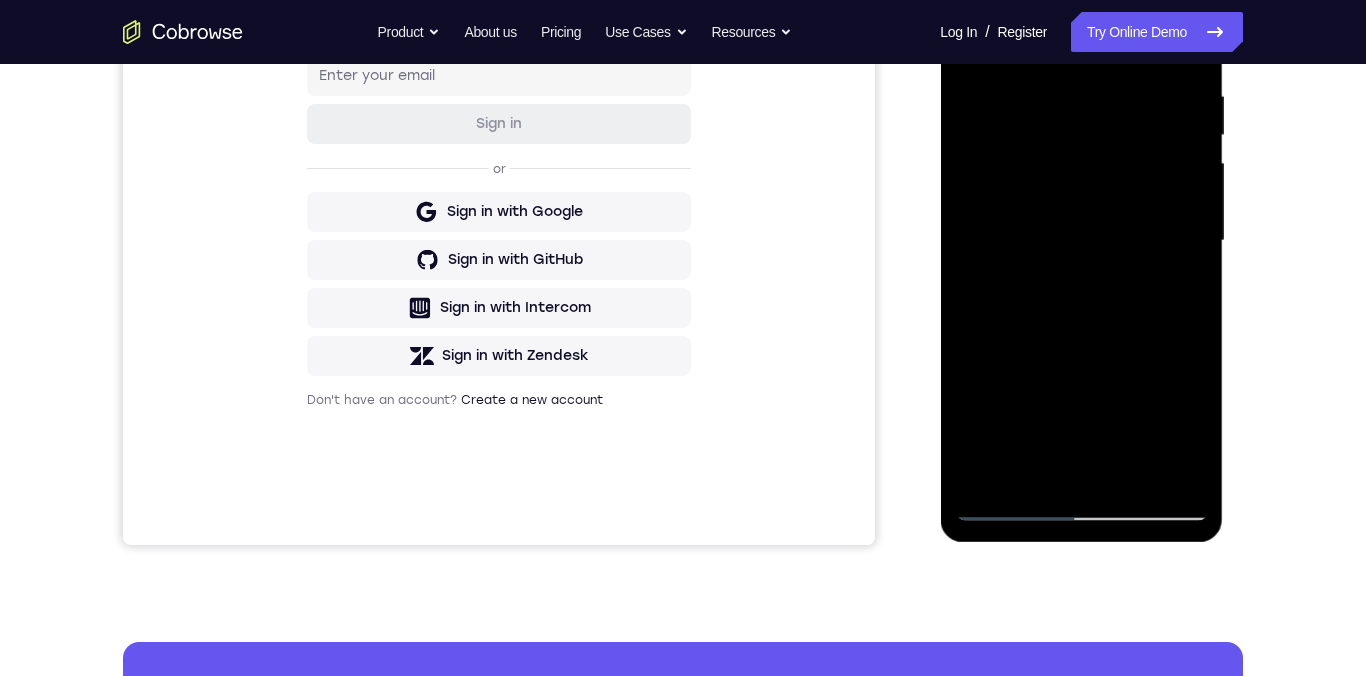 click at bounding box center [1081, 241] 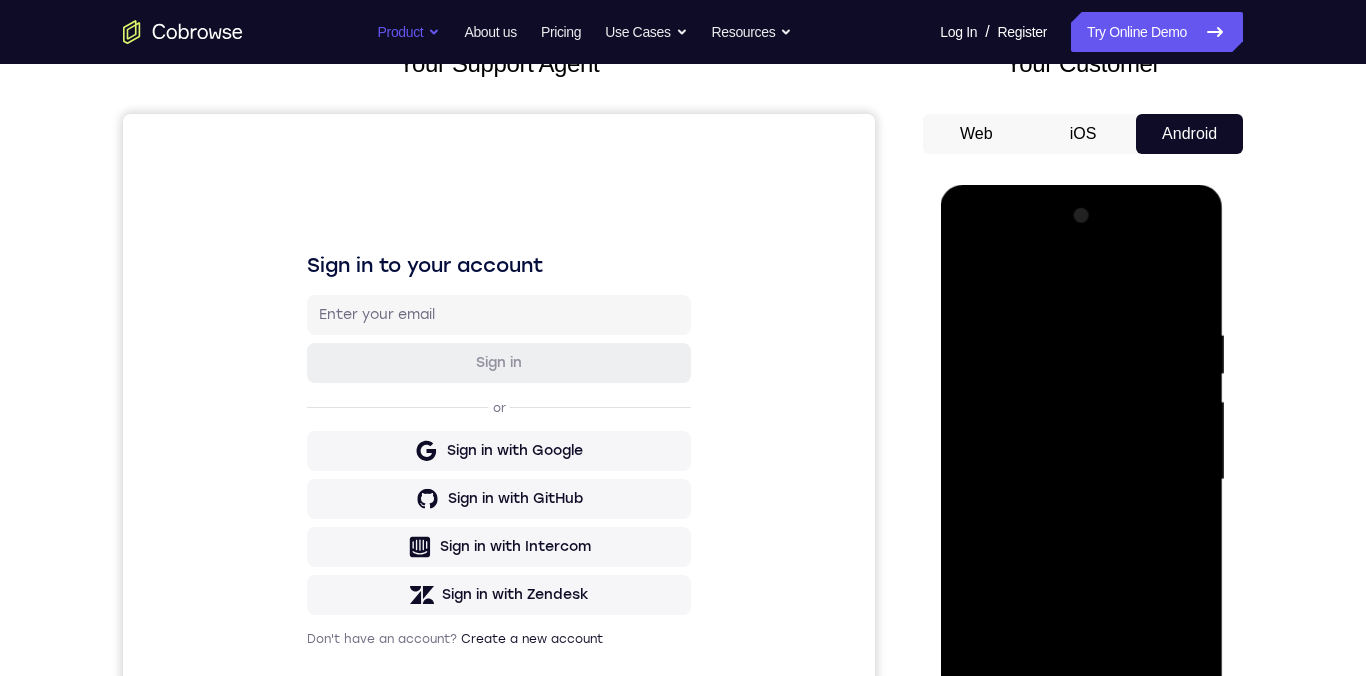 scroll, scrollTop: 0, scrollLeft: 0, axis: both 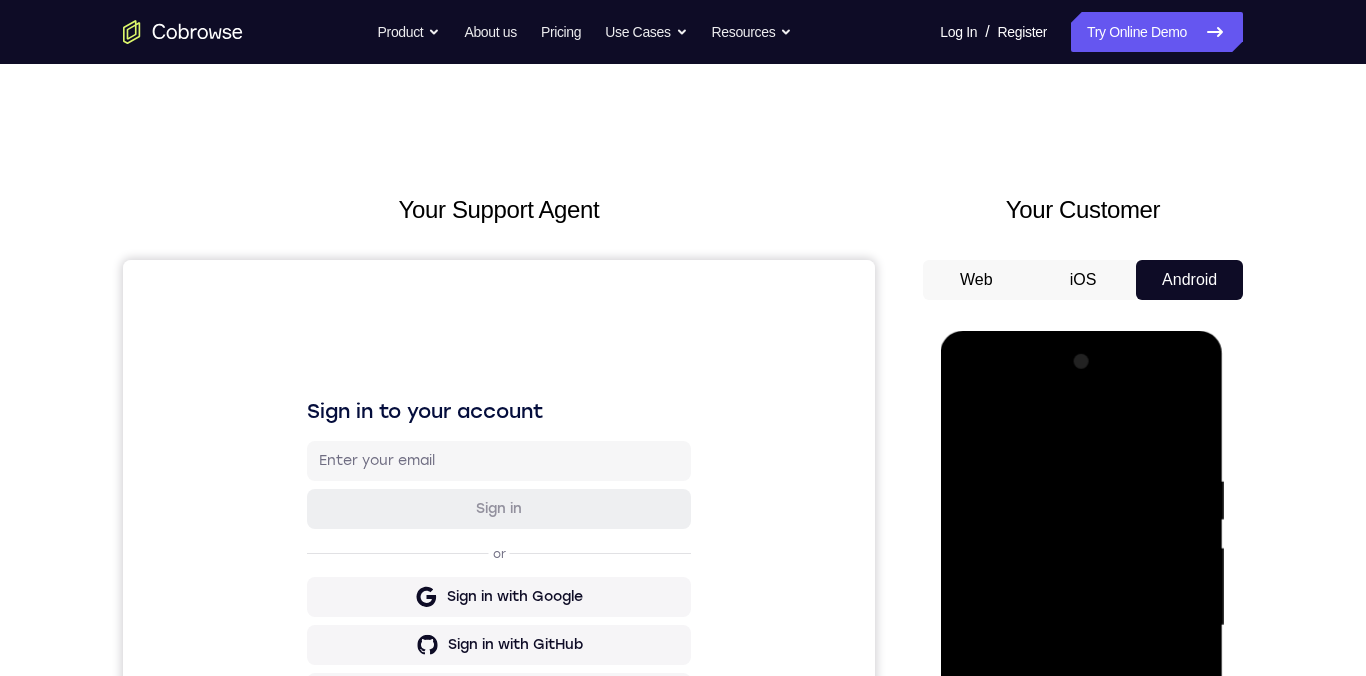 click at bounding box center (1081, 626) 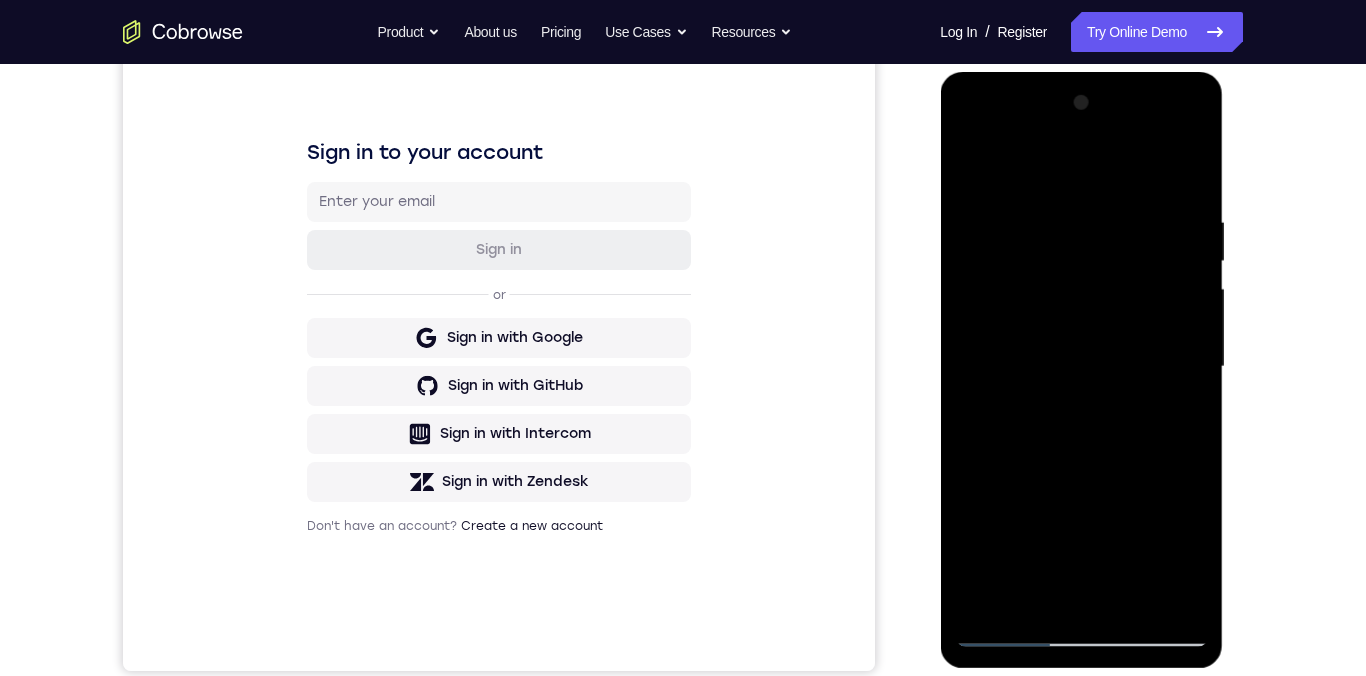 click at bounding box center (1081, 367) 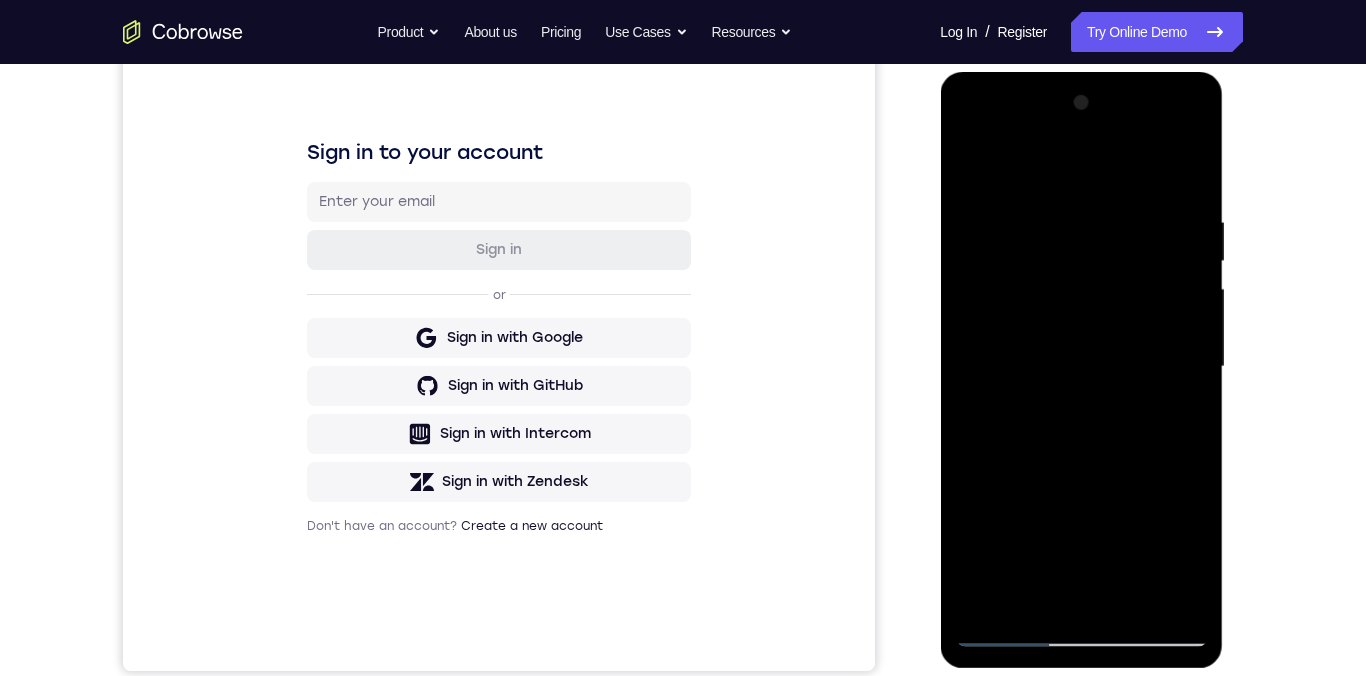 click at bounding box center [1081, 367] 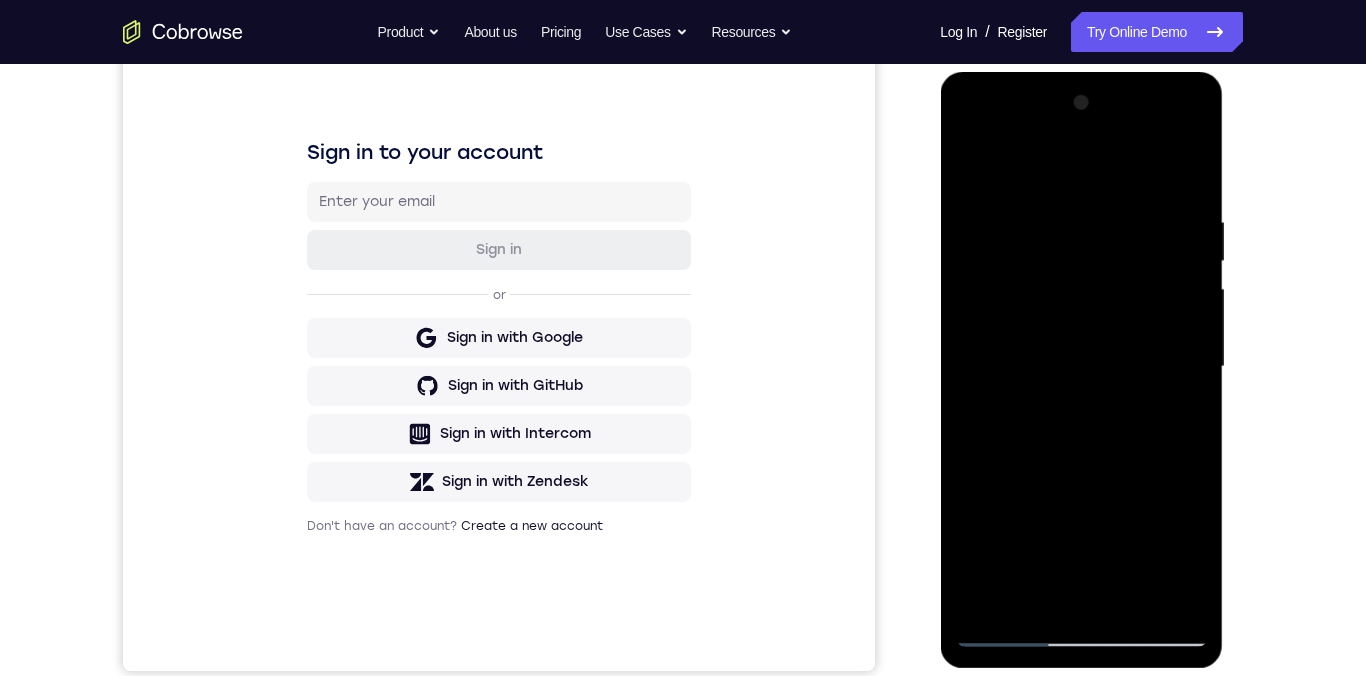click at bounding box center [1081, 367] 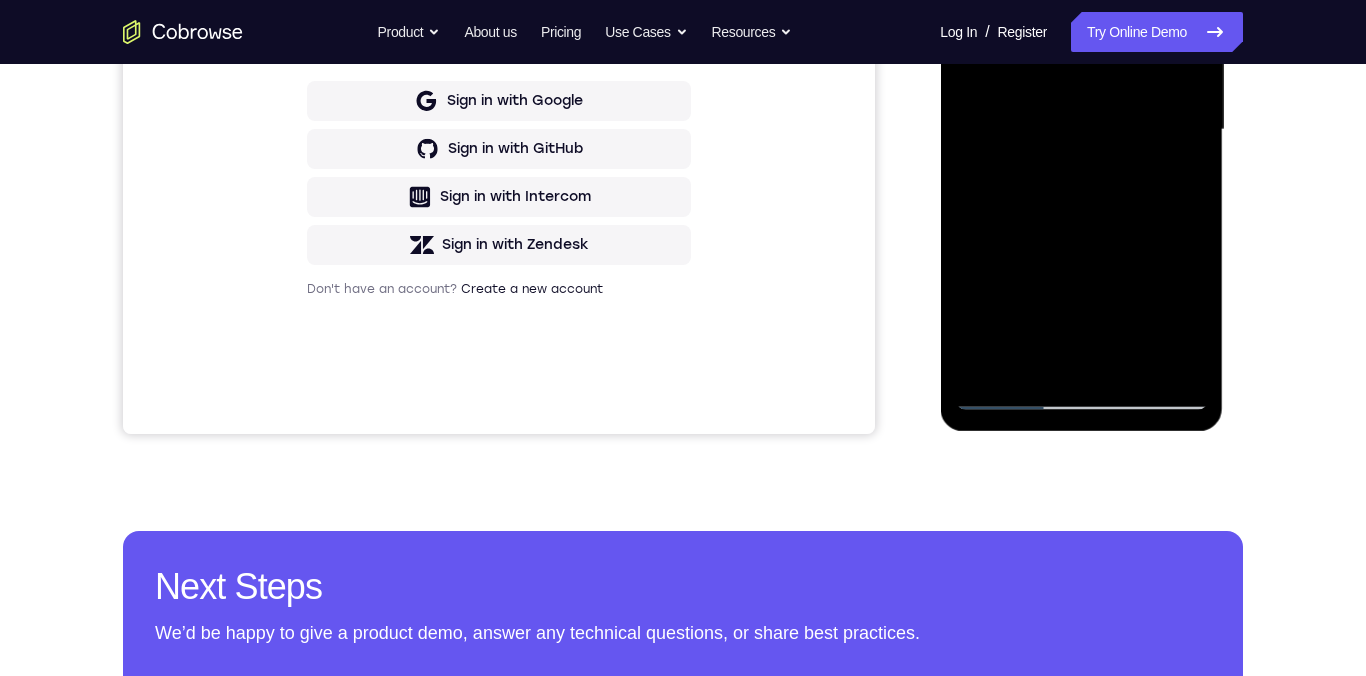 scroll, scrollTop: 529, scrollLeft: 0, axis: vertical 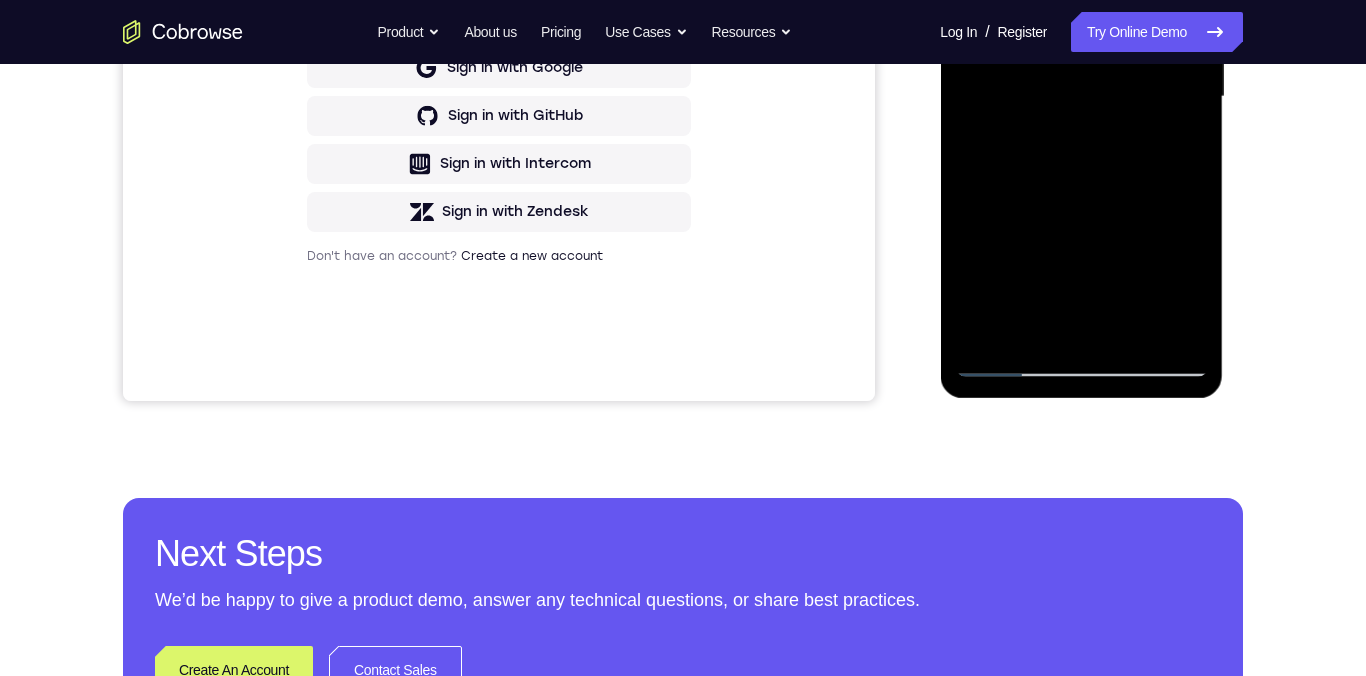 click at bounding box center (1081, 97) 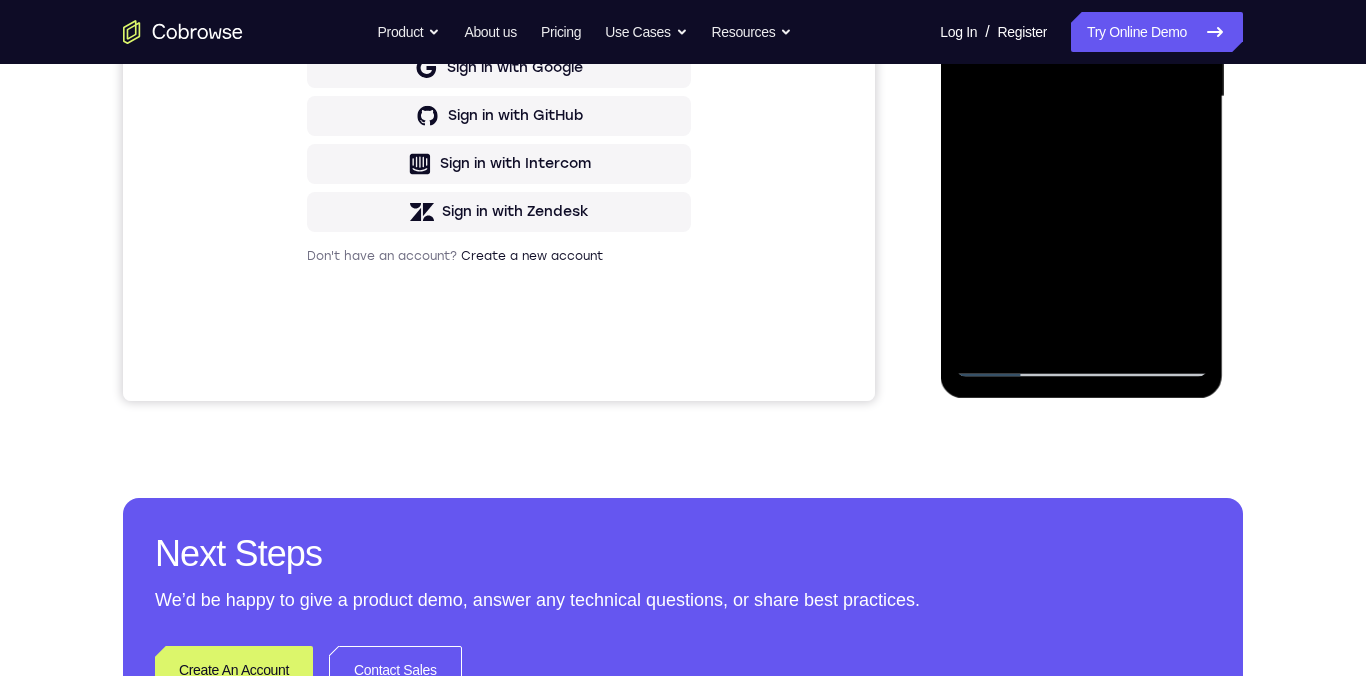 scroll, scrollTop: 291, scrollLeft: 0, axis: vertical 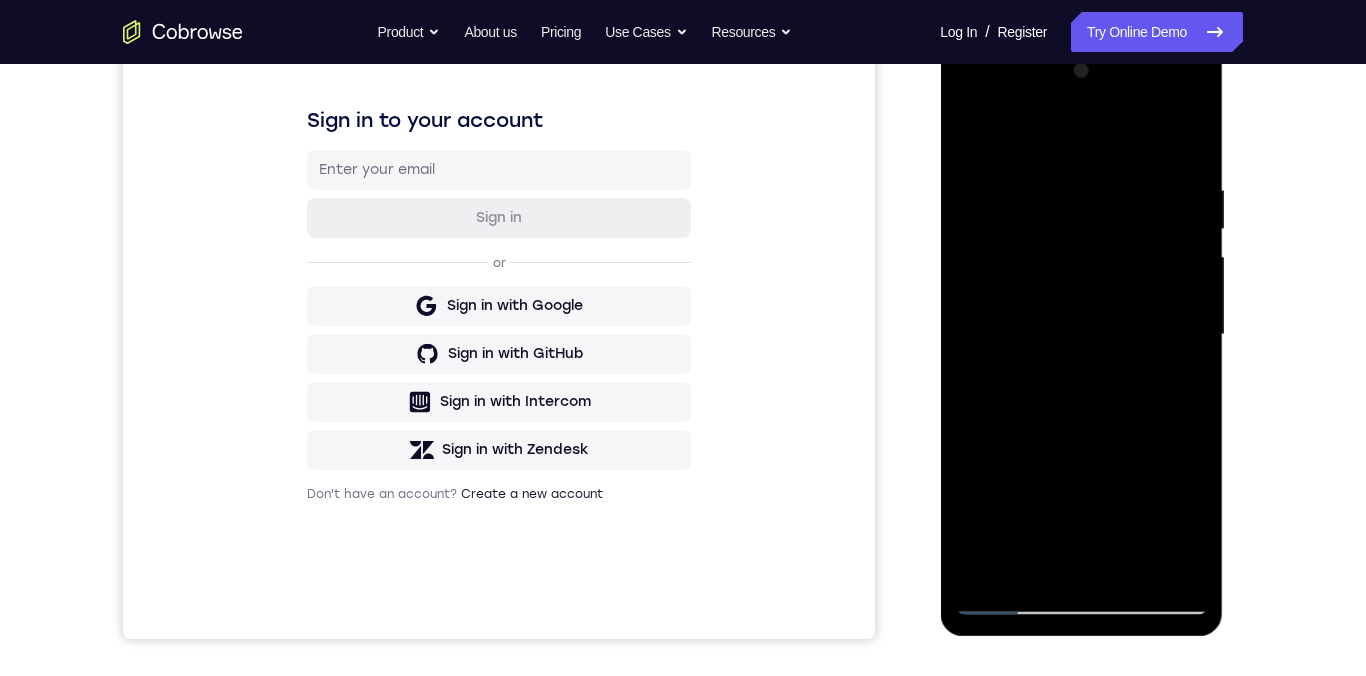 click at bounding box center (1081, 335) 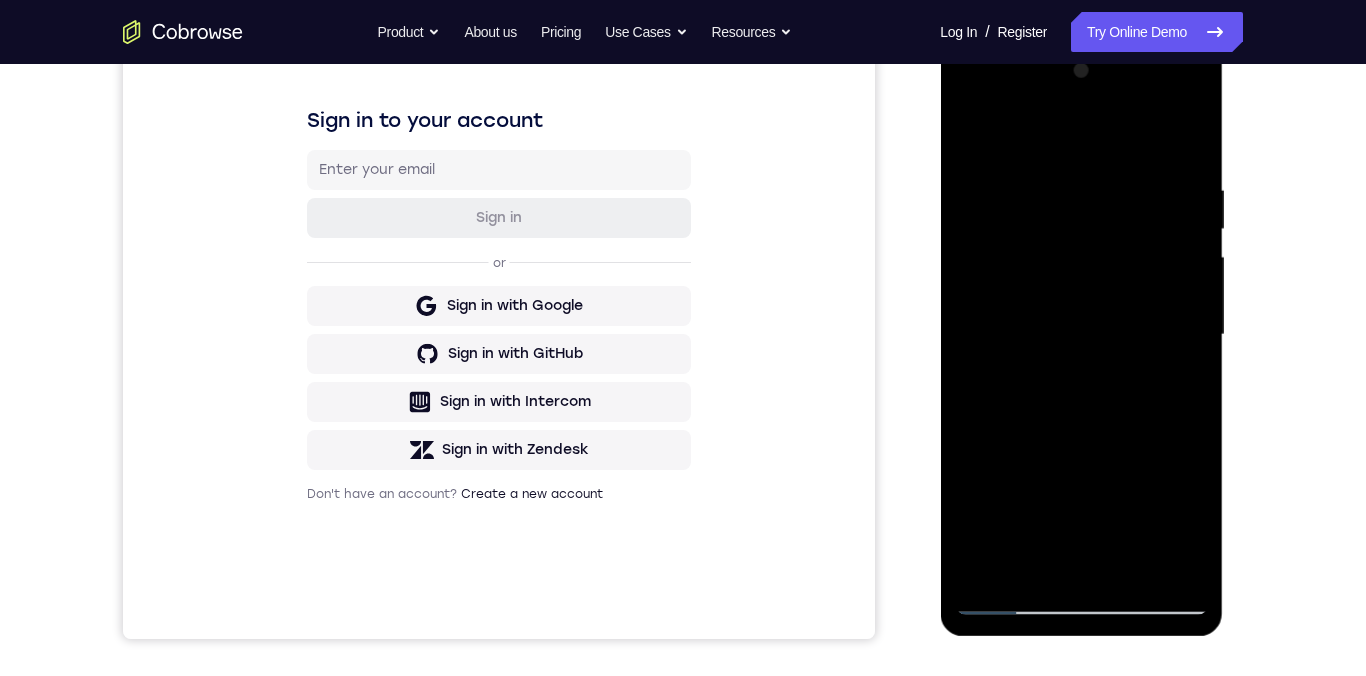 click at bounding box center (1081, 335) 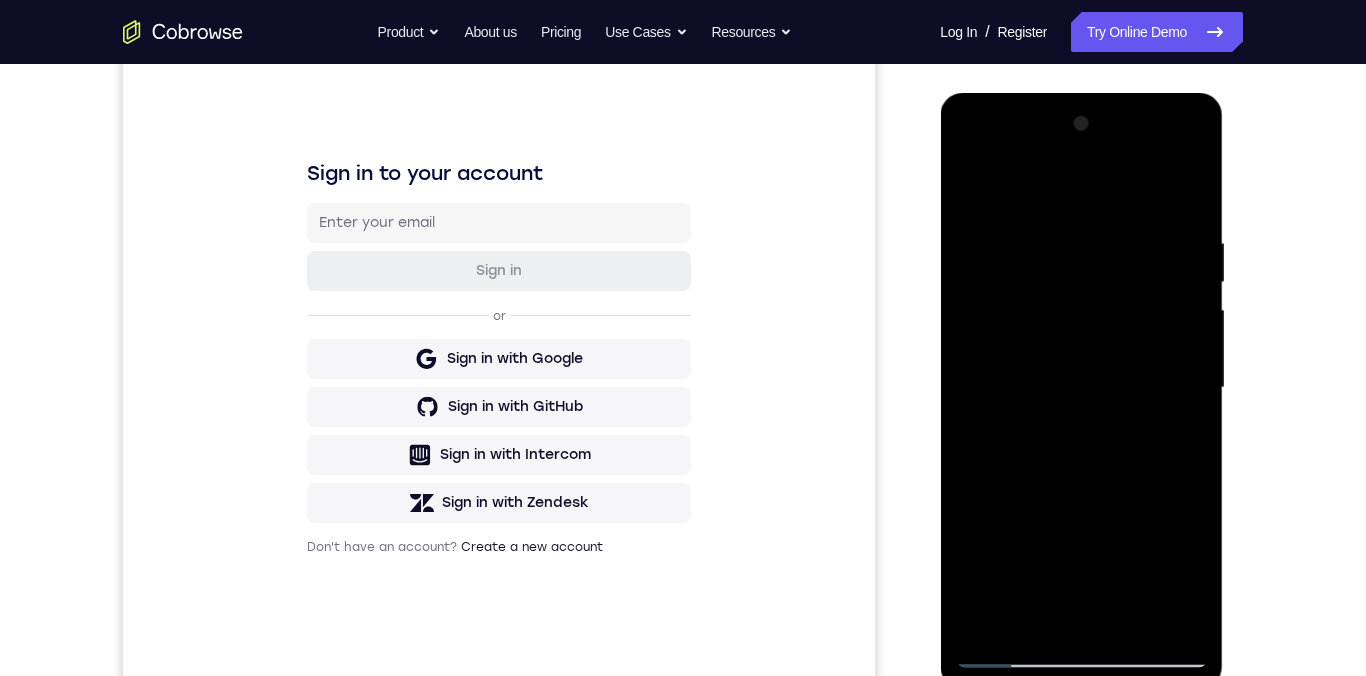 scroll, scrollTop: 216, scrollLeft: 0, axis: vertical 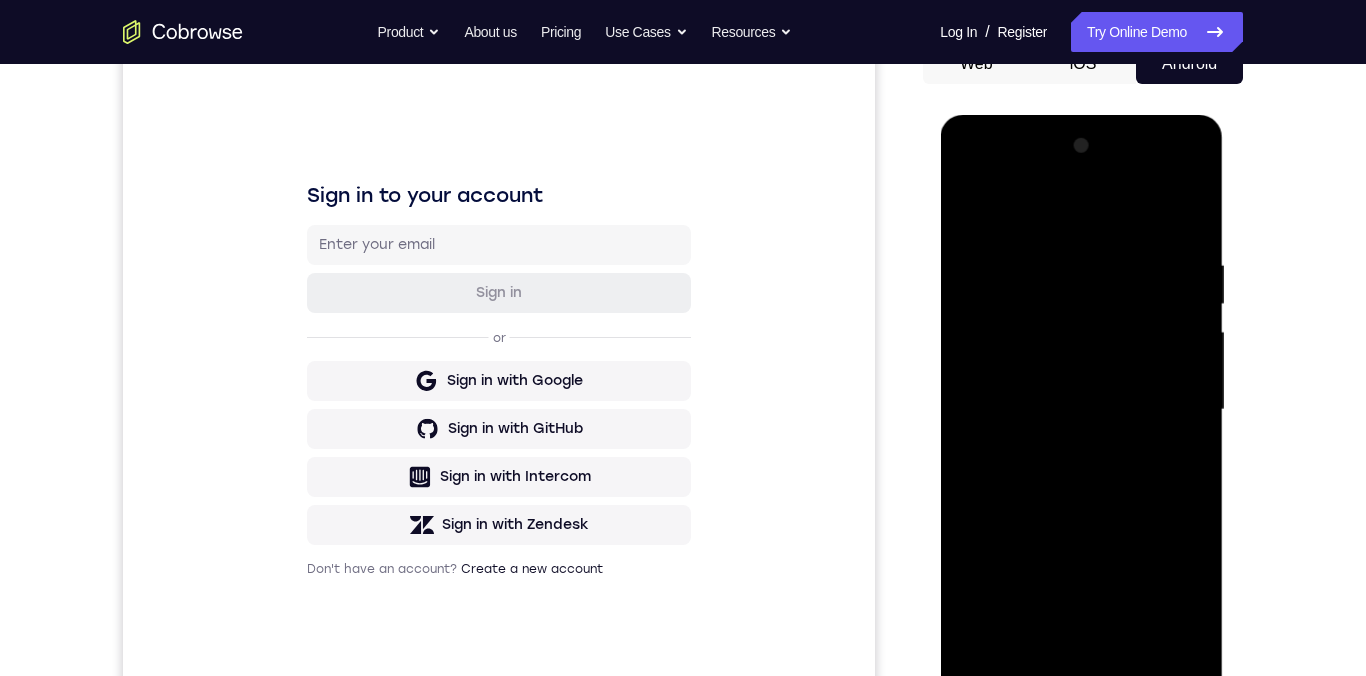 click at bounding box center (1081, 410) 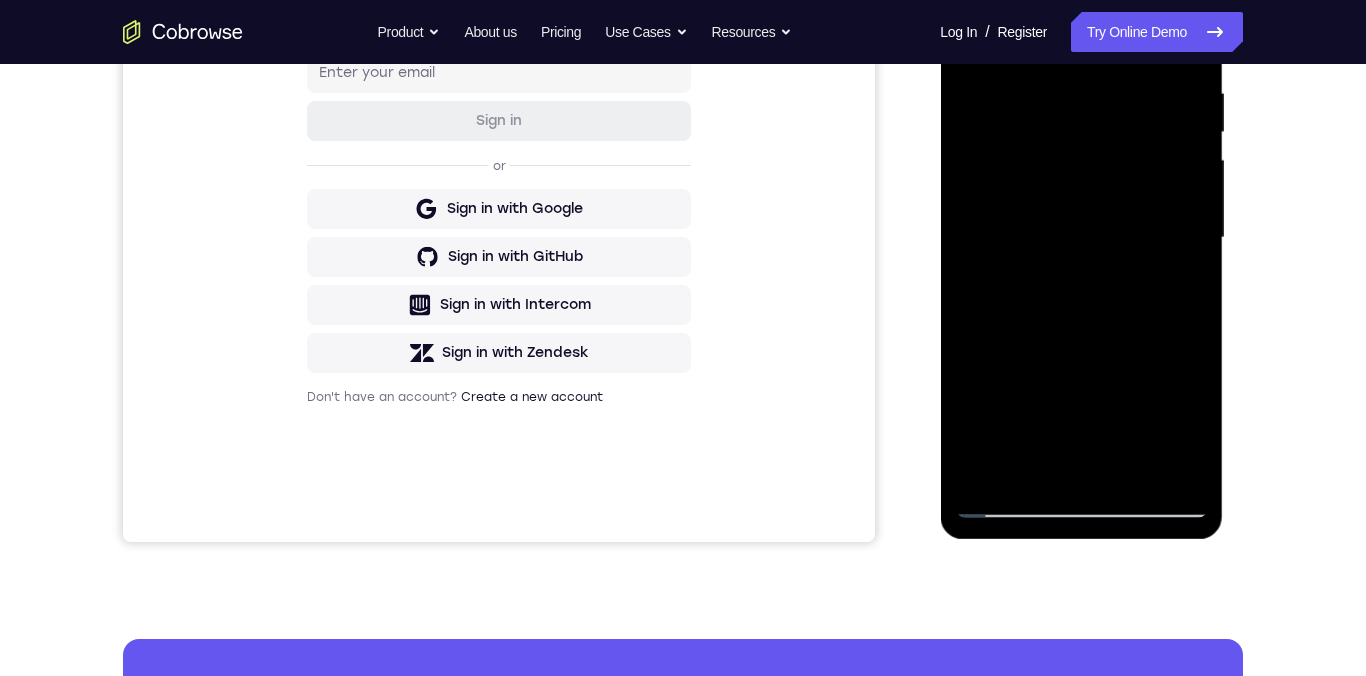 click at bounding box center [1081, 238] 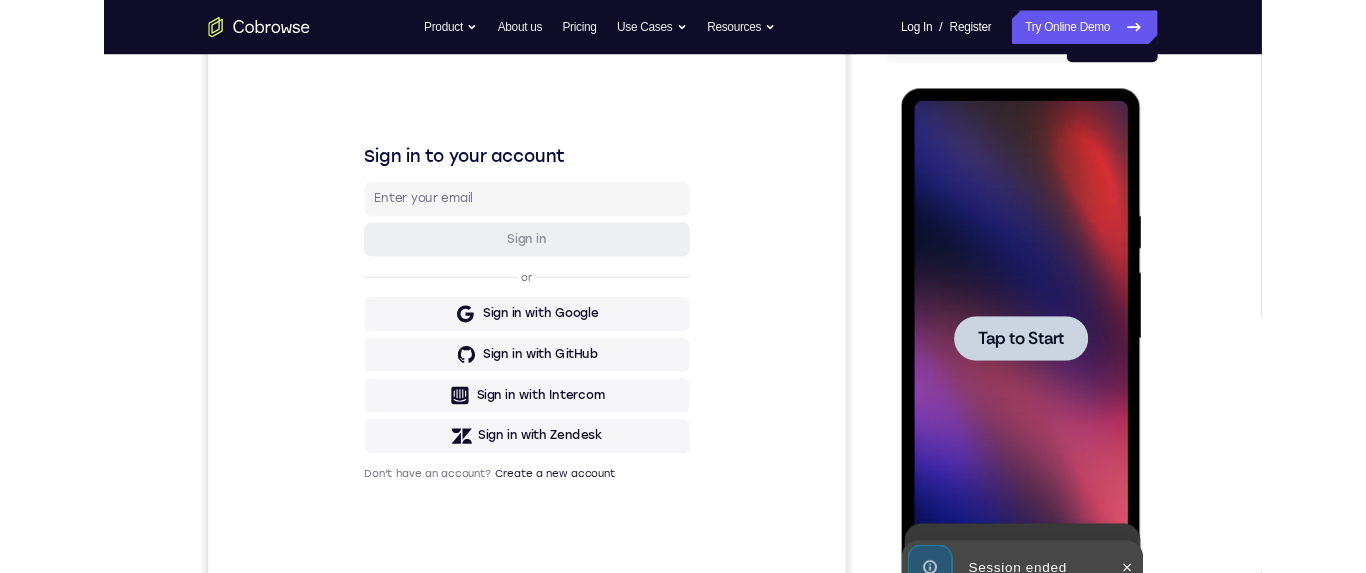 scroll, scrollTop: 0, scrollLeft: 0, axis: both 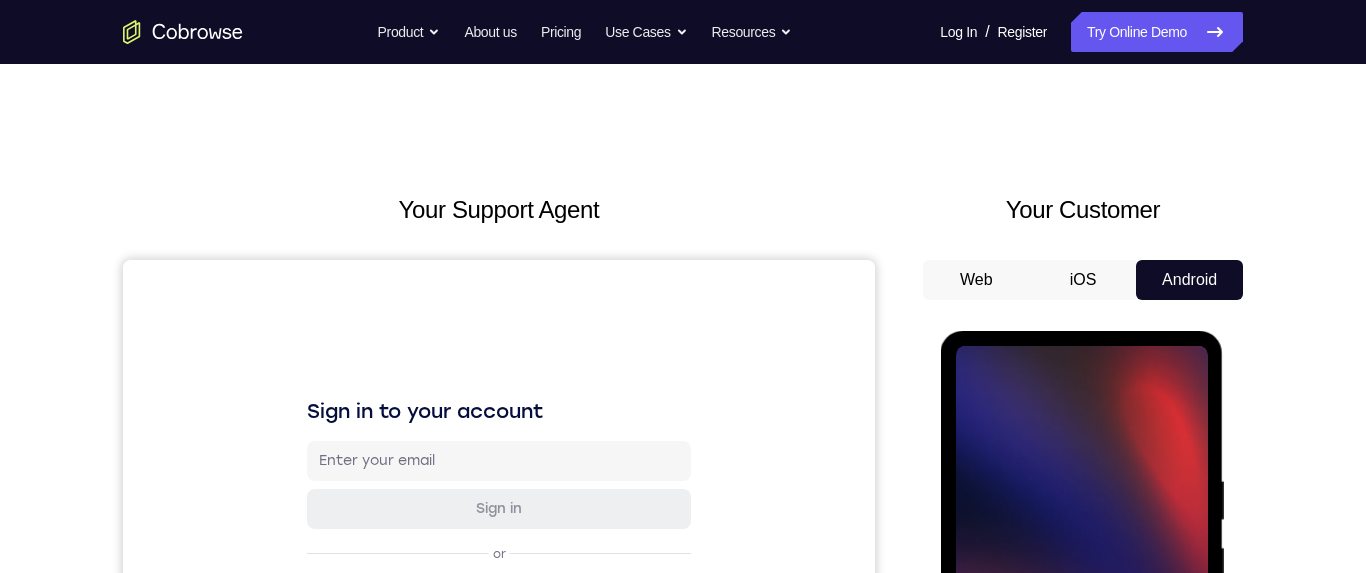 click at bounding box center [1081, 626] 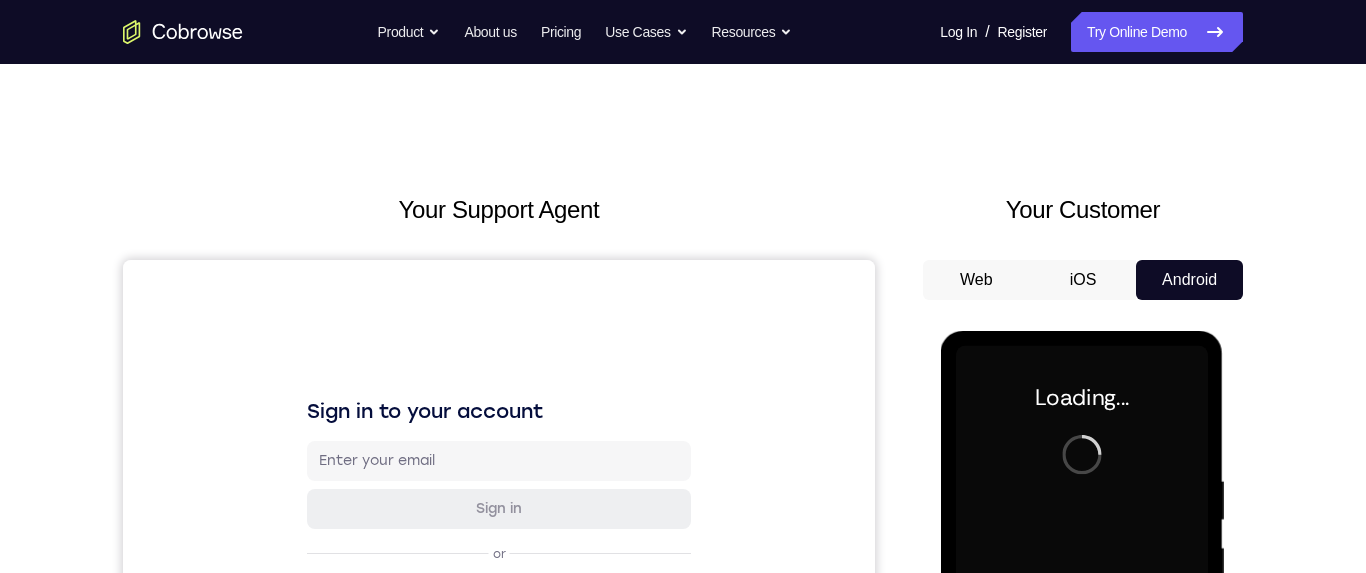 click on "Your Support Agent             Your Customer       Web   iOS   Android                         Next Steps   We’d be happy to give a product demo, answer any technical questions, or share best practices.          Create An Account             Contact Sales" at bounding box center (683, 723) 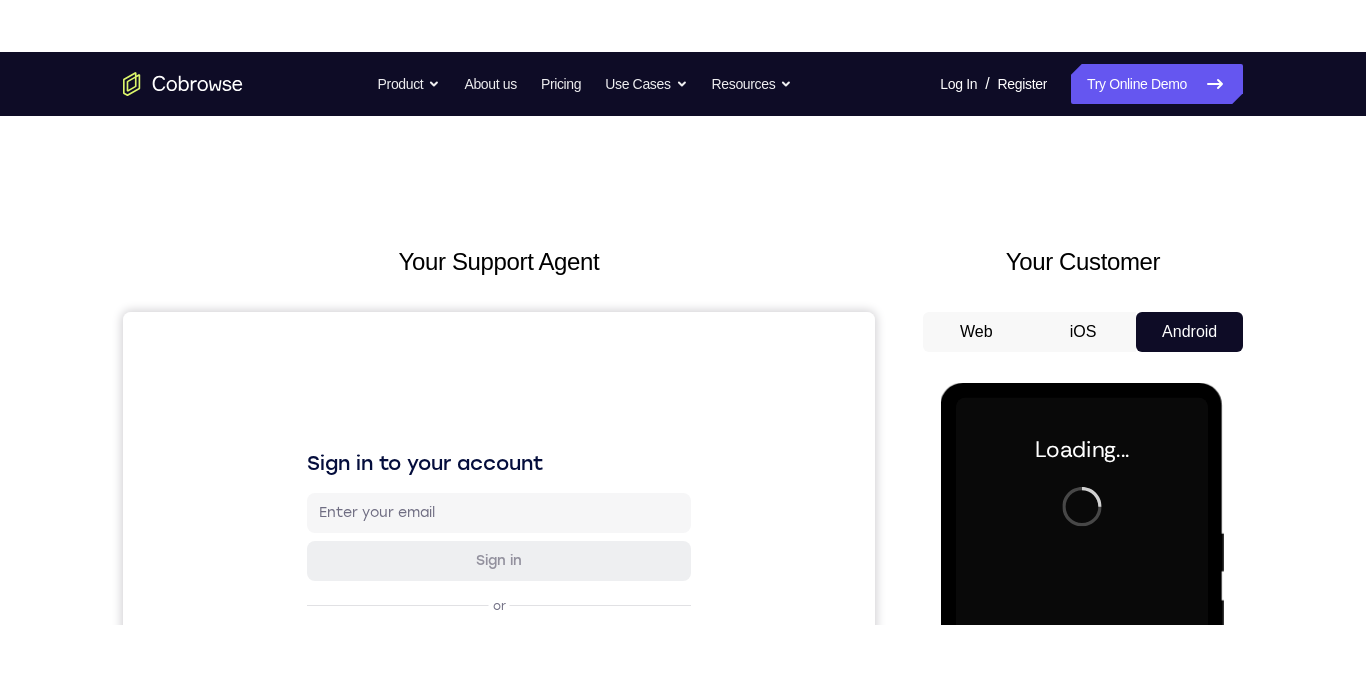 scroll, scrollTop: 260, scrollLeft: 0, axis: vertical 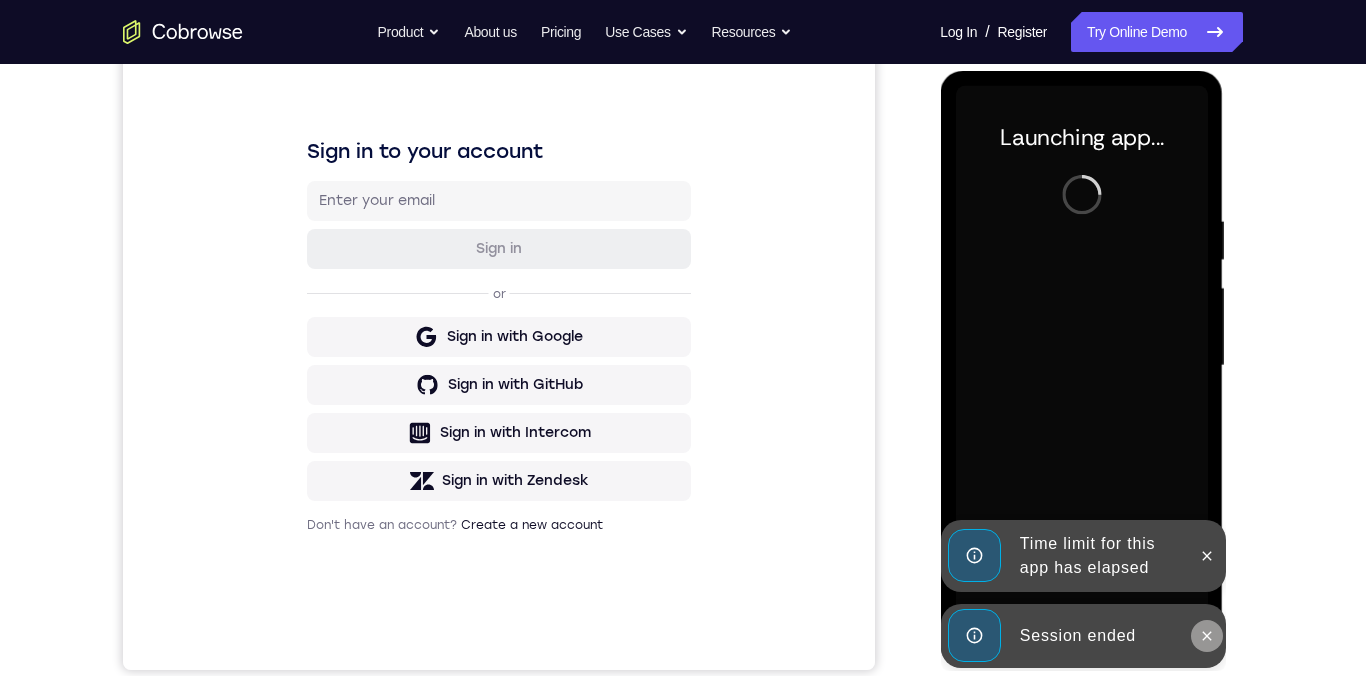 click 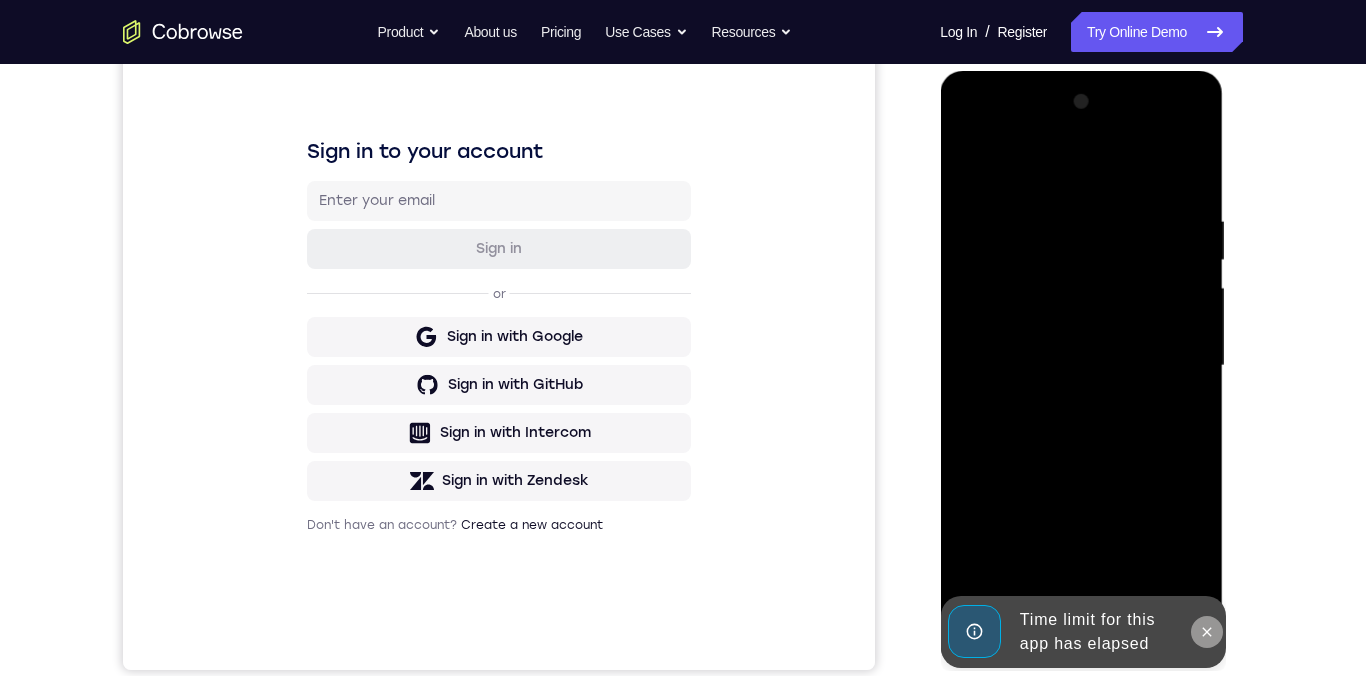 click 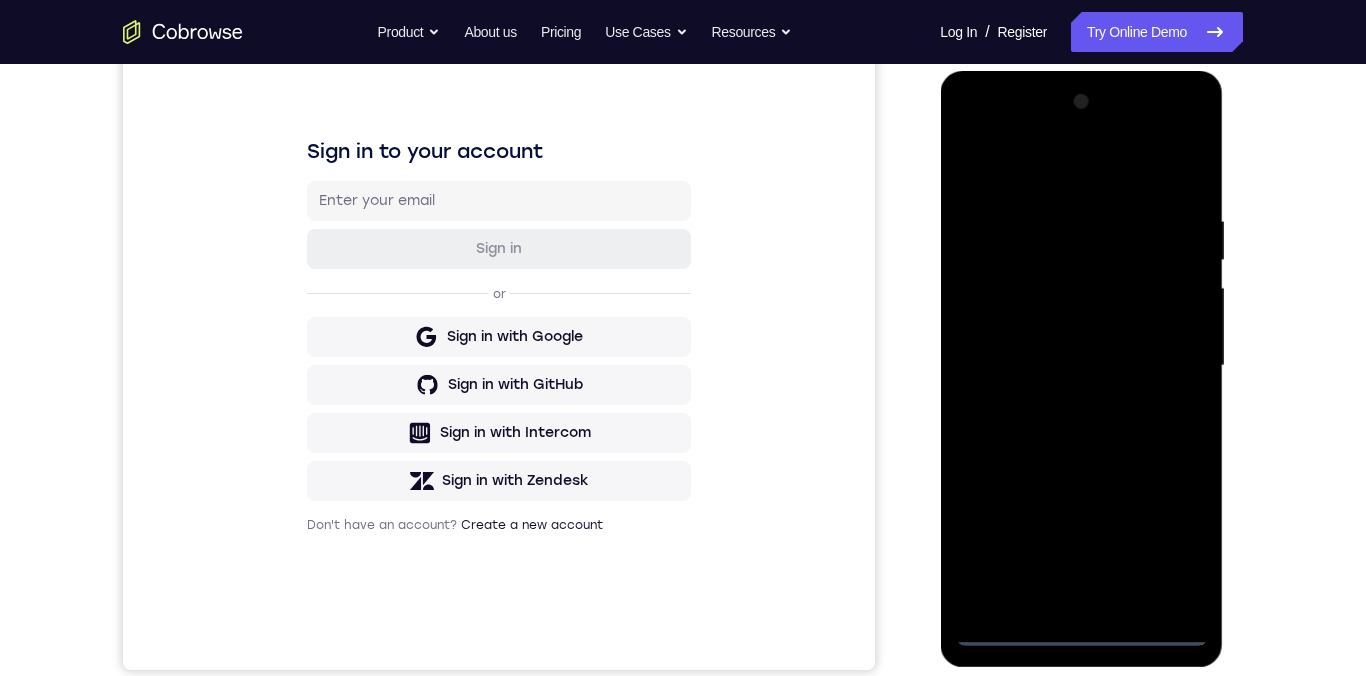 click at bounding box center [1081, 366] 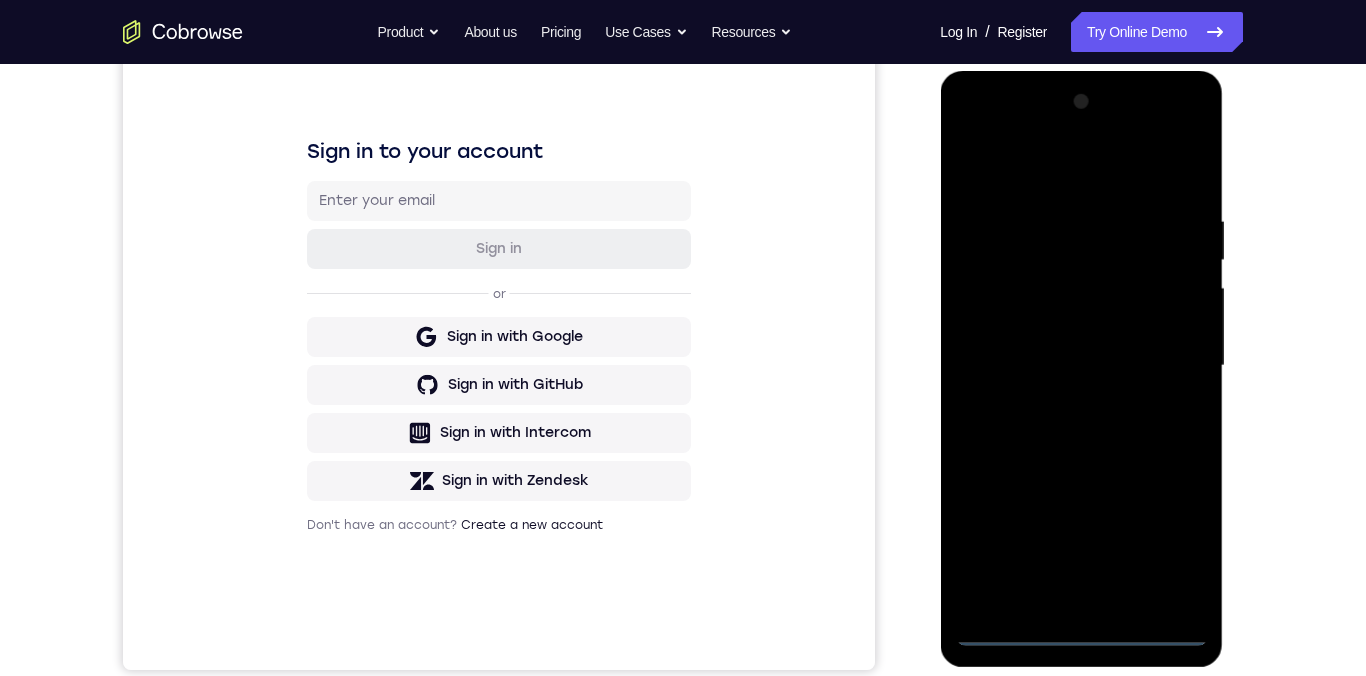 click at bounding box center [1081, 366] 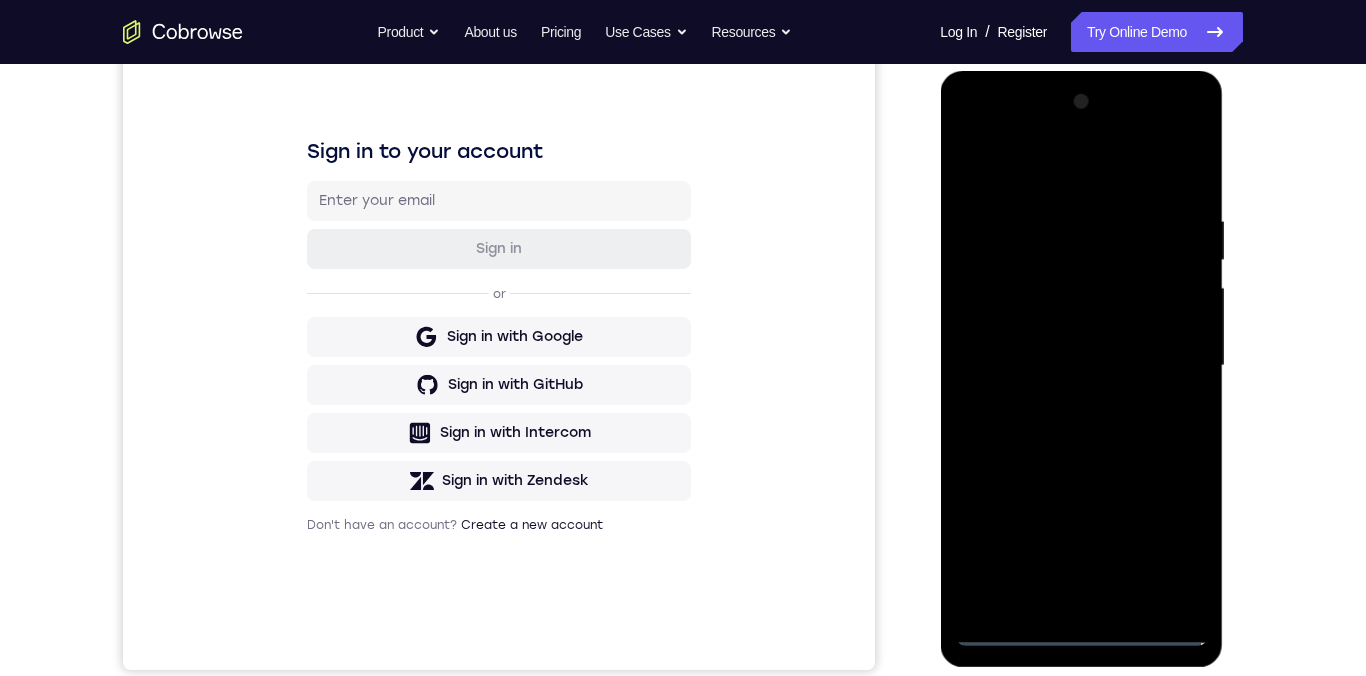 click at bounding box center (1081, 366) 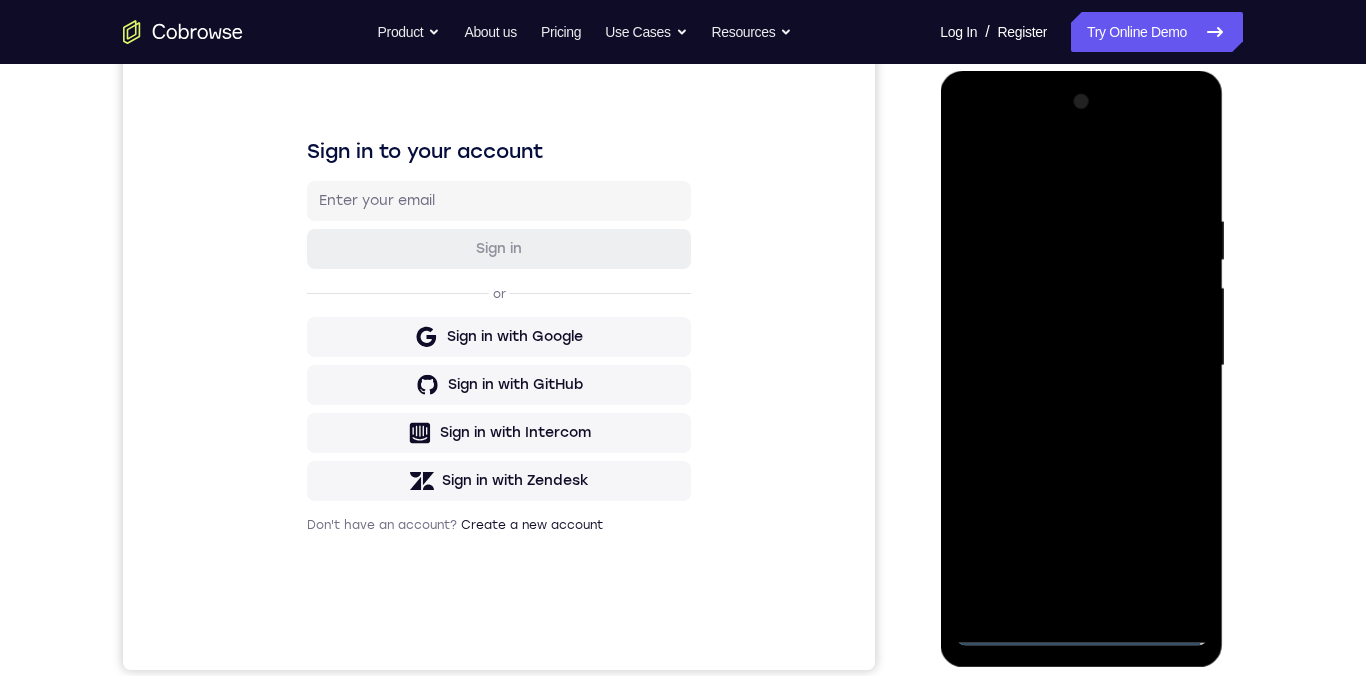 click at bounding box center [1081, 366] 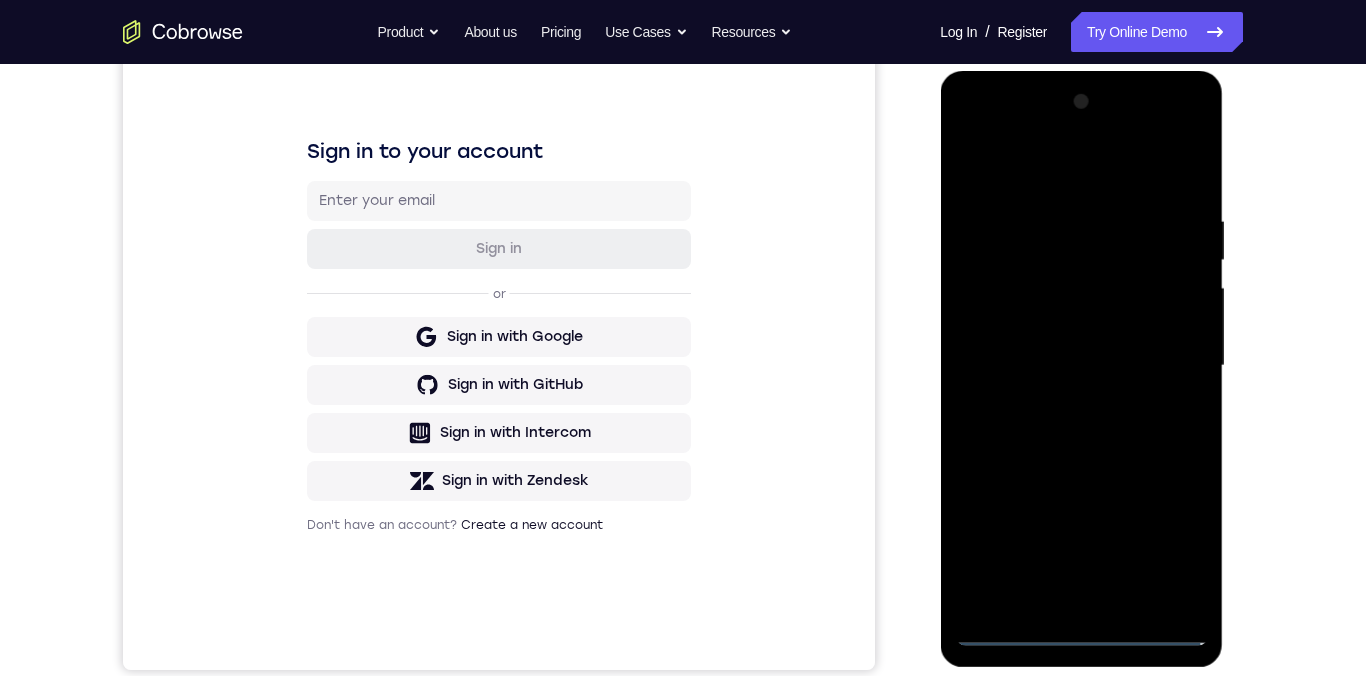 scroll, scrollTop: 273, scrollLeft: 0, axis: vertical 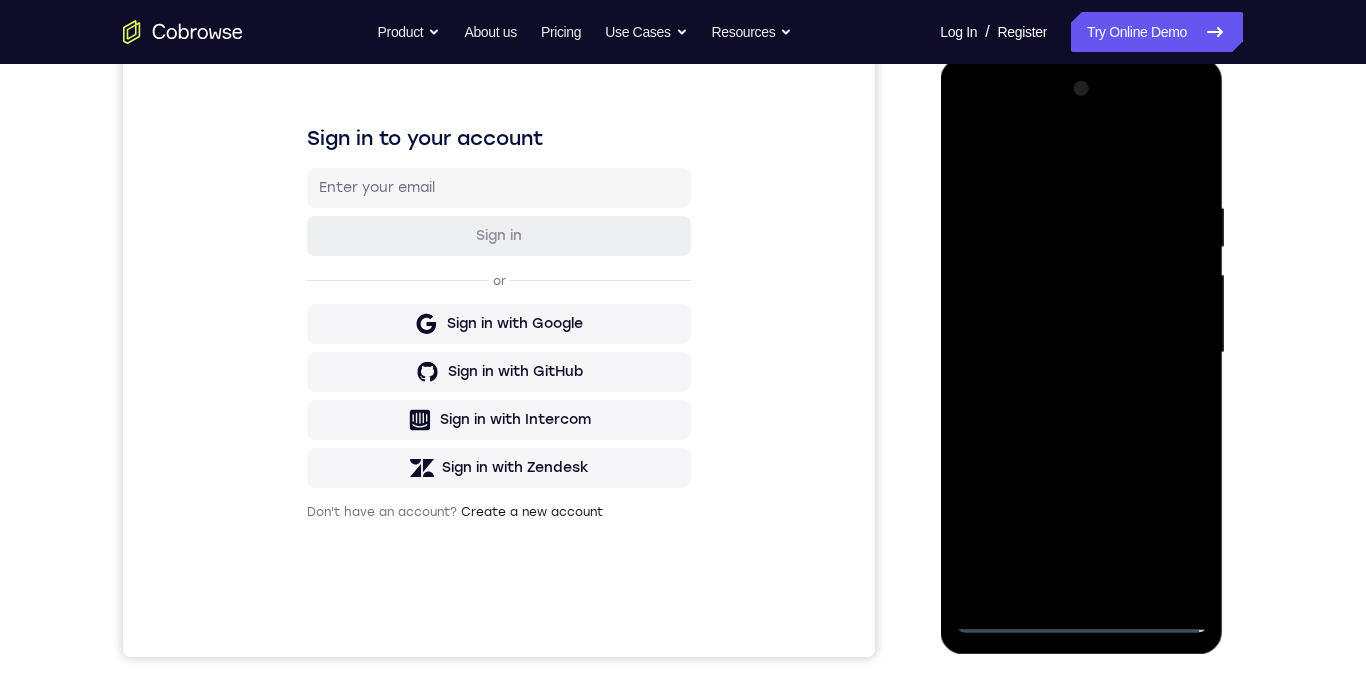 click at bounding box center [1081, 353] 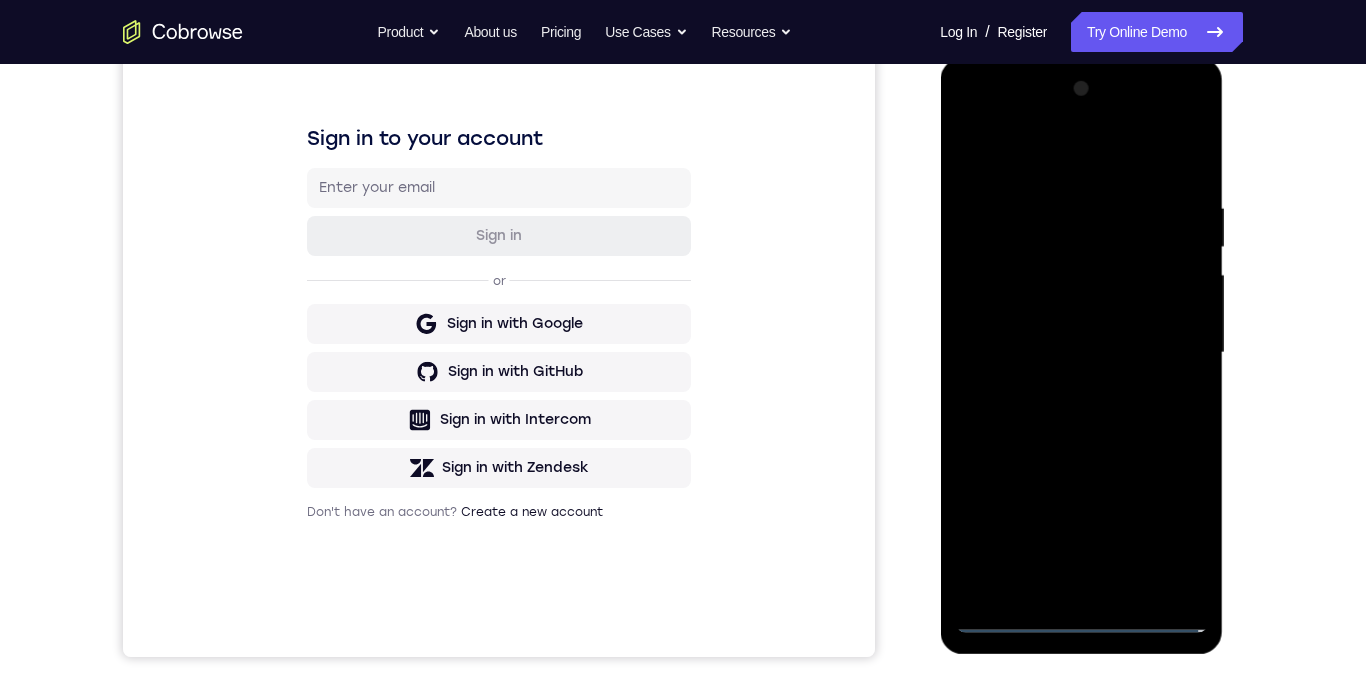 click at bounding box center (1081, 353) 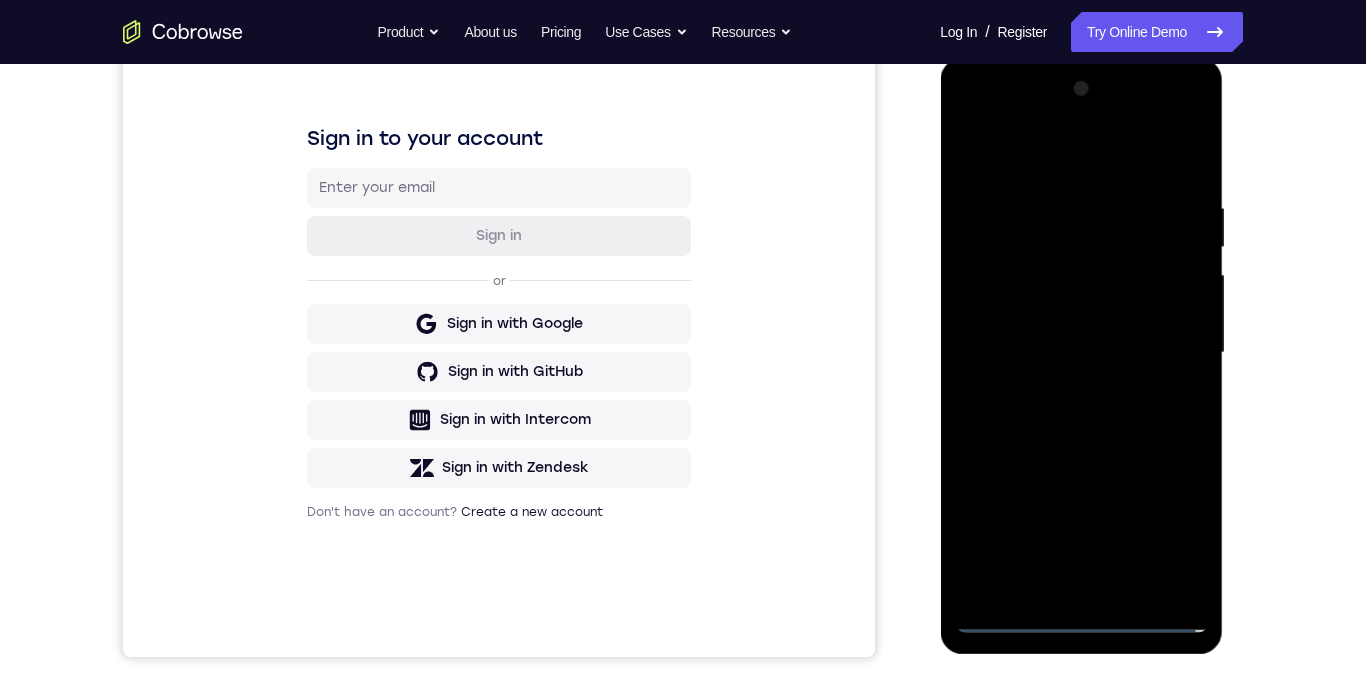 click at bounding box center [1081, 353] 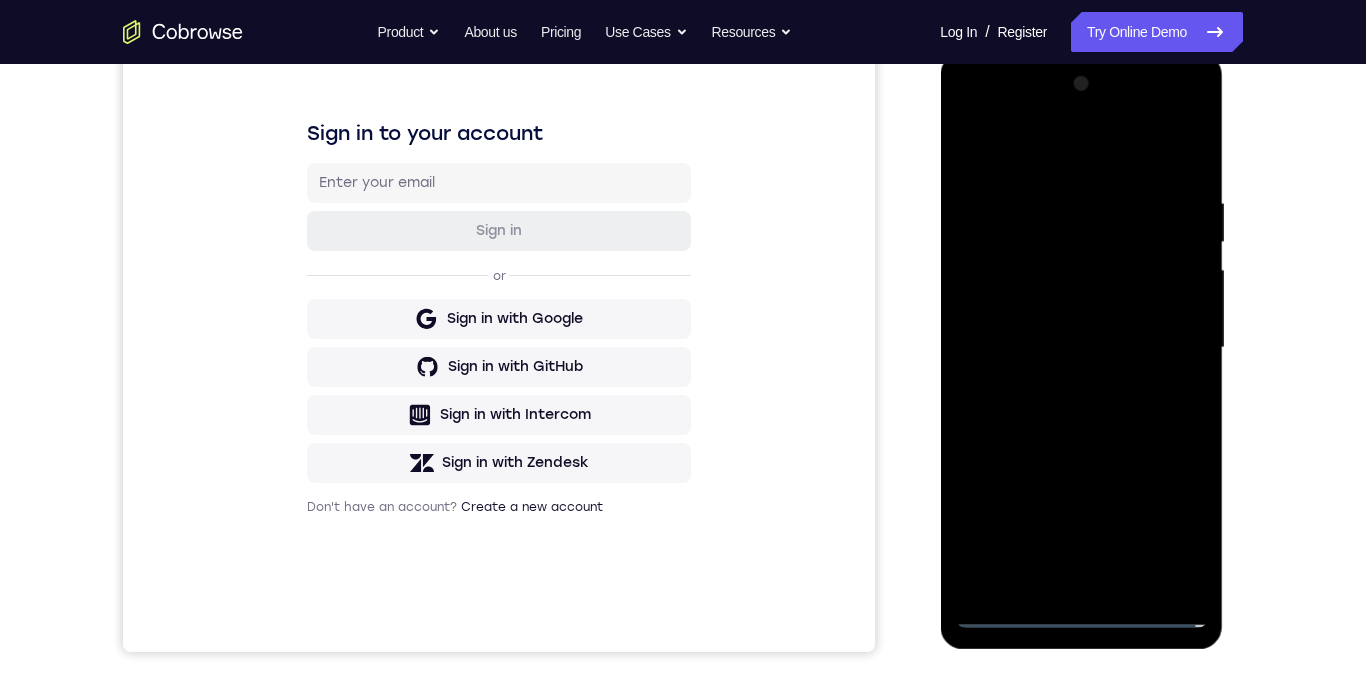 scroll, scrollTop: 341, scrollLeft: 0, axis: vertical 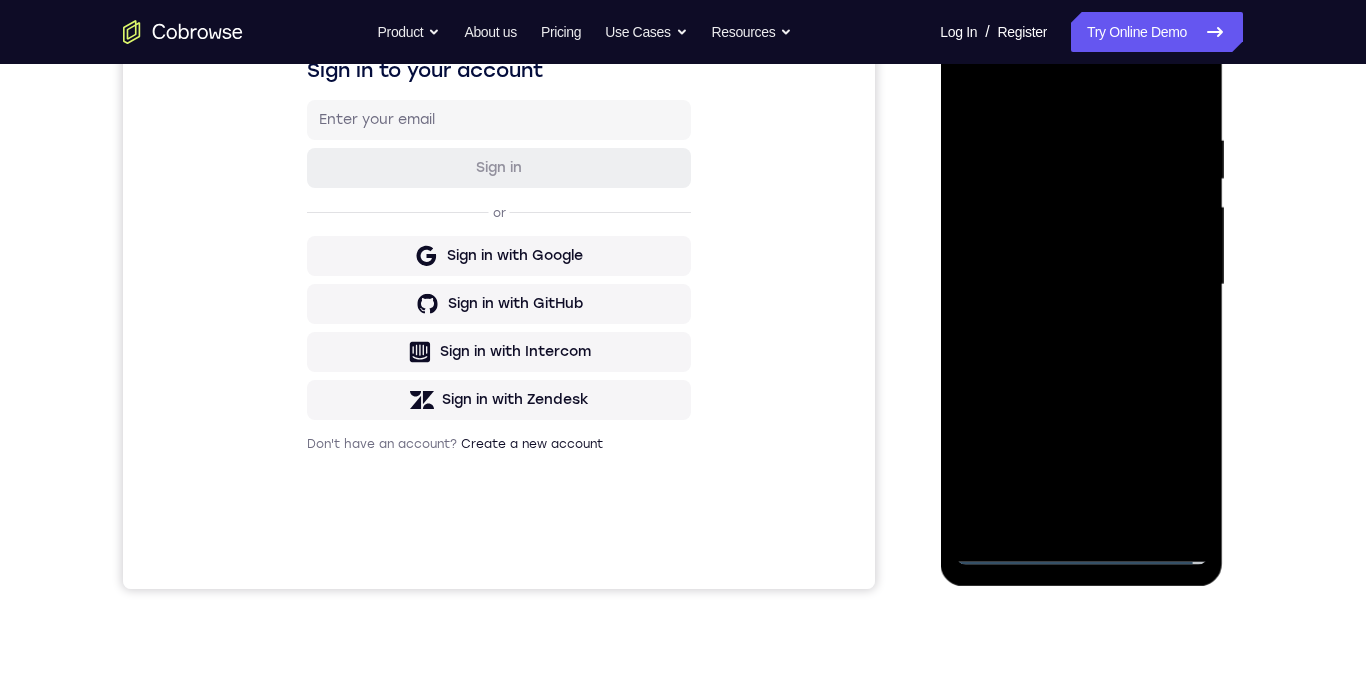 click at bounding box center (1081, 285) 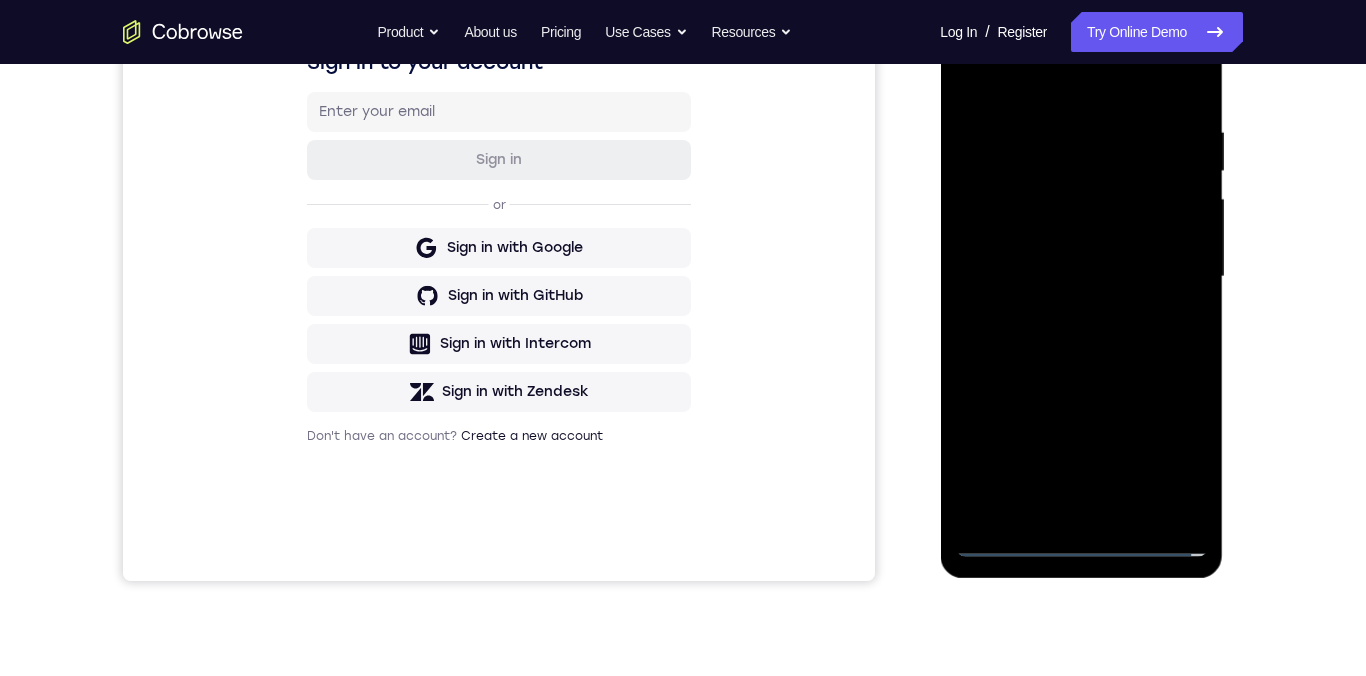 click at bounding box center [1081, 277] 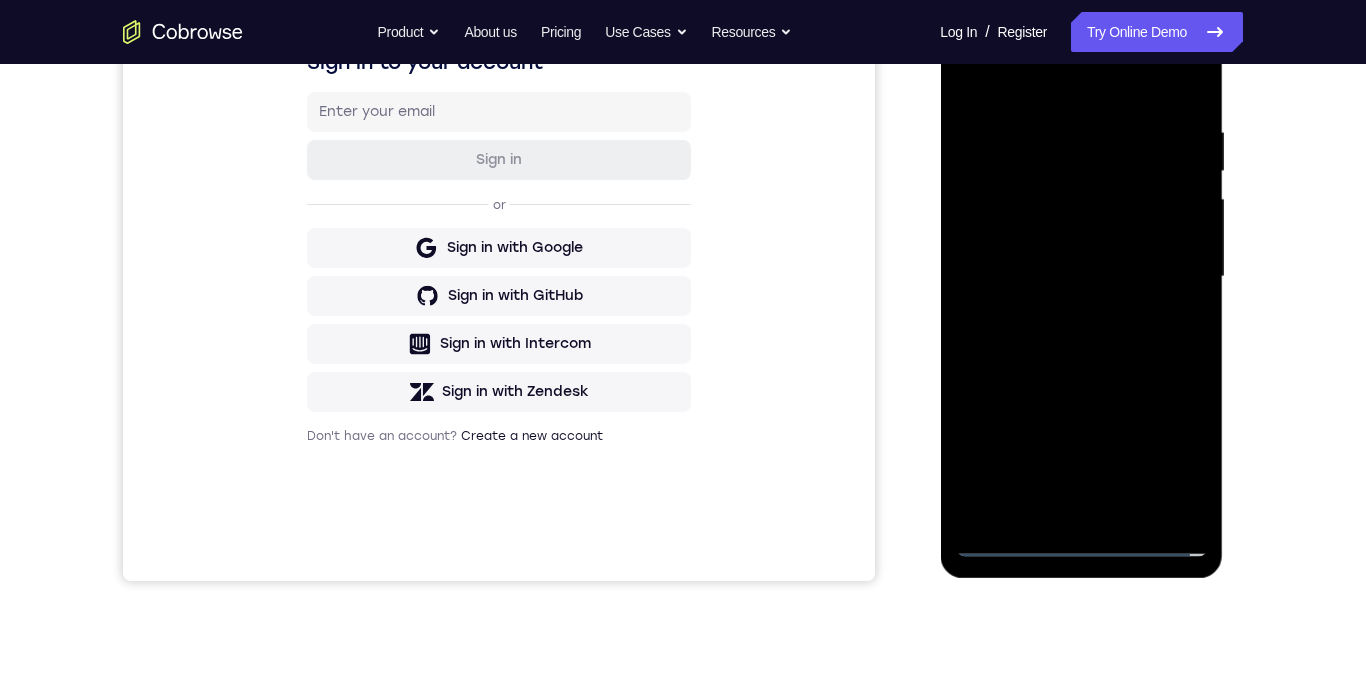 click at bounding box center [1081, 277] 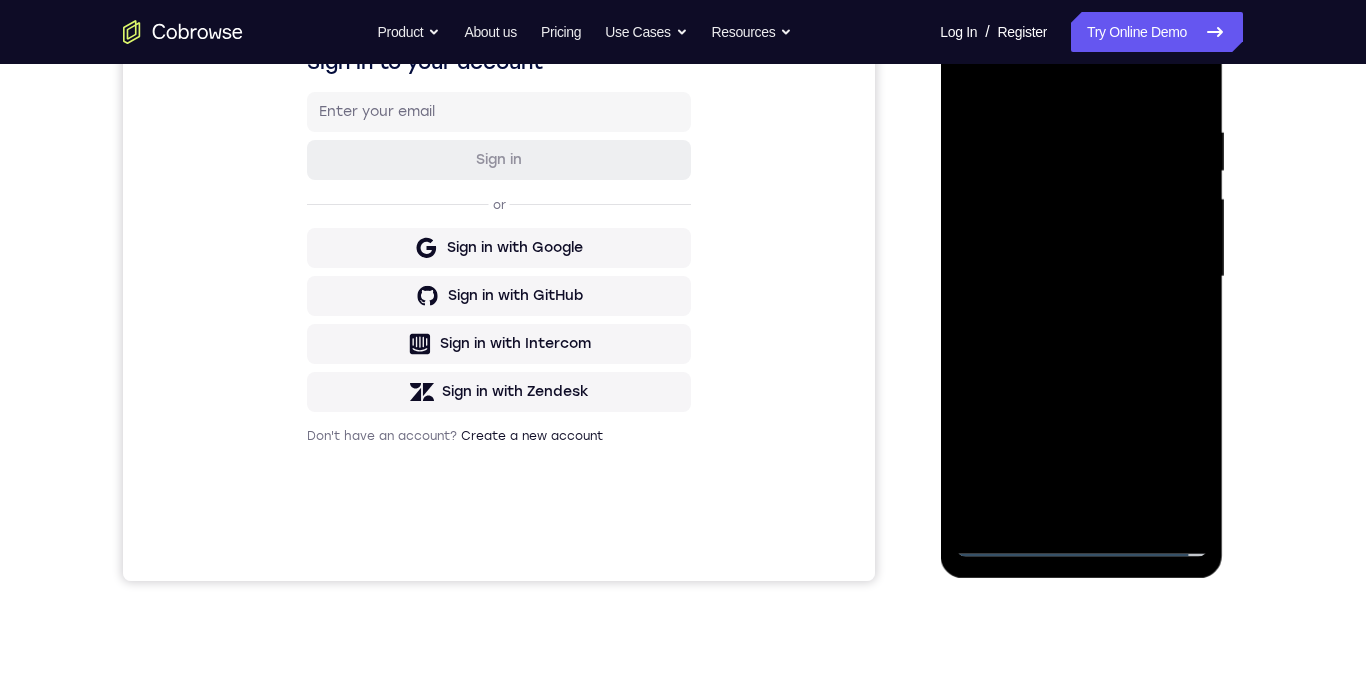 click at bounding box center [1081, 277] 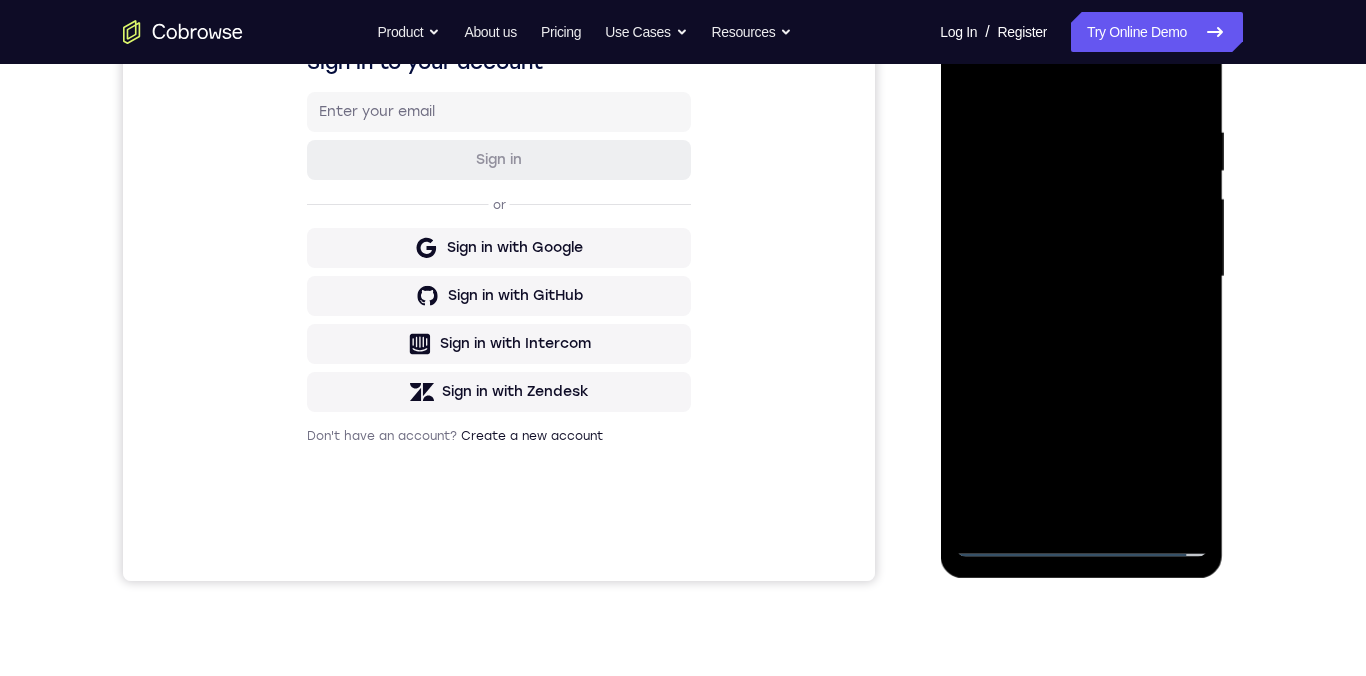 click at bounding box center (1081, 277) 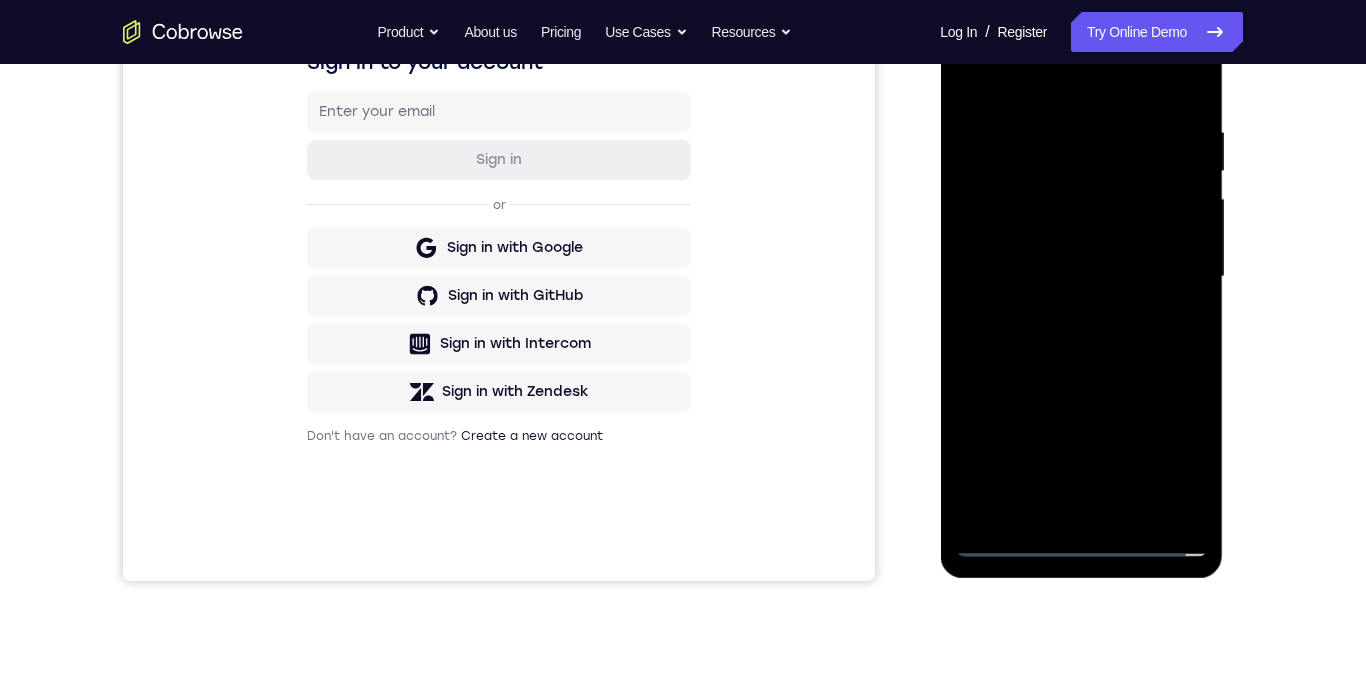 drag, startPoint x: 1055, startPoint y: 310, endPoint x: 2174, endPoint y: 341, distance: 1119.4293 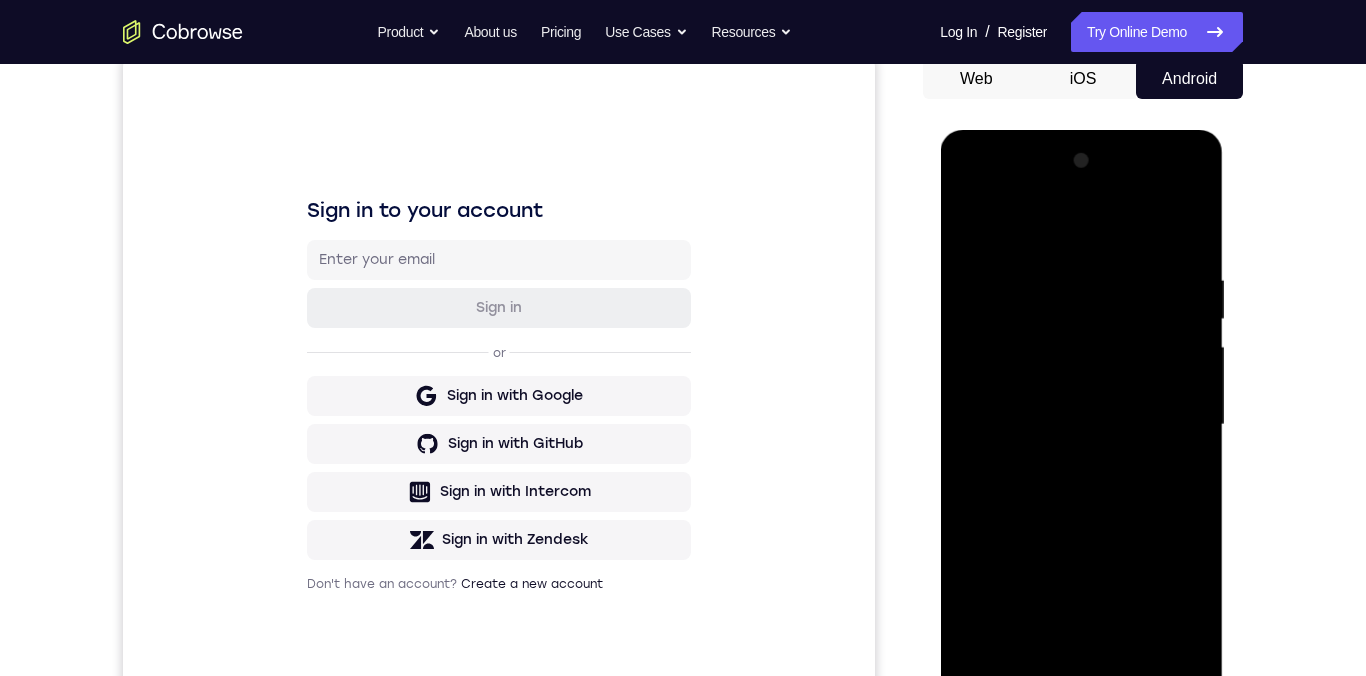 scroll, scrollTop: 206, scrollLeft: 0, axis: vertical 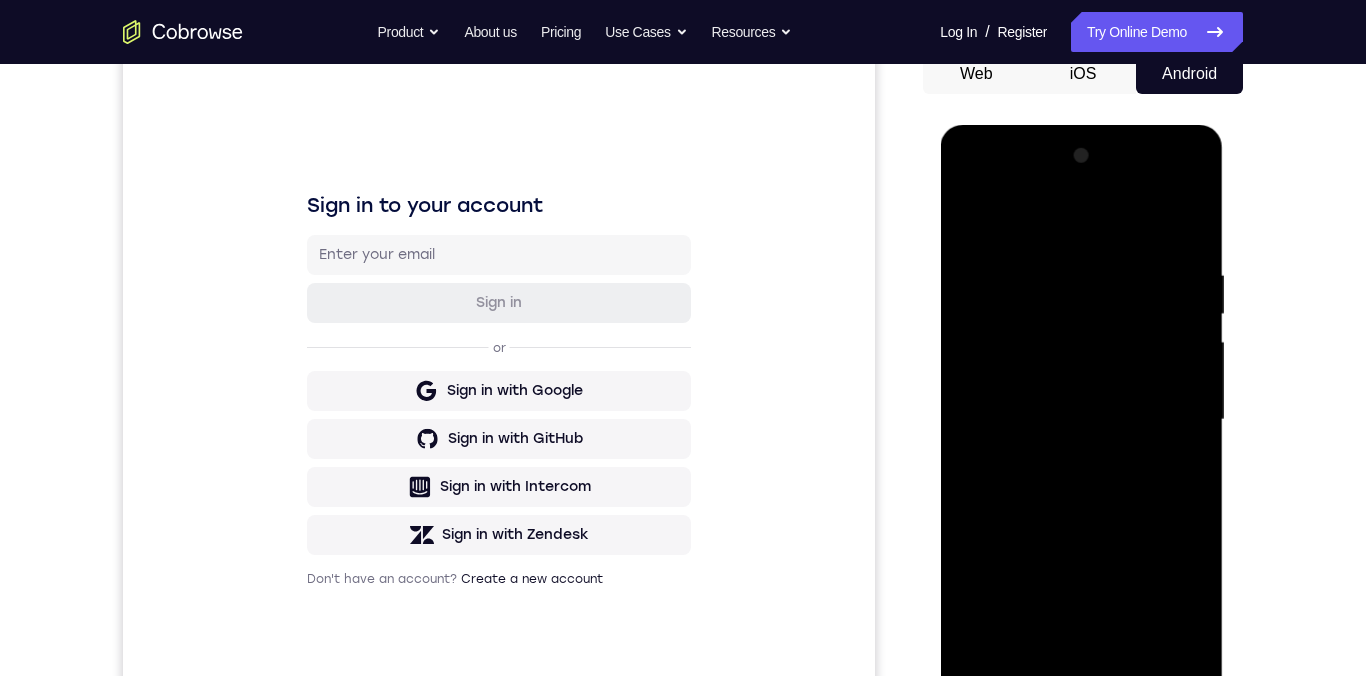 click at bounding box center (1081, 420) 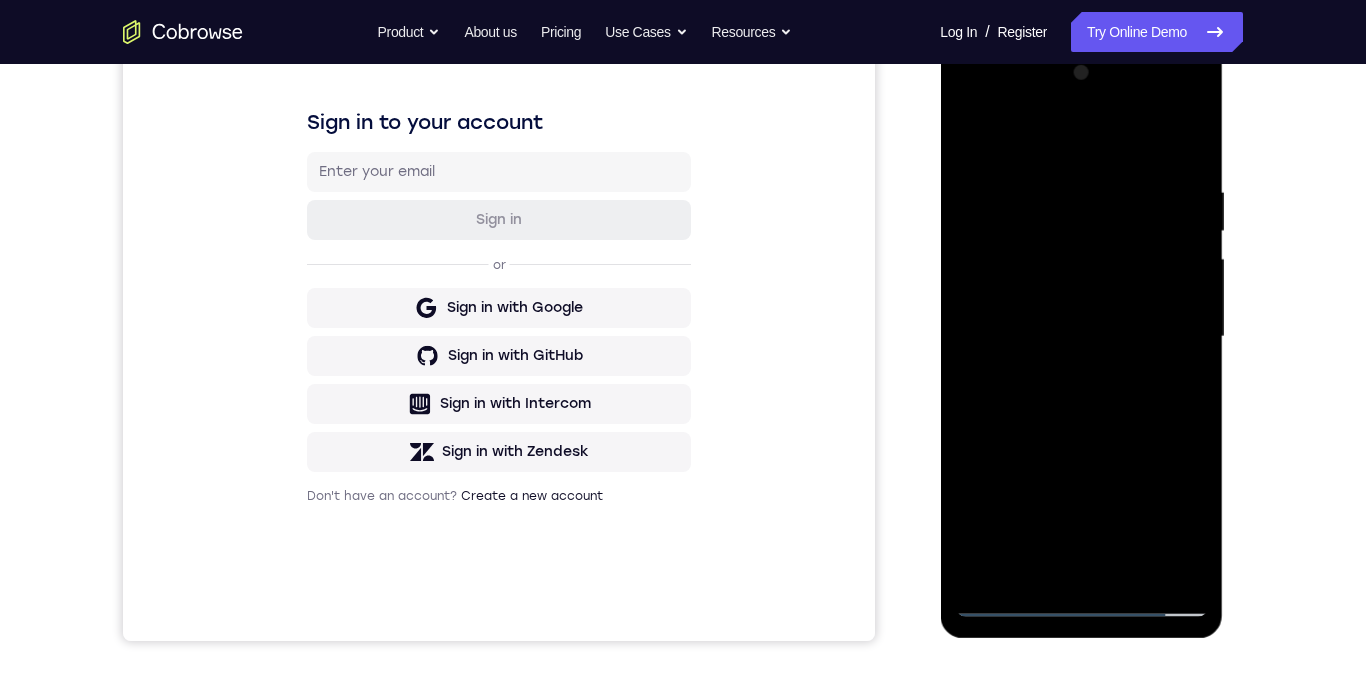 click at bounding box center [1081, 337] 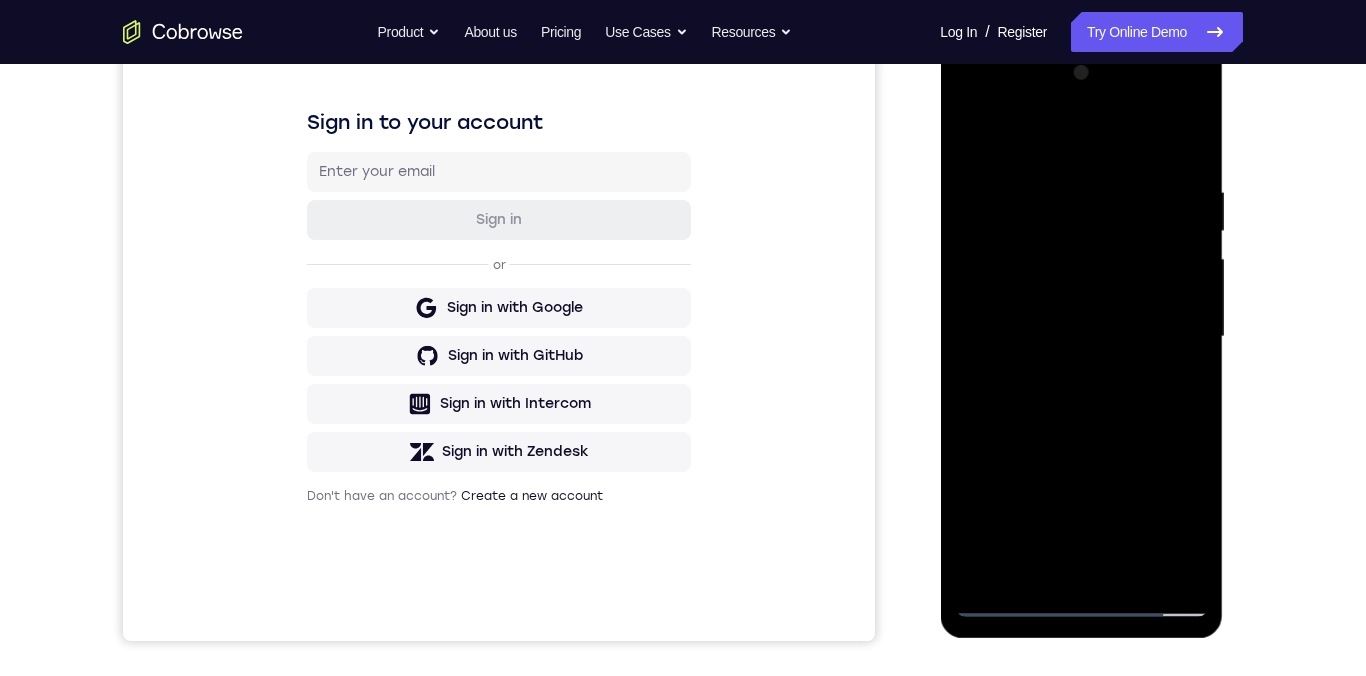 click at bounding box center (1081, 337) 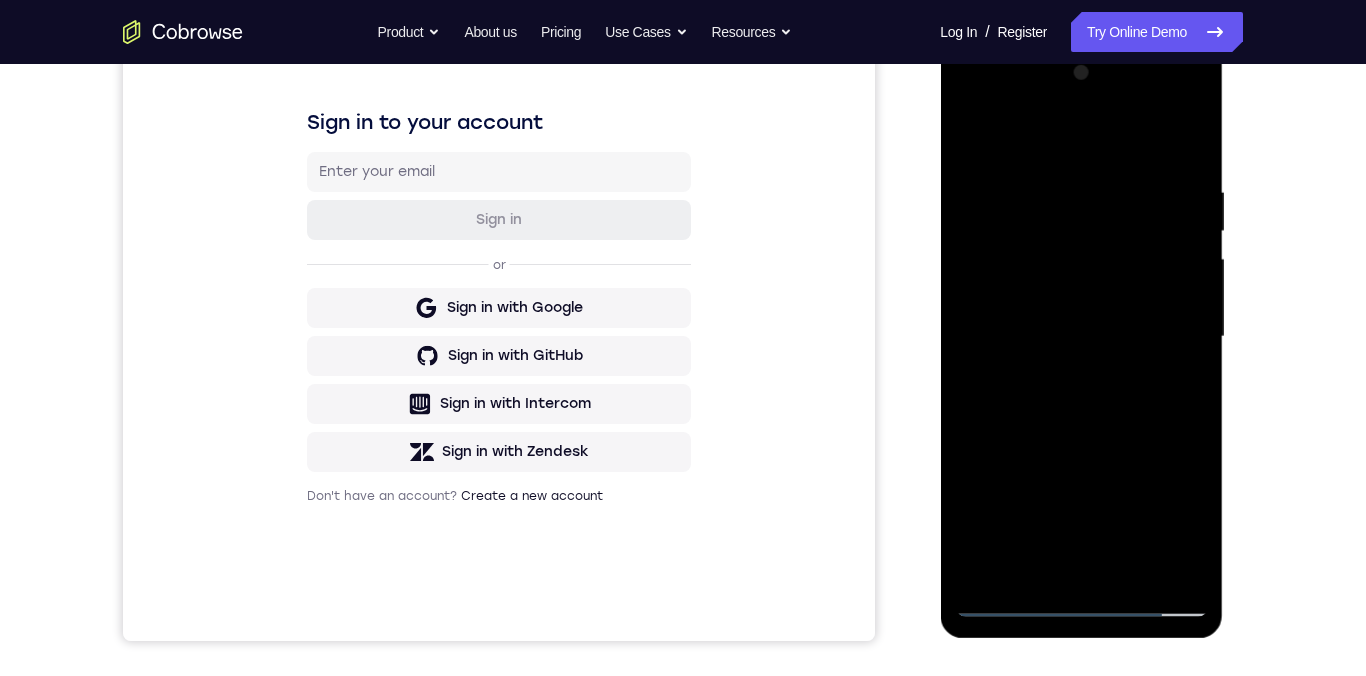 click at bounding box center [1081, 337] 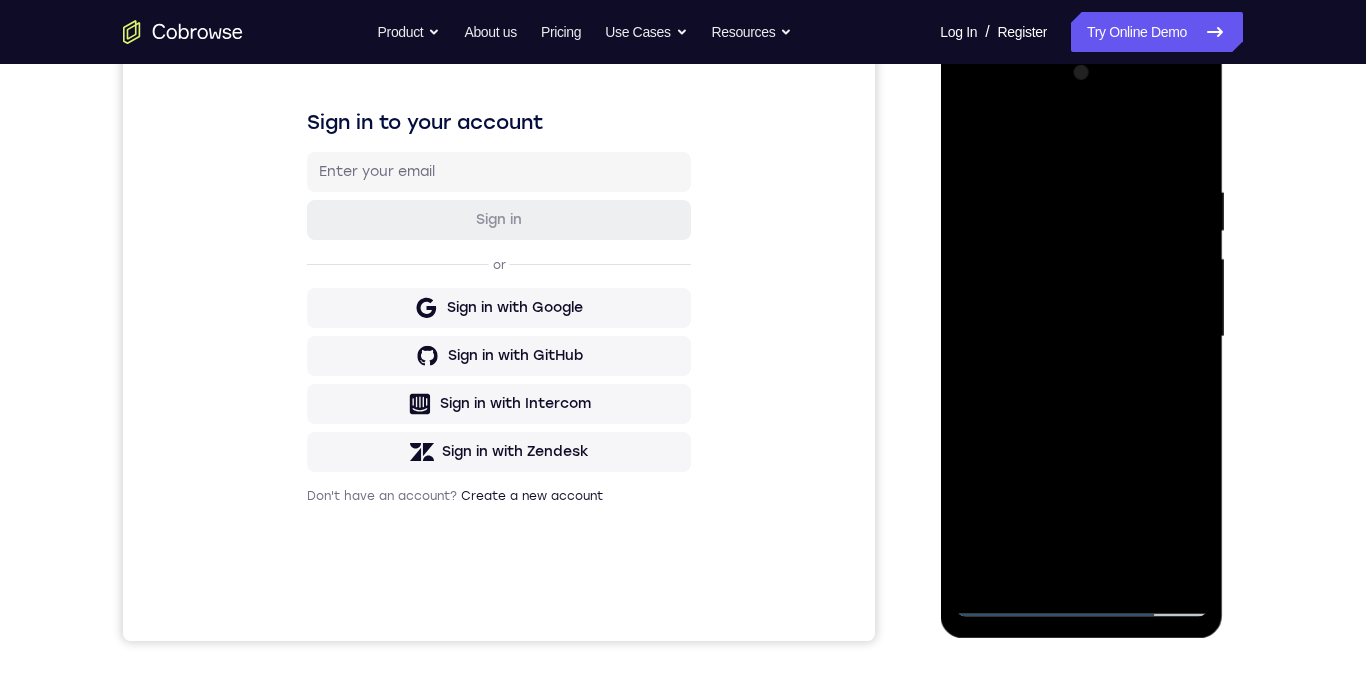 click at bounding box center (1081, 337) 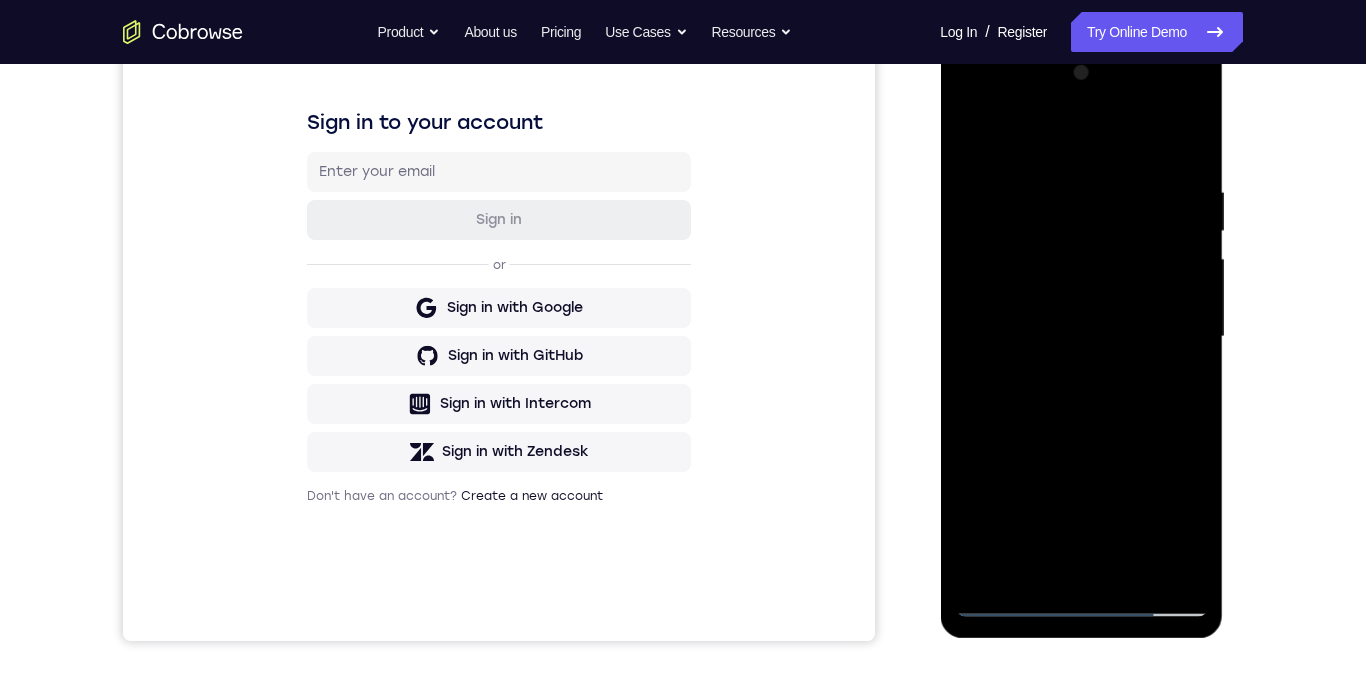 click at bounding box center (1081, 337) 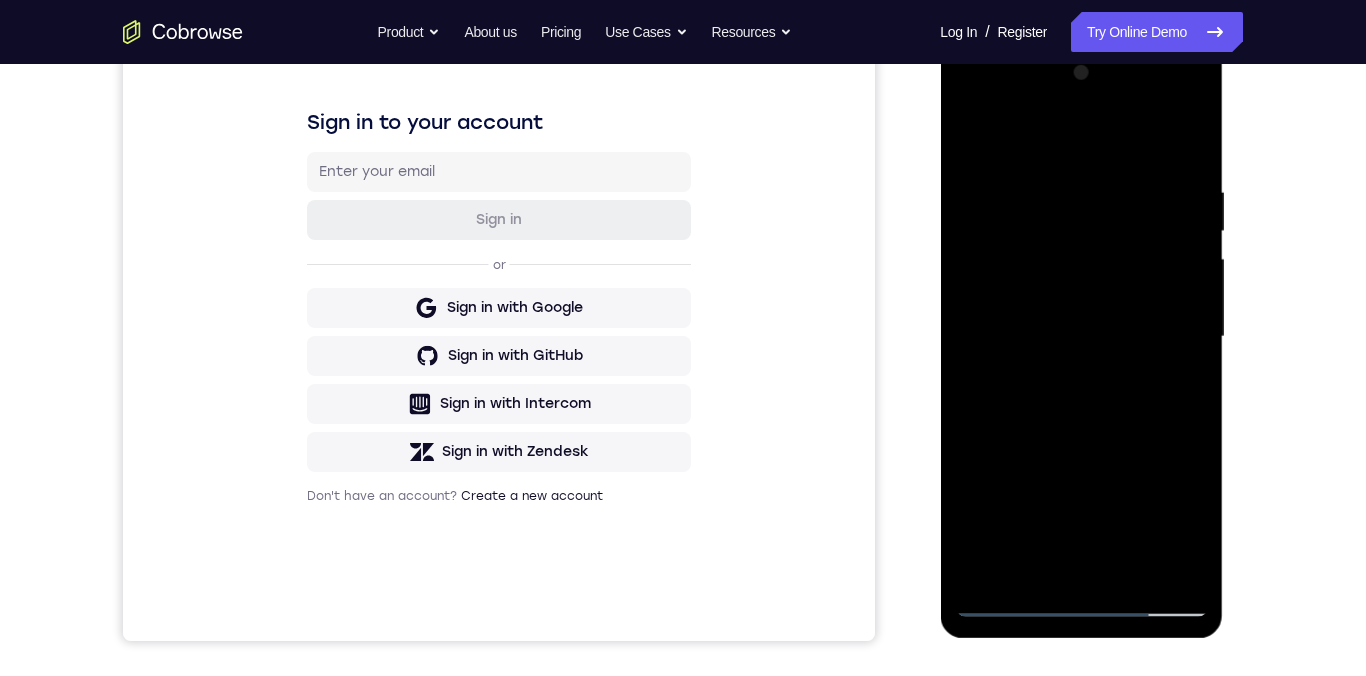 click at bounding box center (1081, 337) 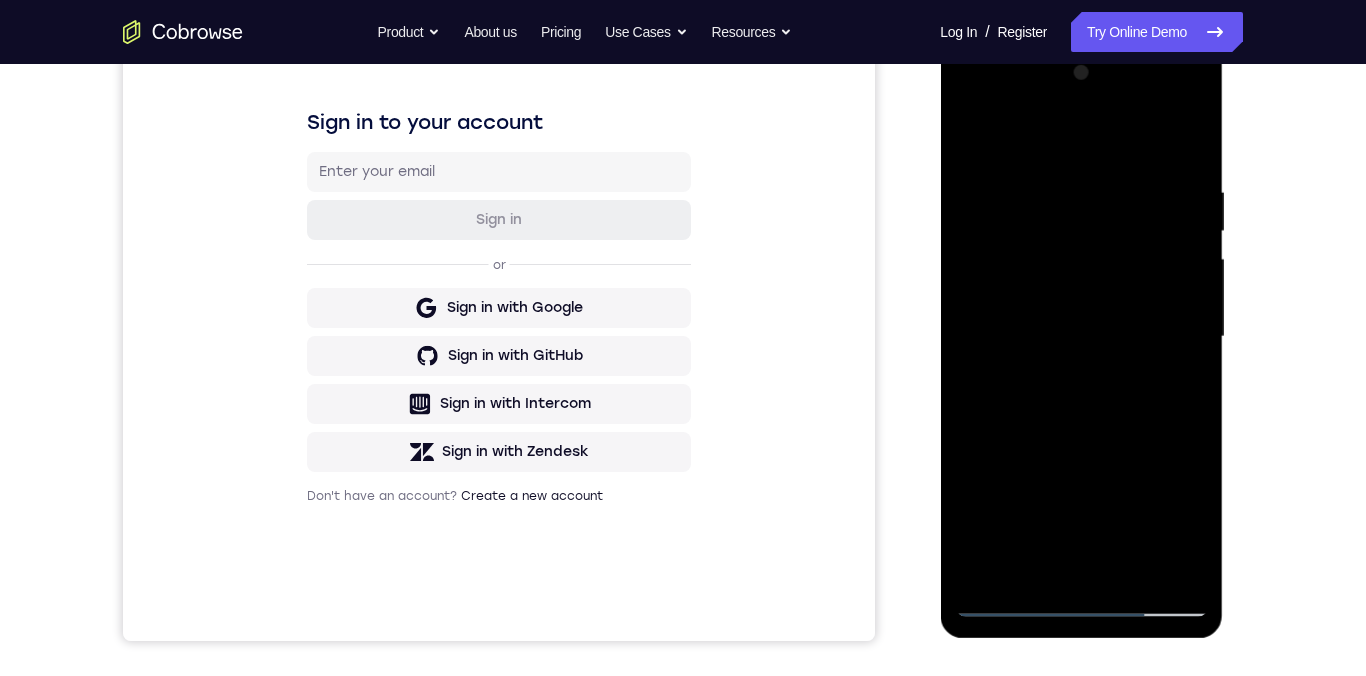 click at bounding box center (1081, 337) 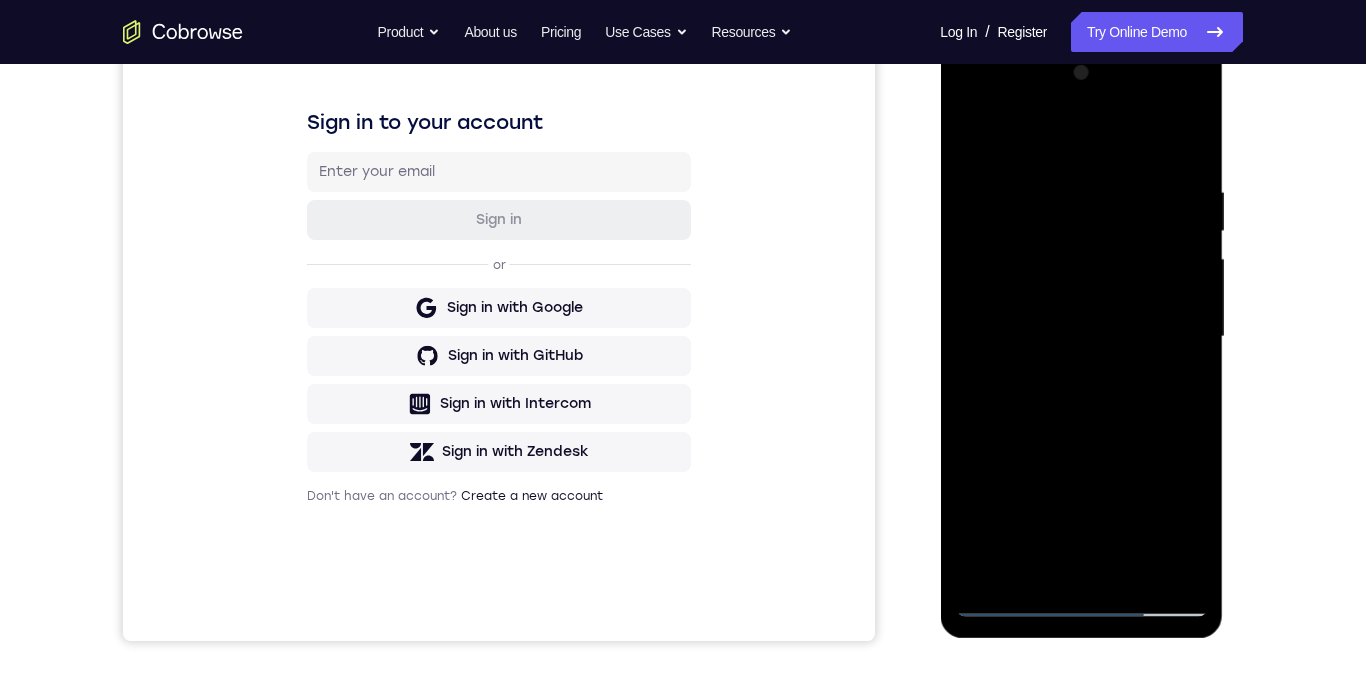 click at bounding box center [1081, 337] 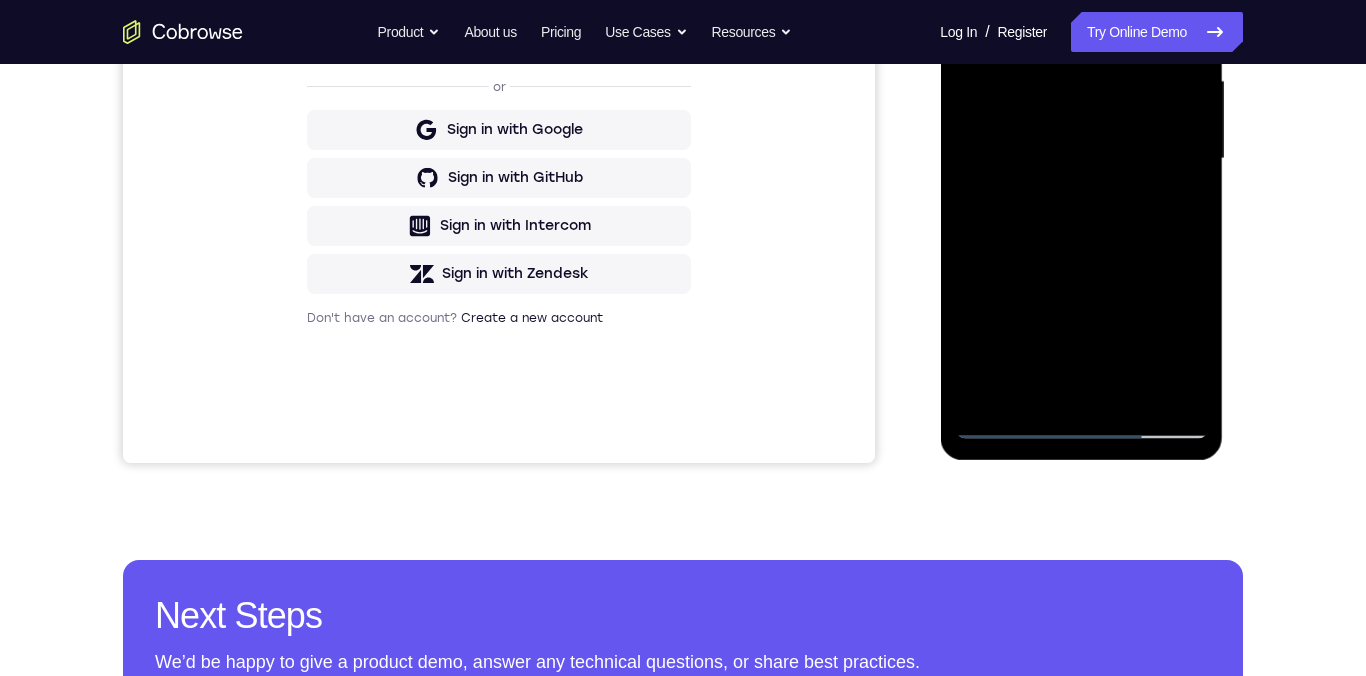 scroll, scrollTop: 443, scrollLeft: 0, axis: vertical 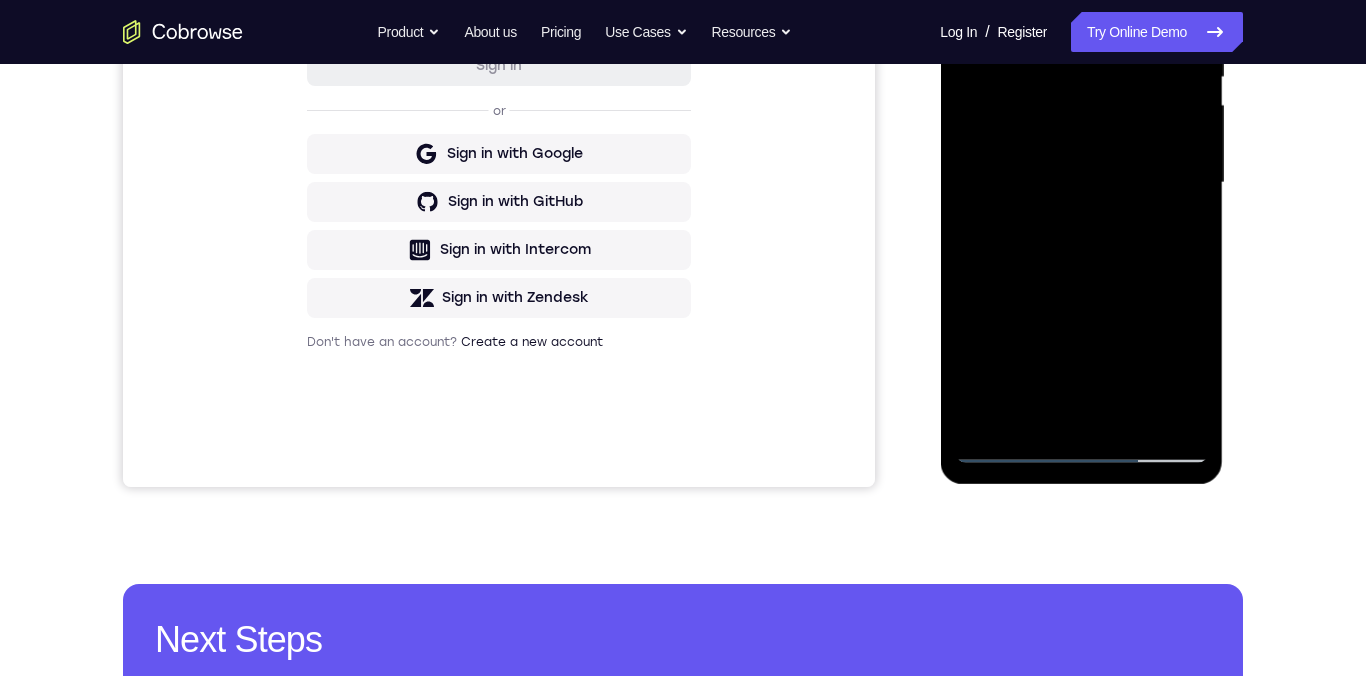 click at bounding box center [1081, 183] 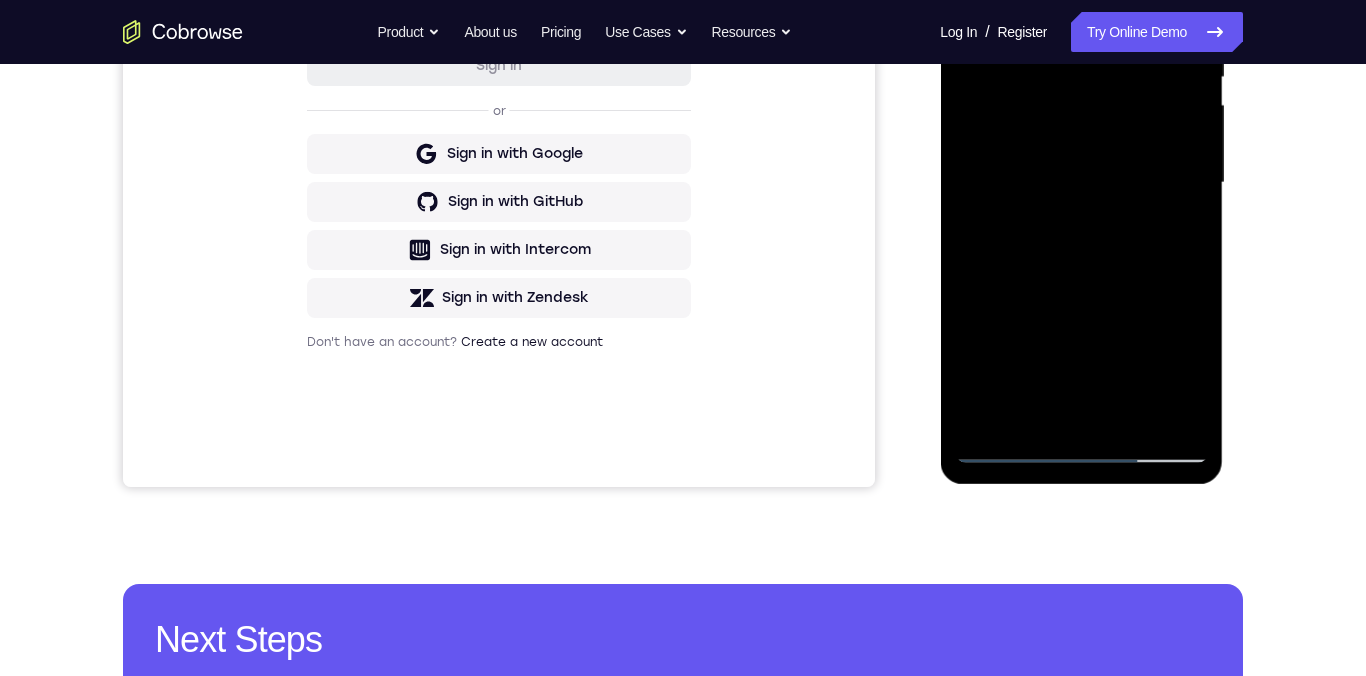 click at bounding box center (1081, 183) 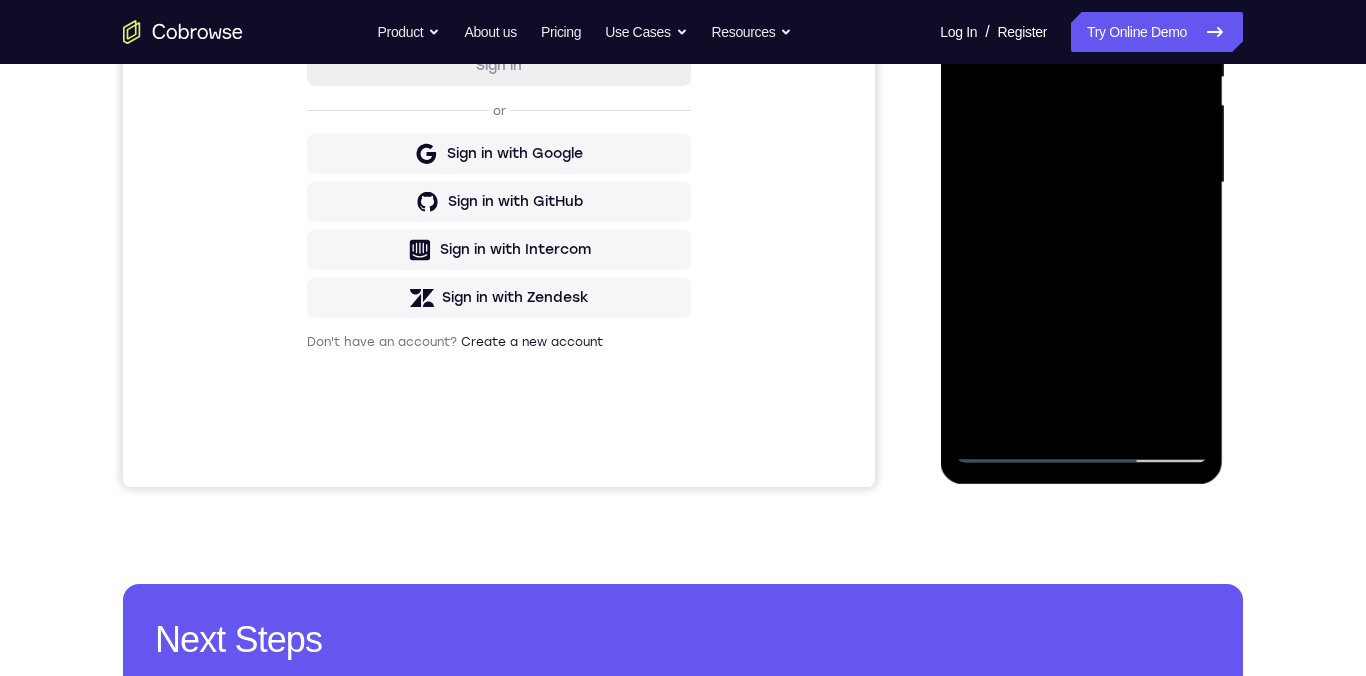 scroll, scrollTop: 235, scrollLeft: 0, axis: vertical 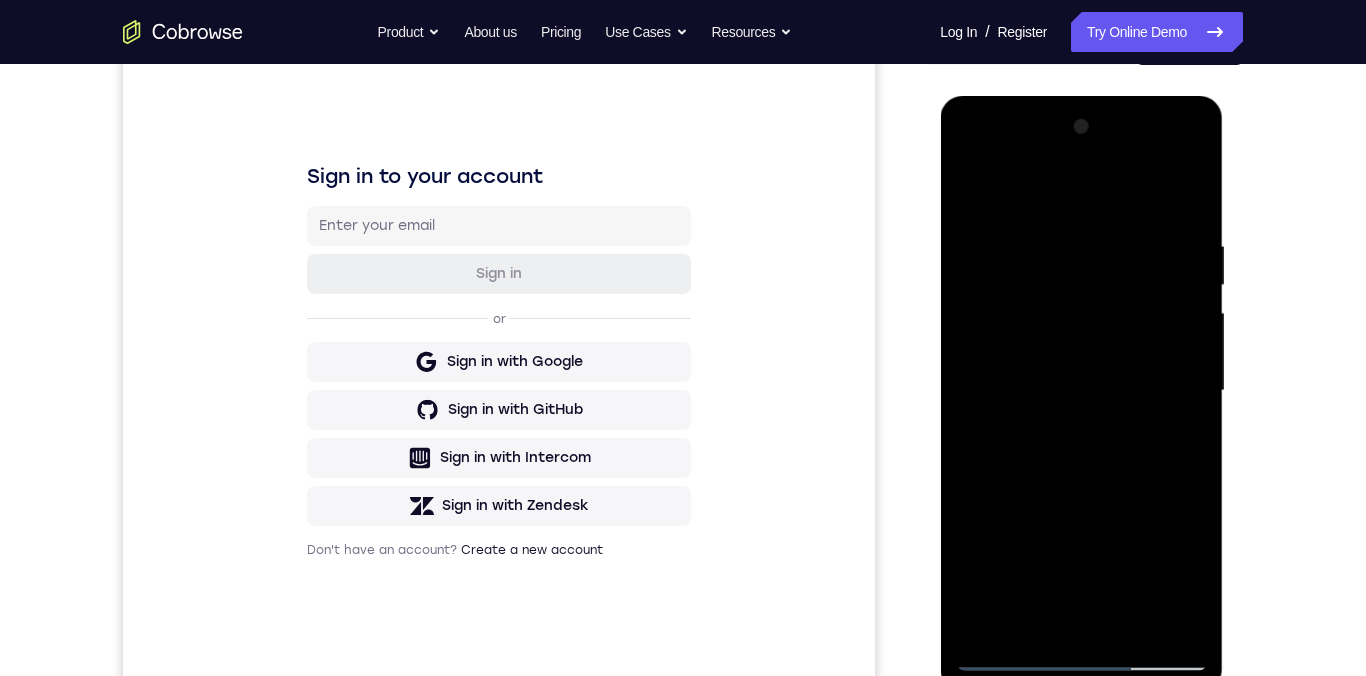 click at bounding box center (1081, 391) 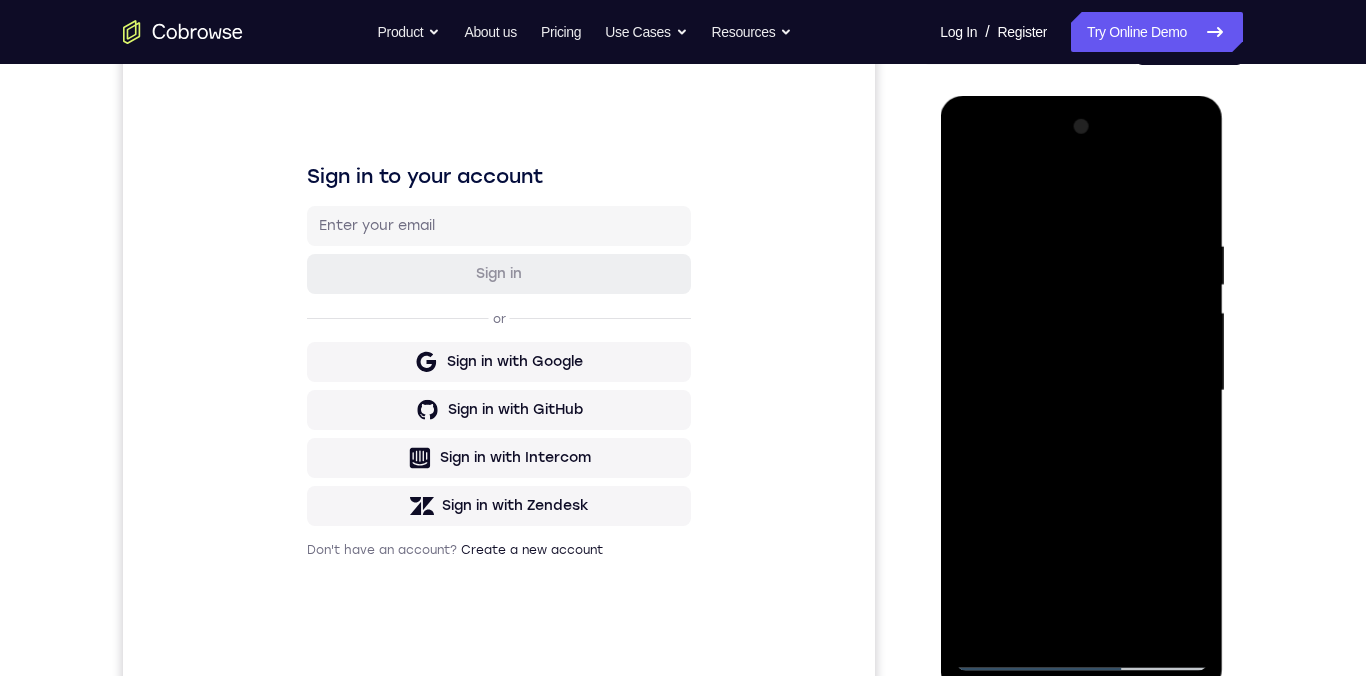 click at bounding box center [1081, 391] 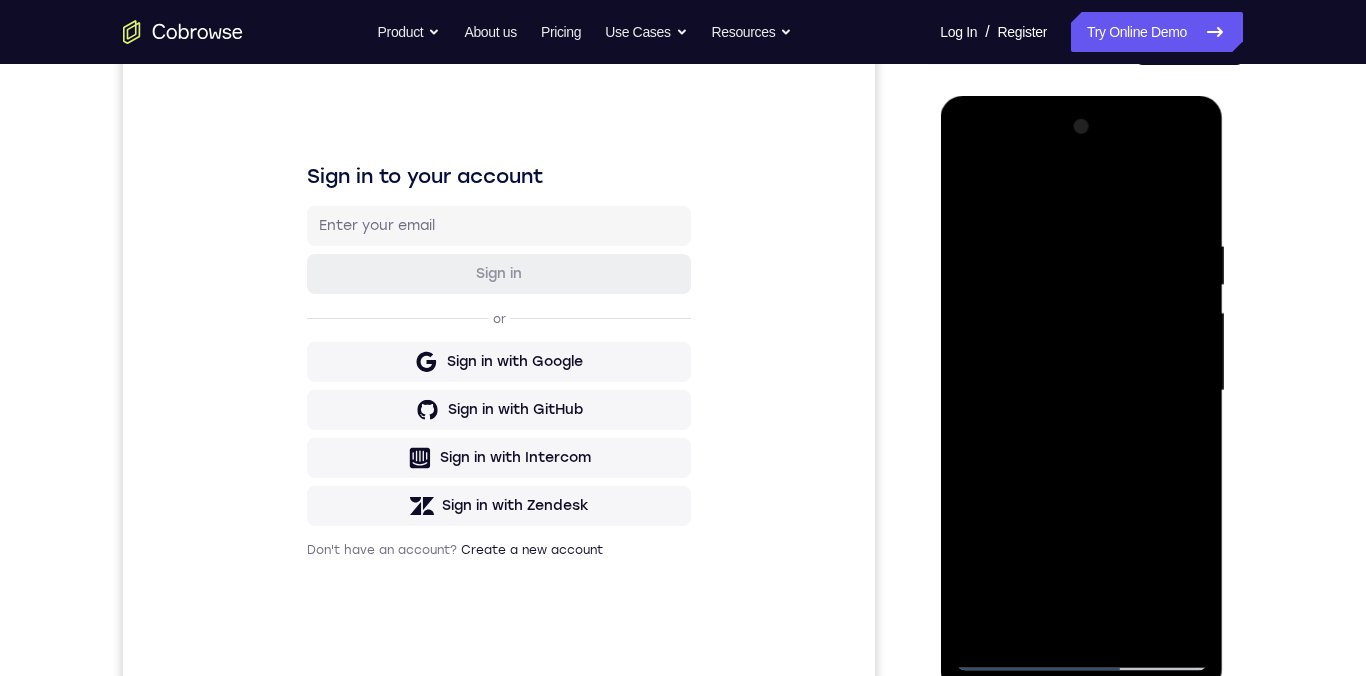 click at bounding box center [1081, 391] 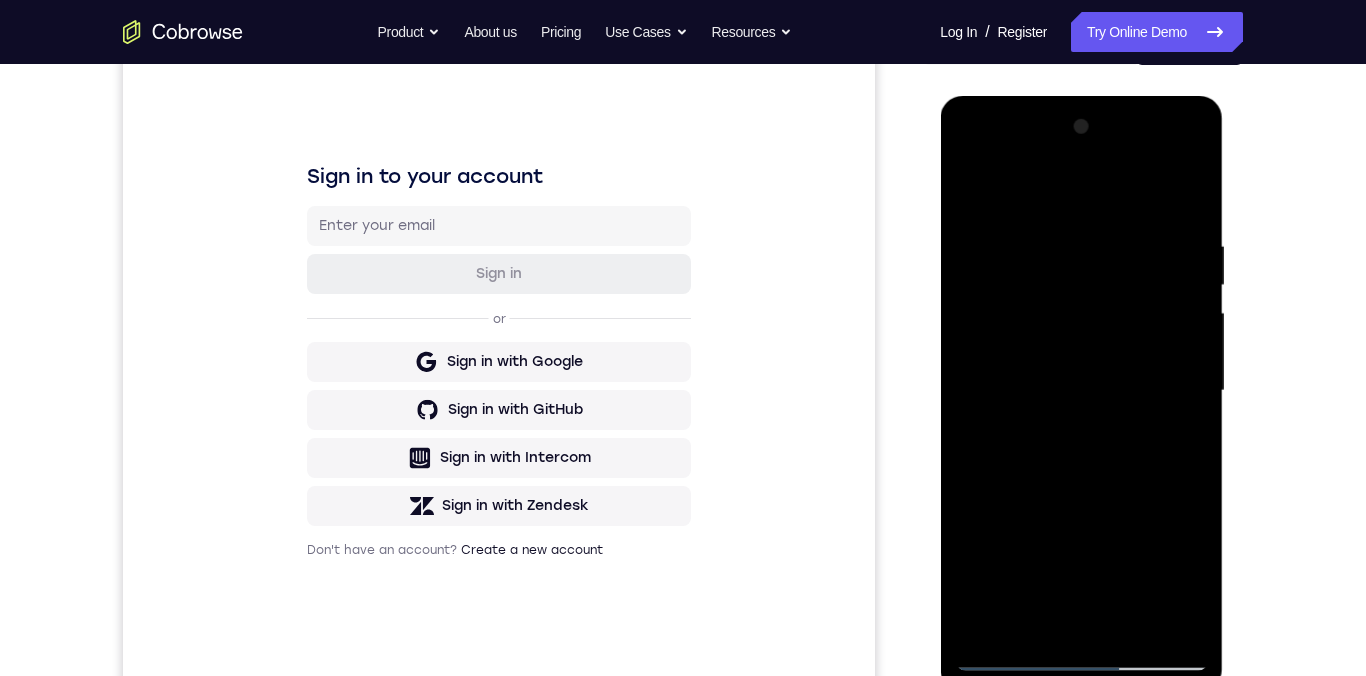 click at bounding box center (1081, 391) 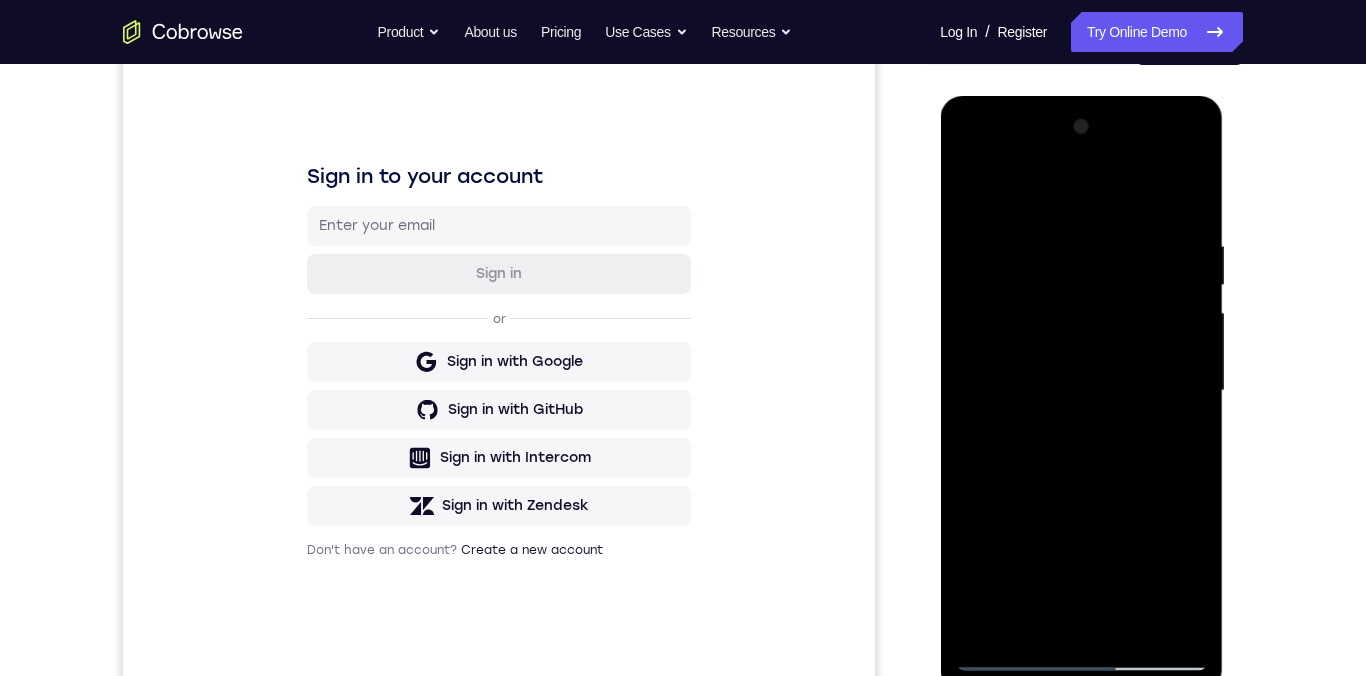 click at bounding box center [1081, 391] 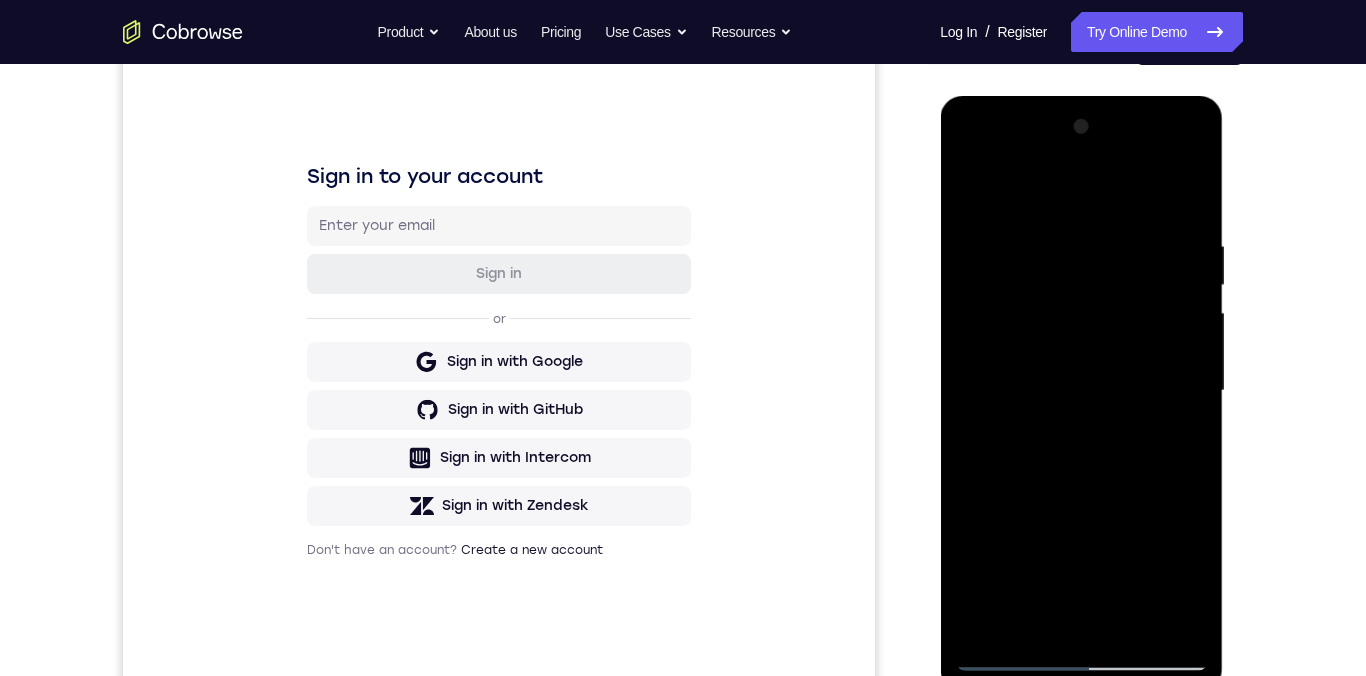 click at bounding box center [1081, 391] 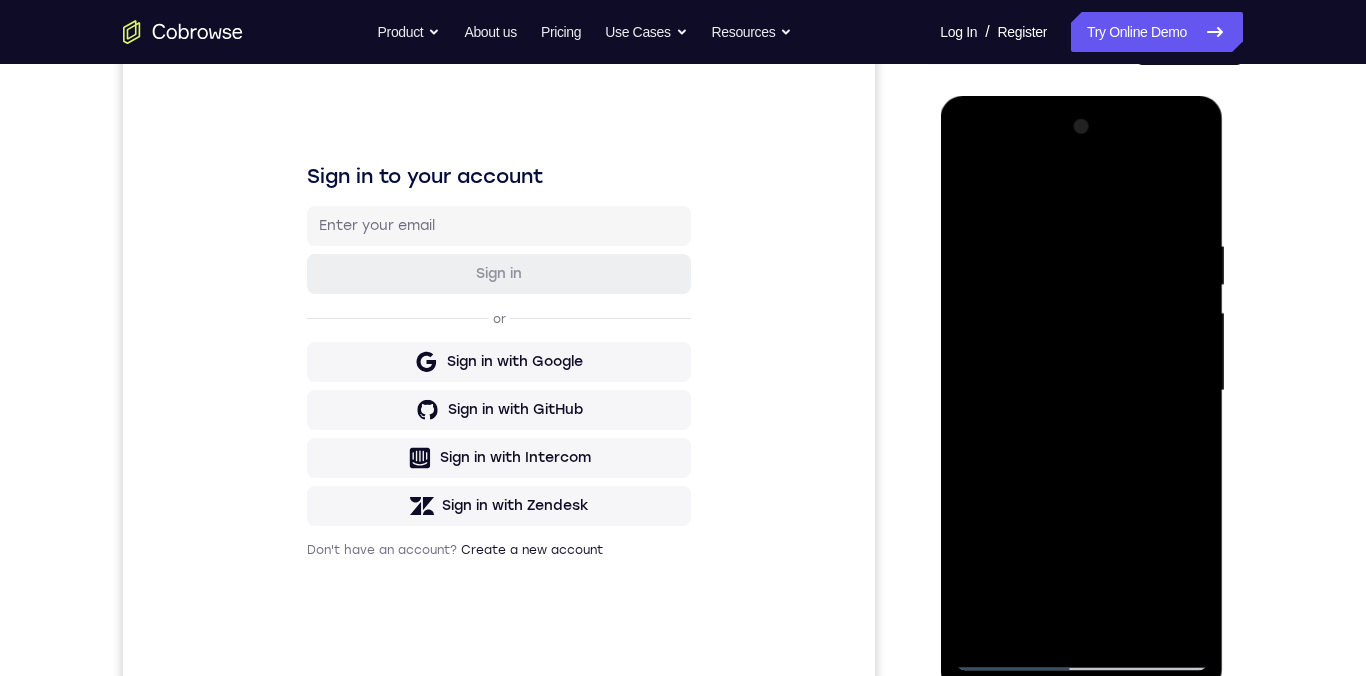 click at bounding box center [1081, 391] 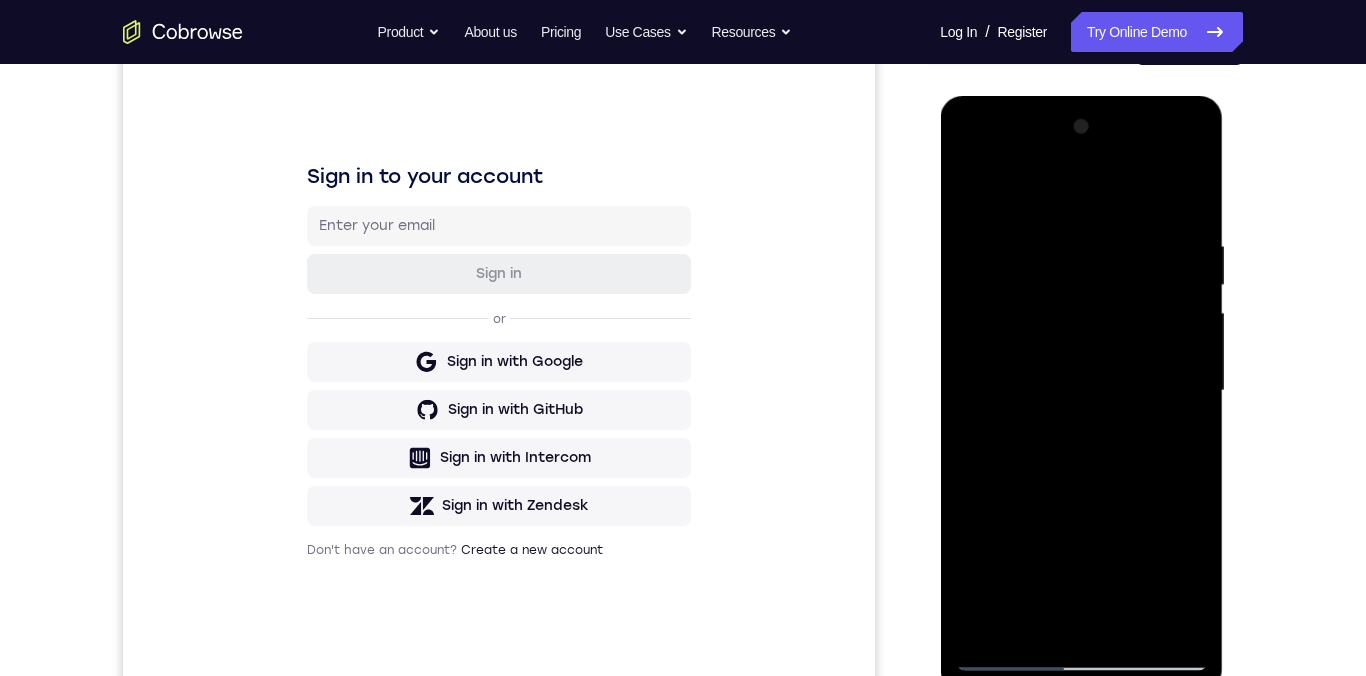 click at bounding box center [1081, 391] 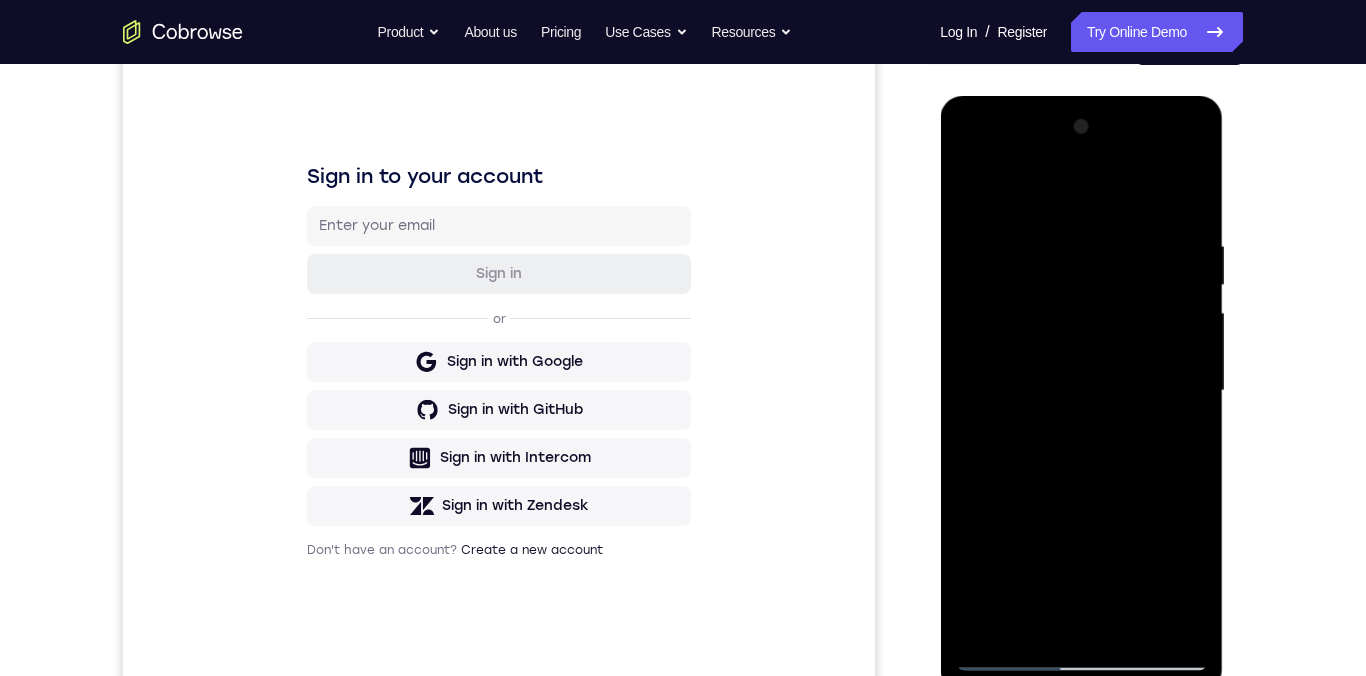 click at bounding box center [1081, 391] 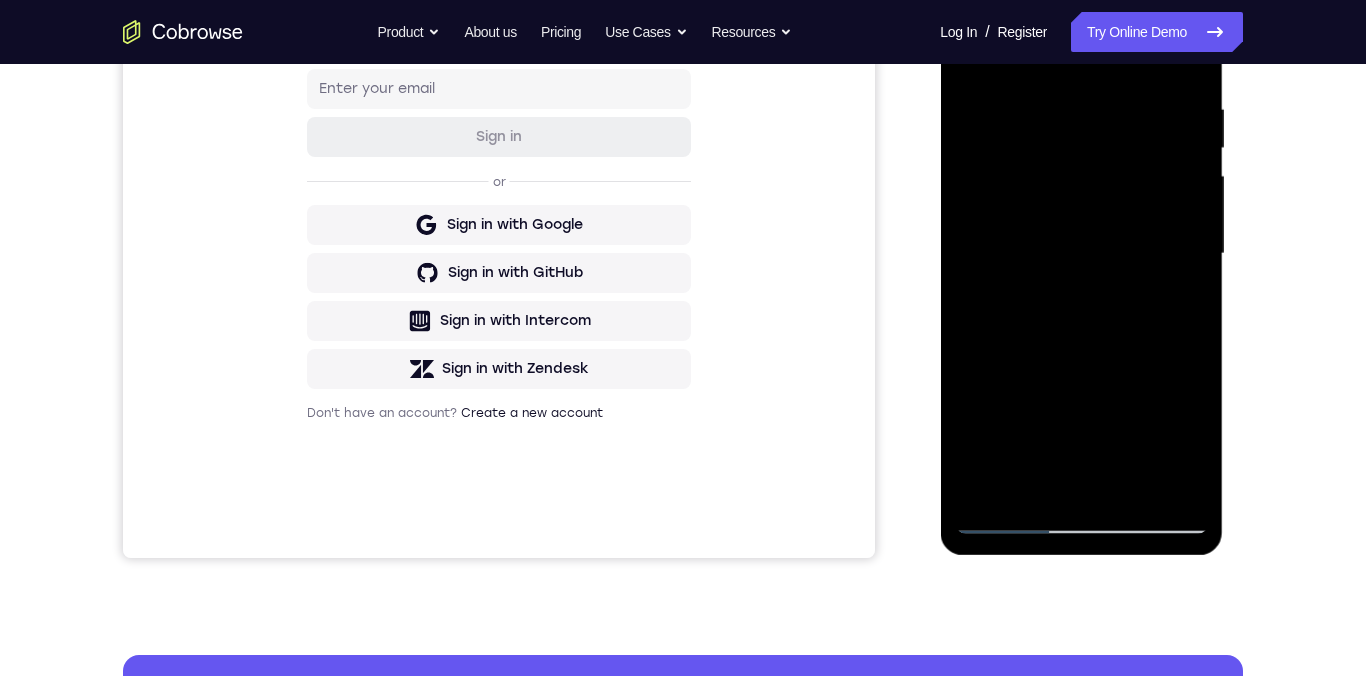 scroll, scrollTop: 521, scrollLeft: 0, axis: vertical 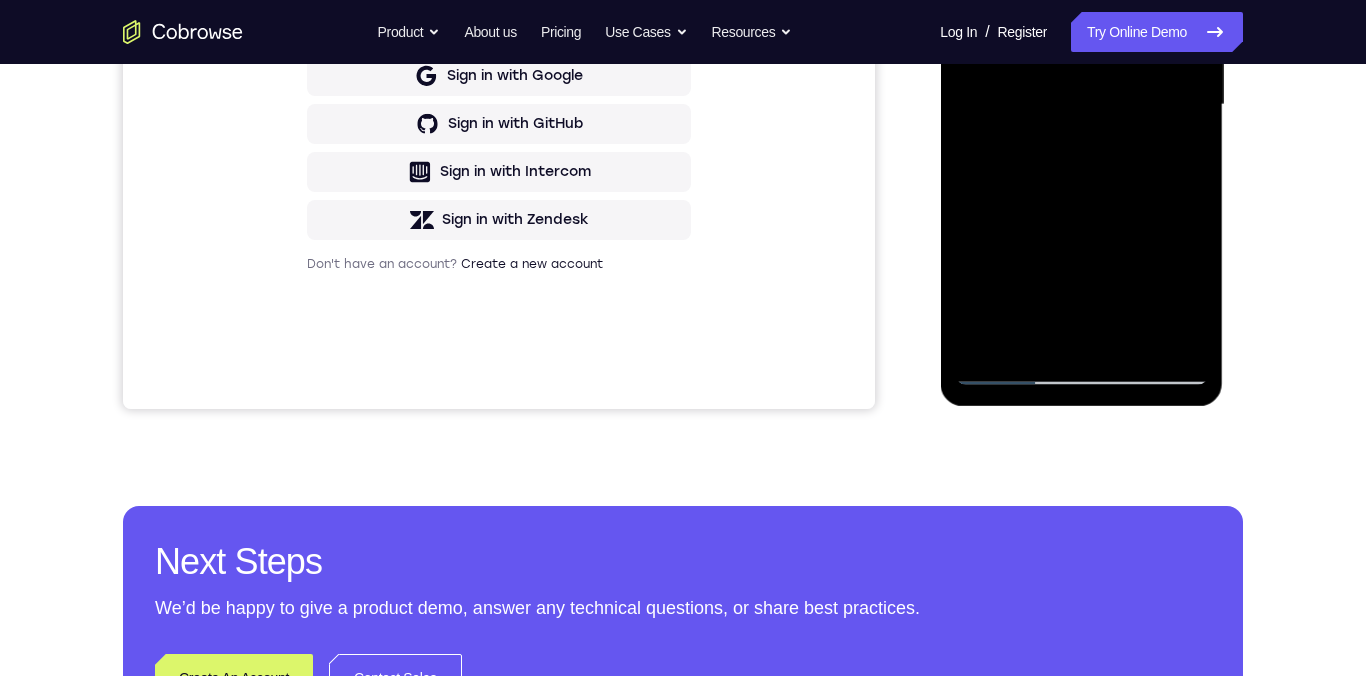 click at bounding box center (1081, 105) 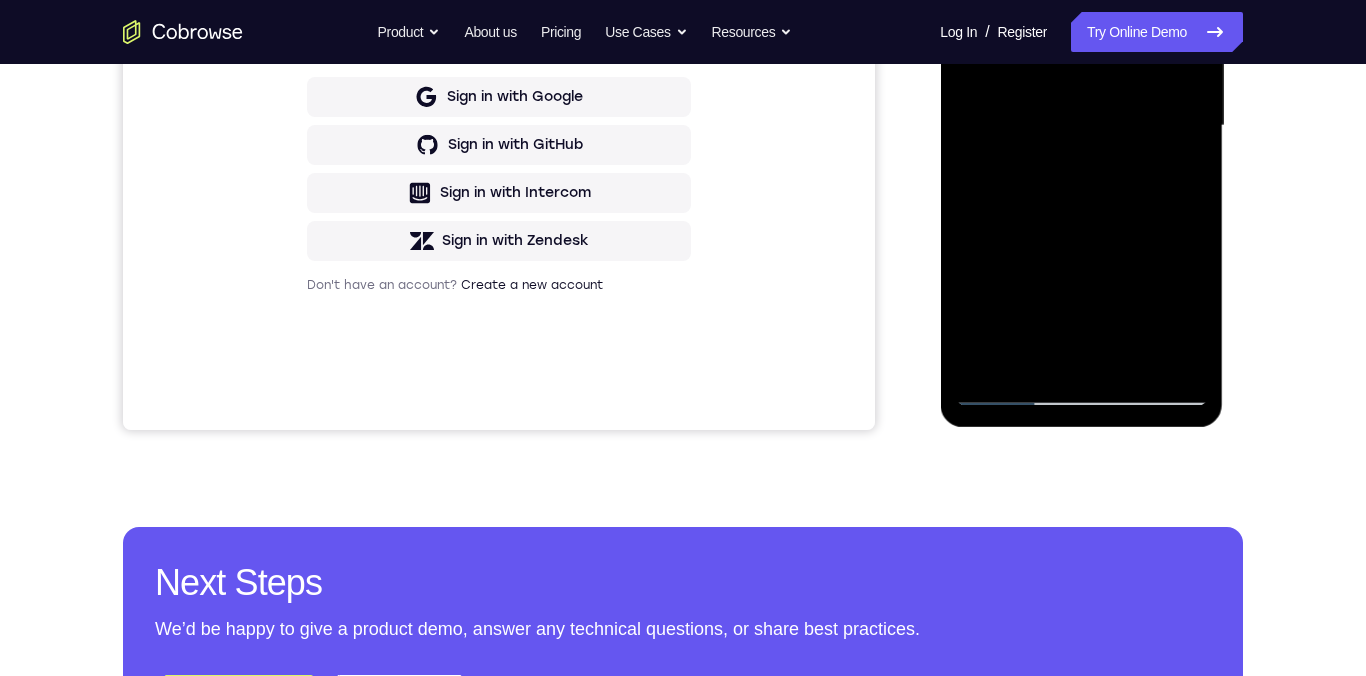 scroll, scrollTop: 511, scrollLeft: 0, axis: vertical 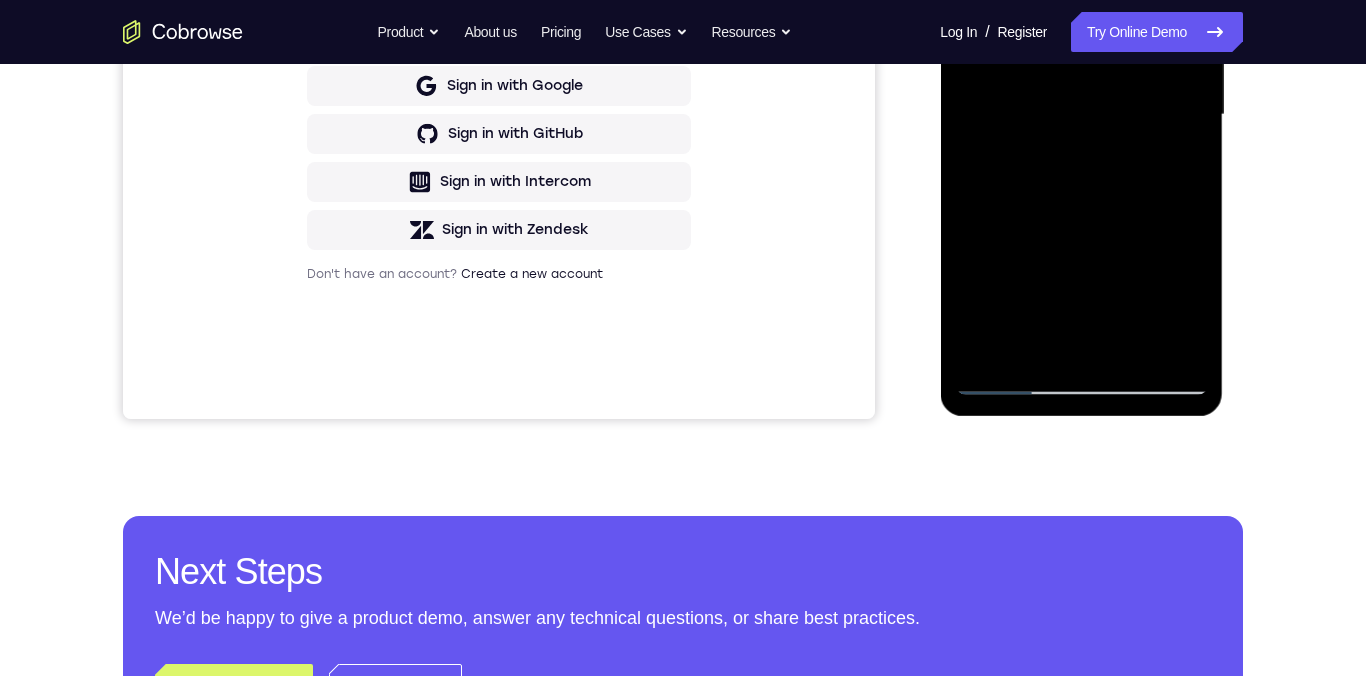 click at bounding box center (1081, 115) 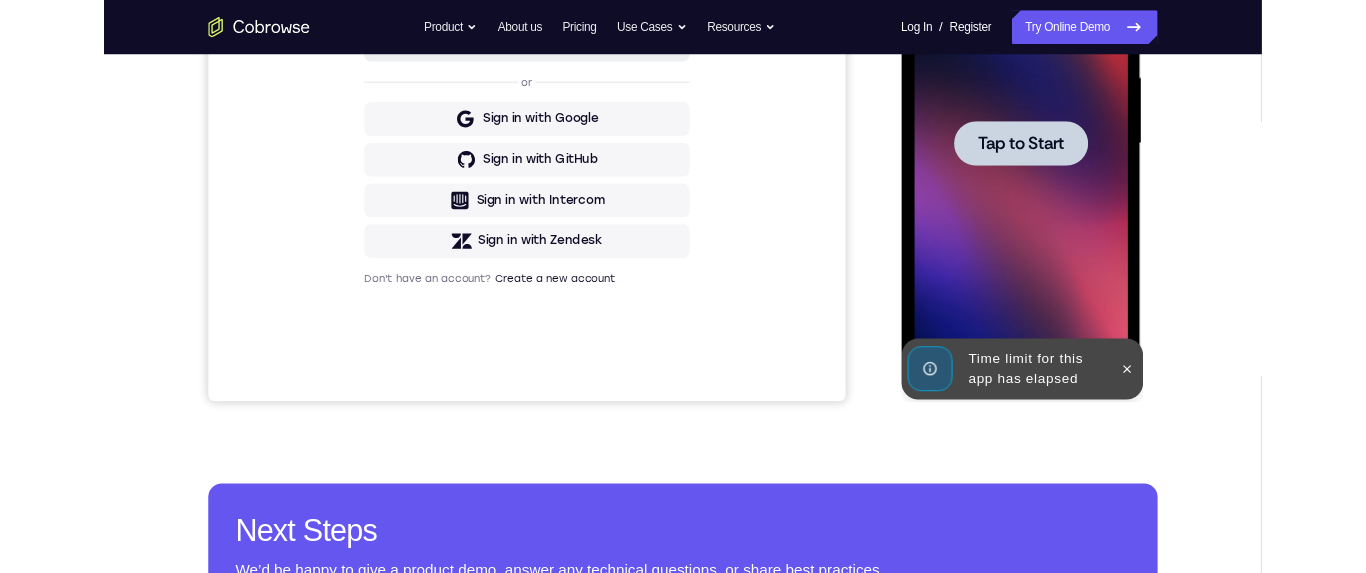 scroll, scrollTop: 0, scrollLeft: 0, axis: both 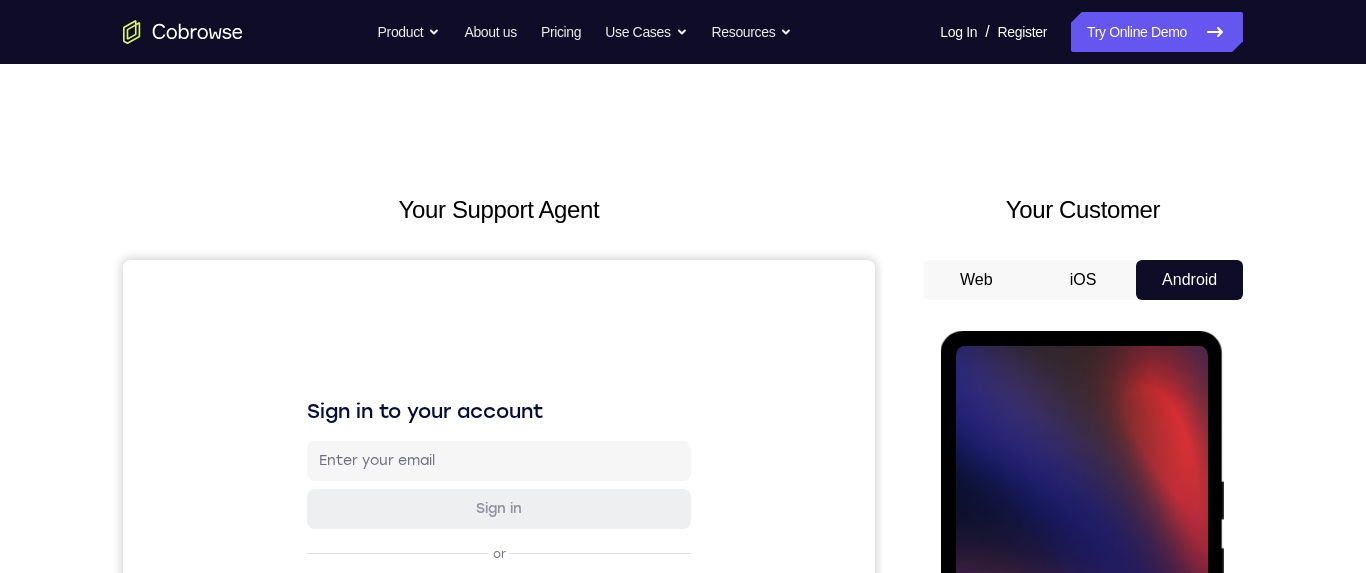 click at bounding box center [1081, 626] 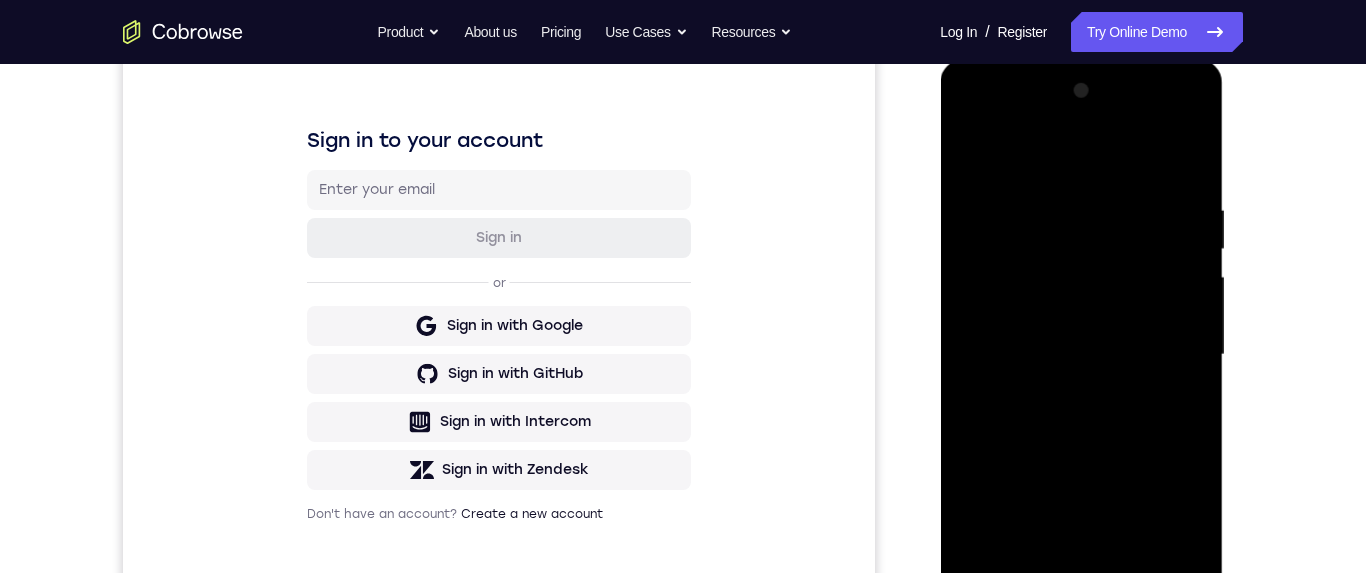 scroll, scrollTop: 0, scrollLeft: 0, axis: both 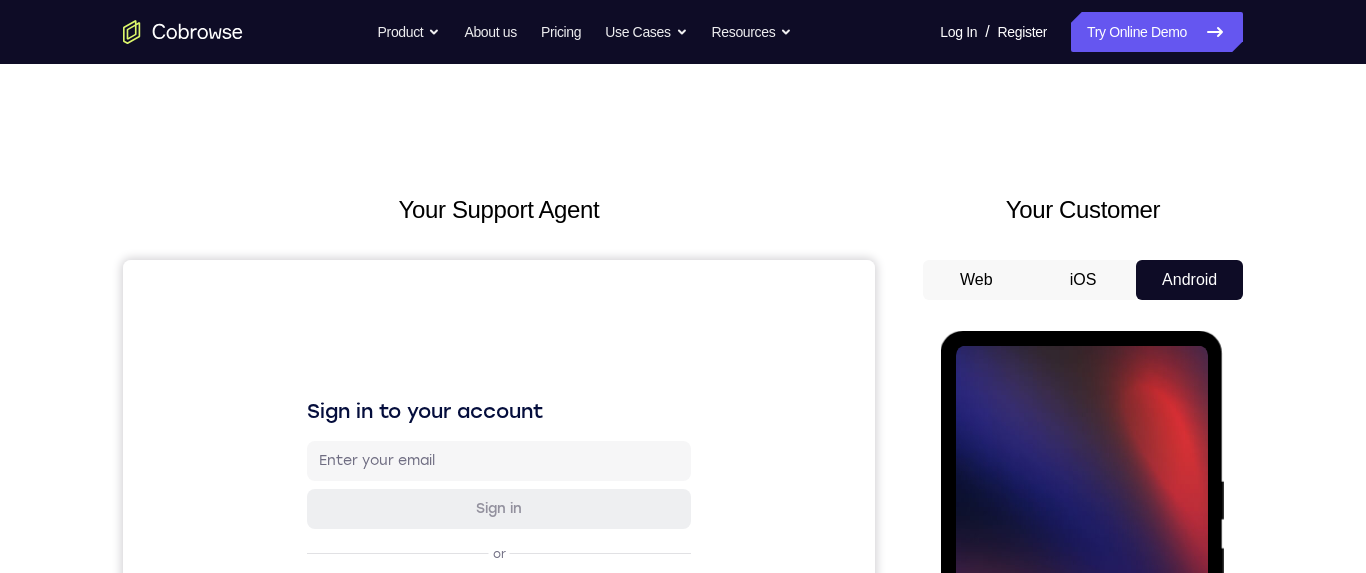 click on "Tap to Start" at bounding box center (1081, 626) 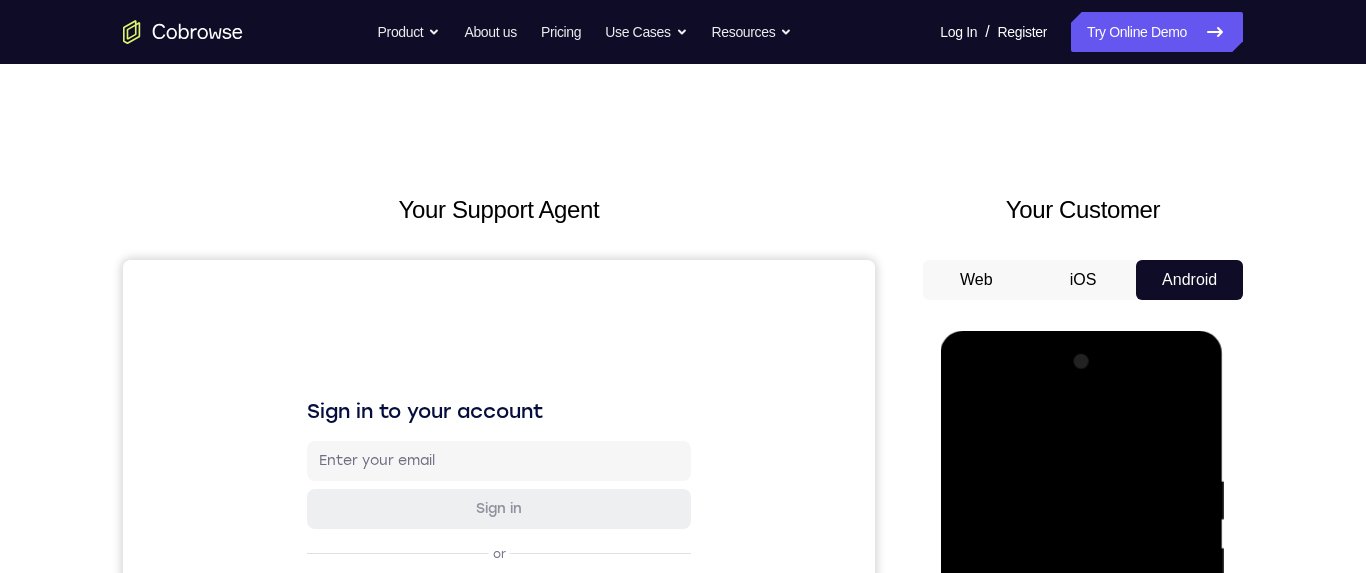 scroll, scrollTop: 436, scrollLeft: 0, axis: vertical 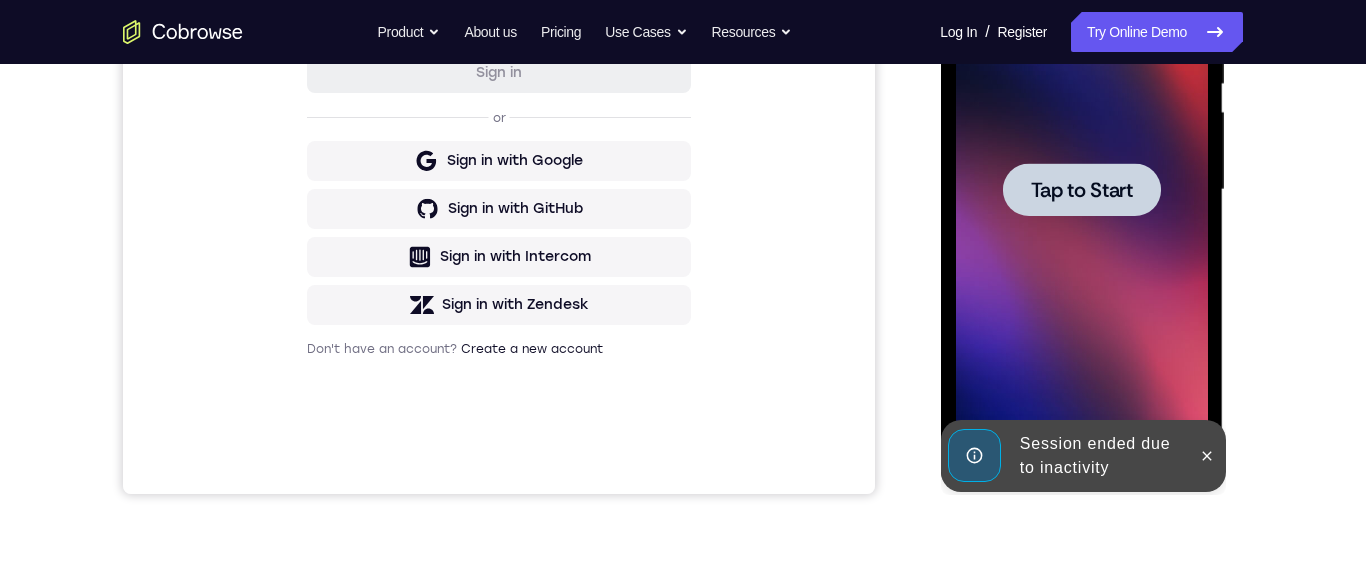 click at bounding box center (1081, 190) 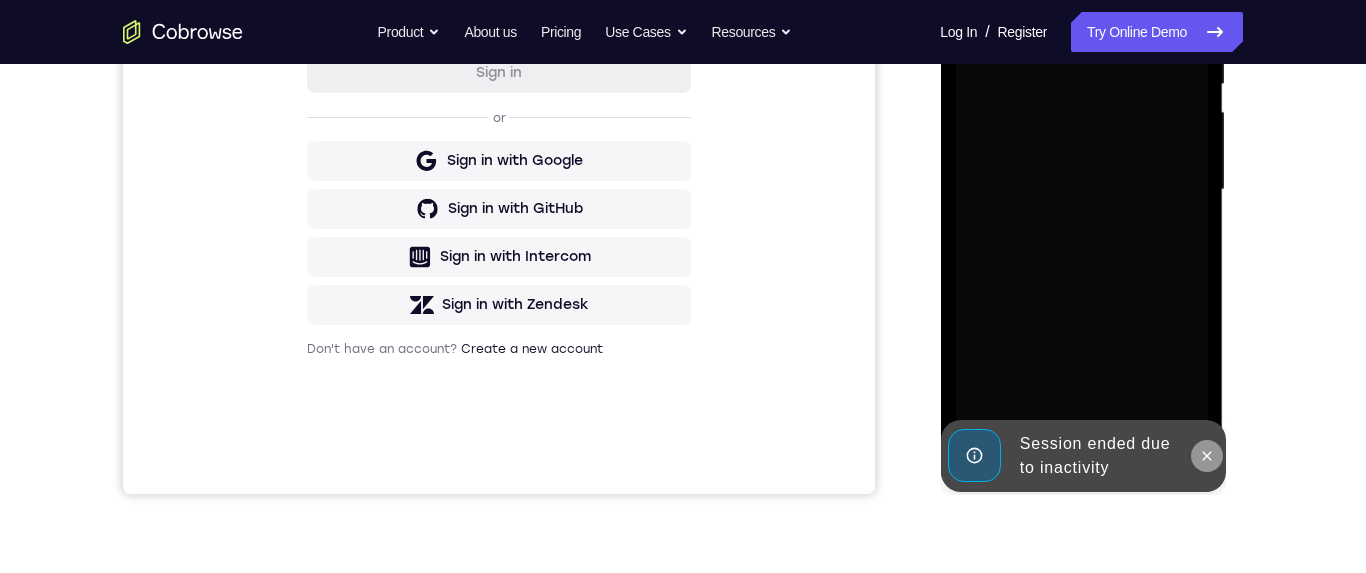 click 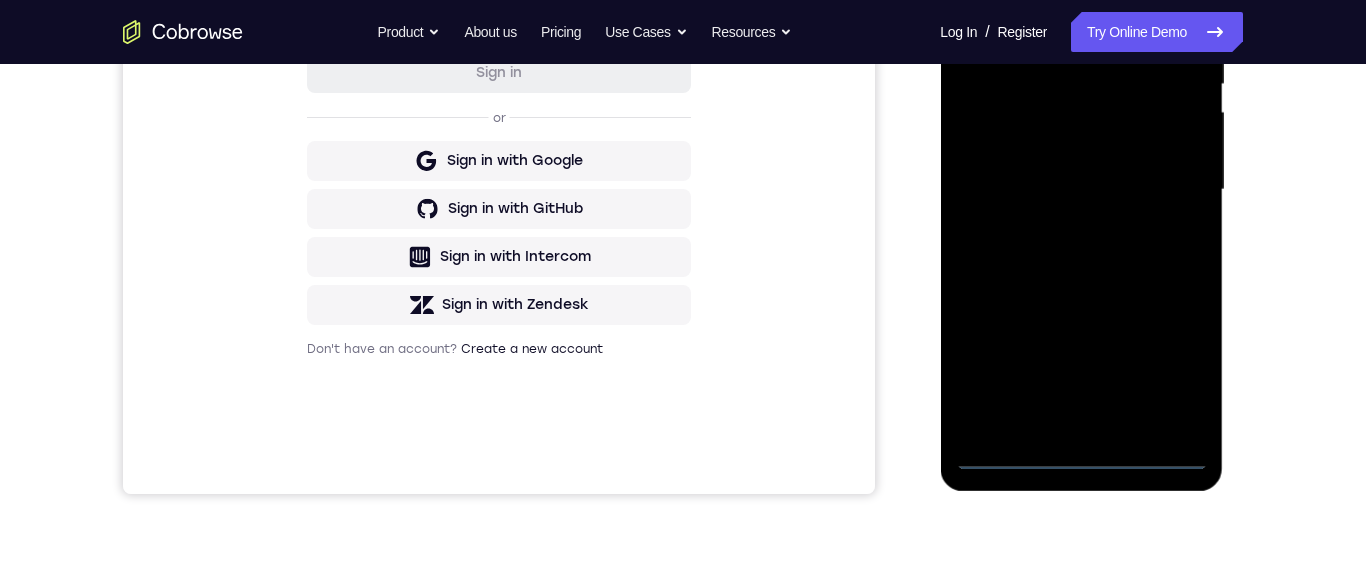 scroll, scrollTop: 262, scrollLeft: 0, axis: vertical 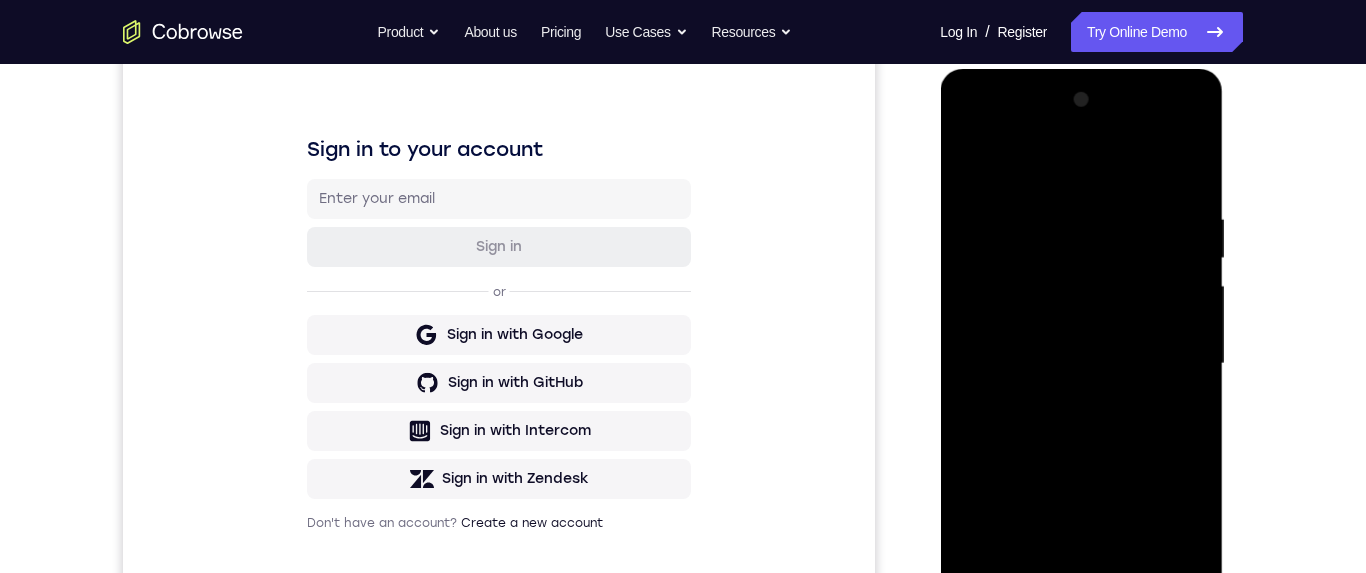 click at bounding box center (1081, 364) 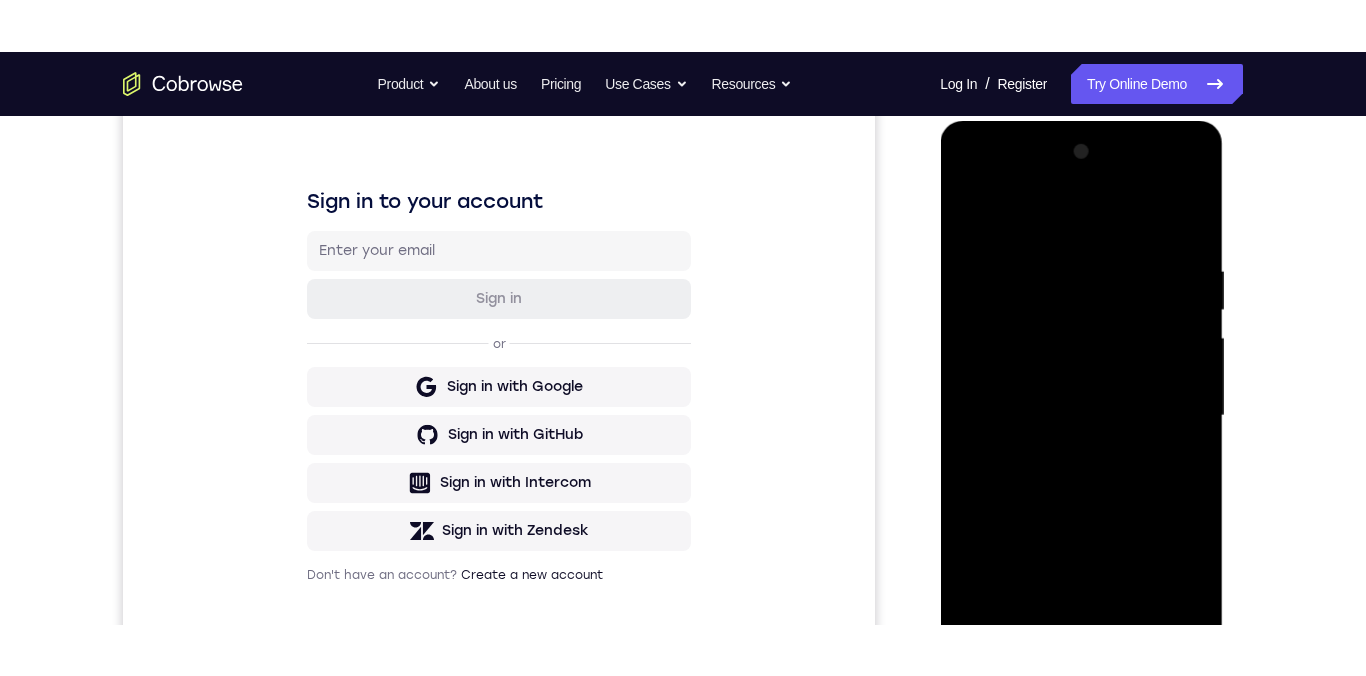 click at bounding box center [1081, 415] 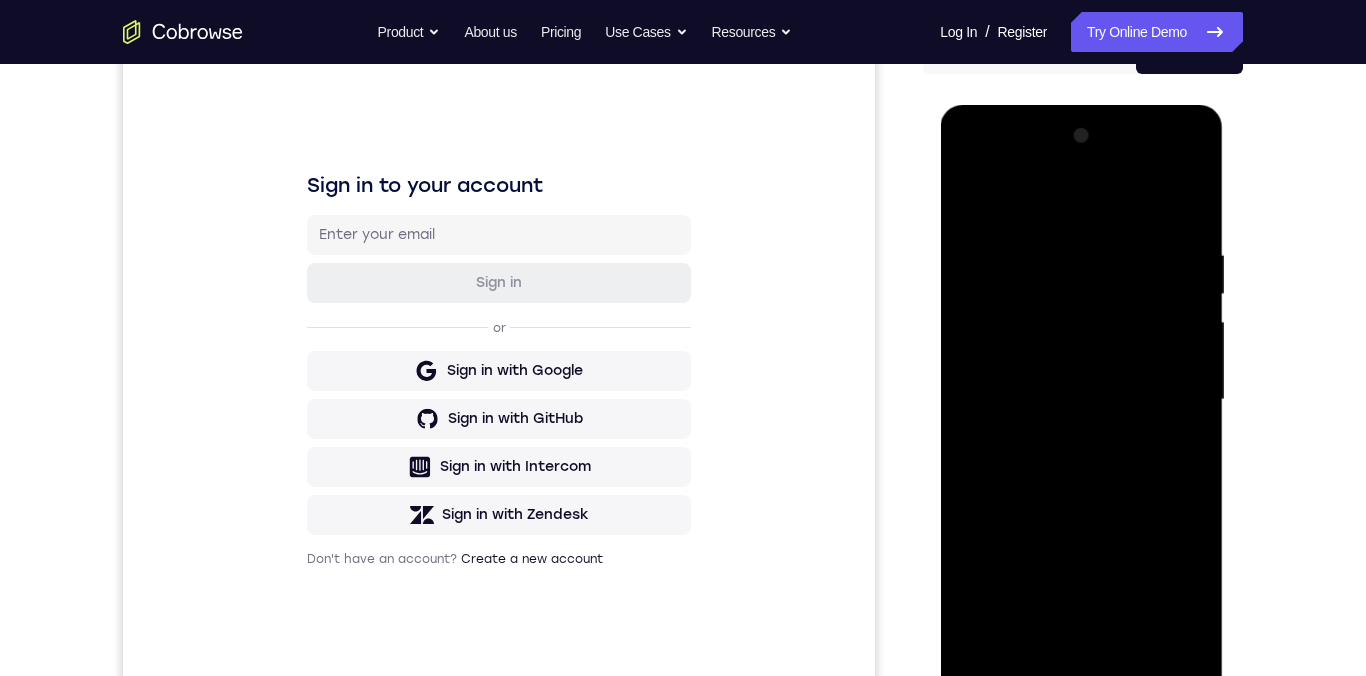 click at bounding box center (1081, 400) 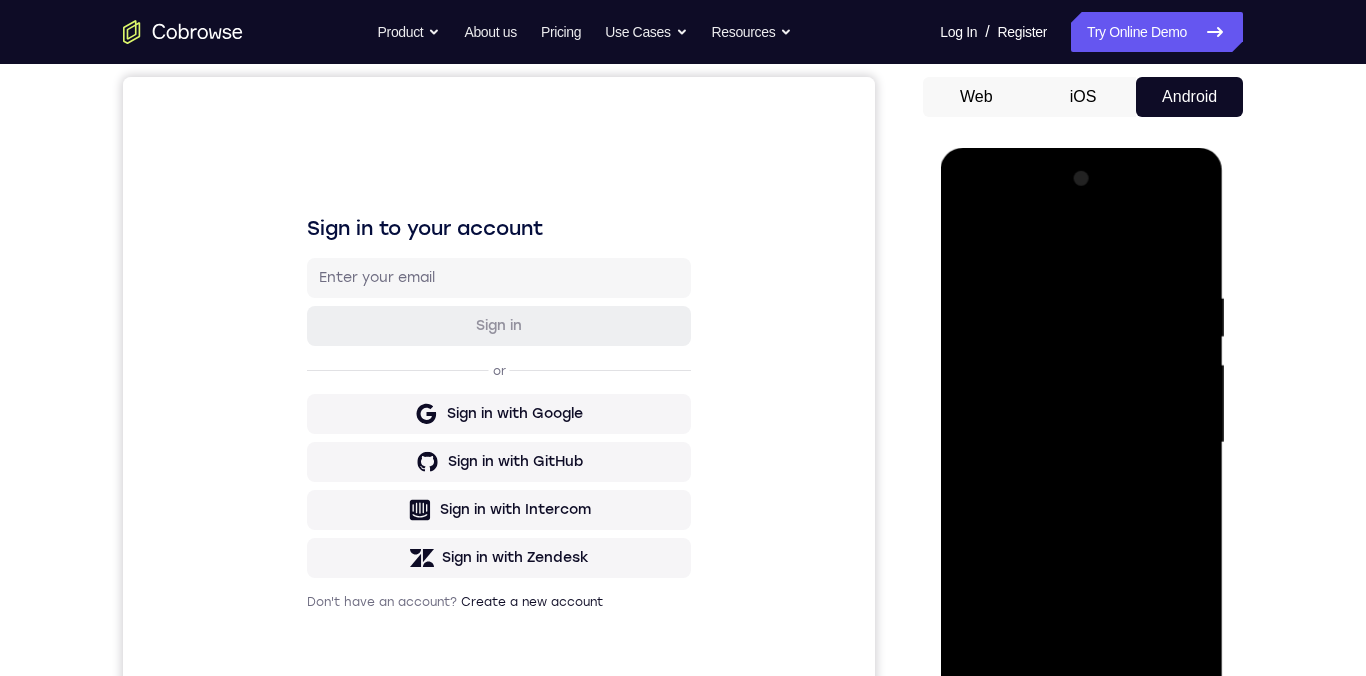 click at bounding box center (1081, 443) 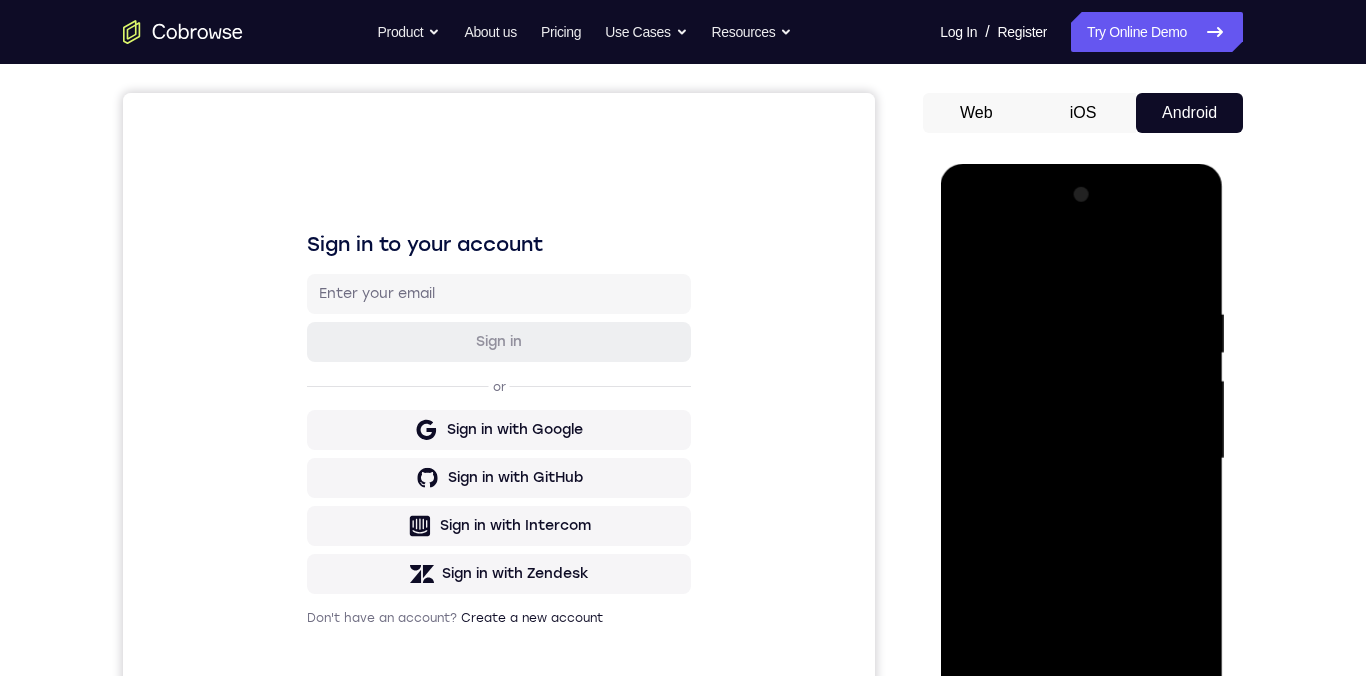 click at bounding box center [1081, 459] 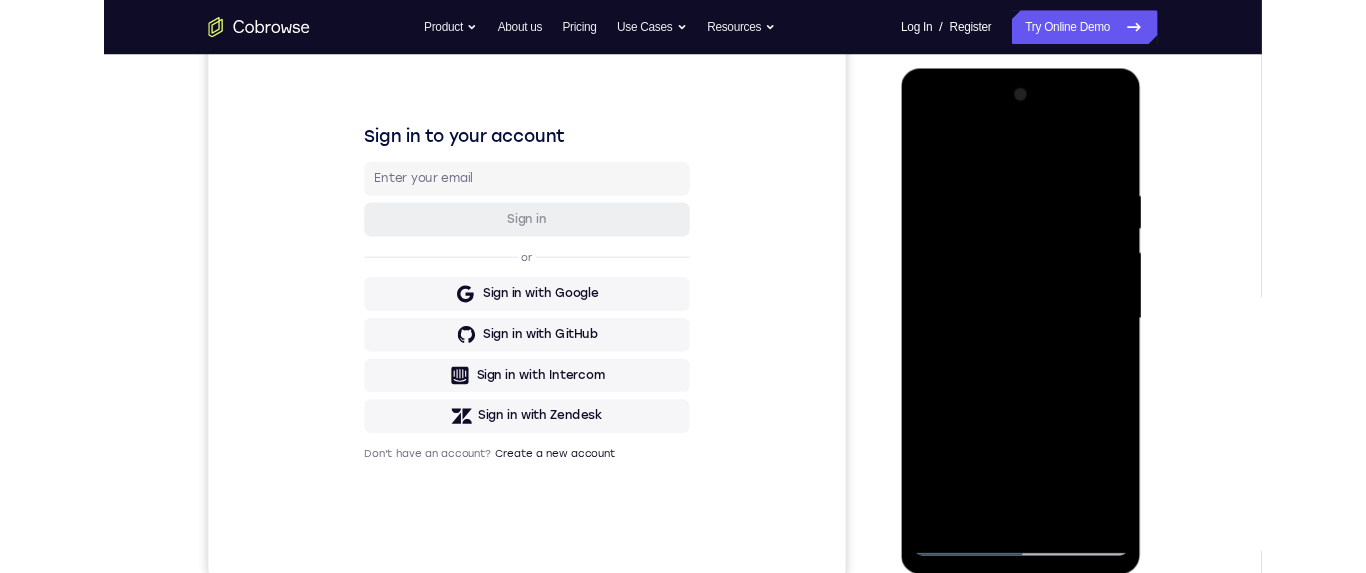 scroll, scrollTop: 0, scrollLeft: 0, axis: both 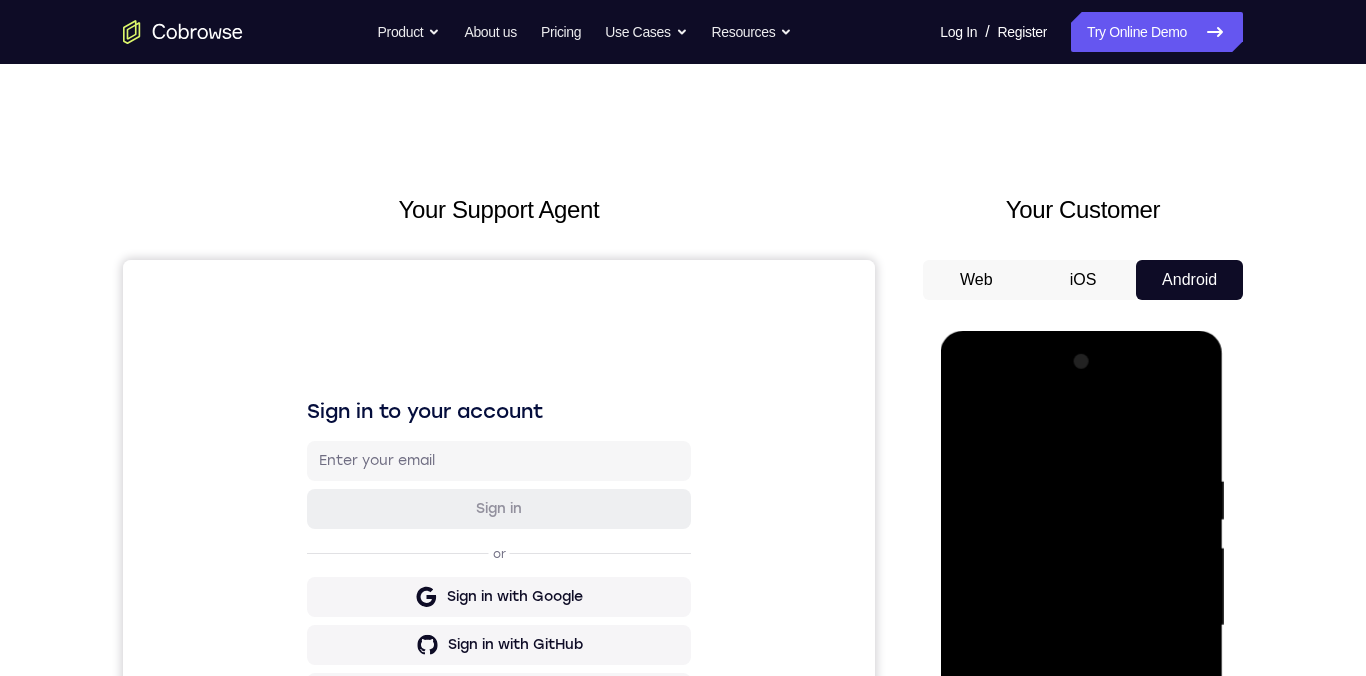 click at bounding box center (1081, 626) 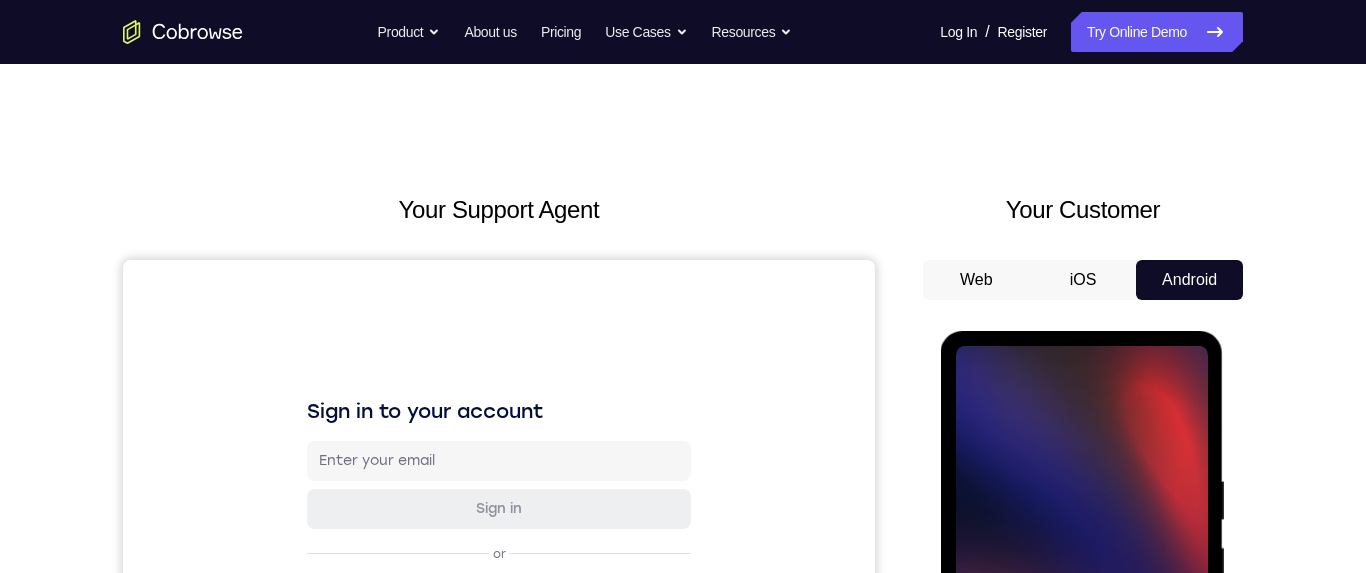 click at bounding box center [1081, 626] 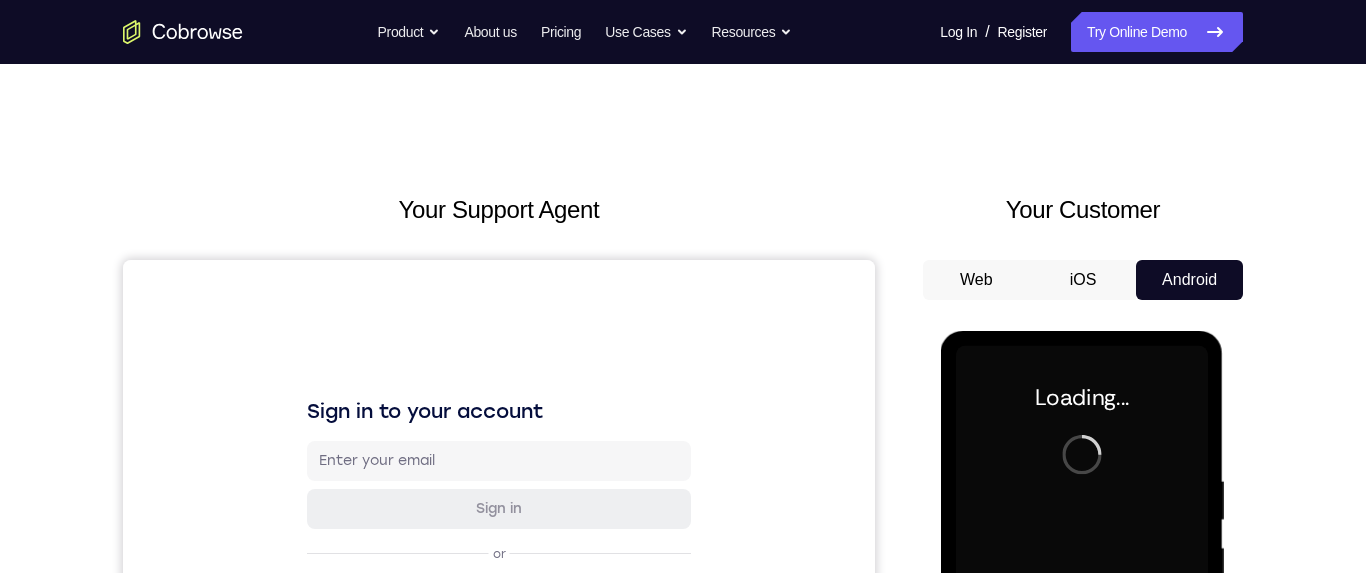 scroll, scrollTop: 230, scrollLeft: 0, axis: vertical 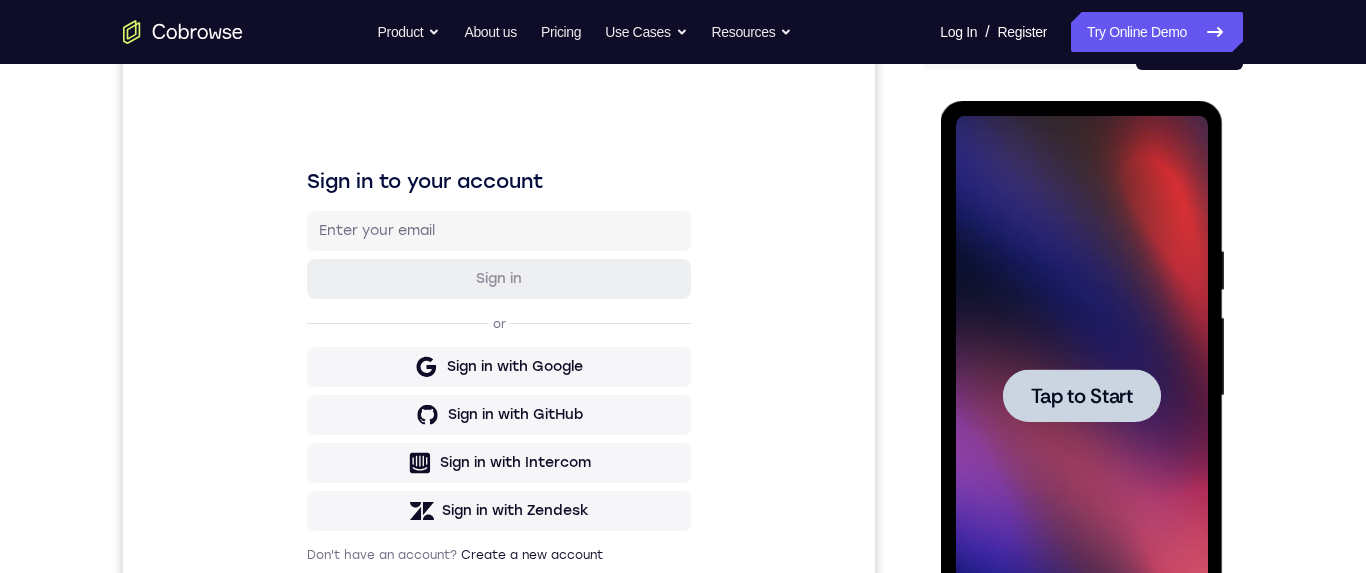 click at bounding box center (1081, 396) 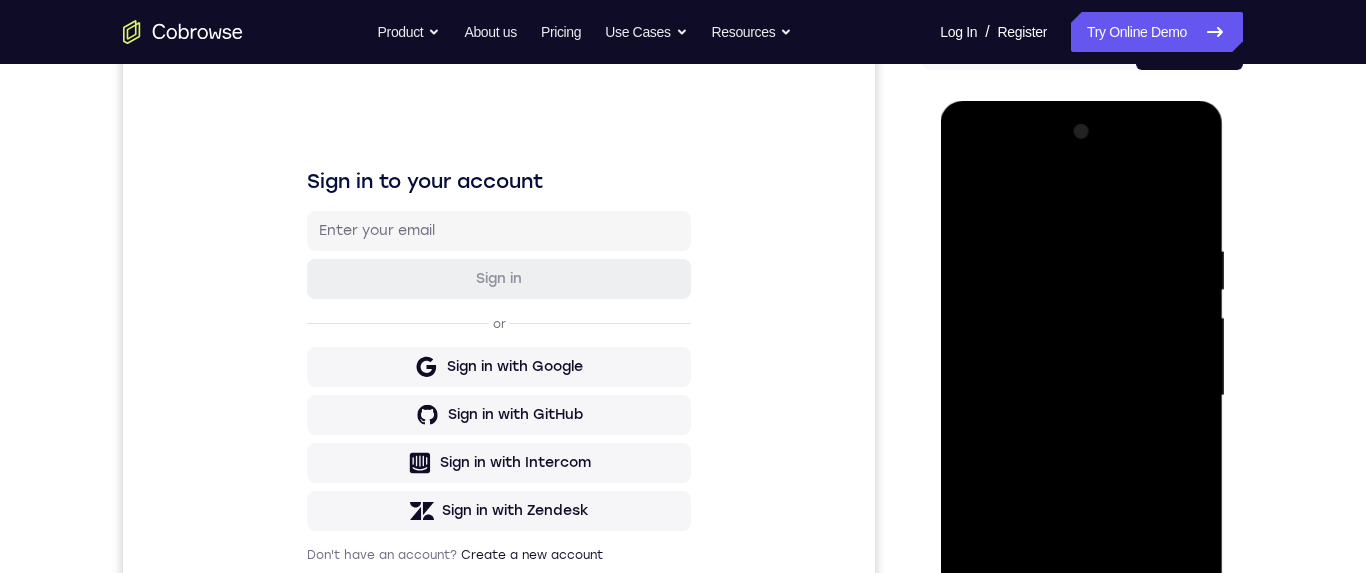 click 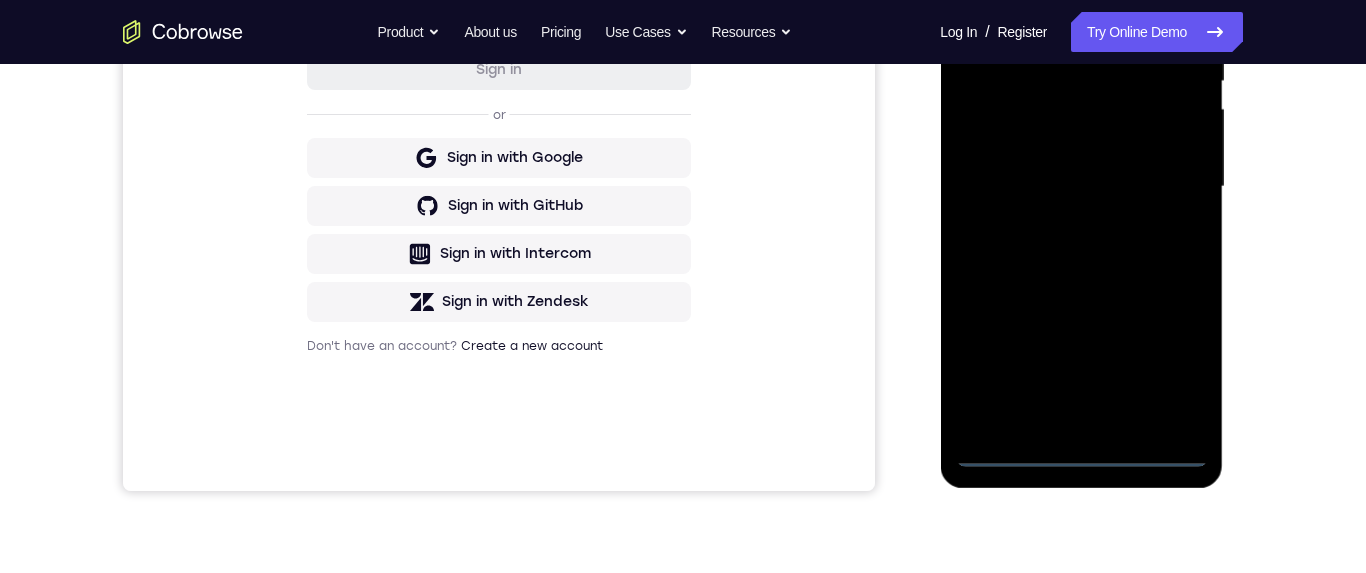 click at bounding box center [1081, 187] 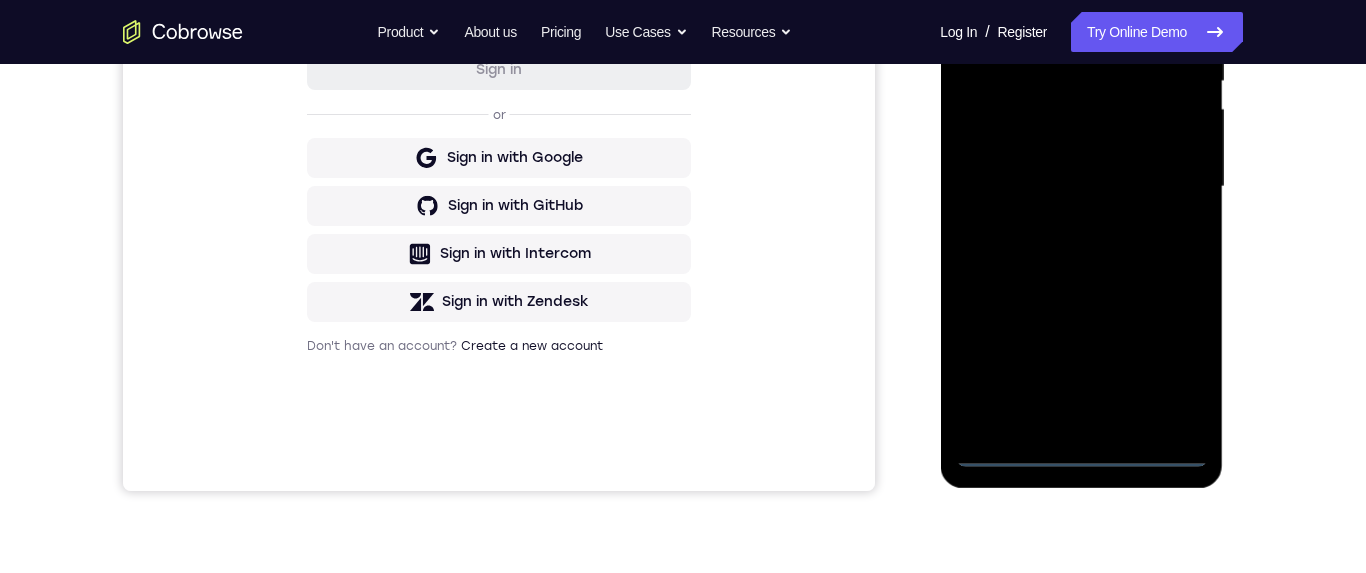 scroll, scrollTop: 462, scrollLeft: 0, axis: vertical 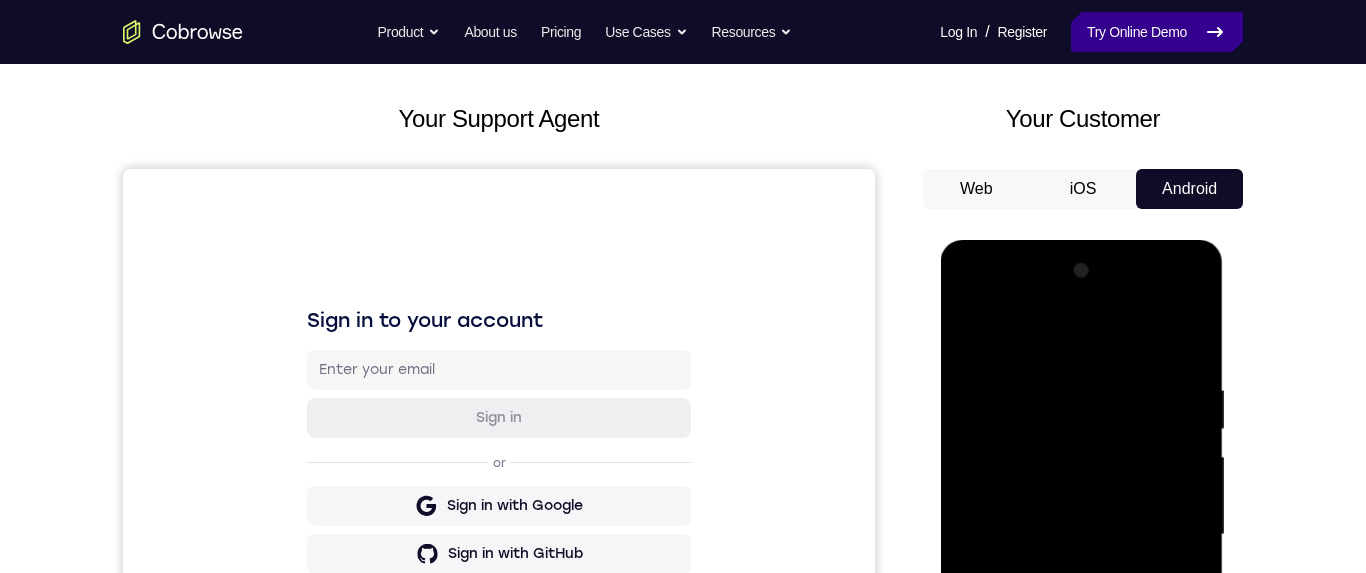 click on "Try Online Demo" at bounding box center (1157, 32) 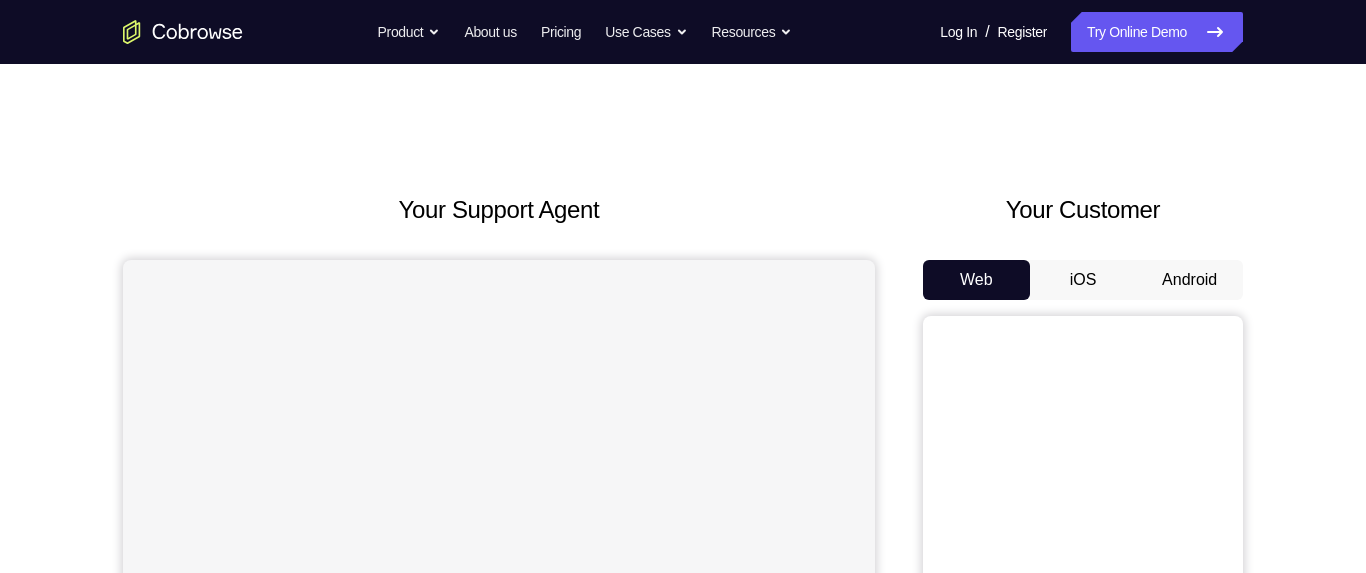 scroll, scrollTop: 0, scrollLeft: 0, axis: both 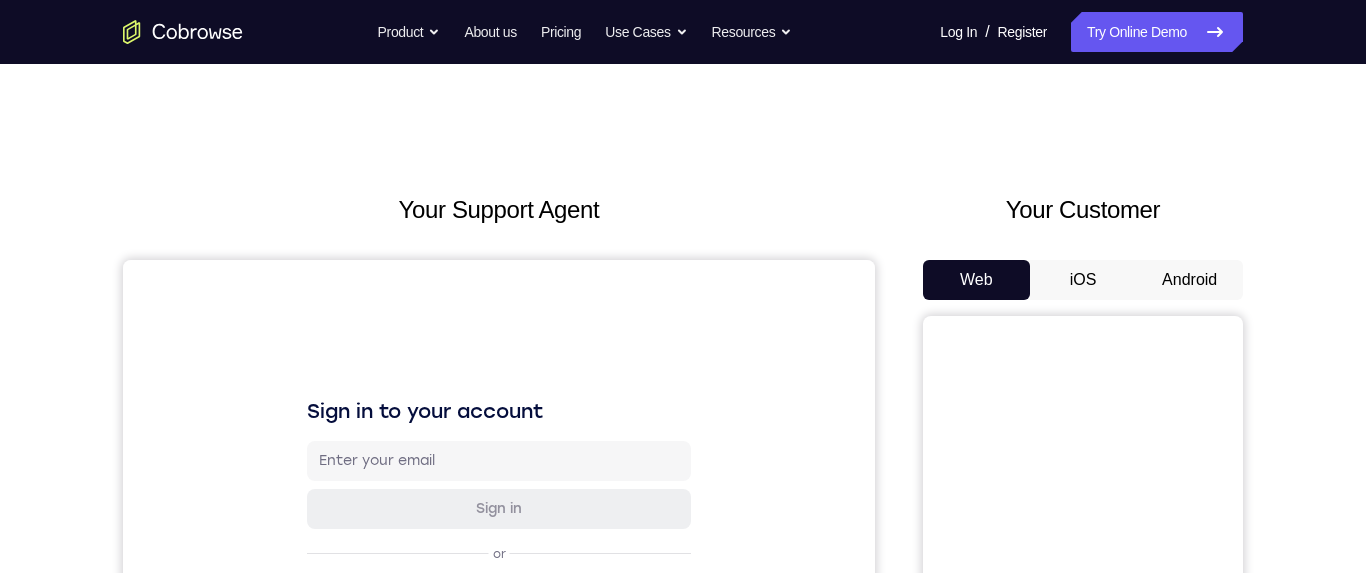 click on "Android" at bounding box center (1189, 280) 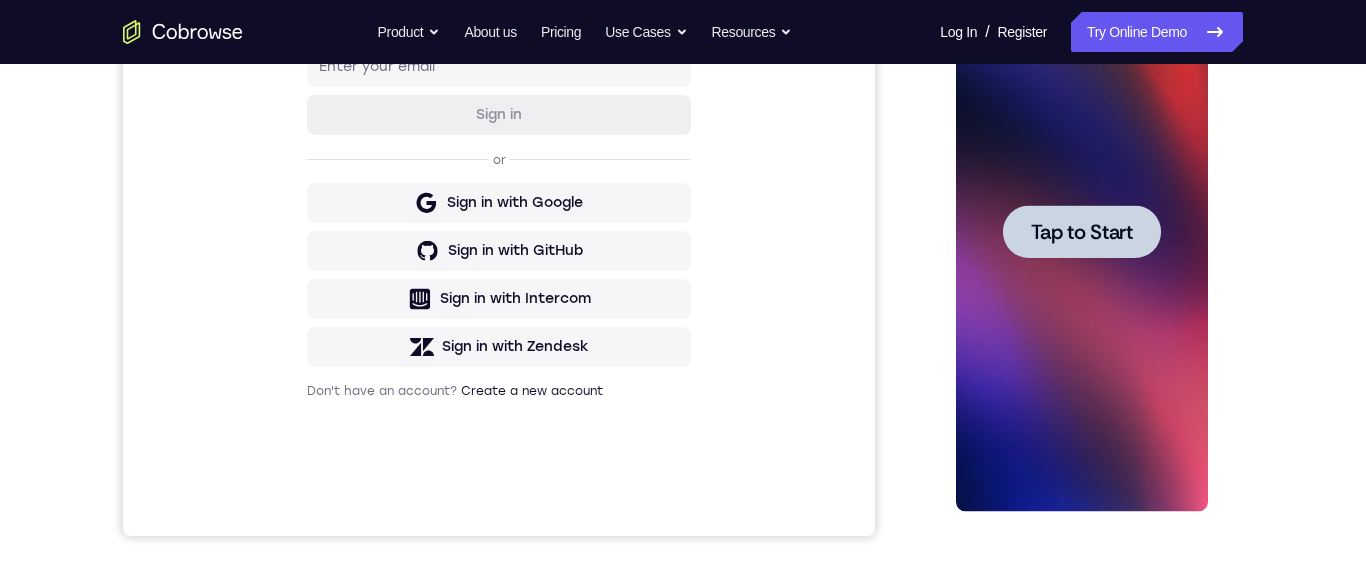 scroll, scrollTop: 0, scrollLeft: 0, axis: both 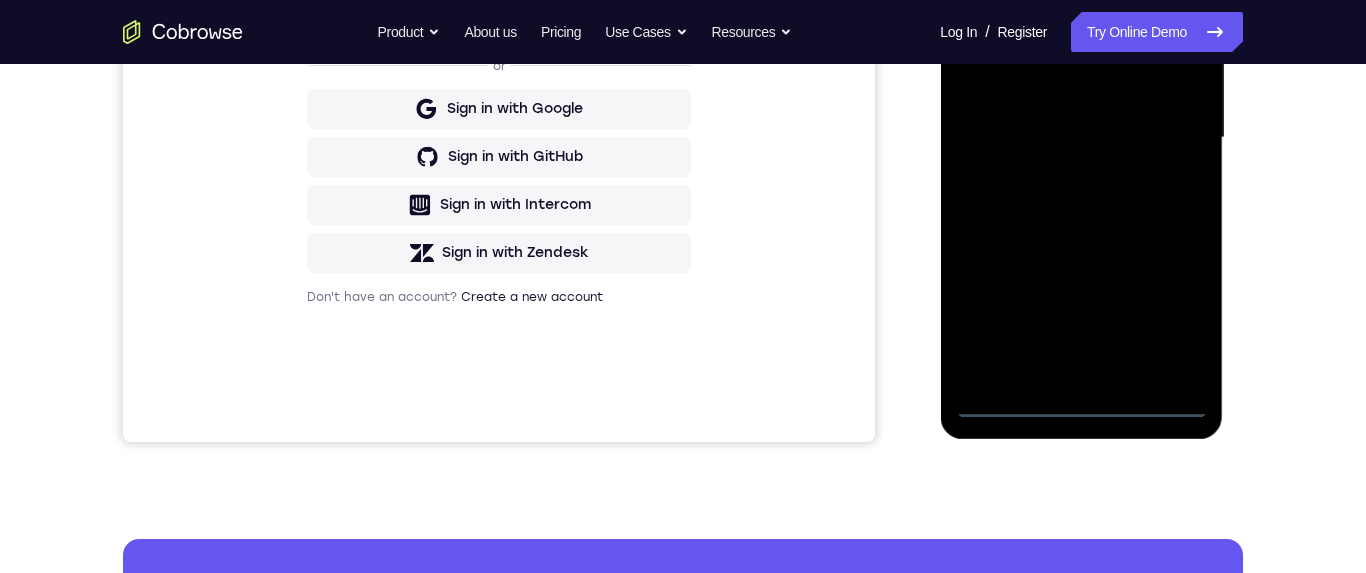 click at bounding box center [1081, 138] 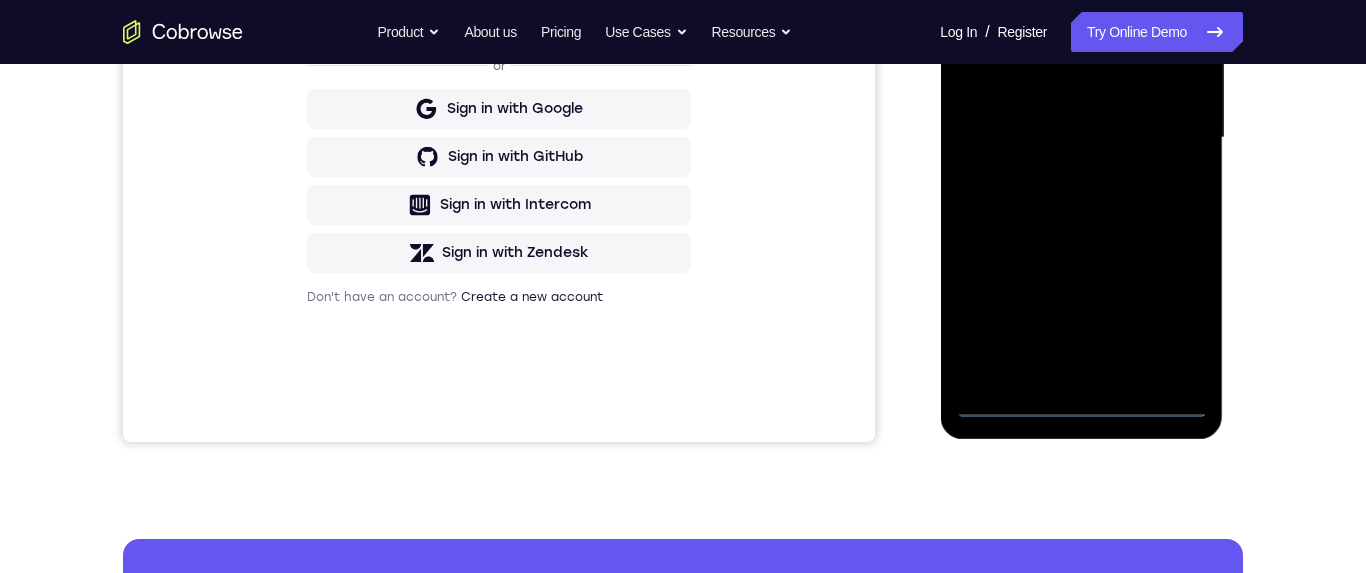 click at bounding box center [1081, 138] 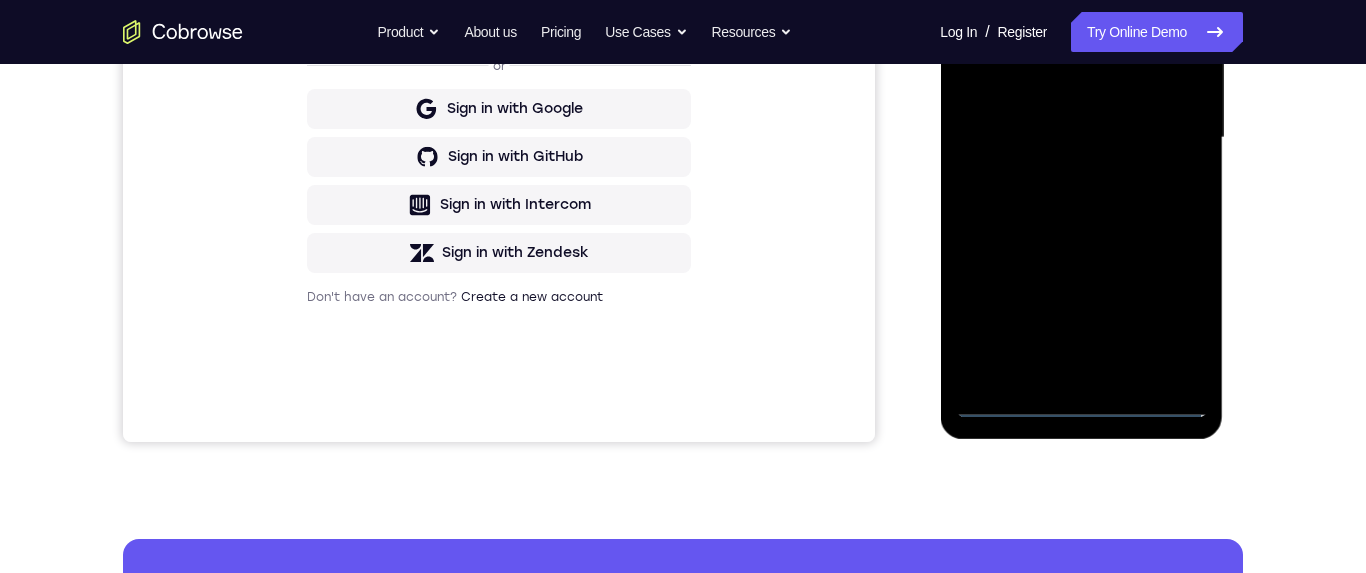 click at bounding box center [1081, 138] 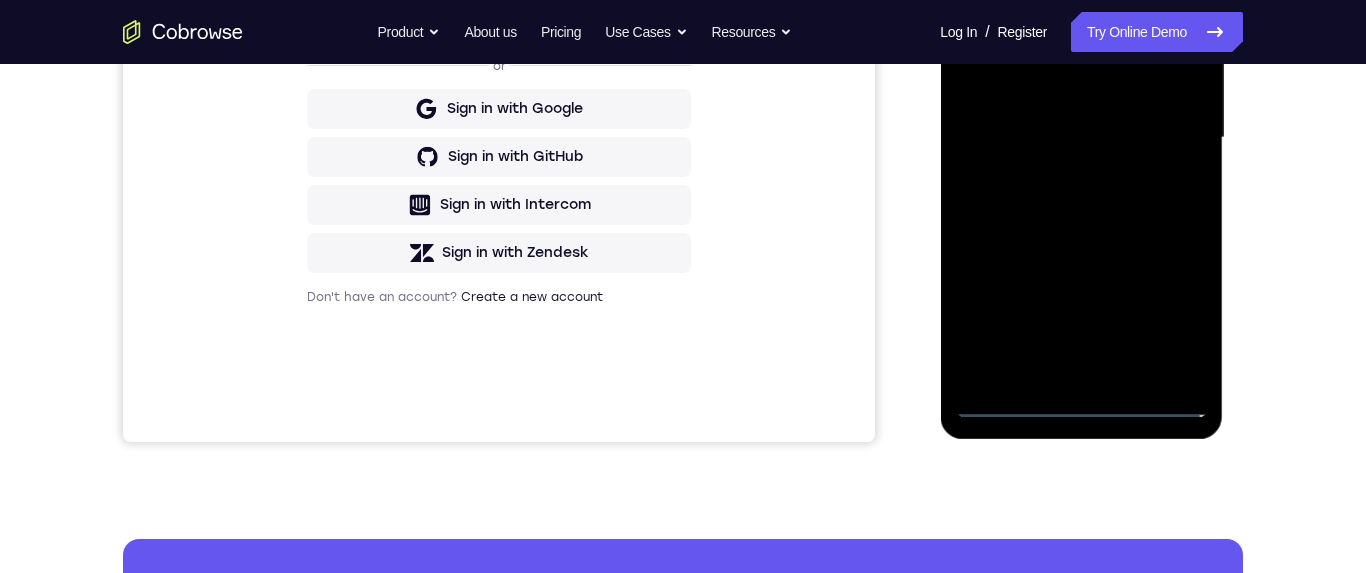 click at bounding box center (1081, 138) 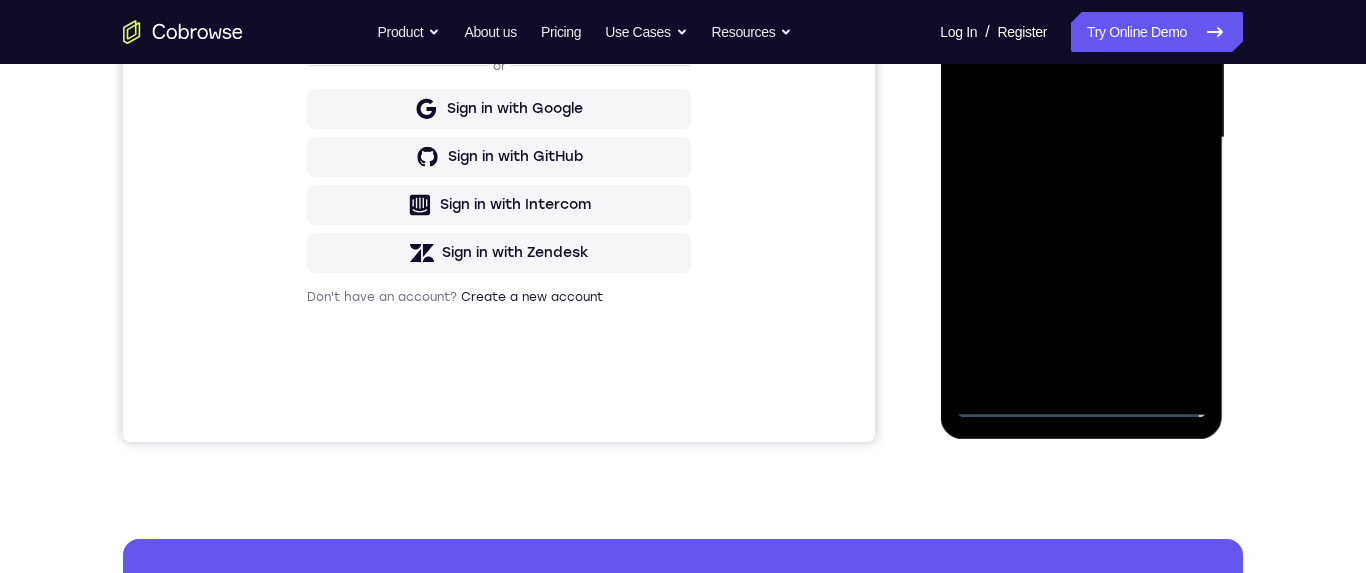 click at bounding box center (1081, 138) 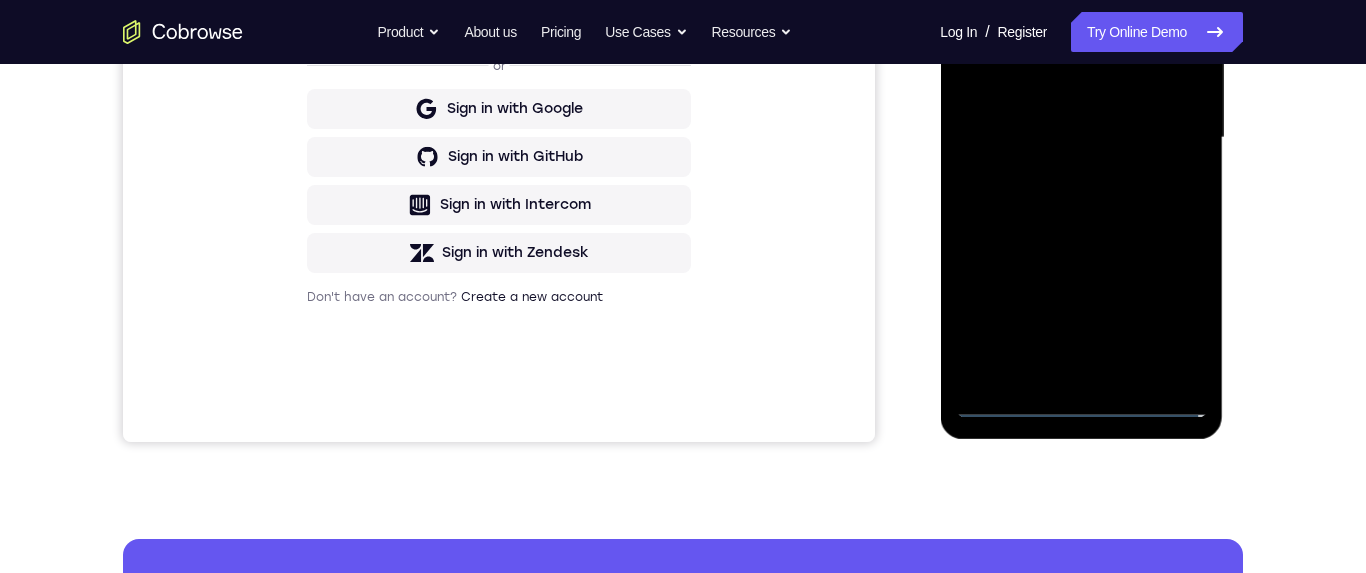 click at bounding box center (1081, 138) 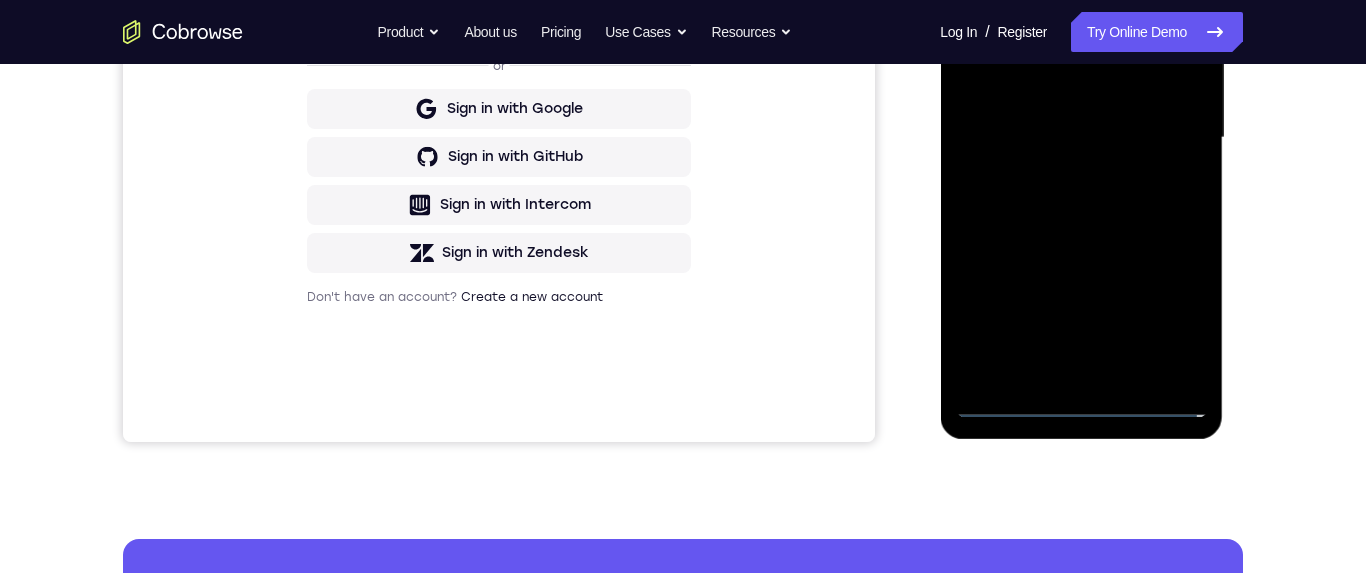 click at bounding box center (1081, 138) 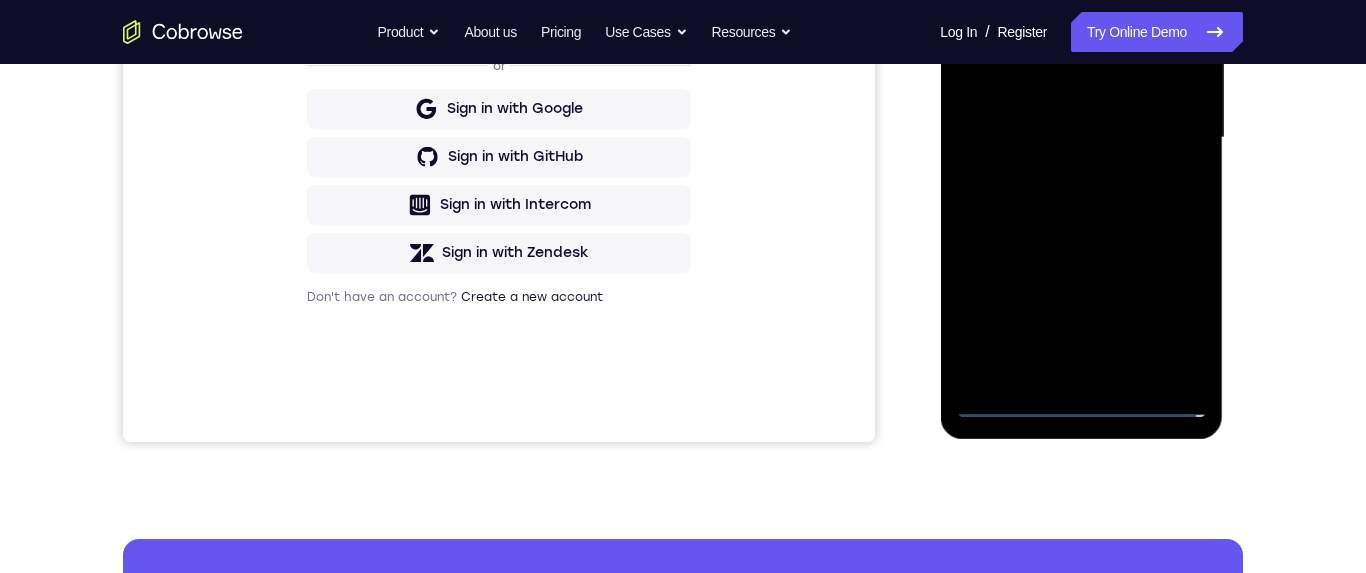 click at bounding box center [1081, 138] 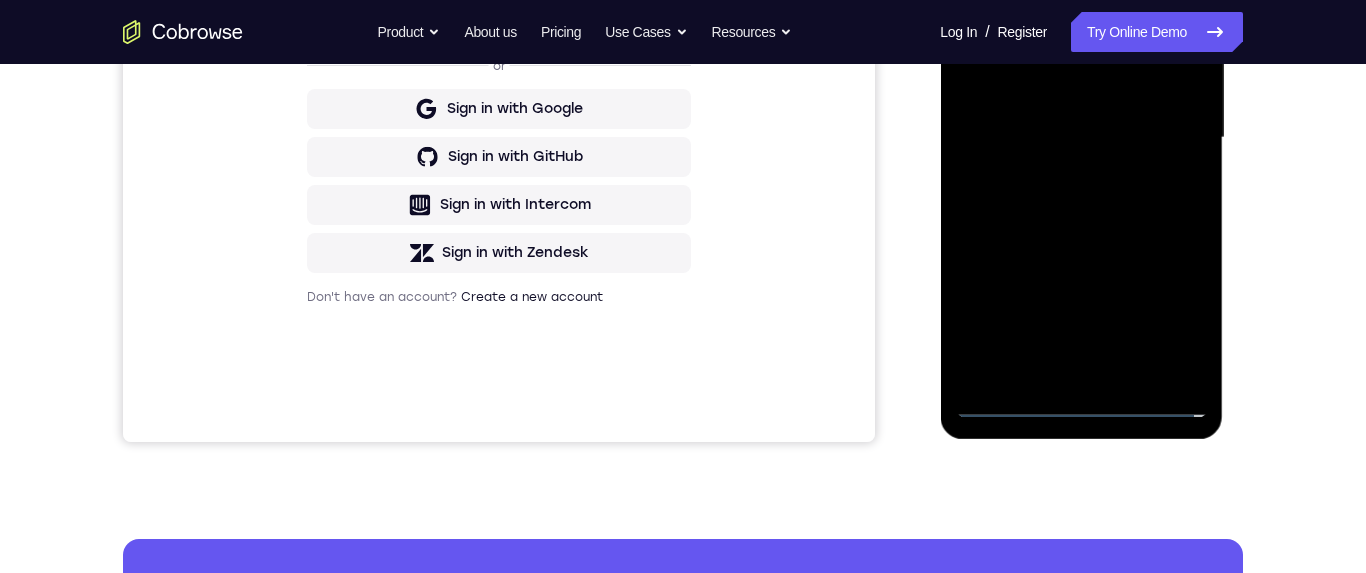 click at bounding box center (1081, 138) 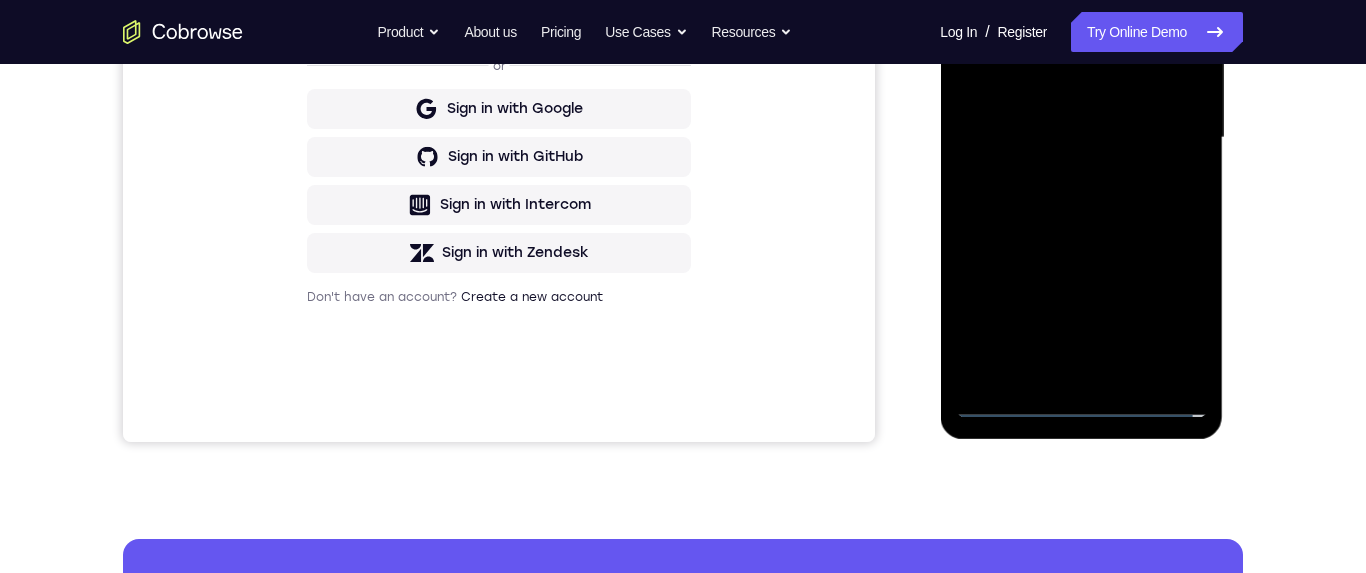 click at bounding box center (1081, 138) 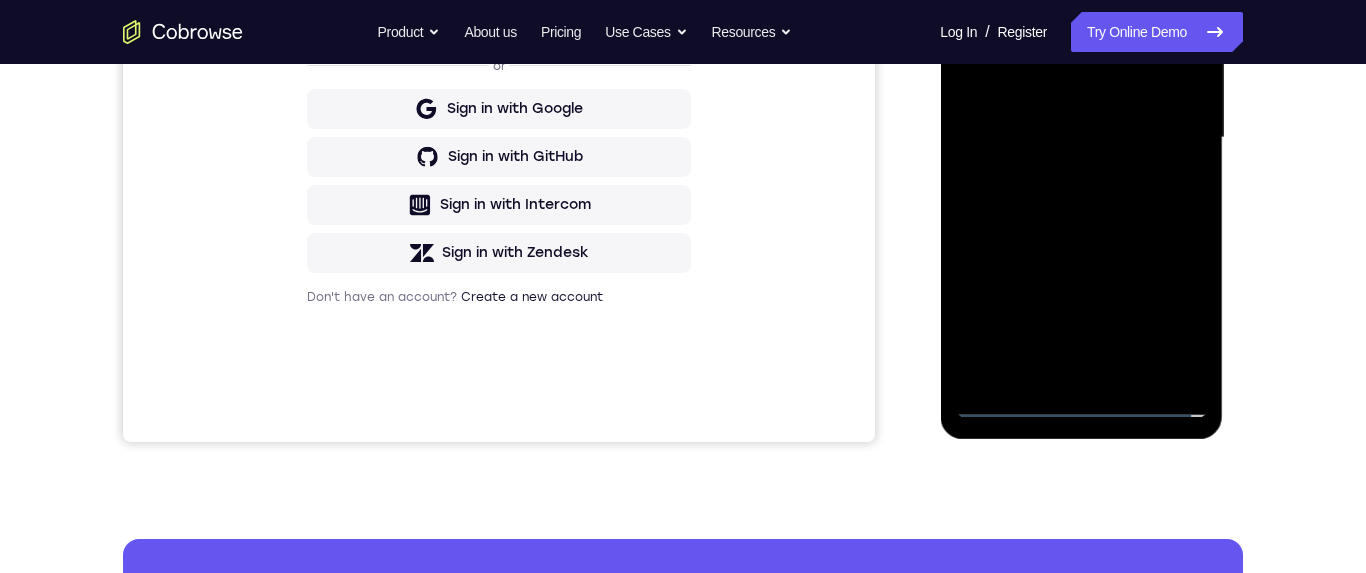 click at bounding box center (1081, 138) 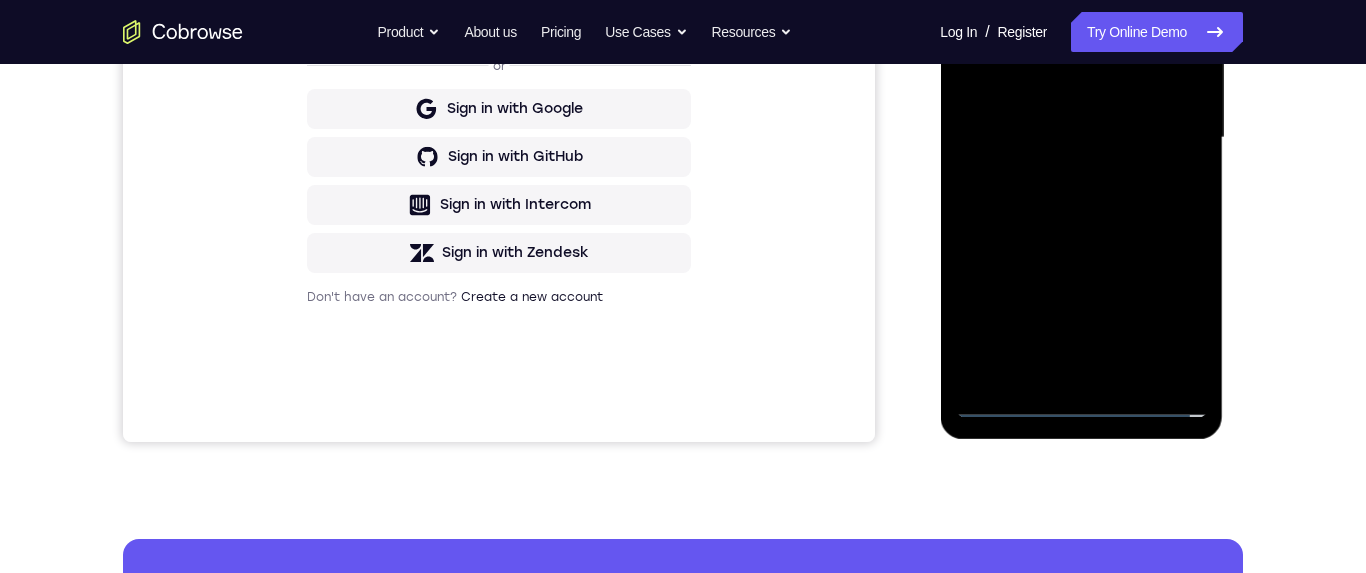 click at bounding box center [1081, 138] 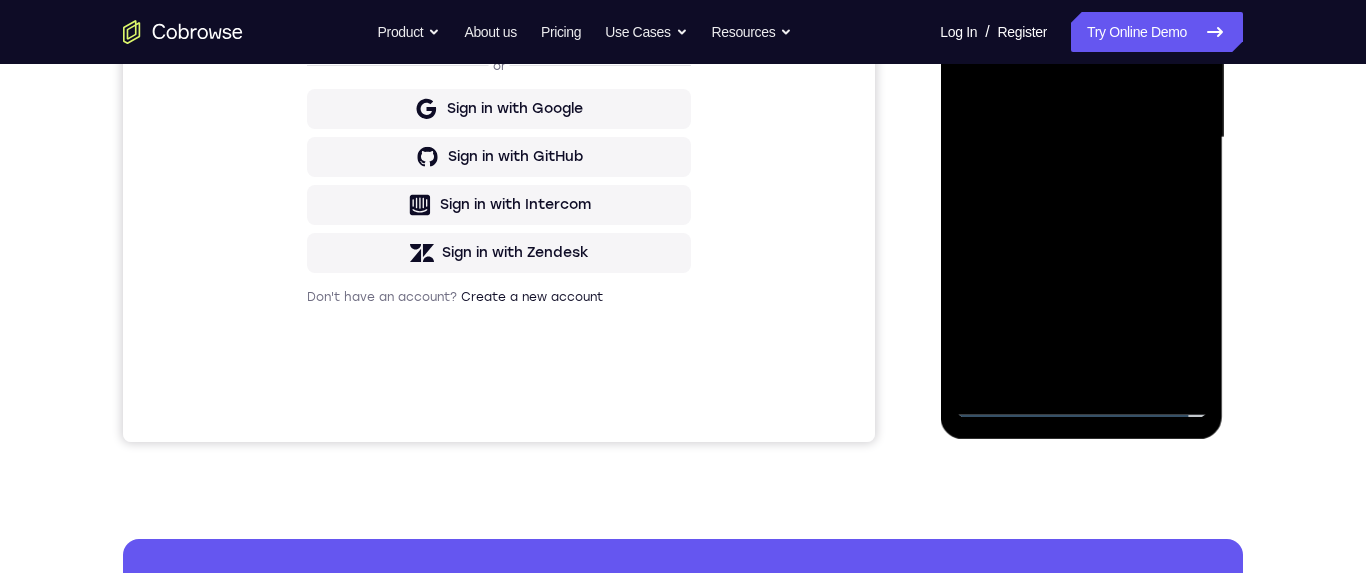 click at bounding box center [1081, 138] 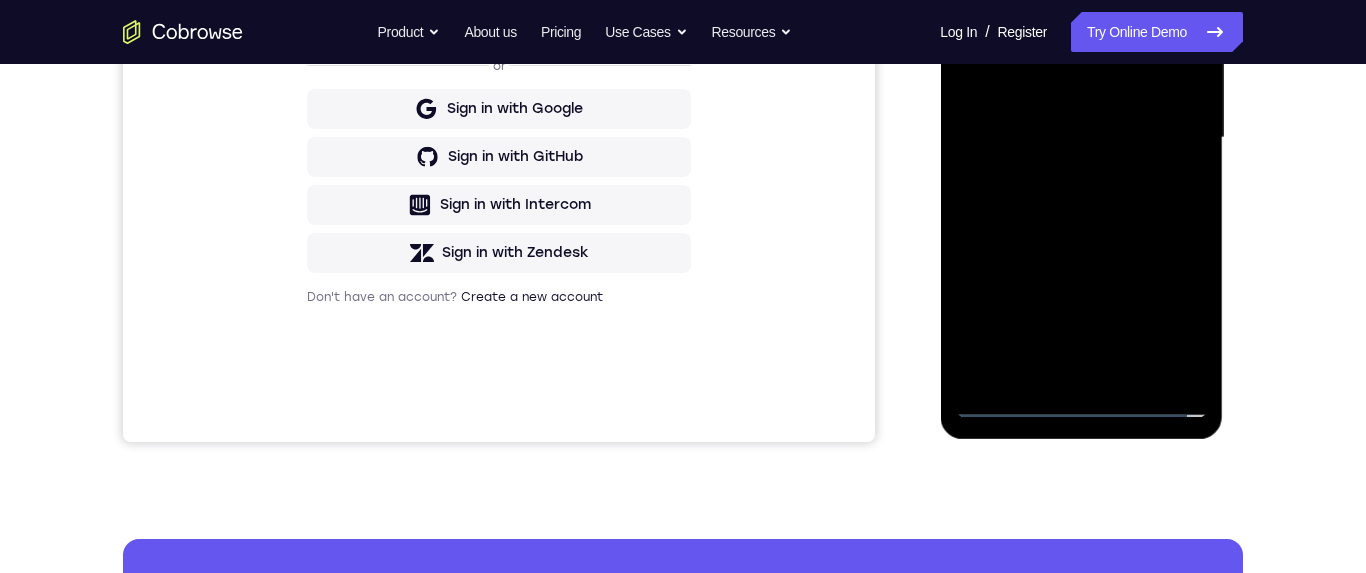 click at bounding box center (1081, 138) 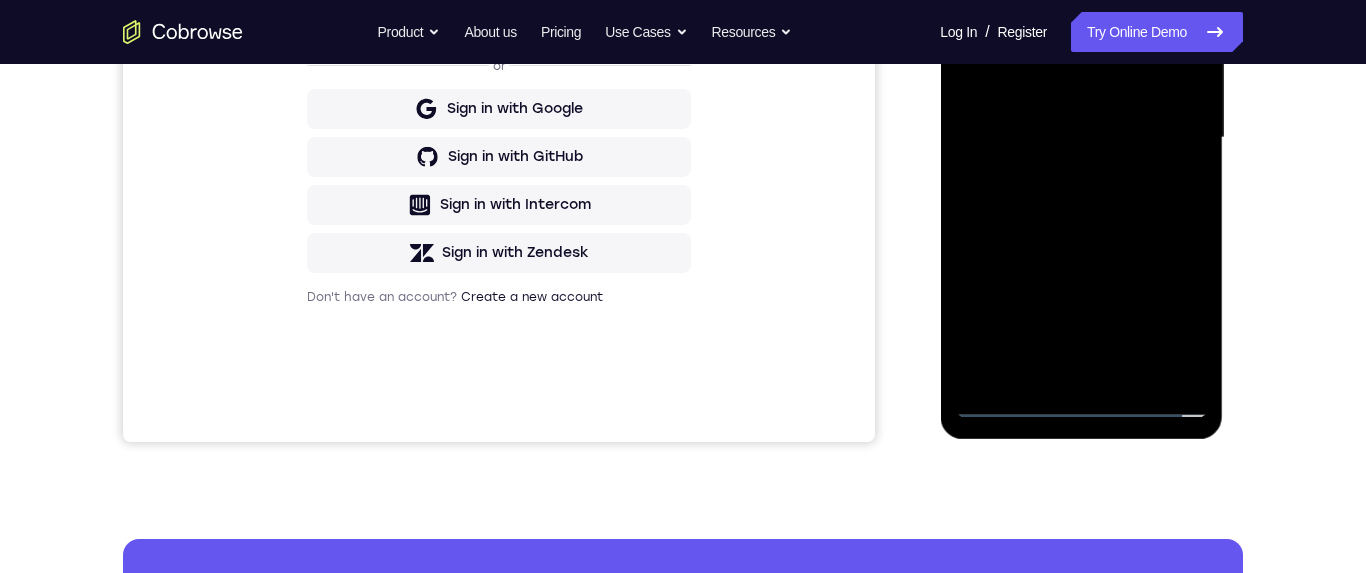 click at bounding box center [1081, 138] 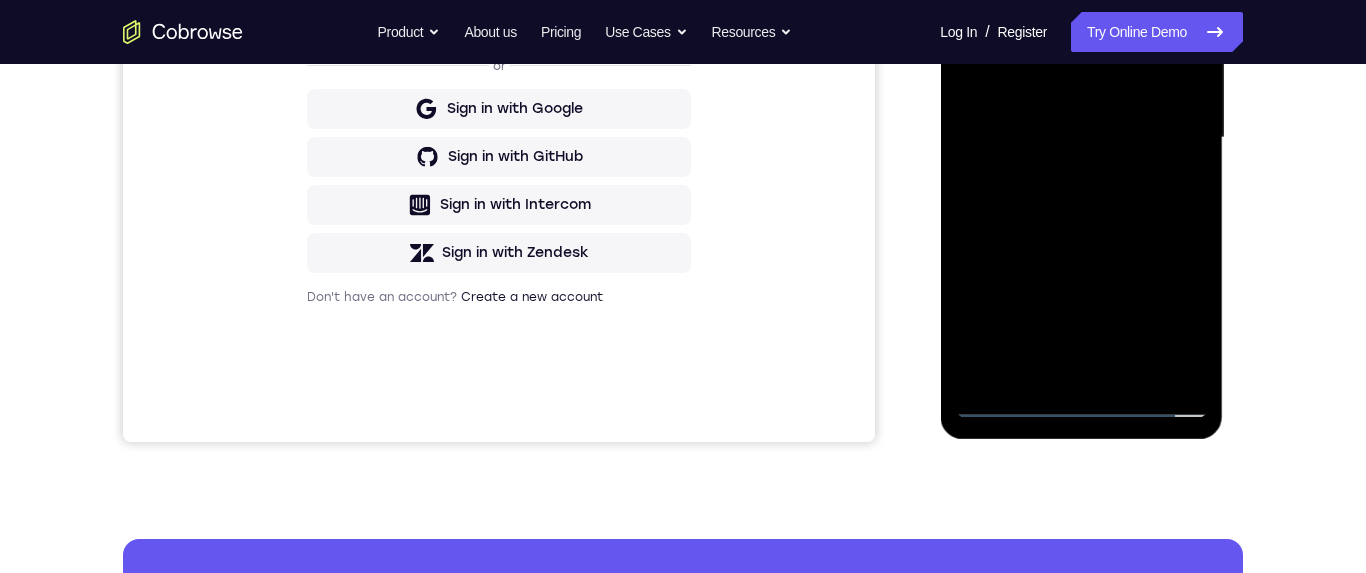 click at bounding box center (1081, 138) 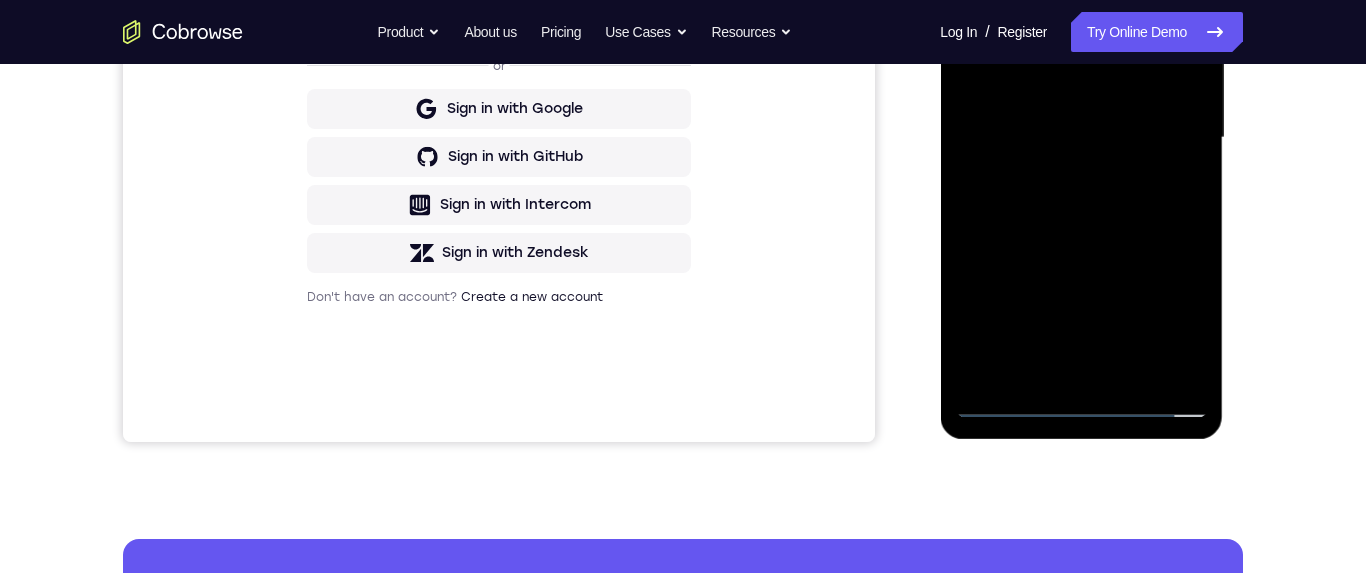 click at bounding box center [1081, 138] 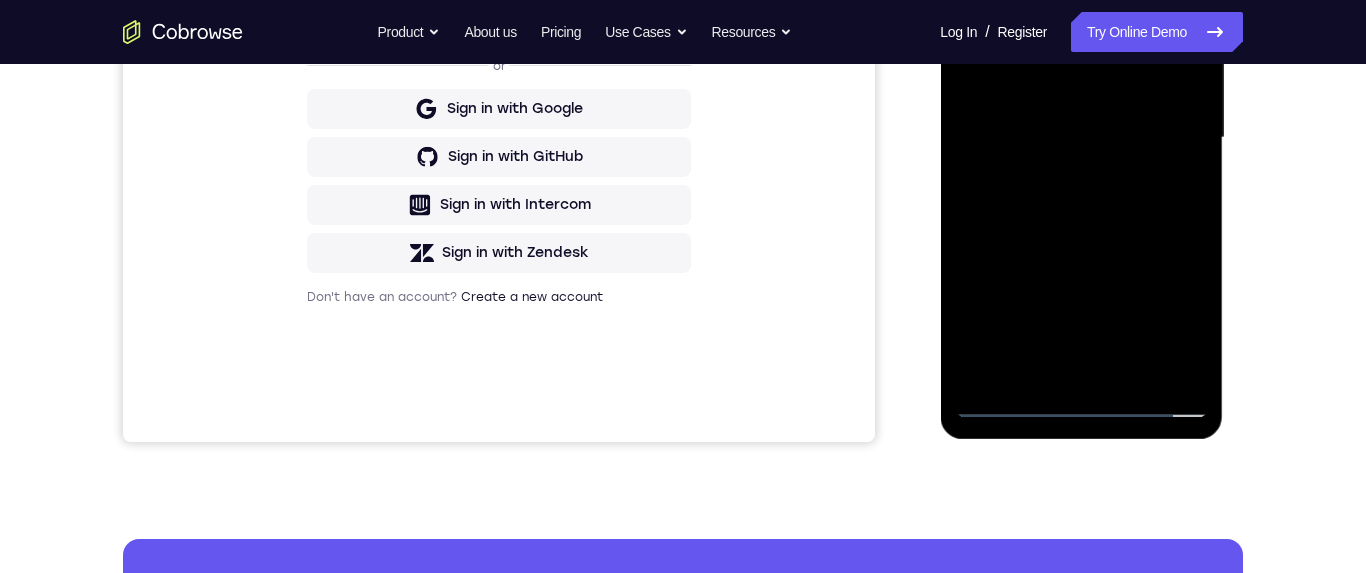 click at bounding box center [1081, 138] 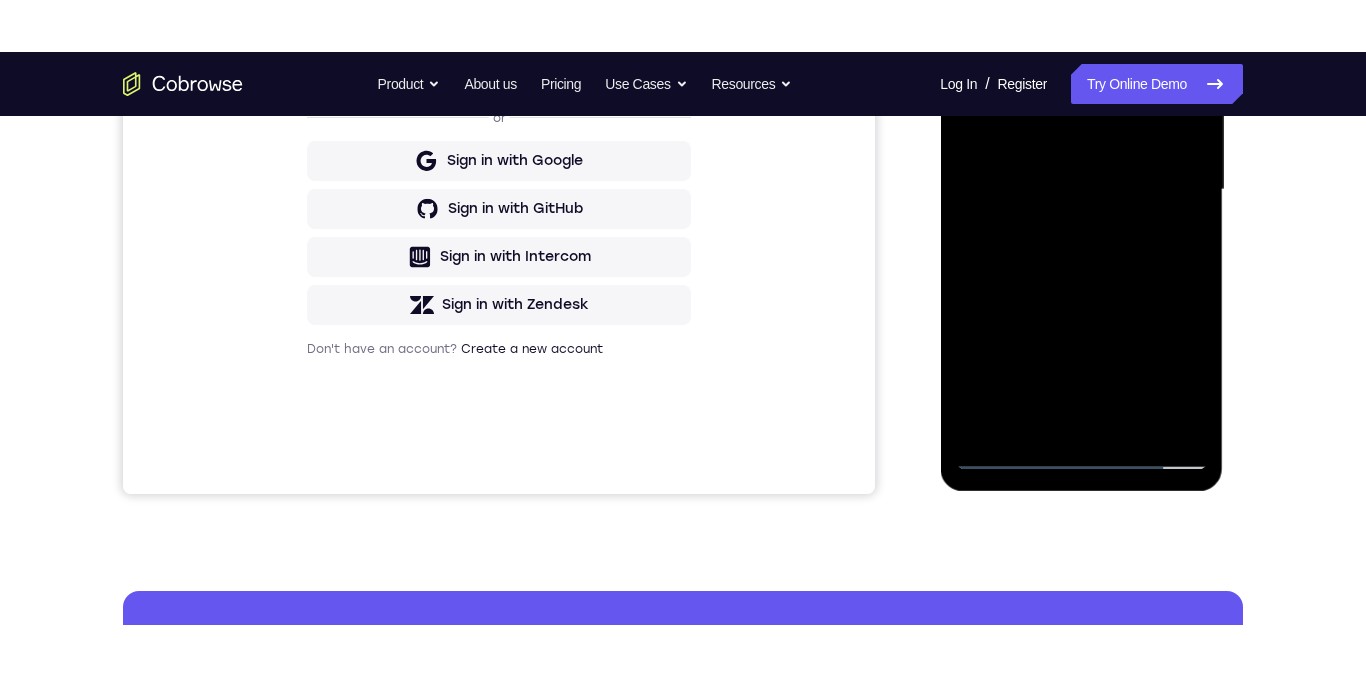 click at bounding box center (1081, 190) 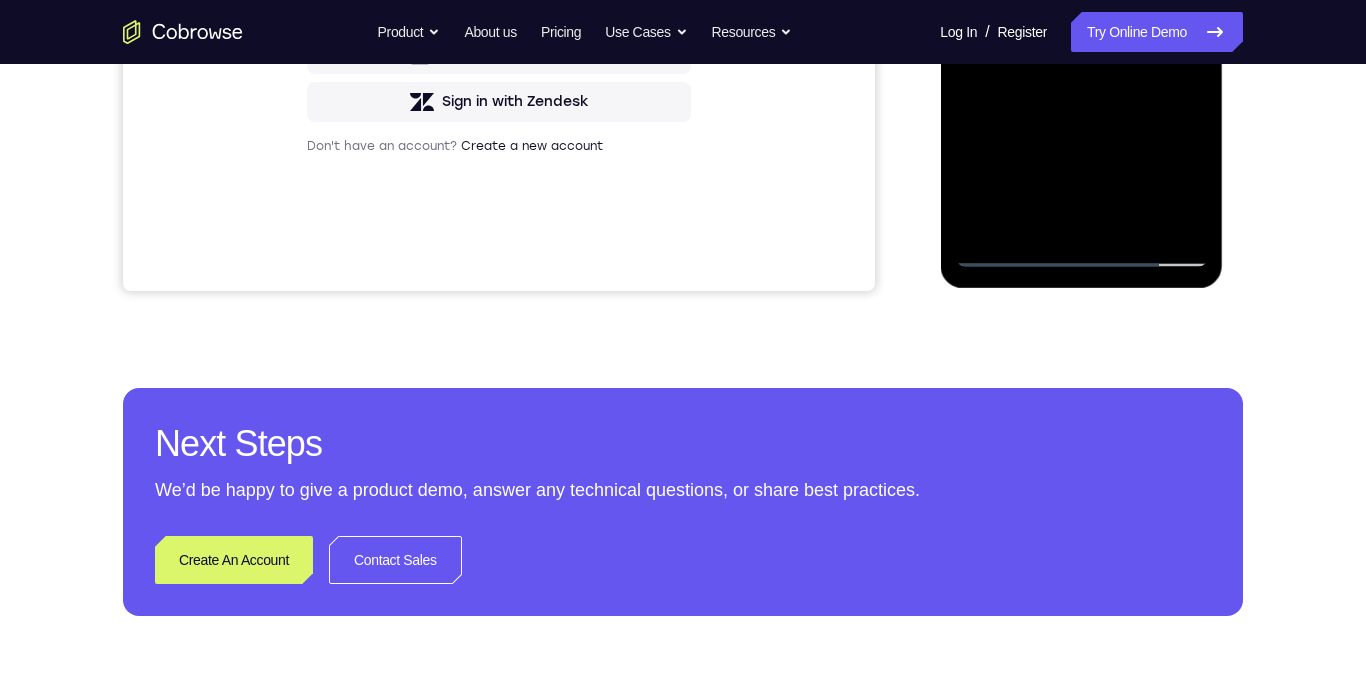 scroll, scrollTop: 442, scrollLeft: 0, axis: vertical 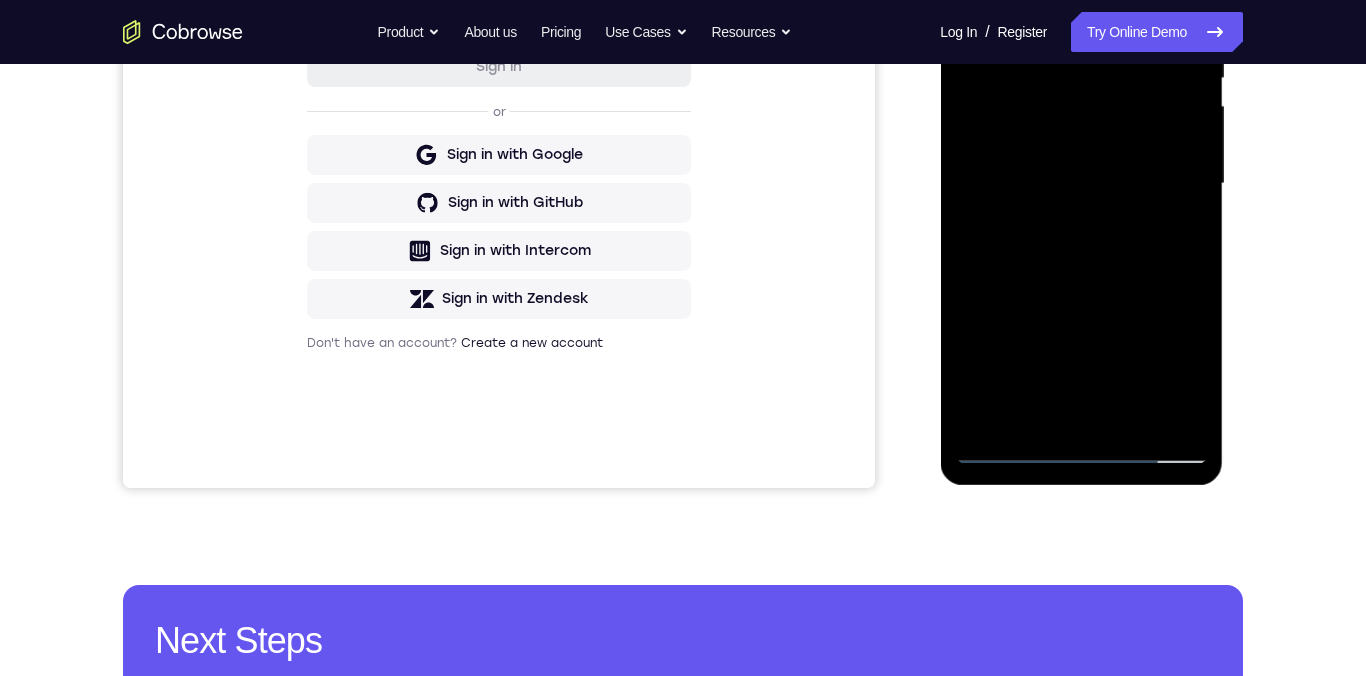 click at bounding box center [1081, 184] 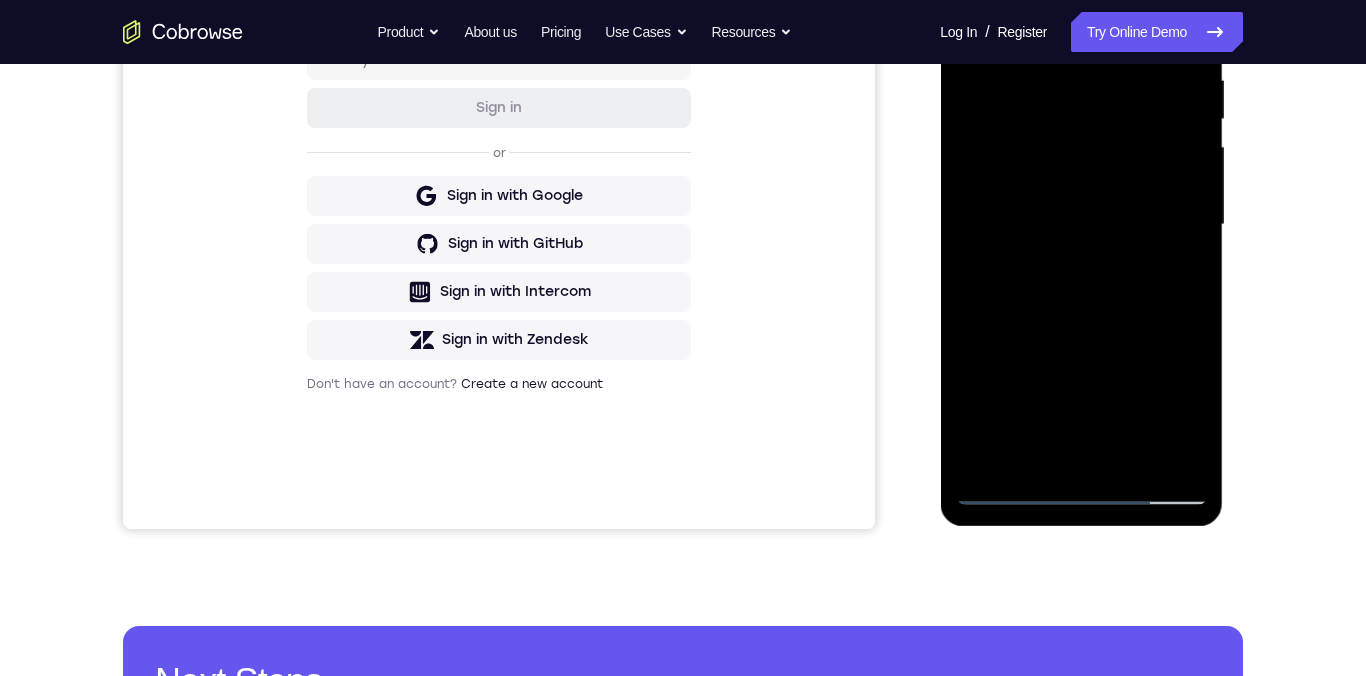 click at bounding box center (1081, 225) 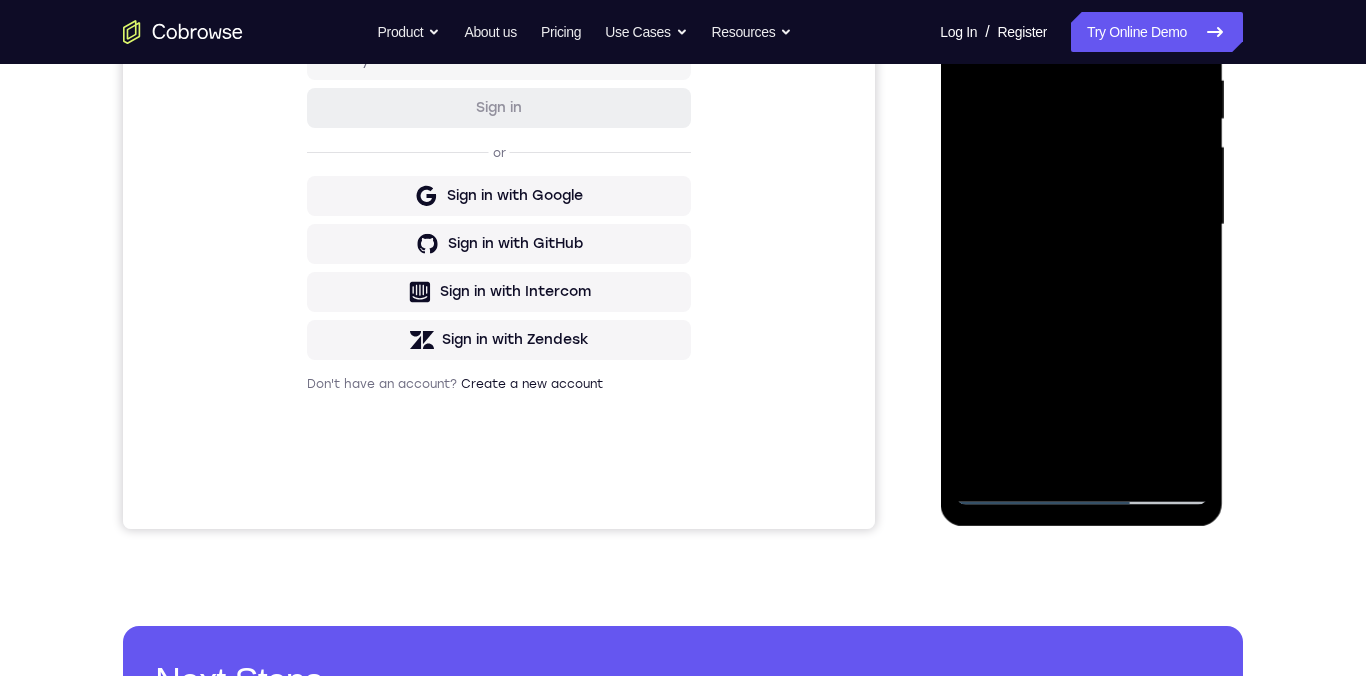click at bounding box center [1081, 225] 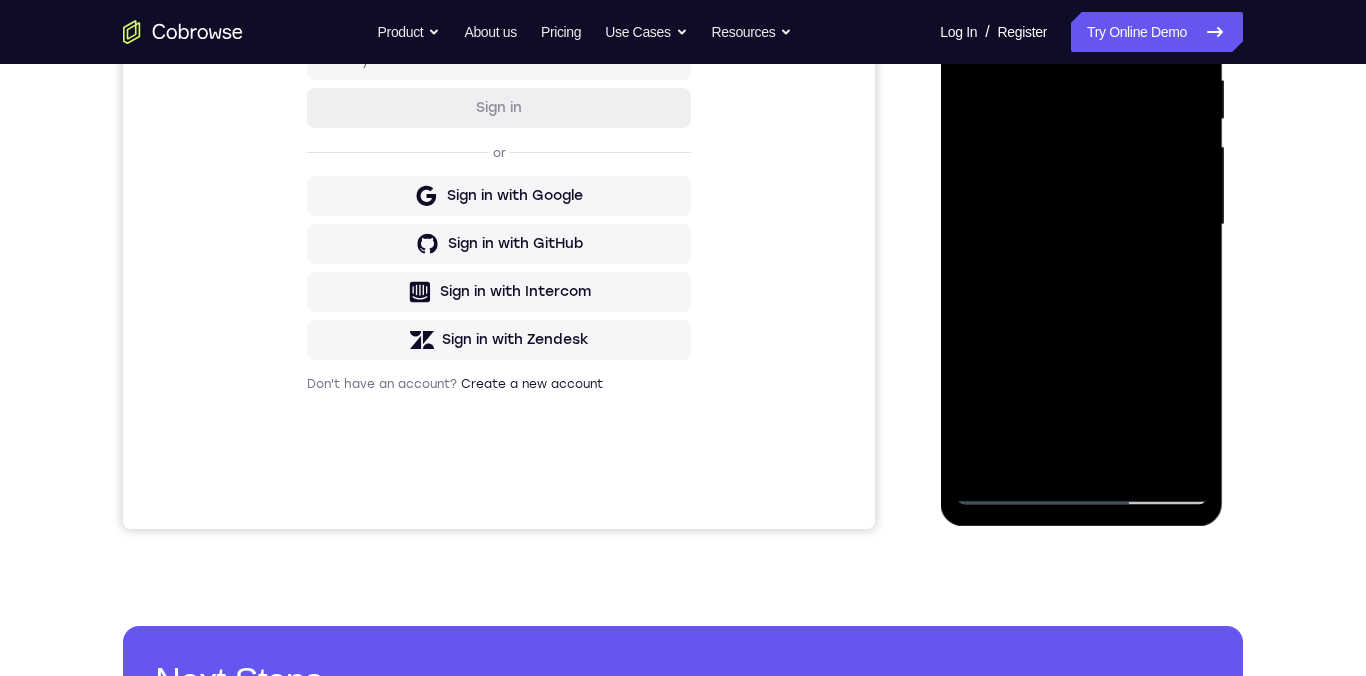 scroll, scrollTop: 584, scrollLeft: 0, axis: vertical 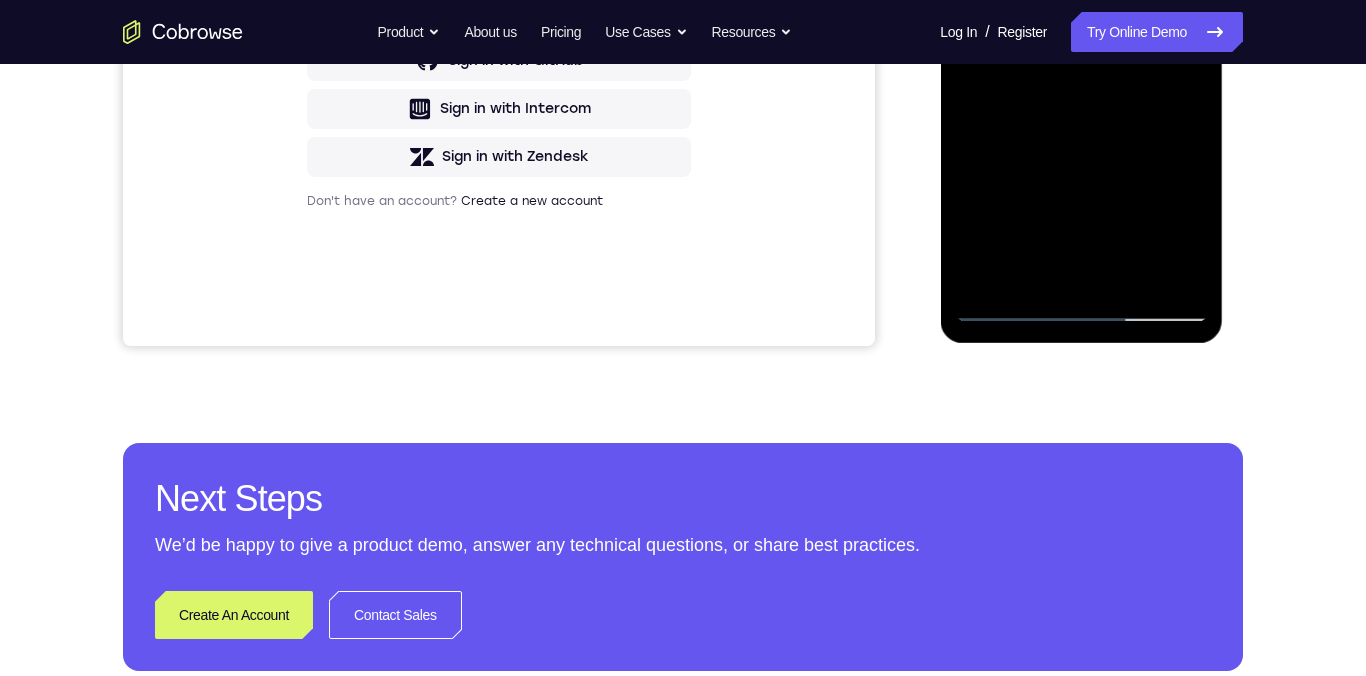 click at bounding box center (1081, 42) 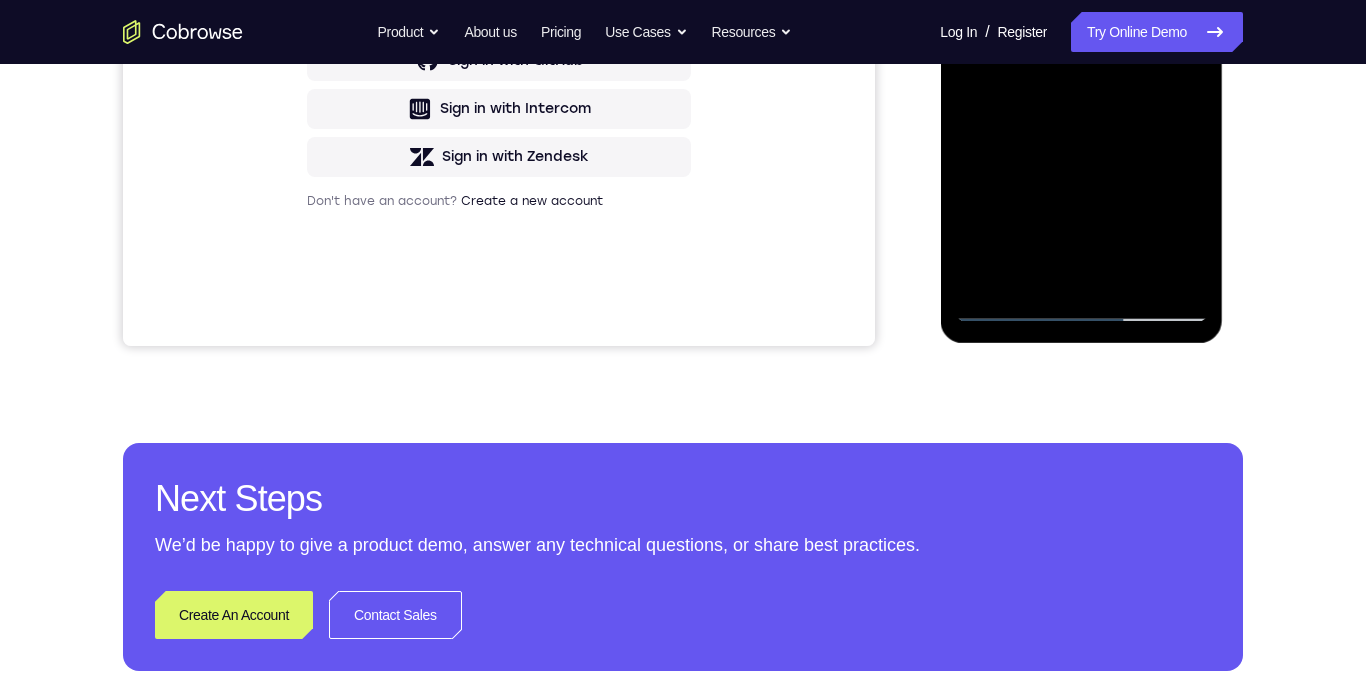 click at bounding box center (1081, 42) 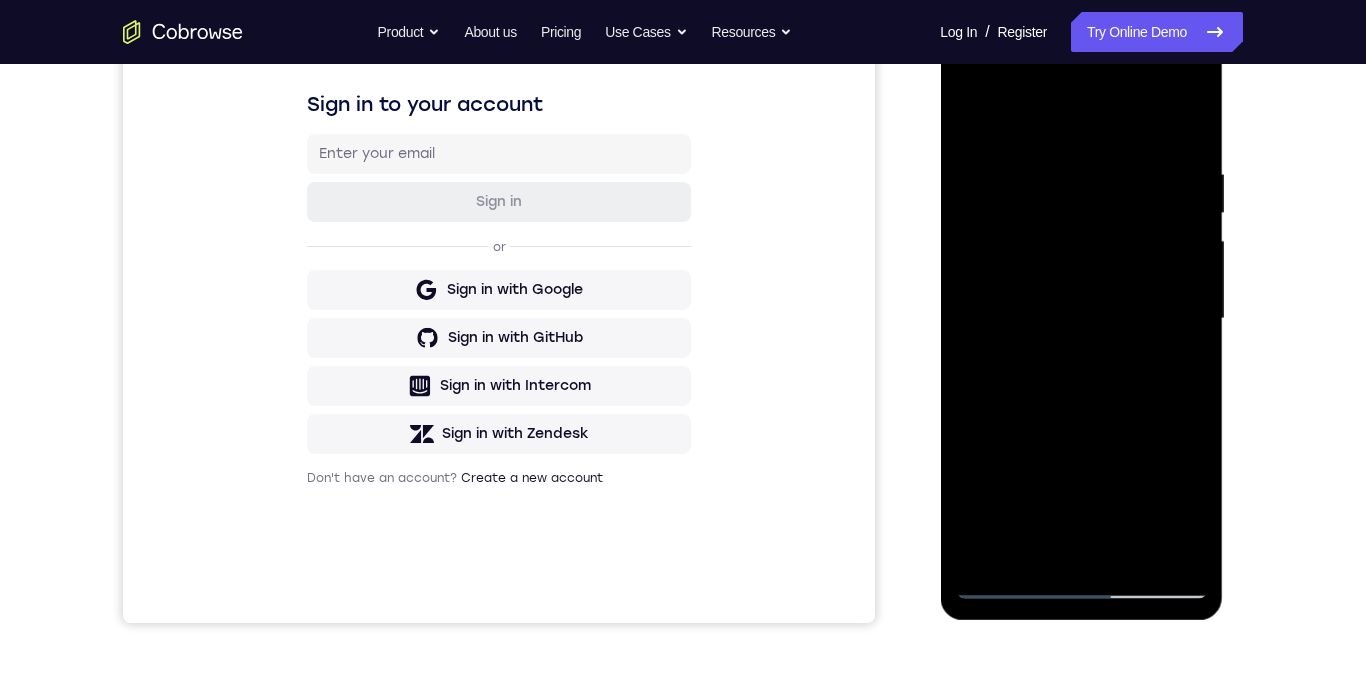 scroll, scrollTop: 229, scrollLeft: 0, axis: vertical 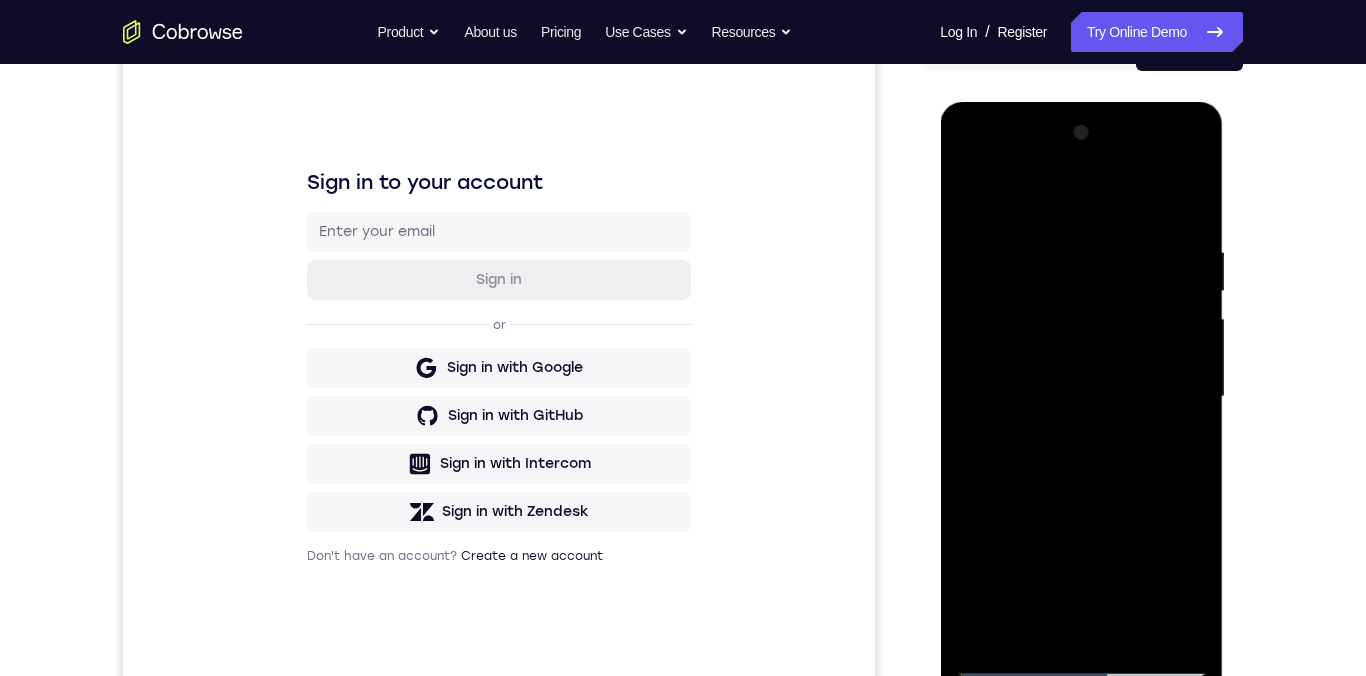 click at bounding box center [1081, 397] 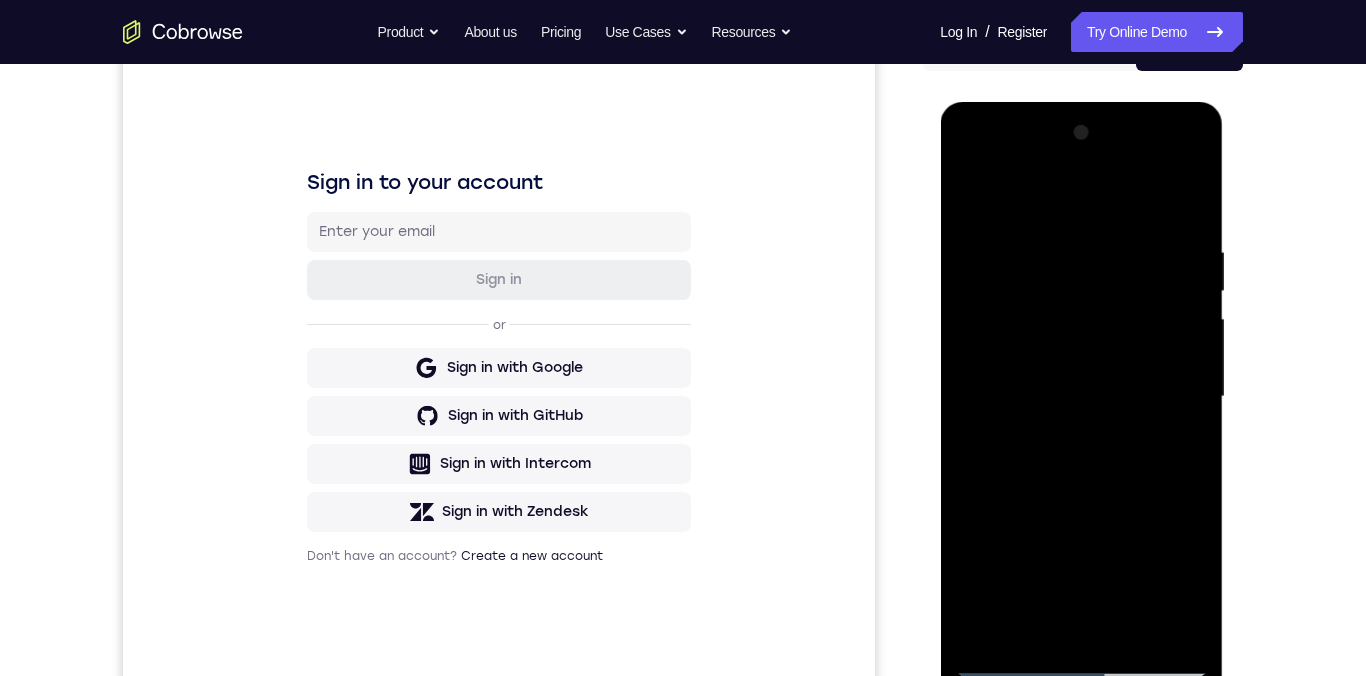 click at bounding box center [1081, 397] 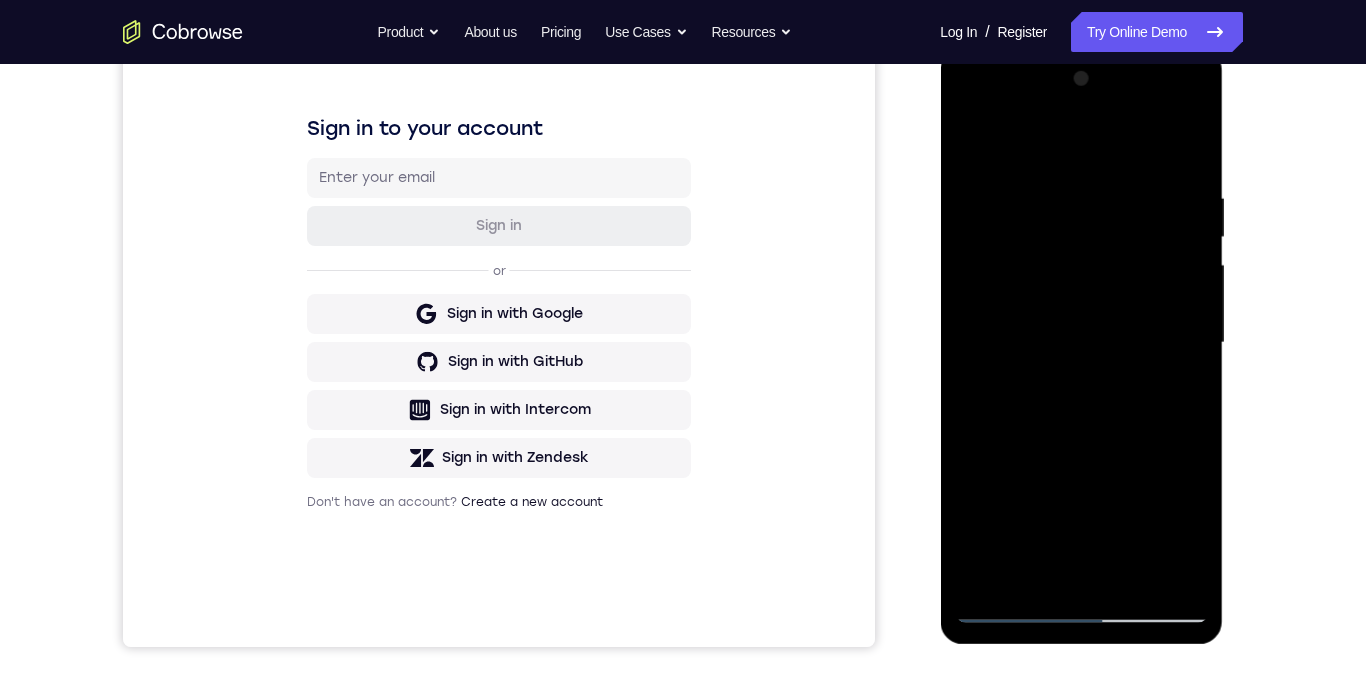 scroll, scrollTop: 289, scrollLeft: 0, axis: vertical 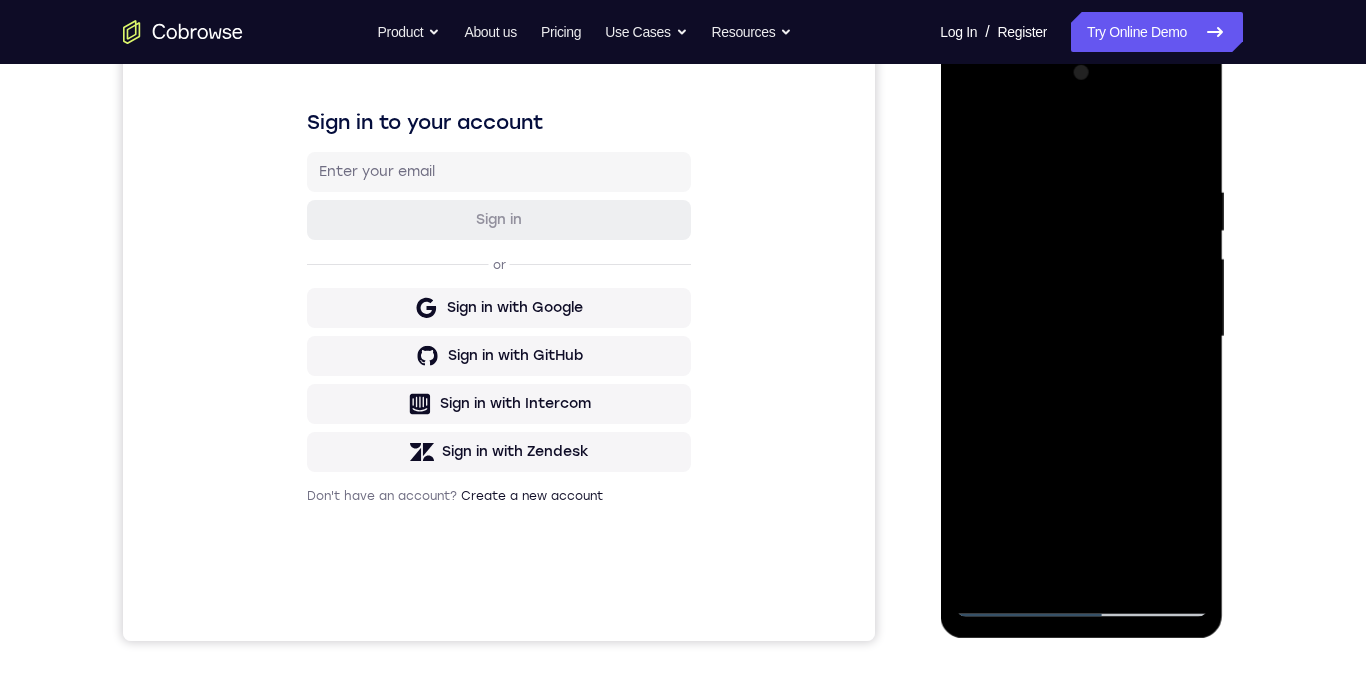 click at bounding box center (1081, 337) 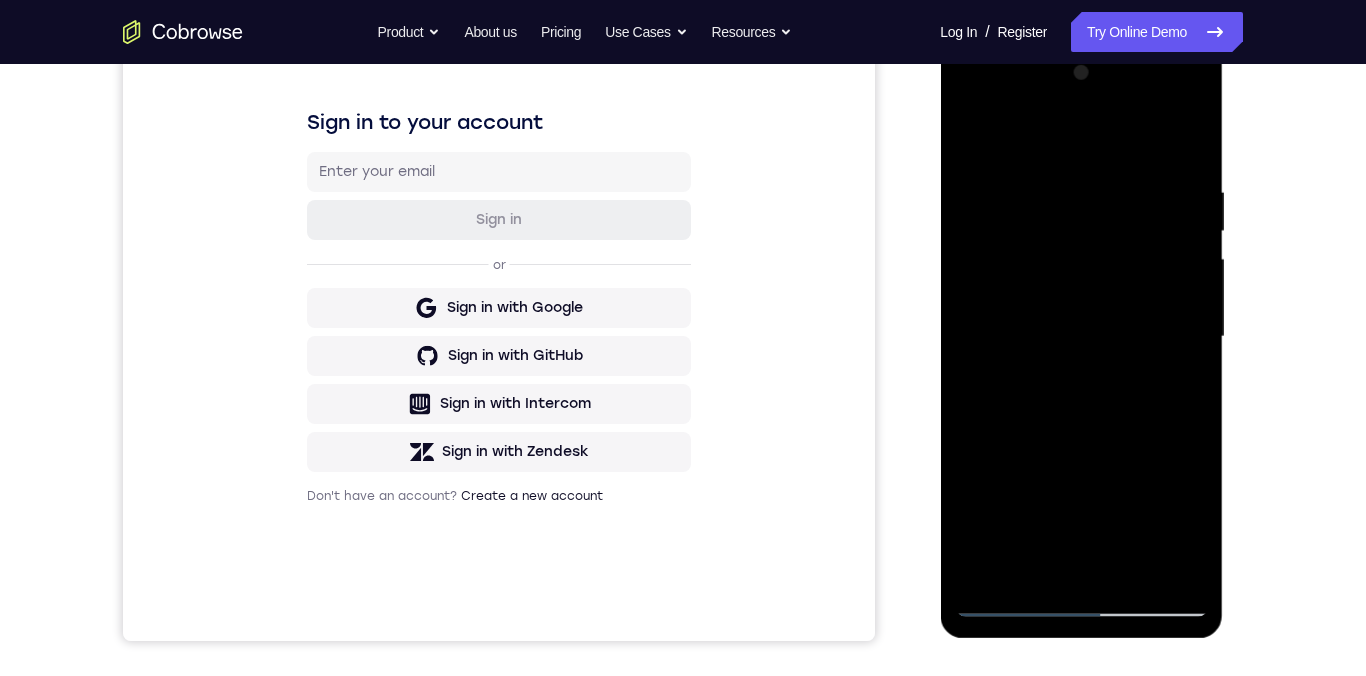 click at bounding box center [1081, 337] 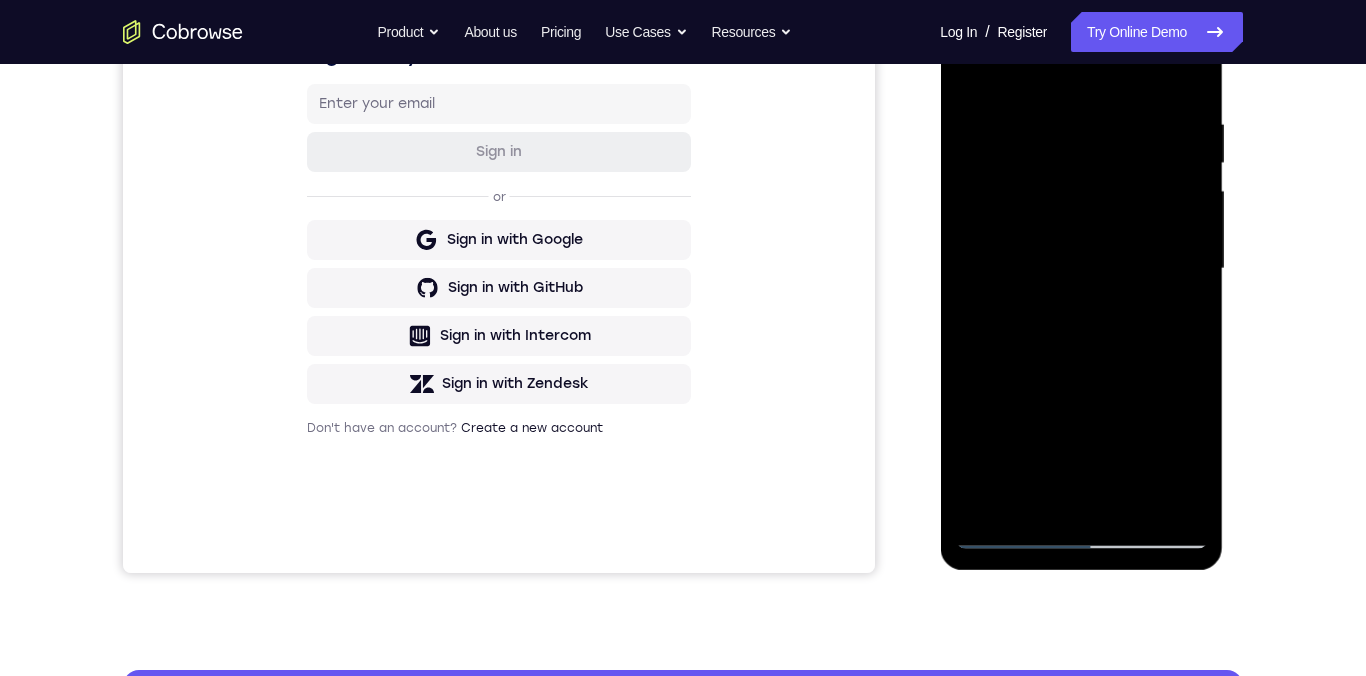 scroll, scrollTop: 360, scrollLeft: 0, axis: vertical 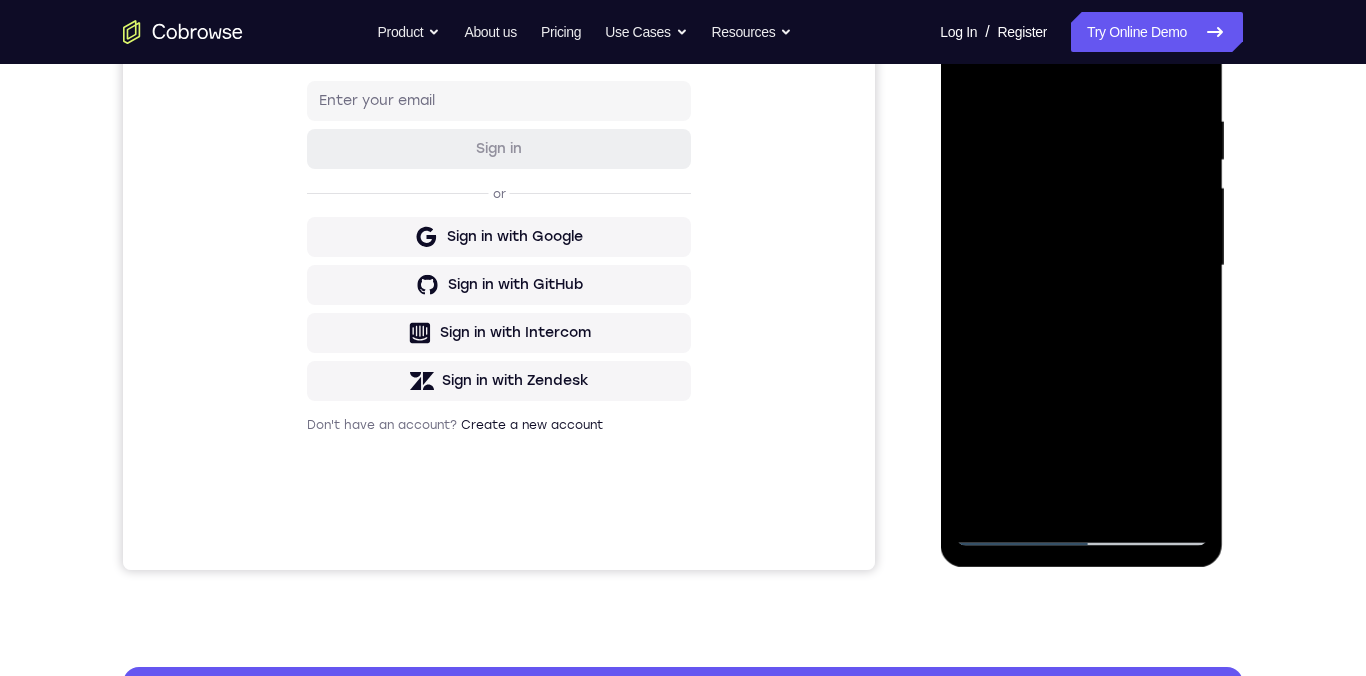 click at bounding box center (1081, 266) 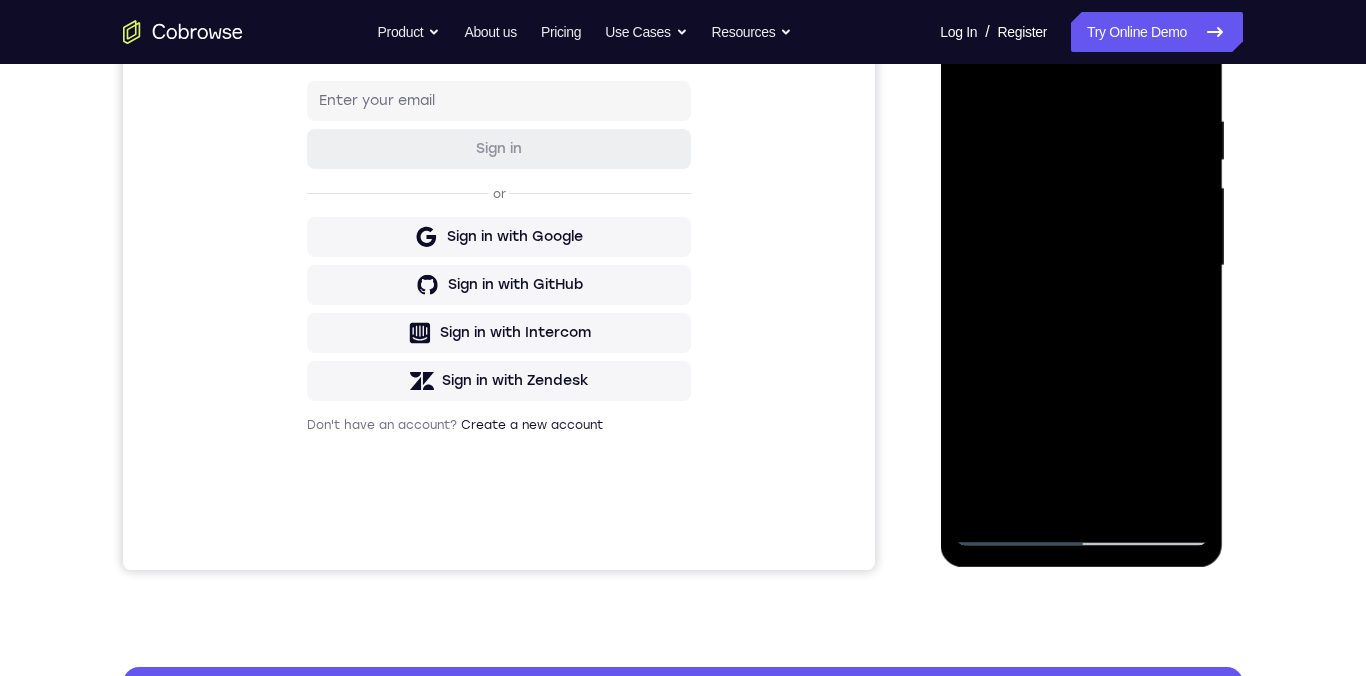 click at bounding box center (1081, 266) 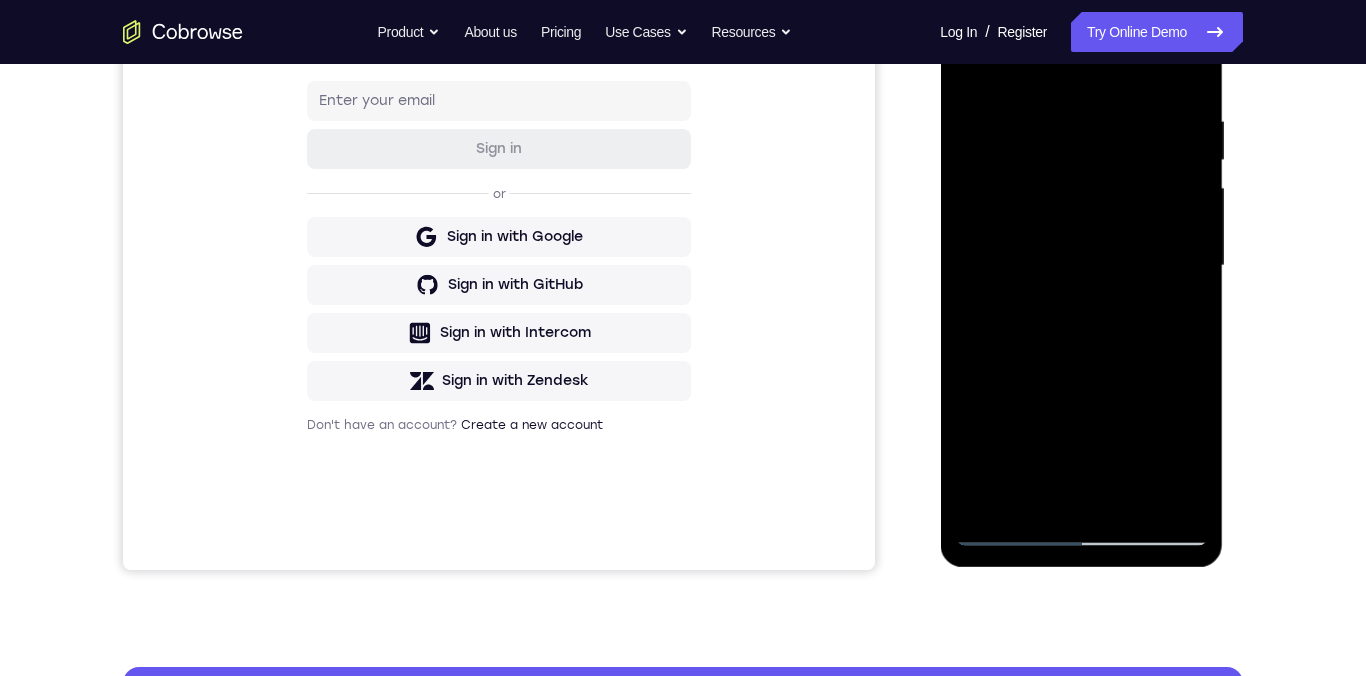 click at bounding box center (1081, 266) 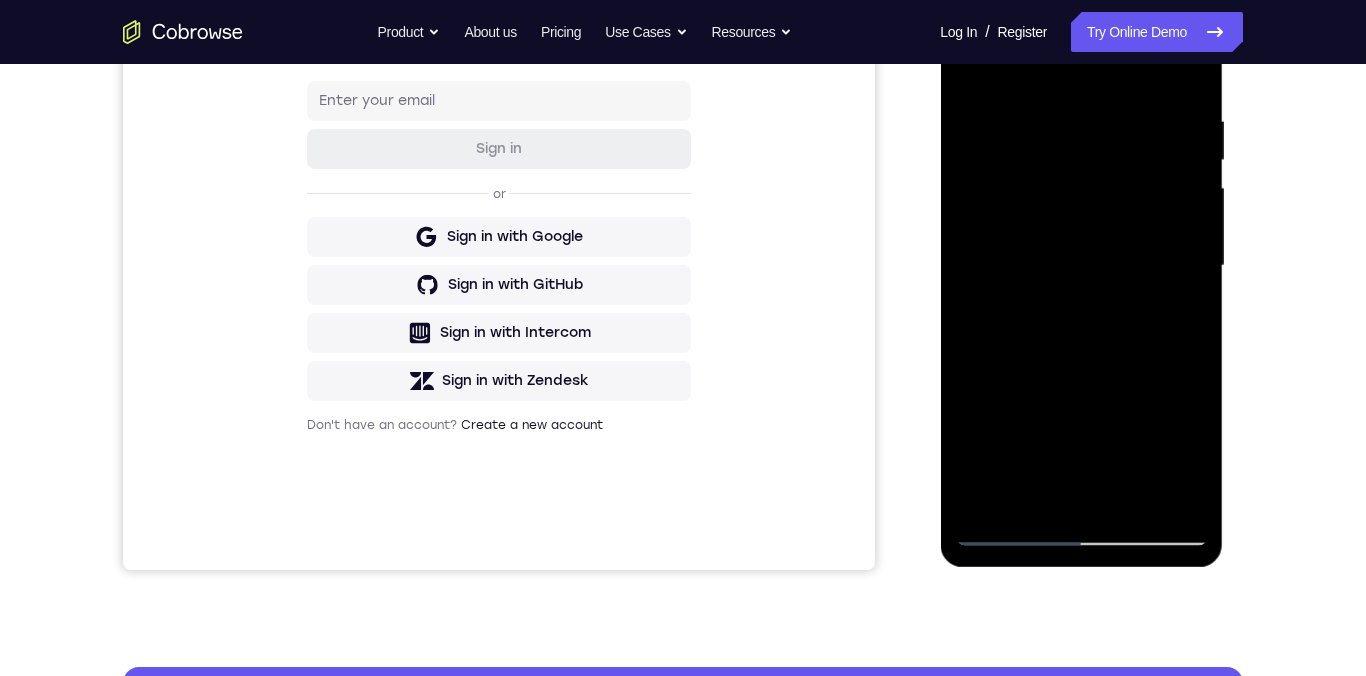 click at bounding box center (1081, 266) 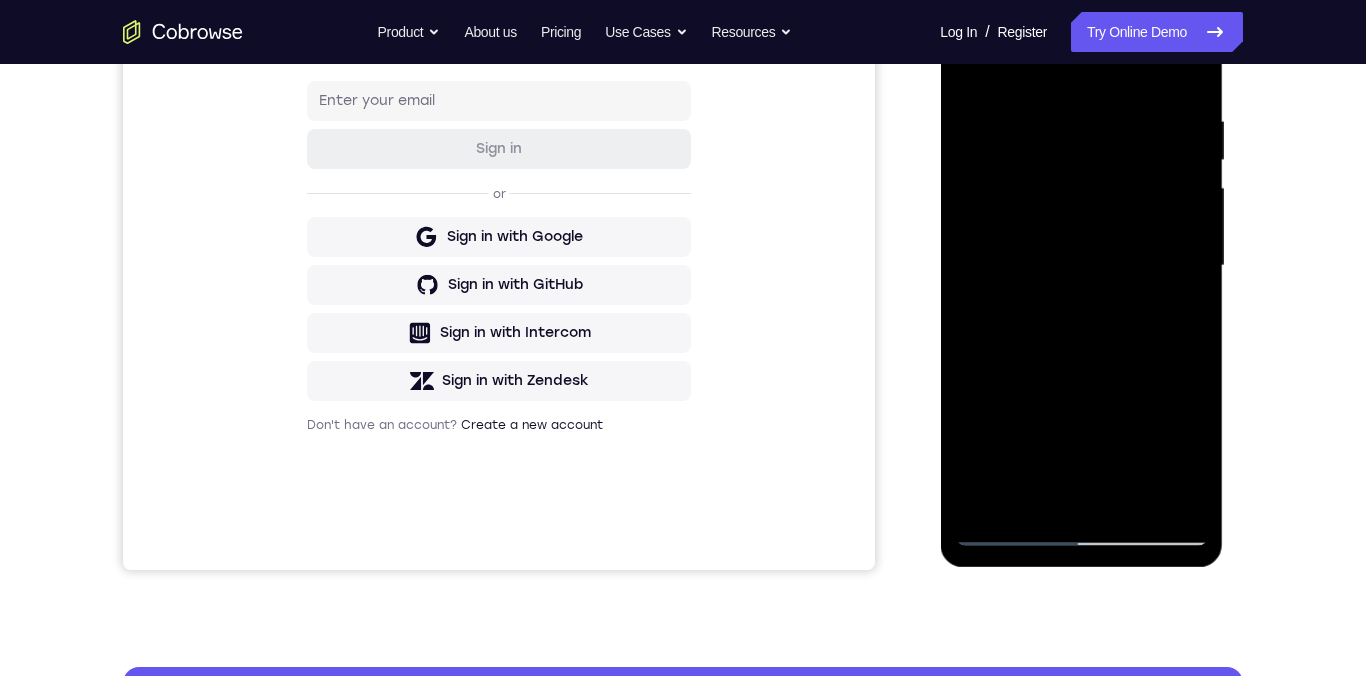 click at bounding box center (1081, 266) 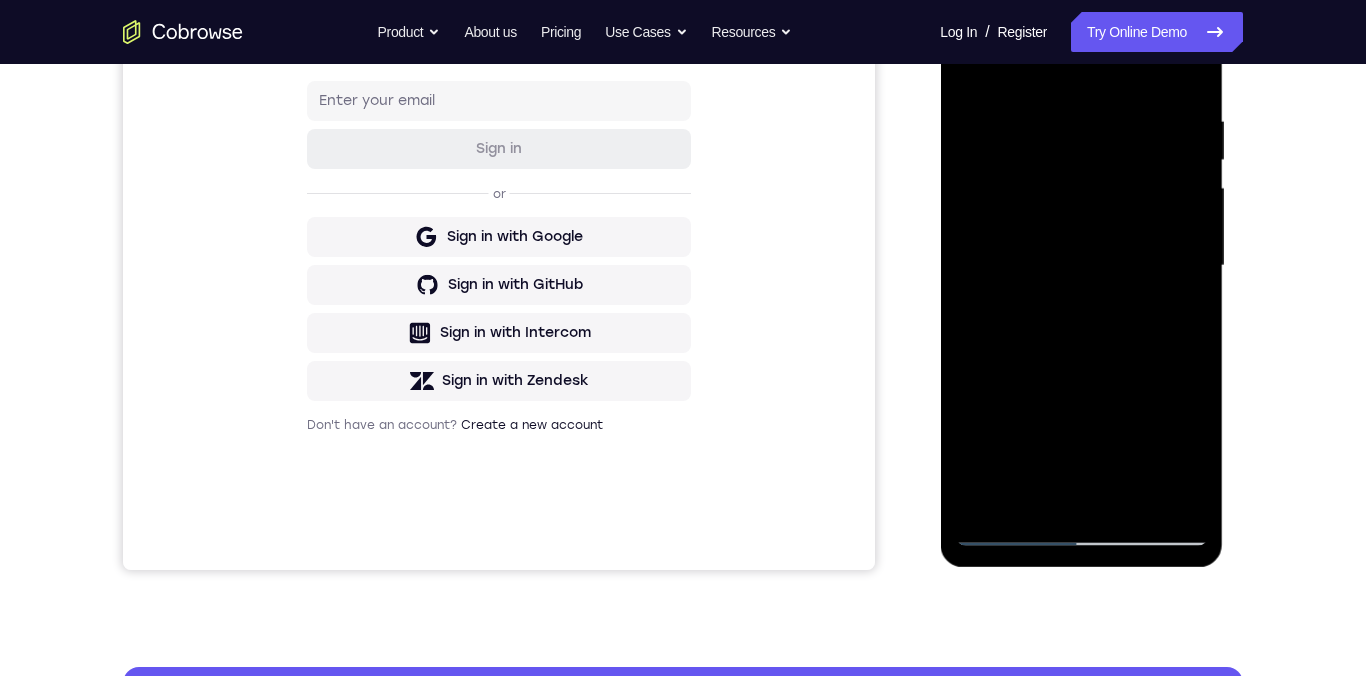 click at bounding box center [1081, 266] 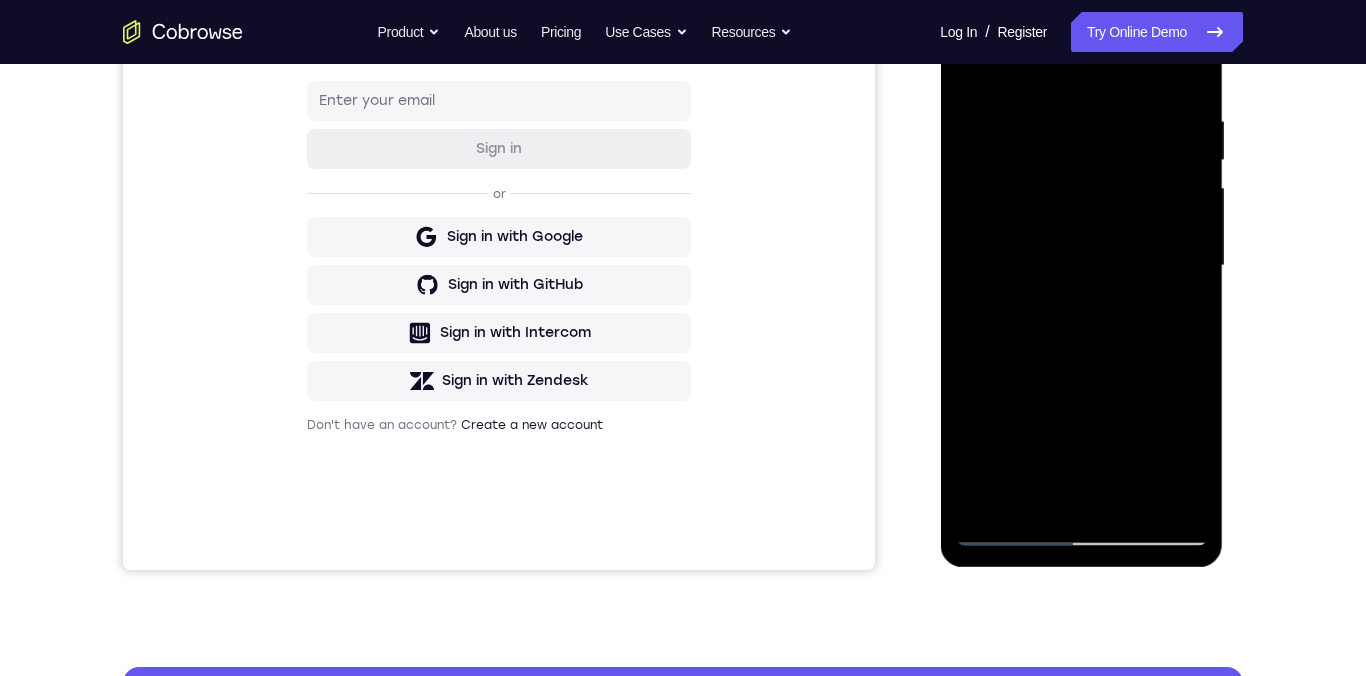click at bounding box center (1081, 266) 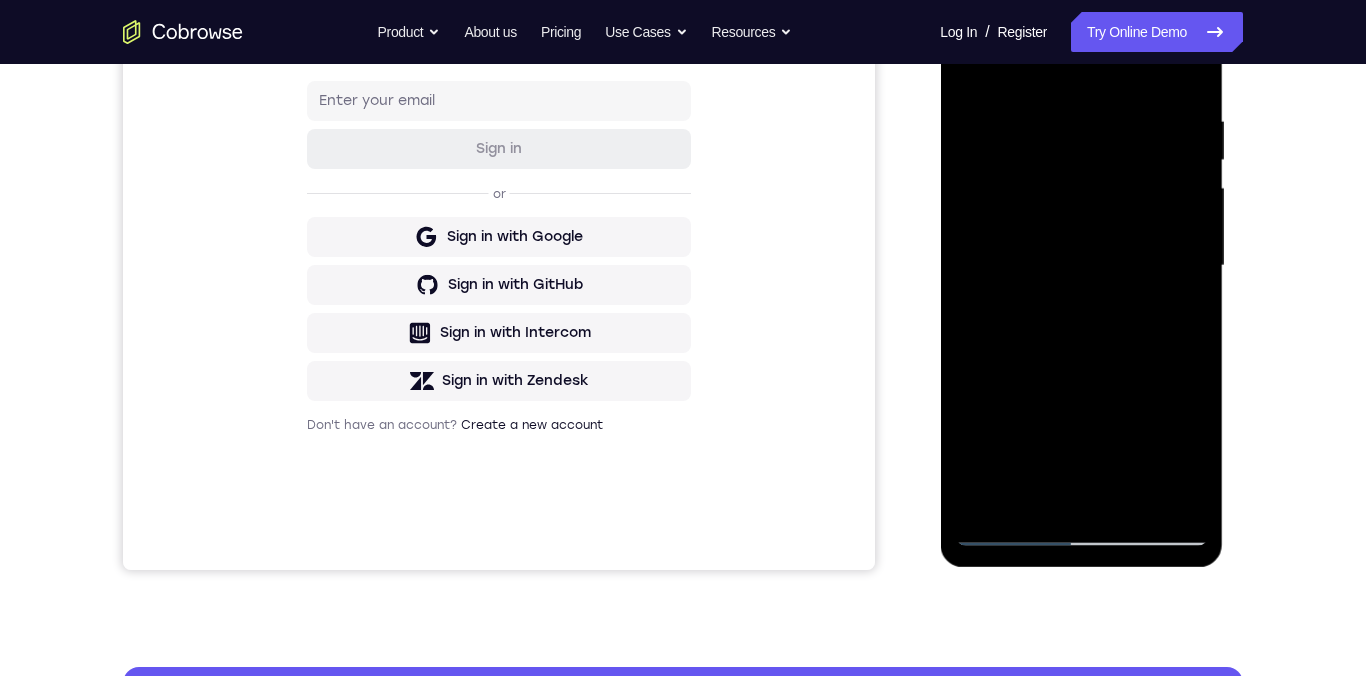 click at bounding box center (1081, 266) 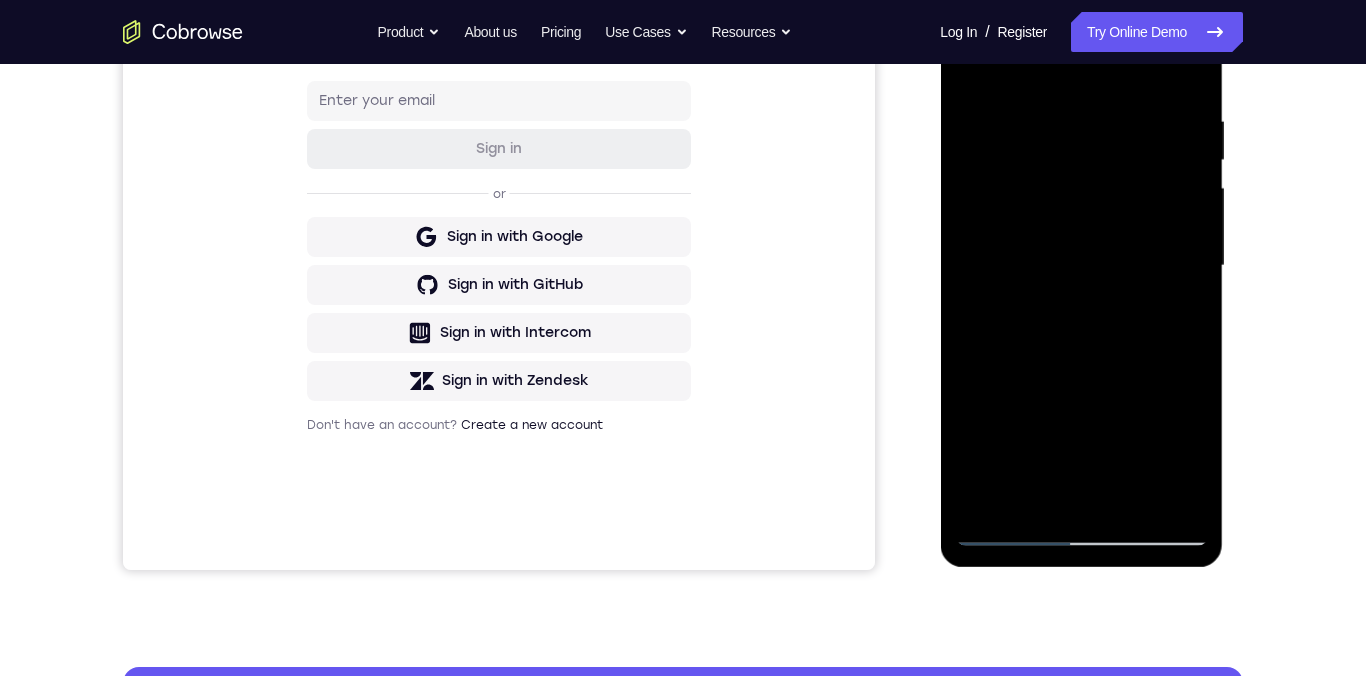 click at bounding box center (1081, 266) 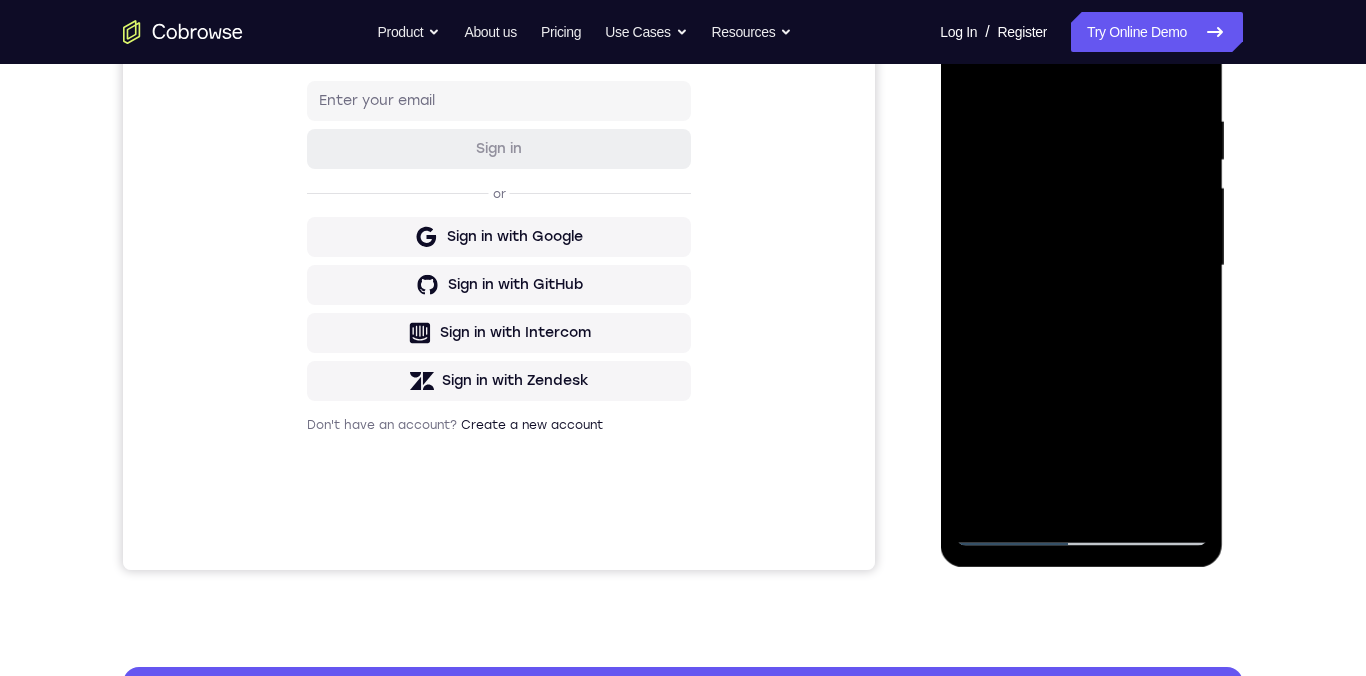 click at bounding box center (1081, 266) 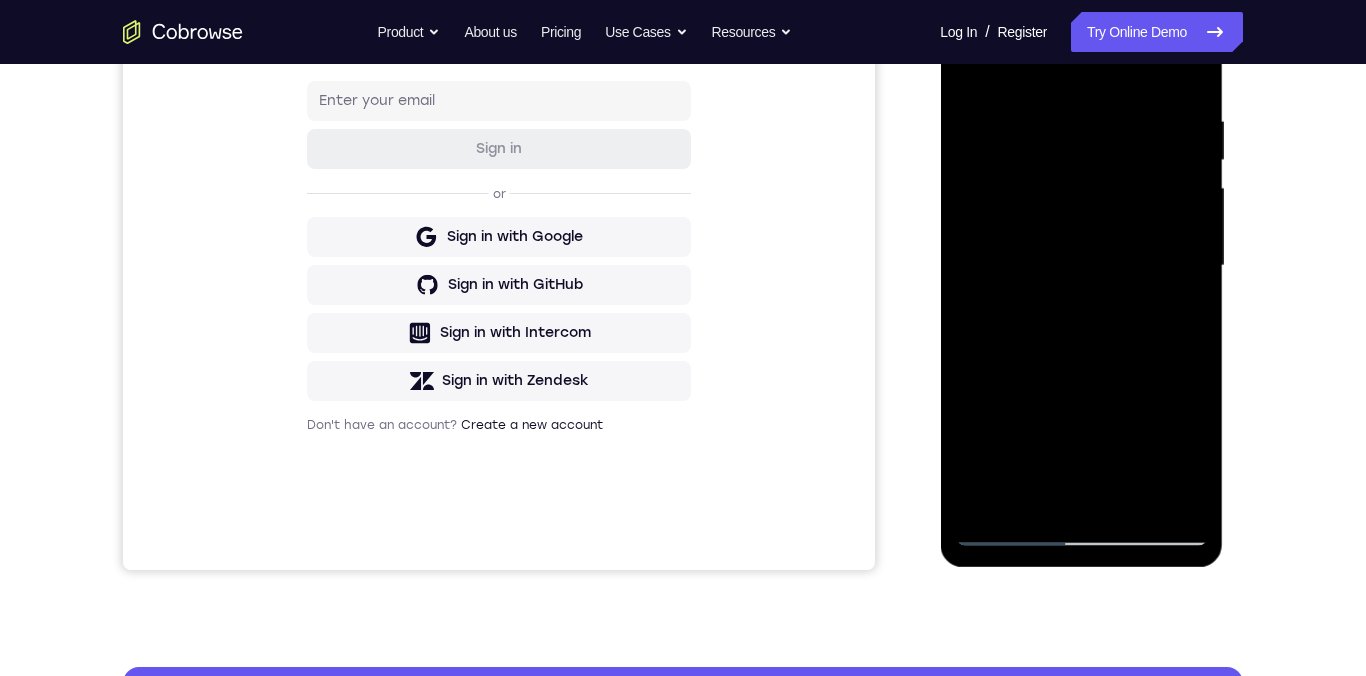 click at bounding box center [1081, 266] 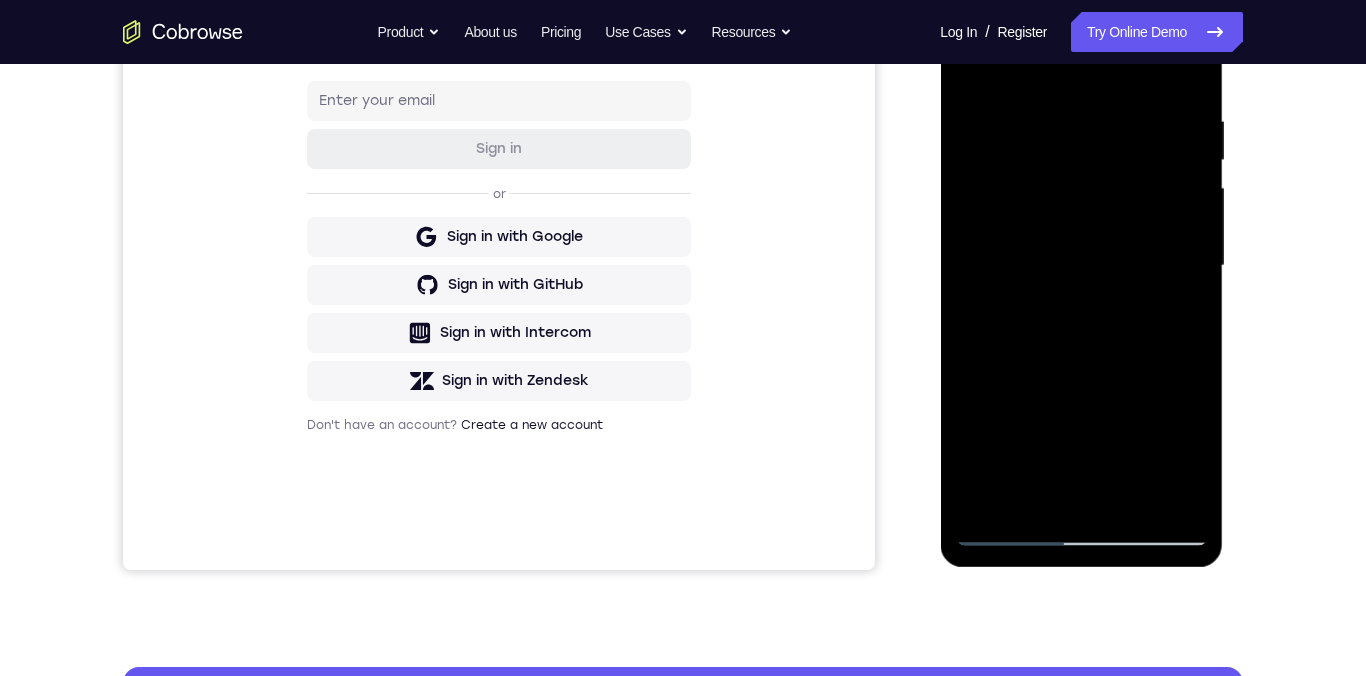click at bounding box center [1081, 266] 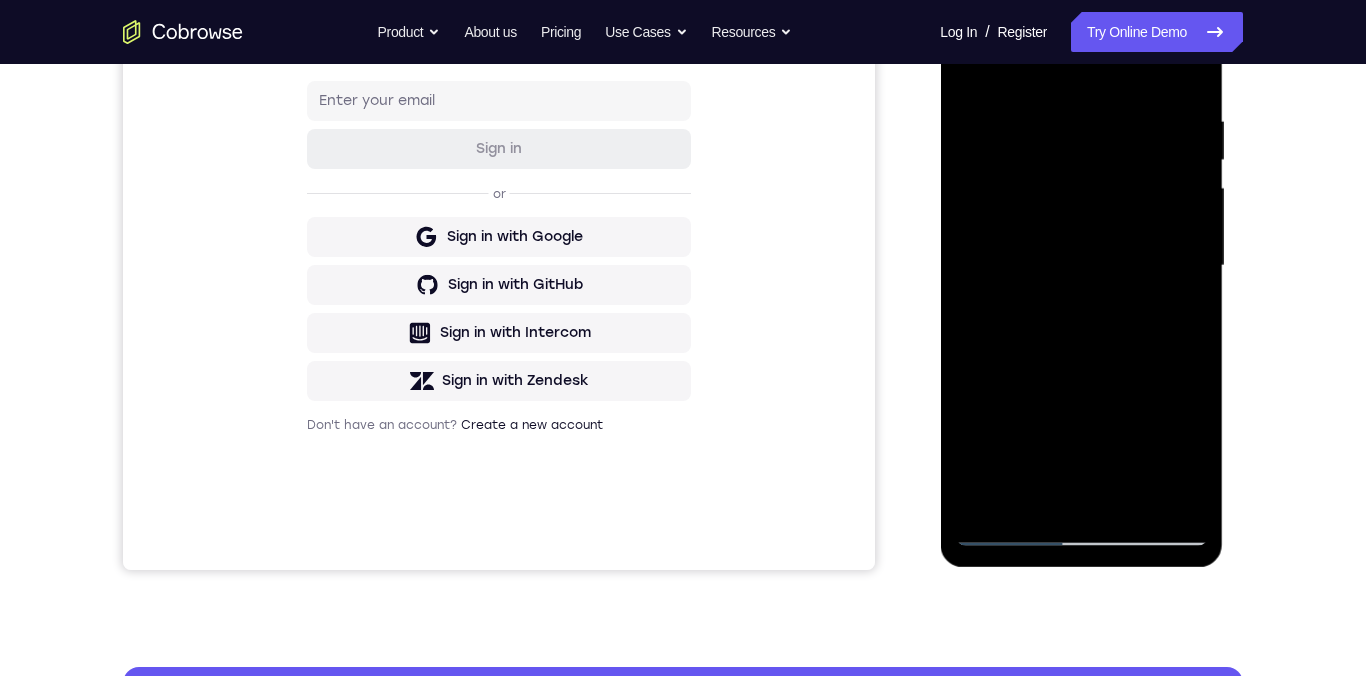 click at bounding box center (1081, 266) 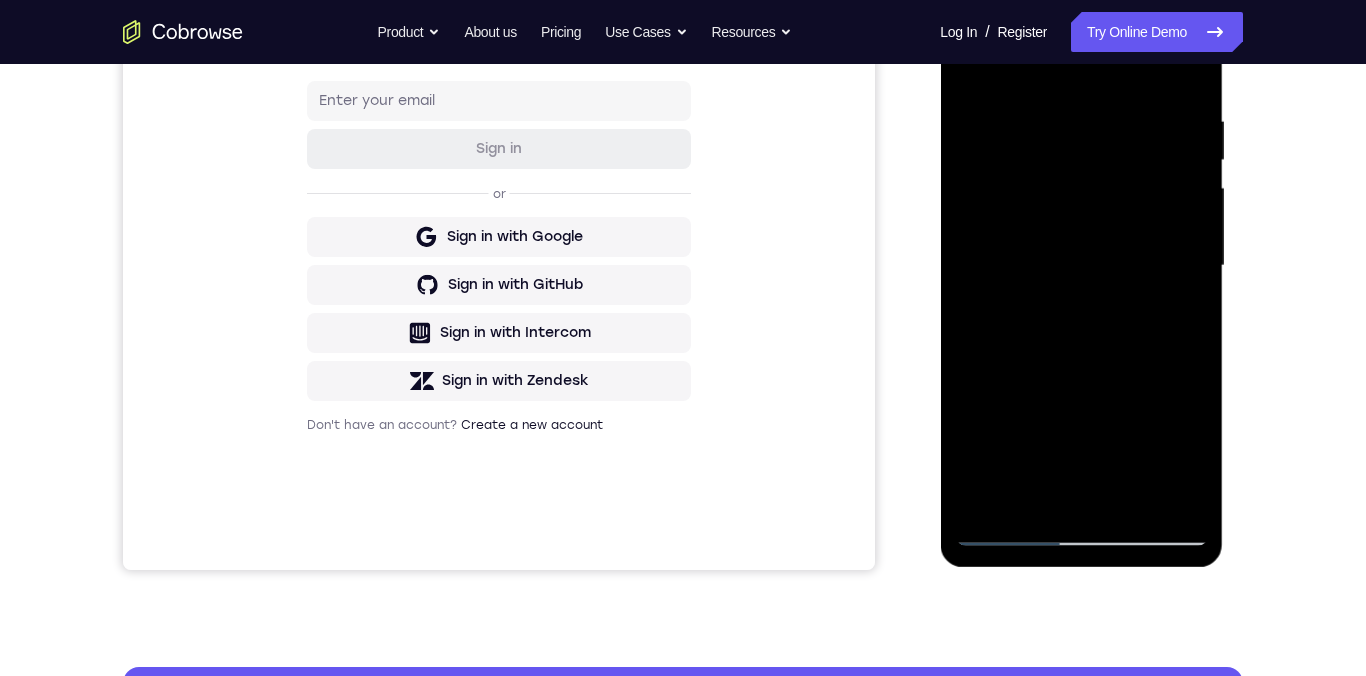 click at bounding box center (1081, 266) 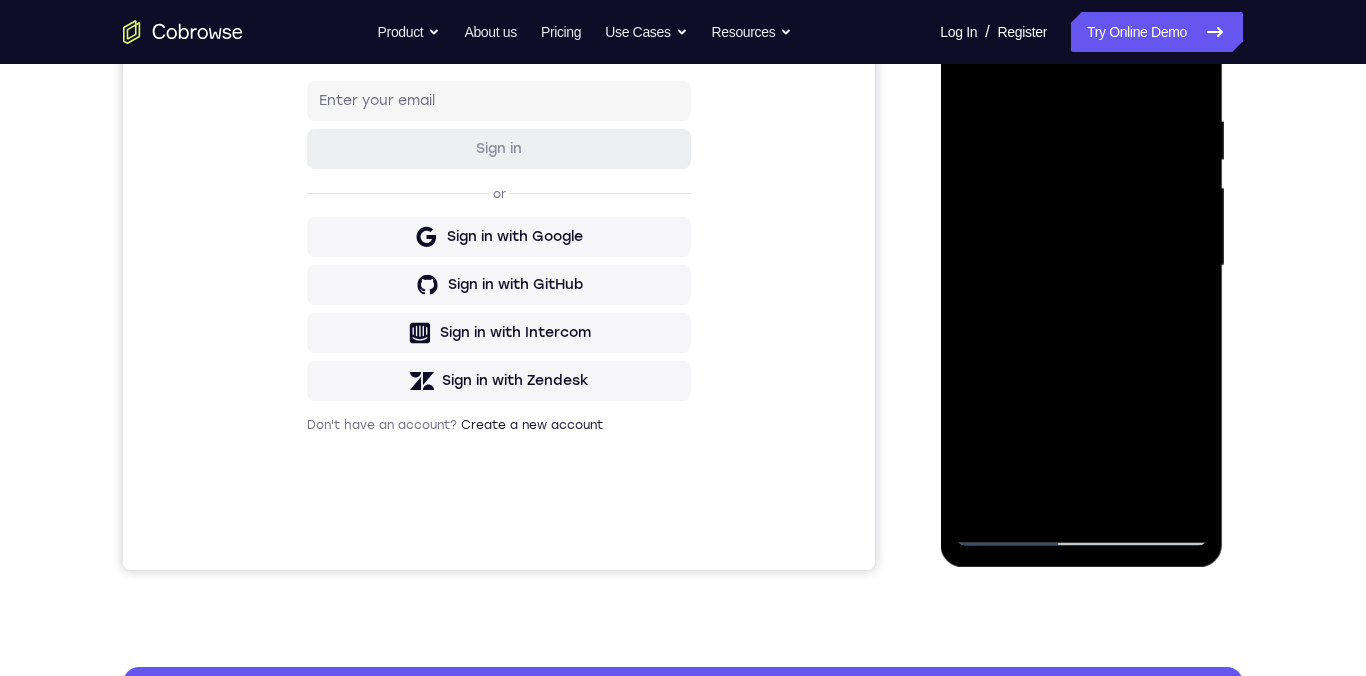 click at bounding box center (1081, 266) 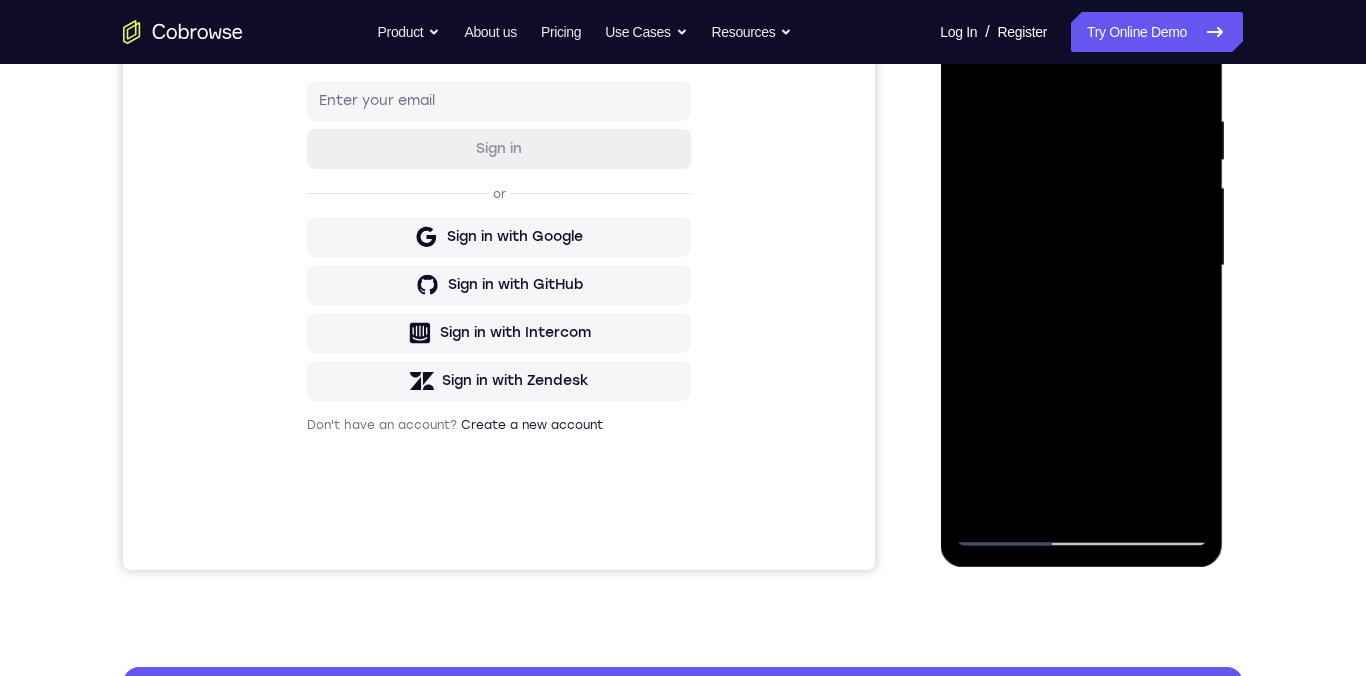 click at bounding box center [1081, 266] 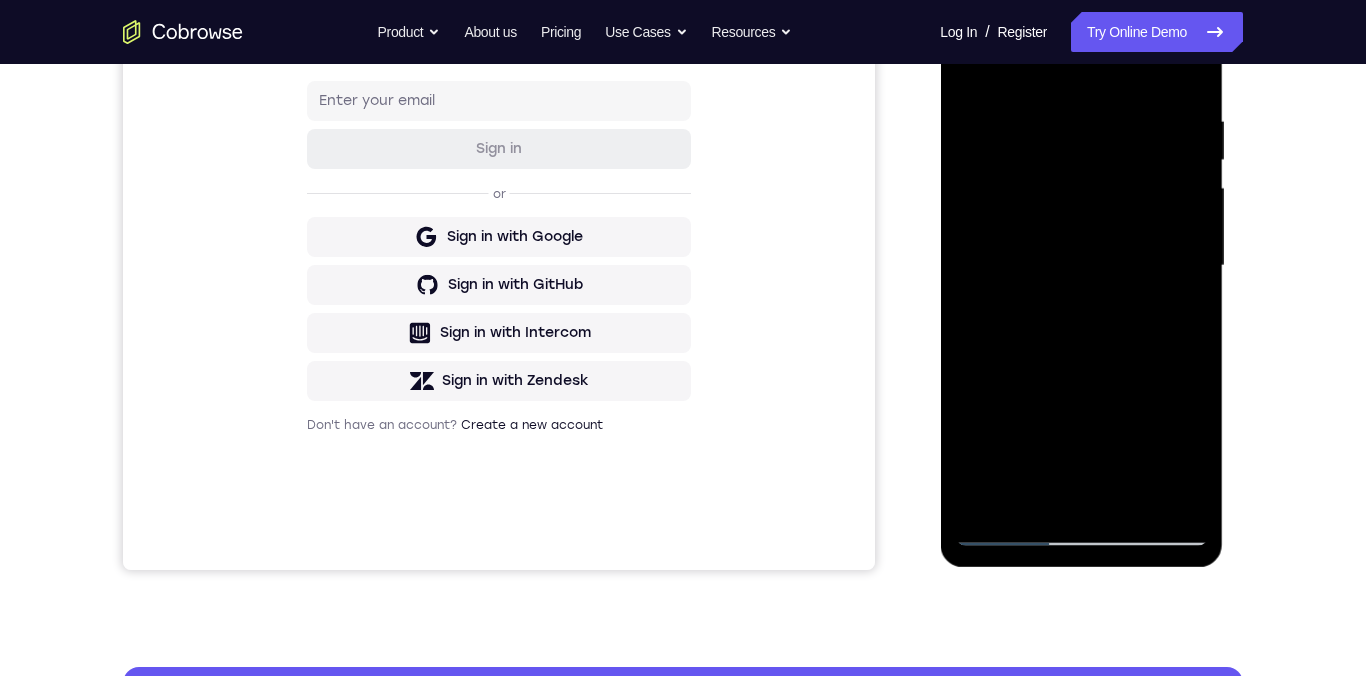 click at bounding box center [1081, 266] 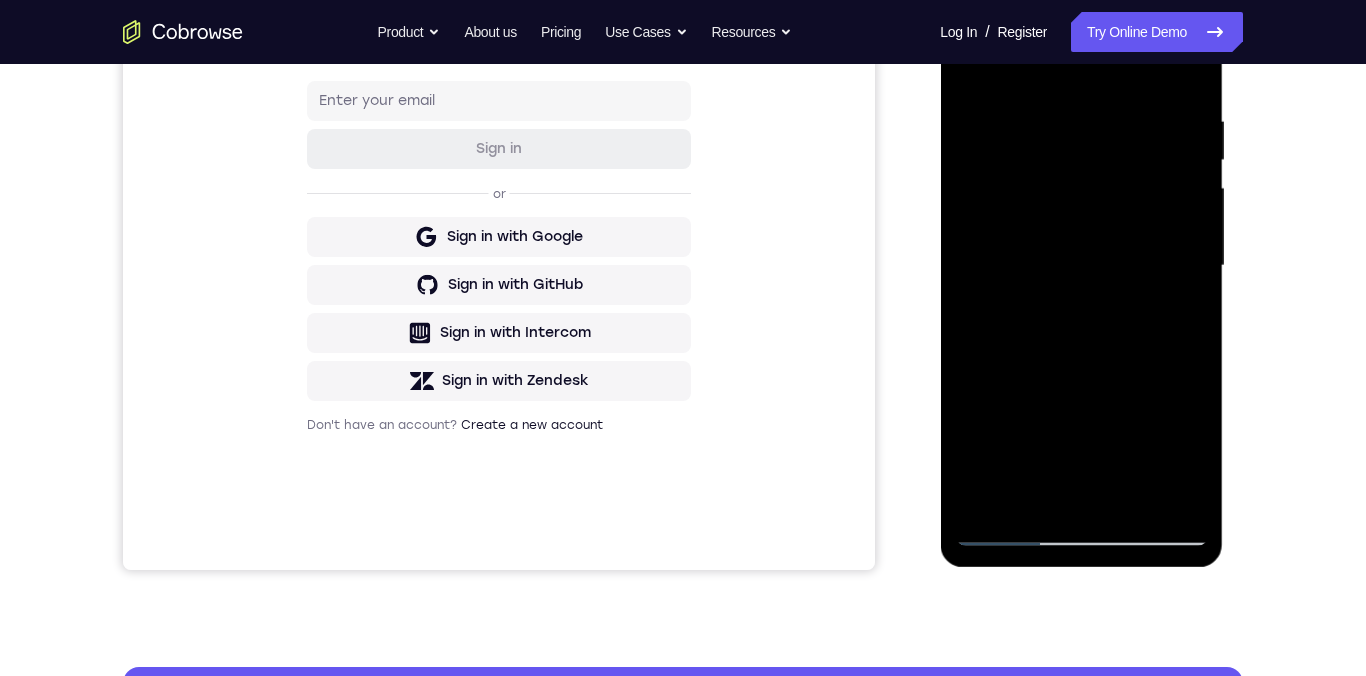 click at bounding box center (1081, 266) 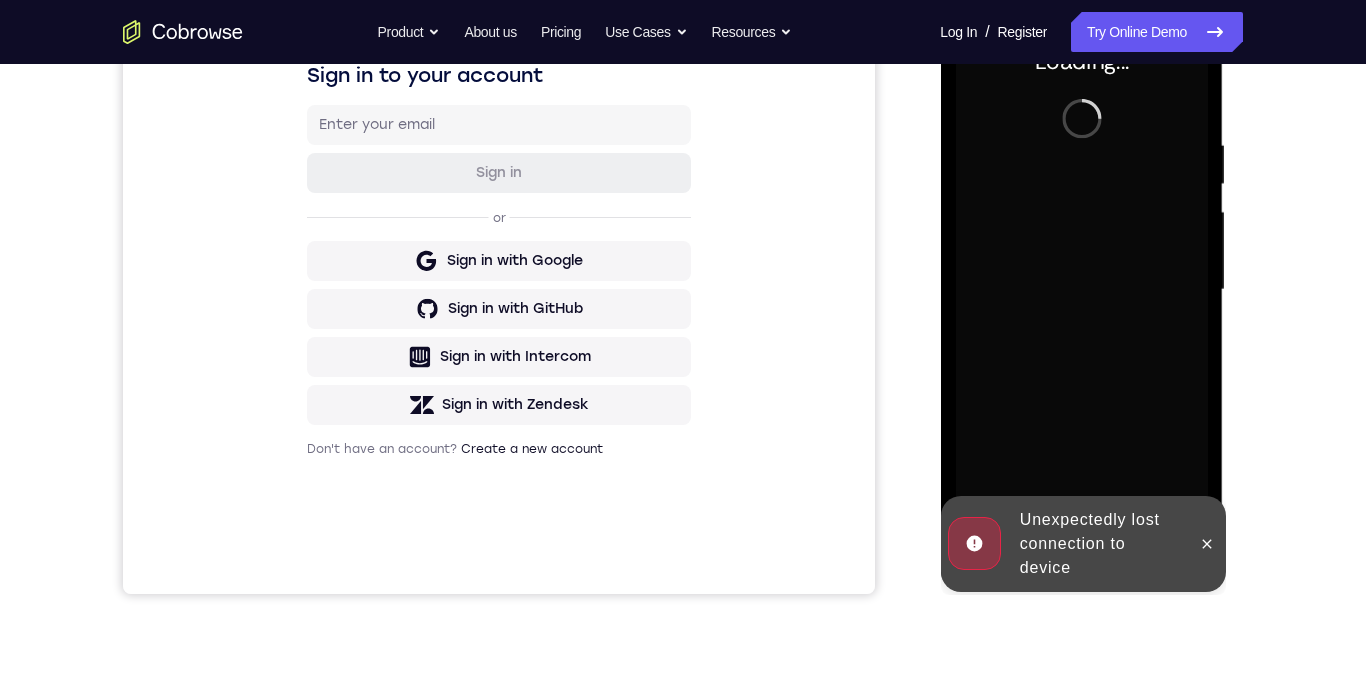scroll, scrollTop: 332, scrollLeft: 0, axis: vertical 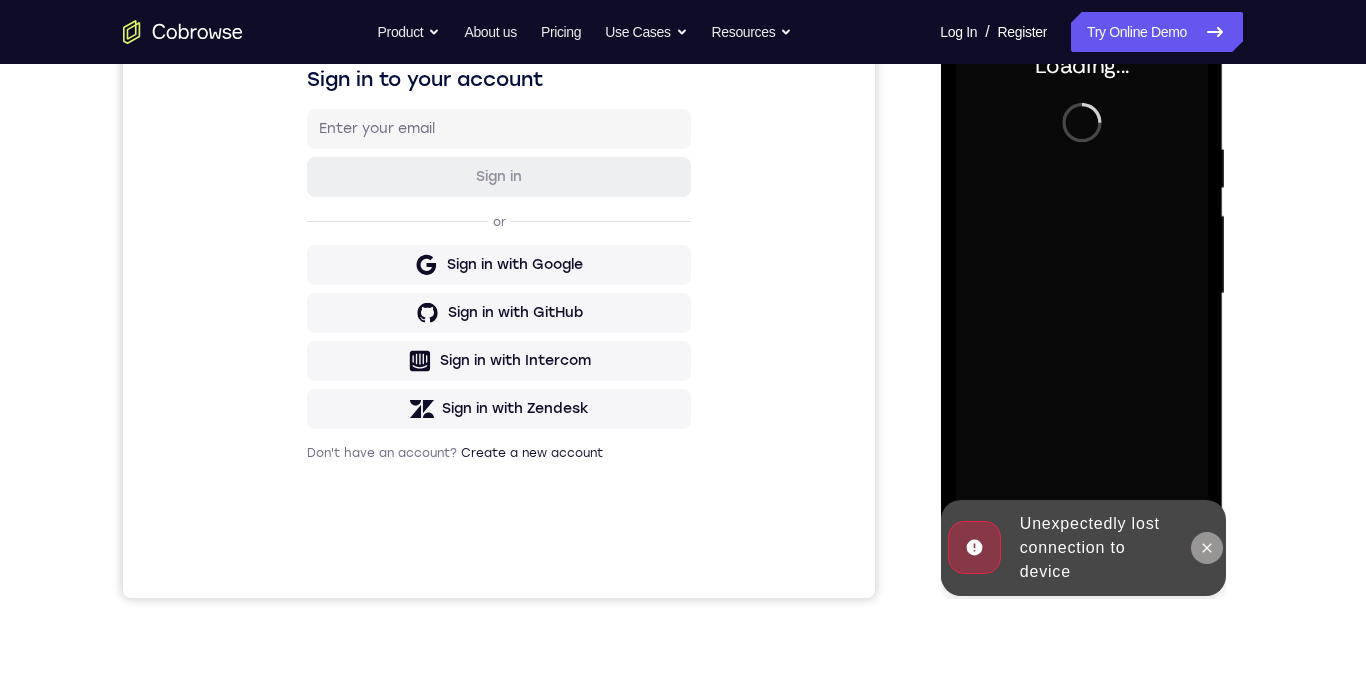 click at bounding box center [1206, 548] 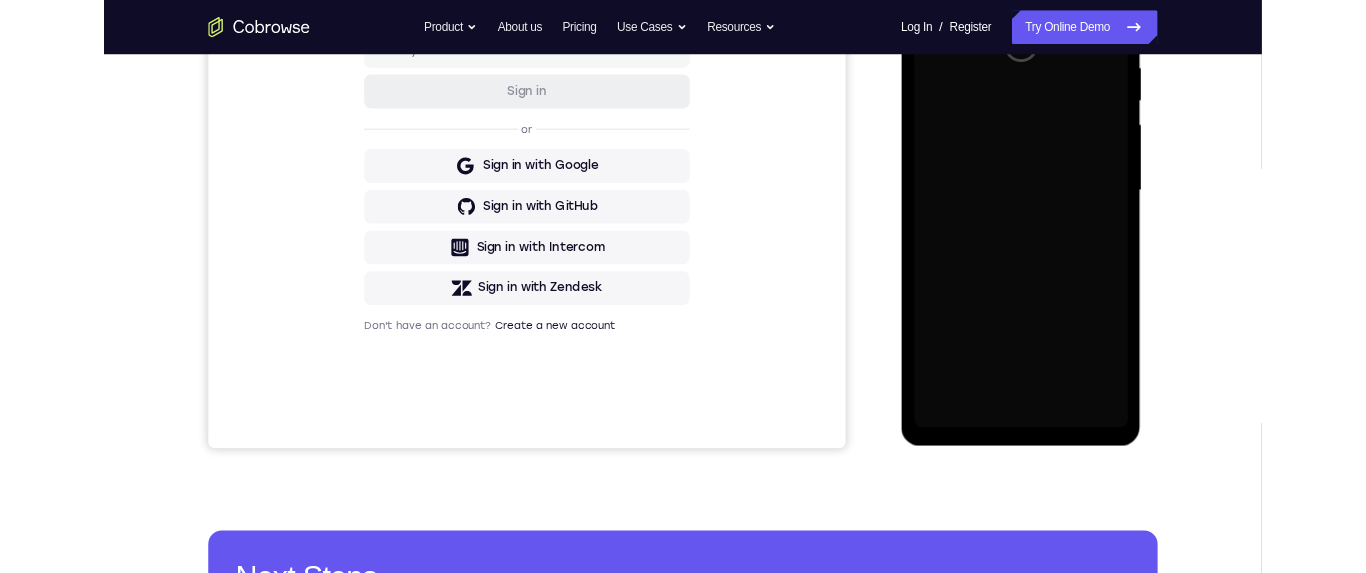 scroll, scrollTop: 0, scrollLeft: 0, axis: both 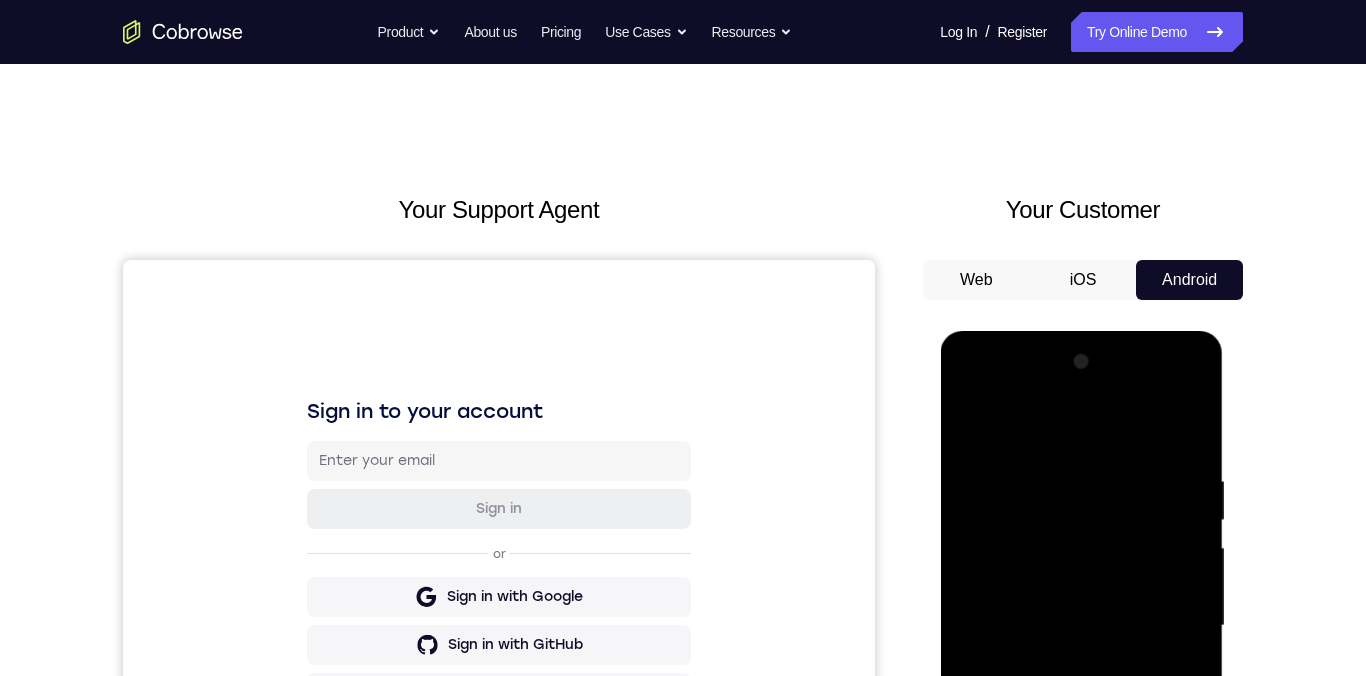 click on "Your Support Agent             Your Customer       Web   iOS   Android                         Next Steps   We’d be happy to give a product demo, answer any technical questions, or share best practices.          Create An Account             Contact Sales" at bounding box center (683, 723) 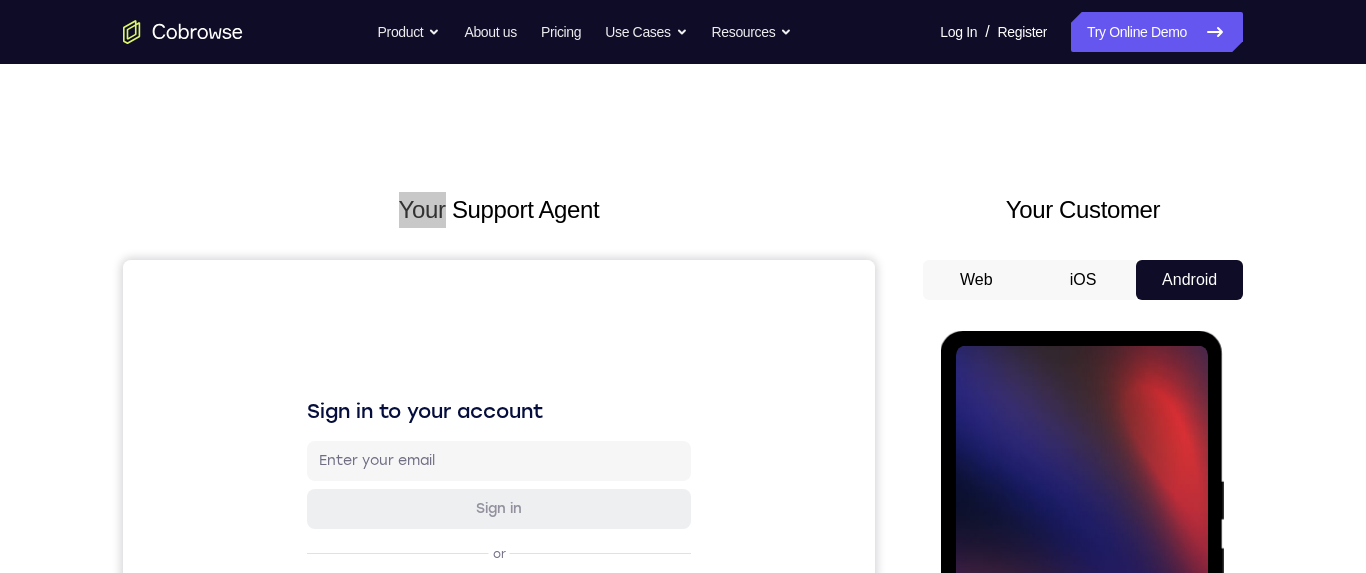 click at bounding box center [1081, 626] 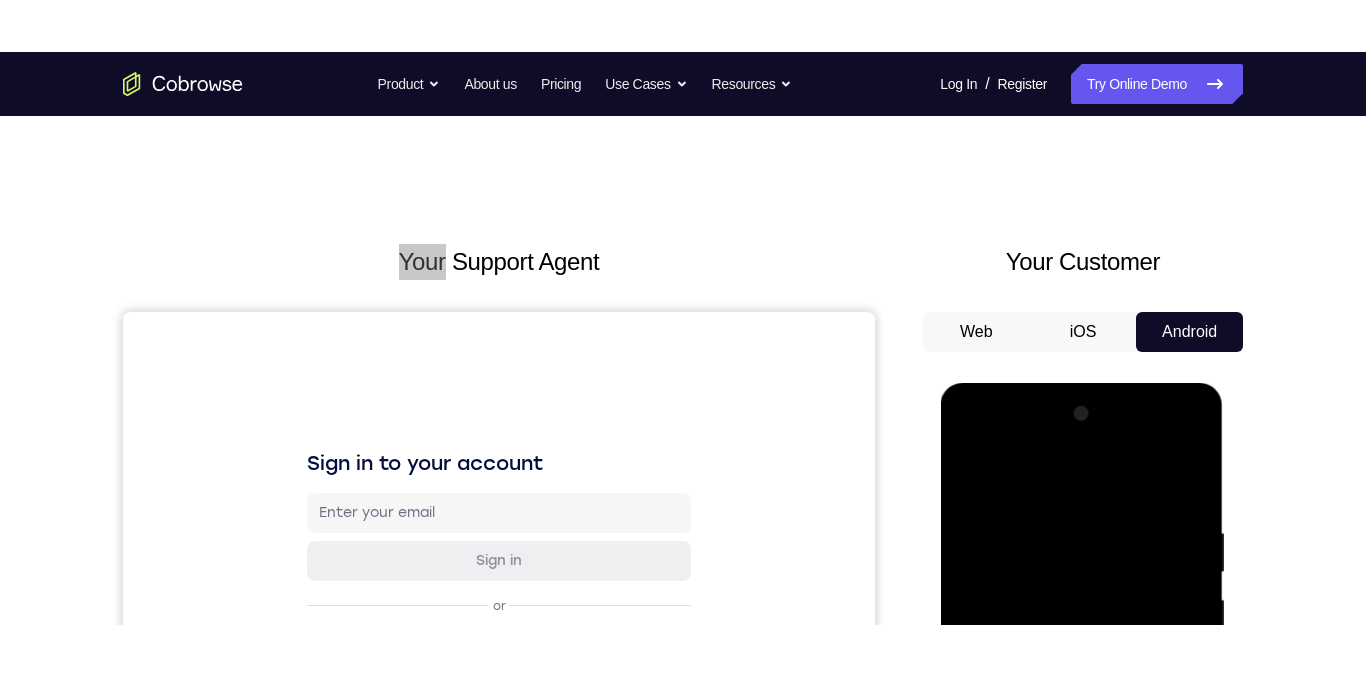 scroll, scrollTop: 263, scrollLeft: 0, axis: vertical 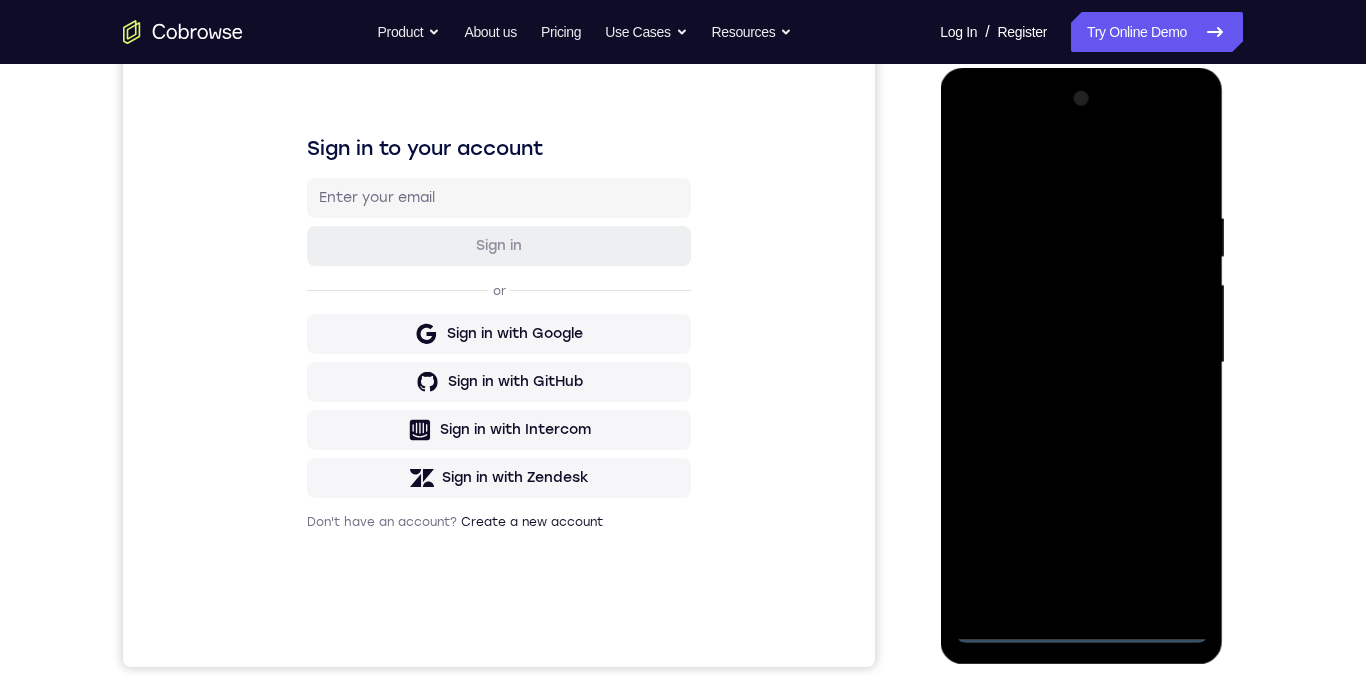 click at bounding box center [1081, 363] 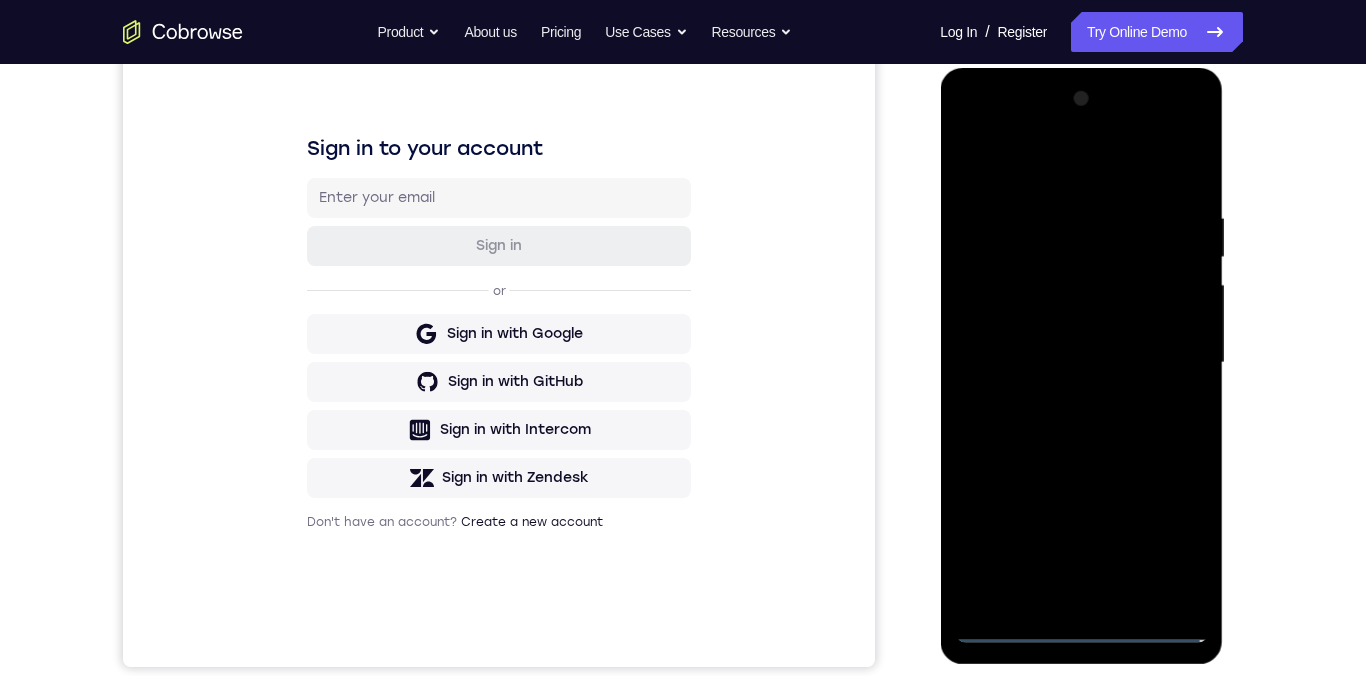scroll, scrollTop: 386, scrollLeft: 0, axis: vertical 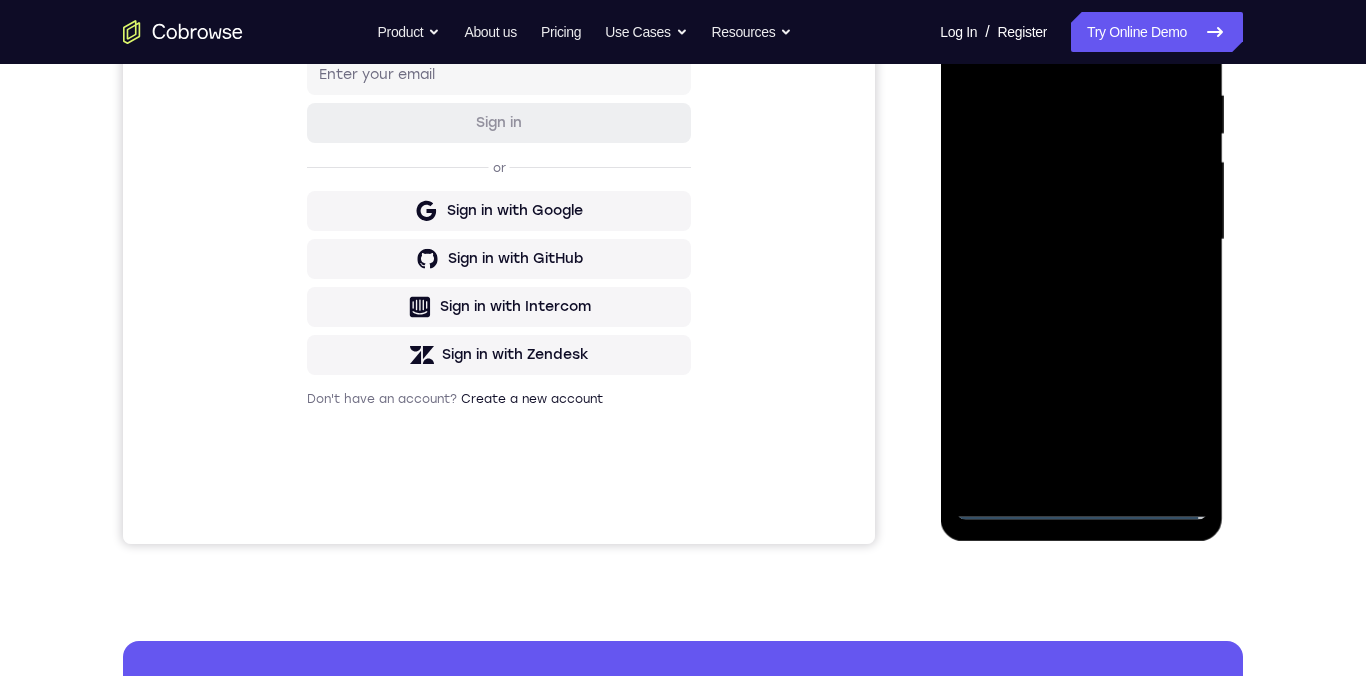 click at bounding box center (1081, 240) 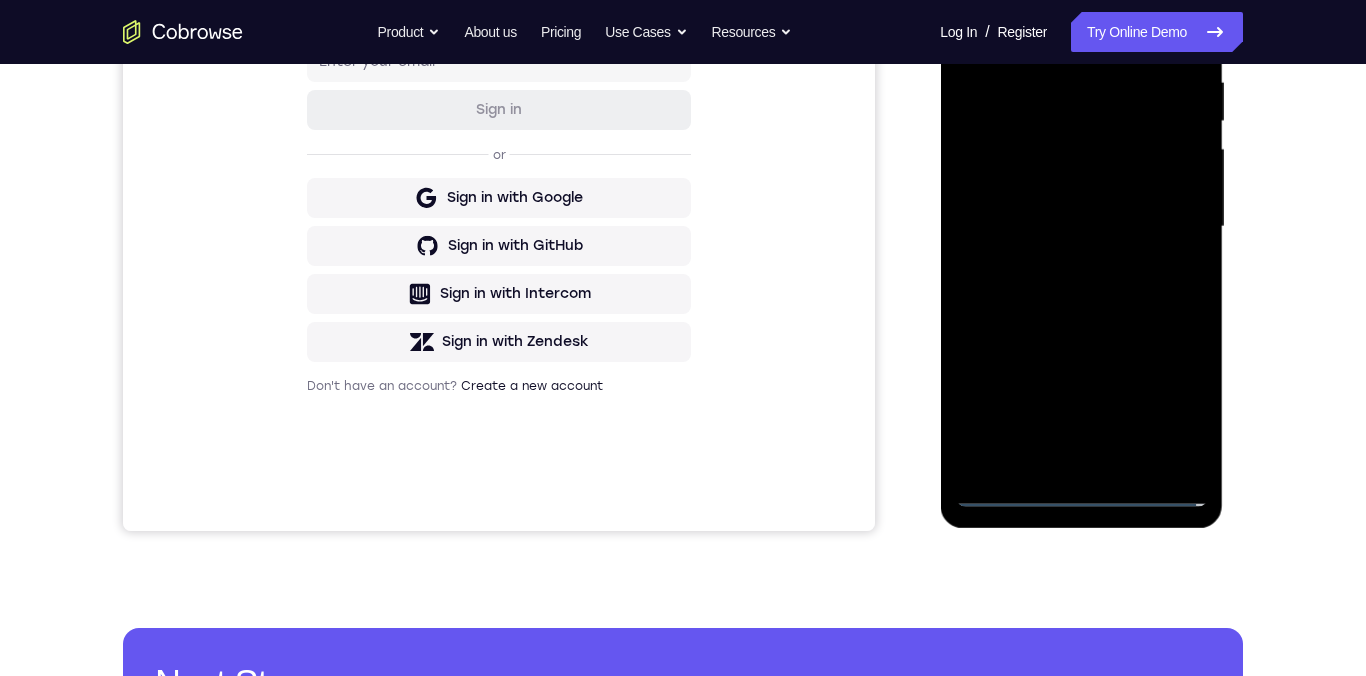click at bounding box center (1081, 227) 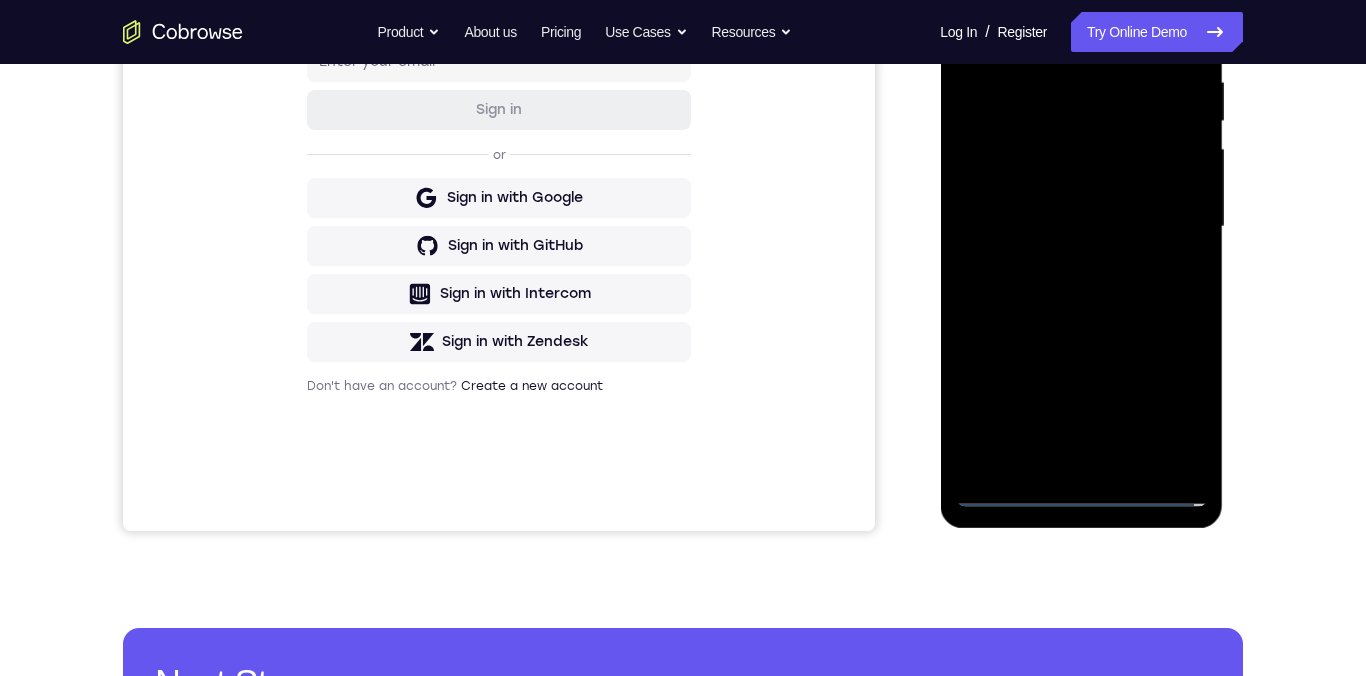 click at bounding box center [1081, 227] 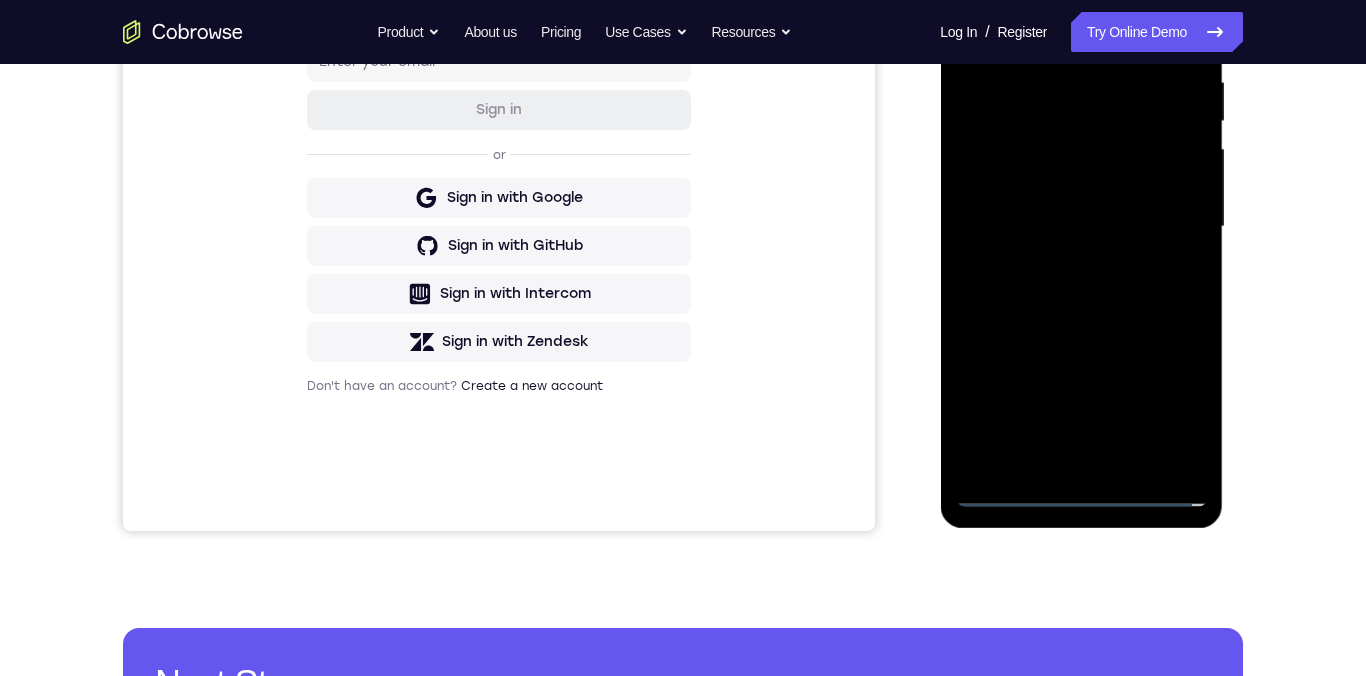 click at bounding box center [1081, 227] 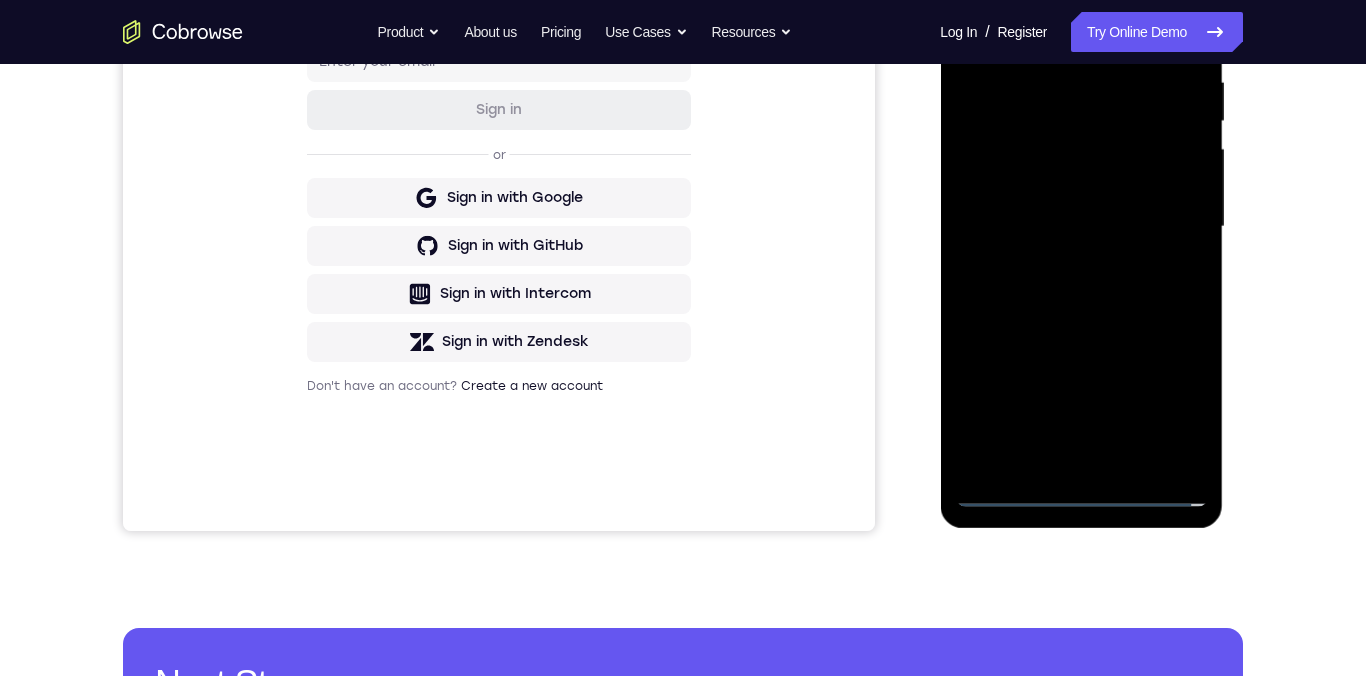 click at bounding box center [1081, 227] 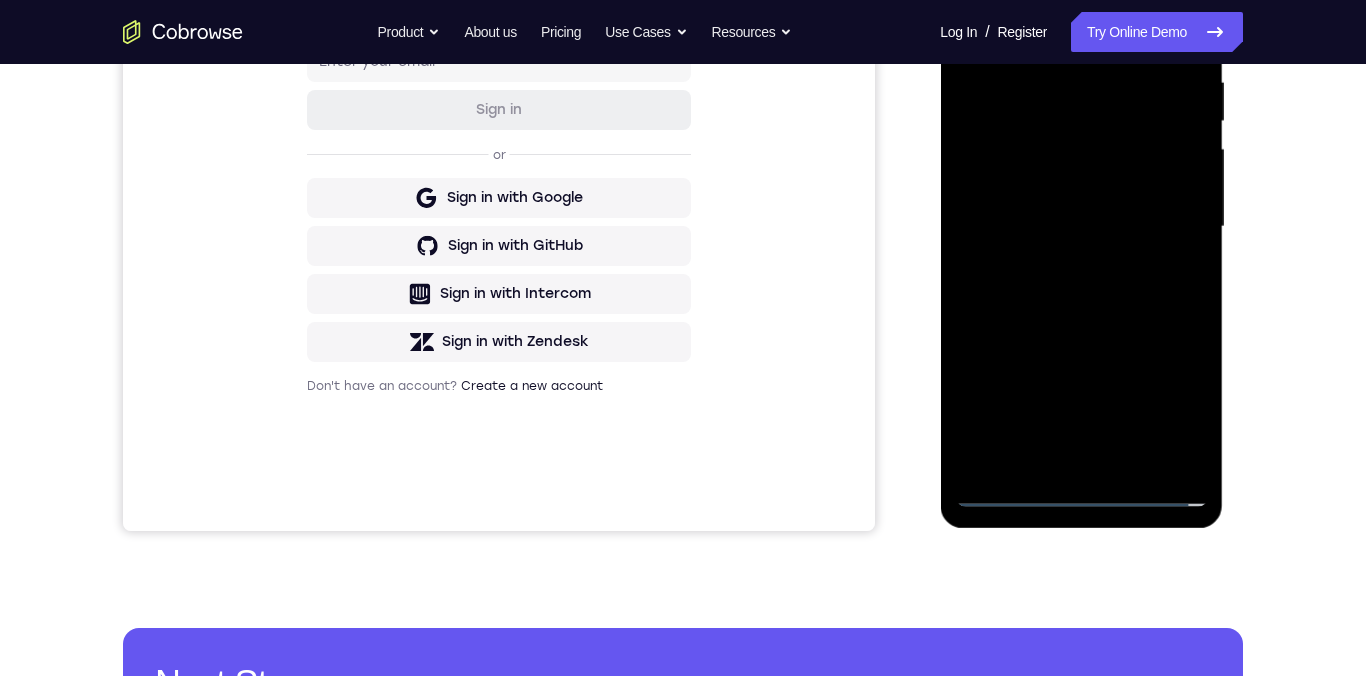 click at bounding box center [1081, 227] 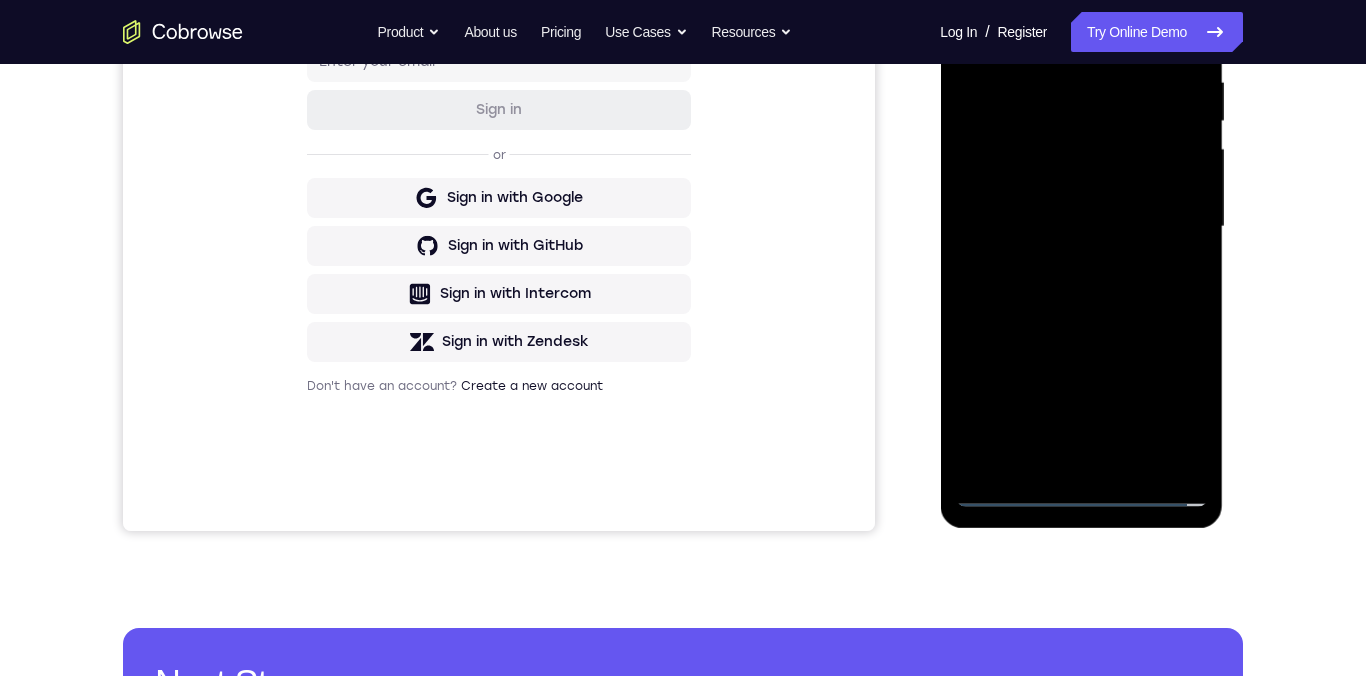 click at bounding box center (1081, 227) 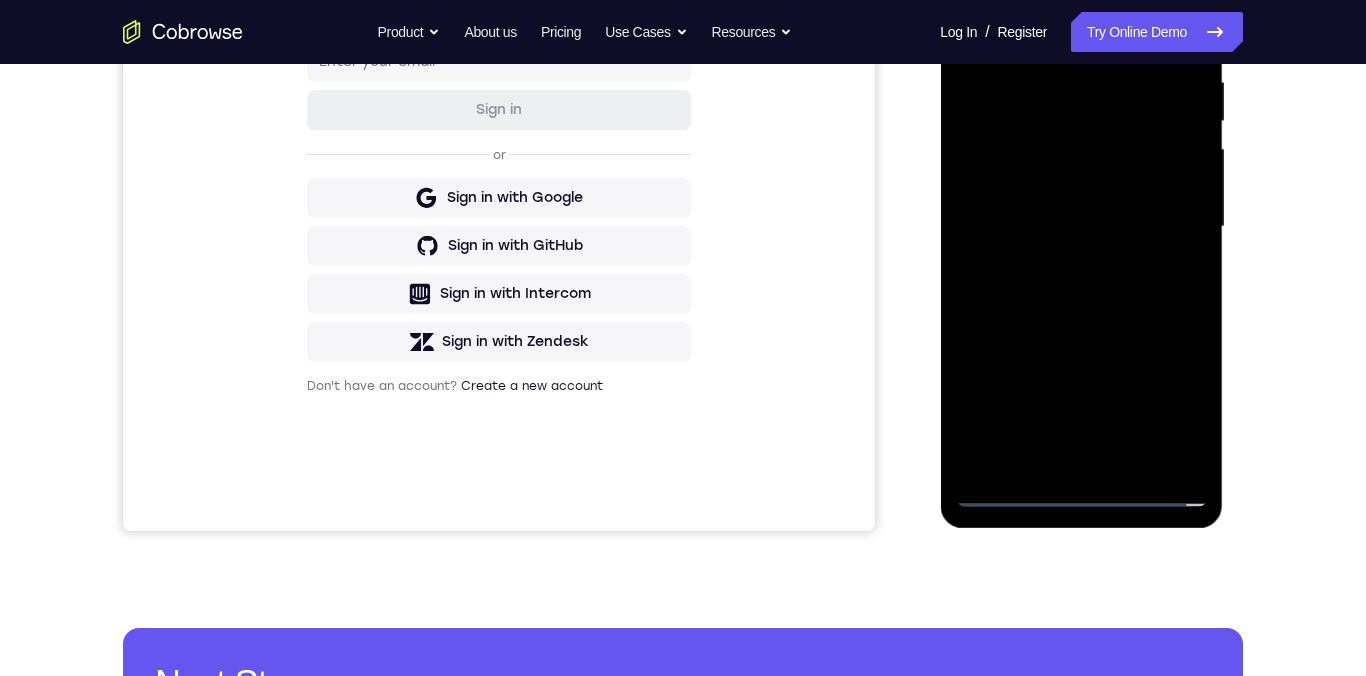 click at bounding box center (1081, 227) 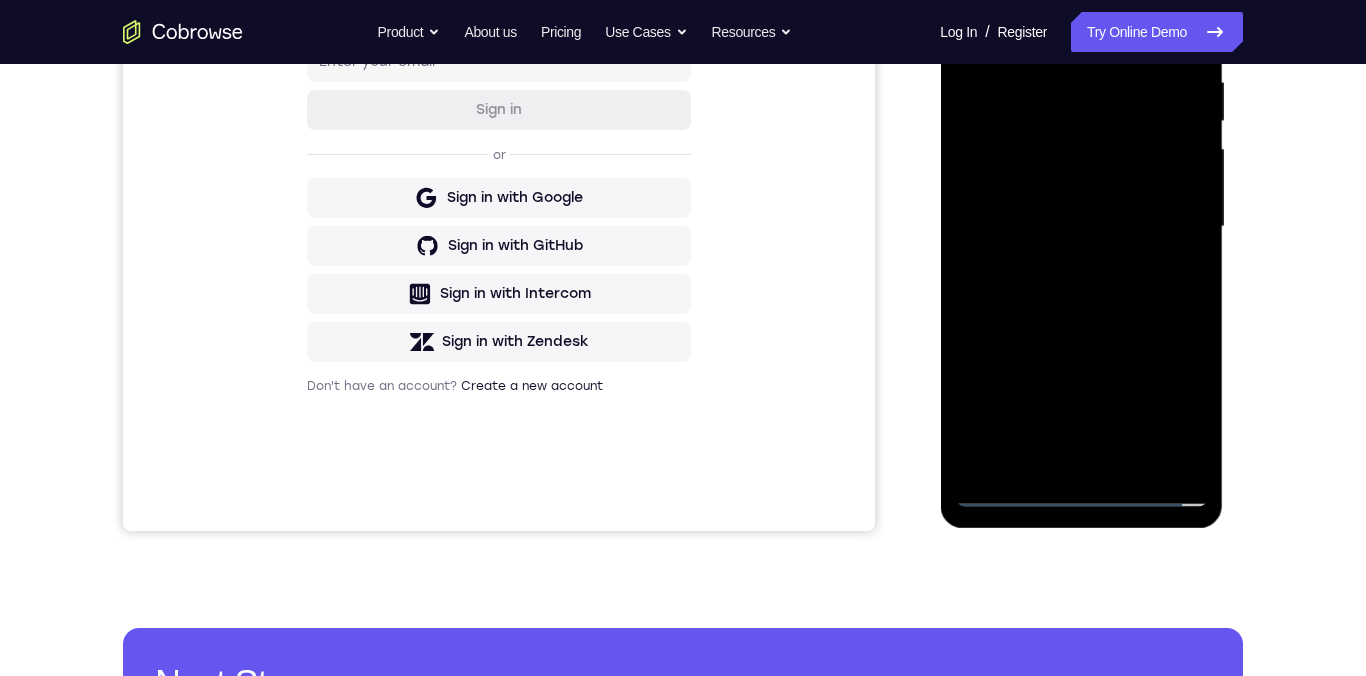 click at bounding box center (1081, 227) 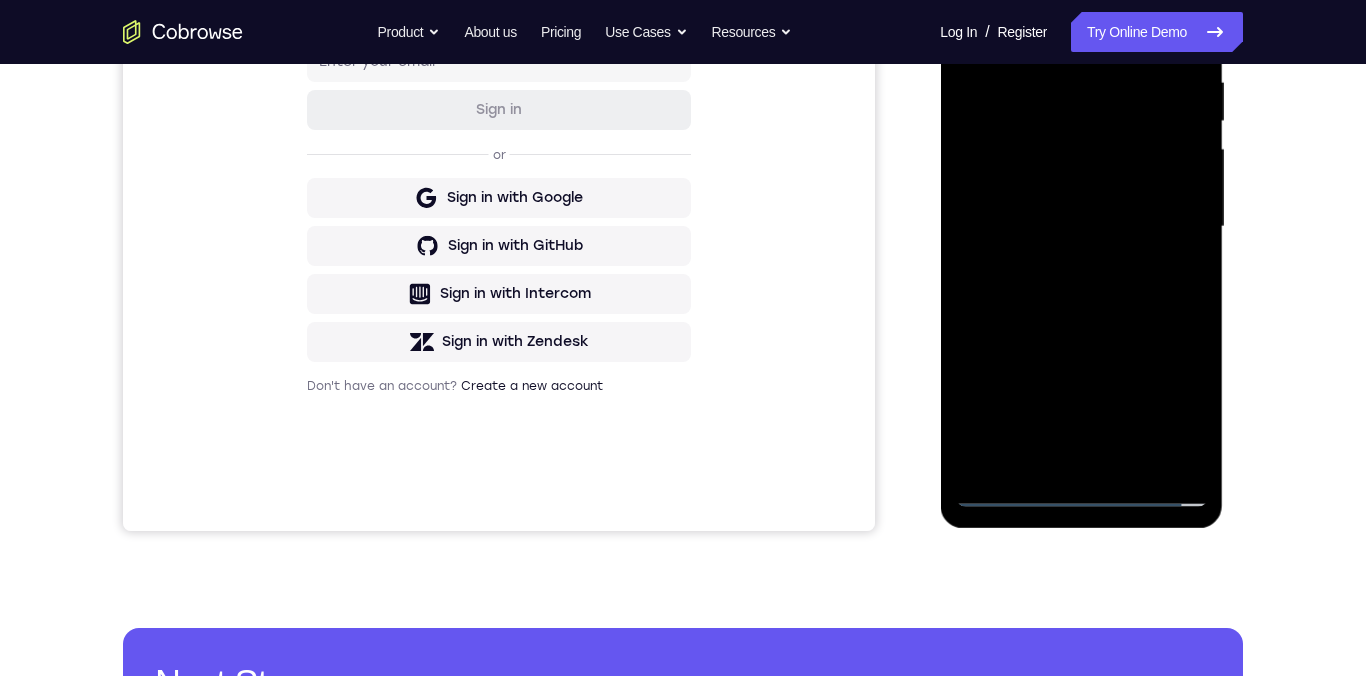 scroll, scrollTop: 180, scrollLeft: 0, axis: vertical 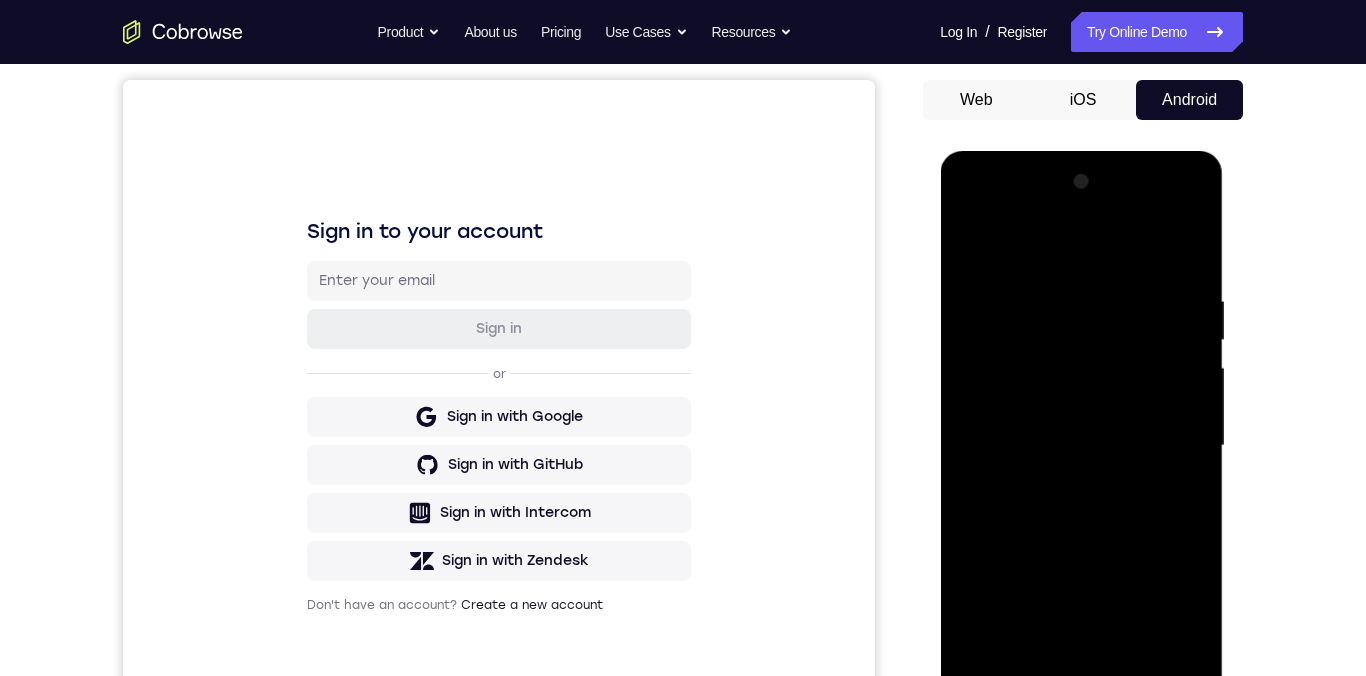 click at bounding box center (1081, 446) 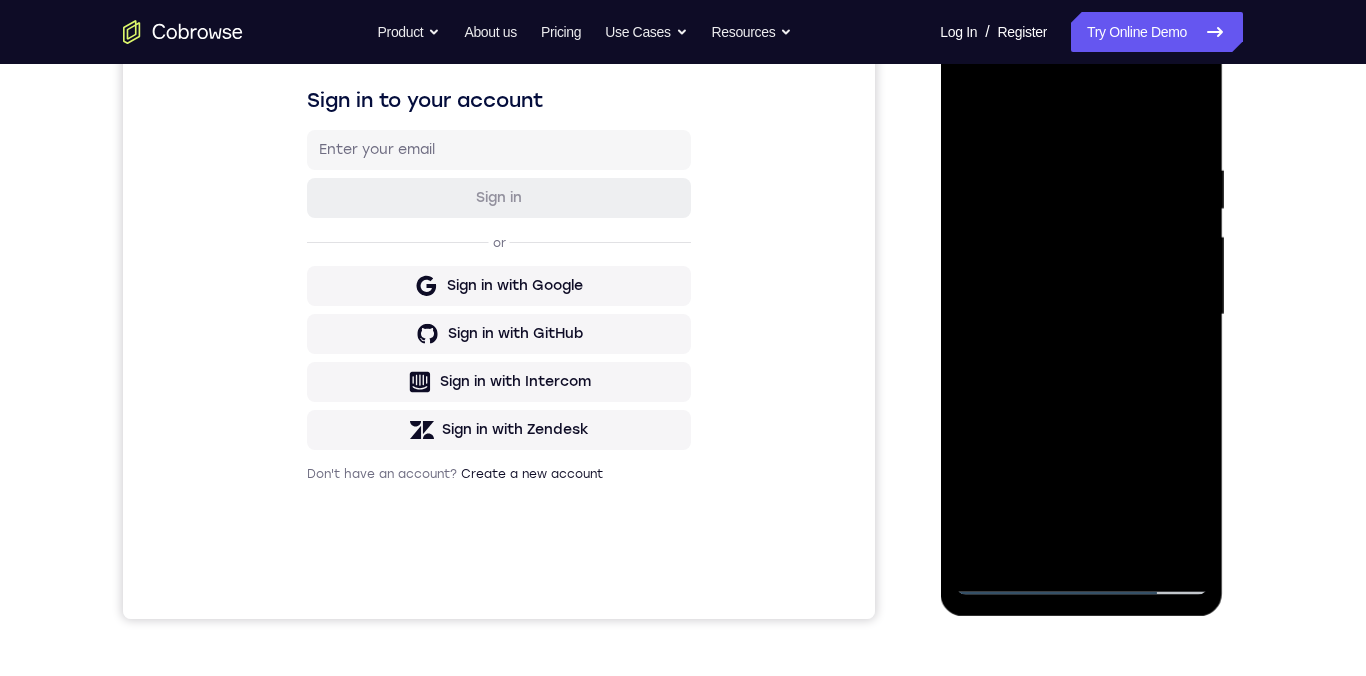 click at bounding box center (1081, 315) 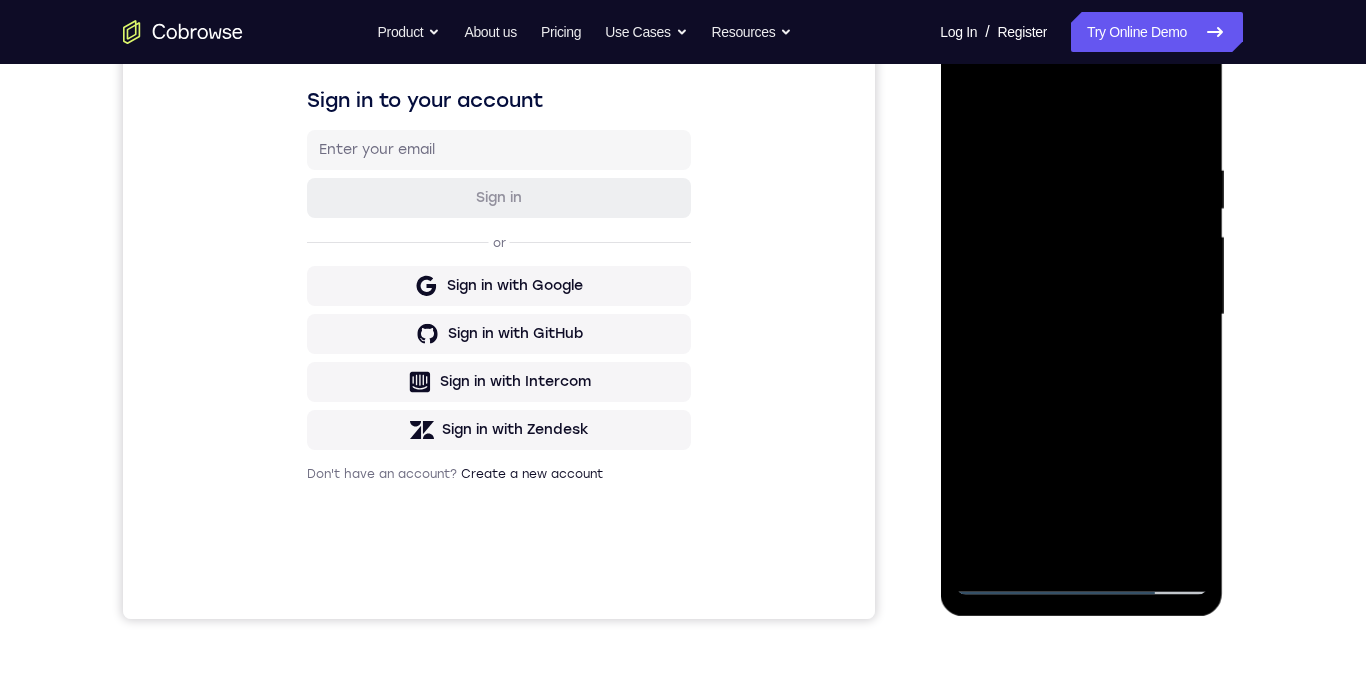 click at bounding box center (1081, 315) 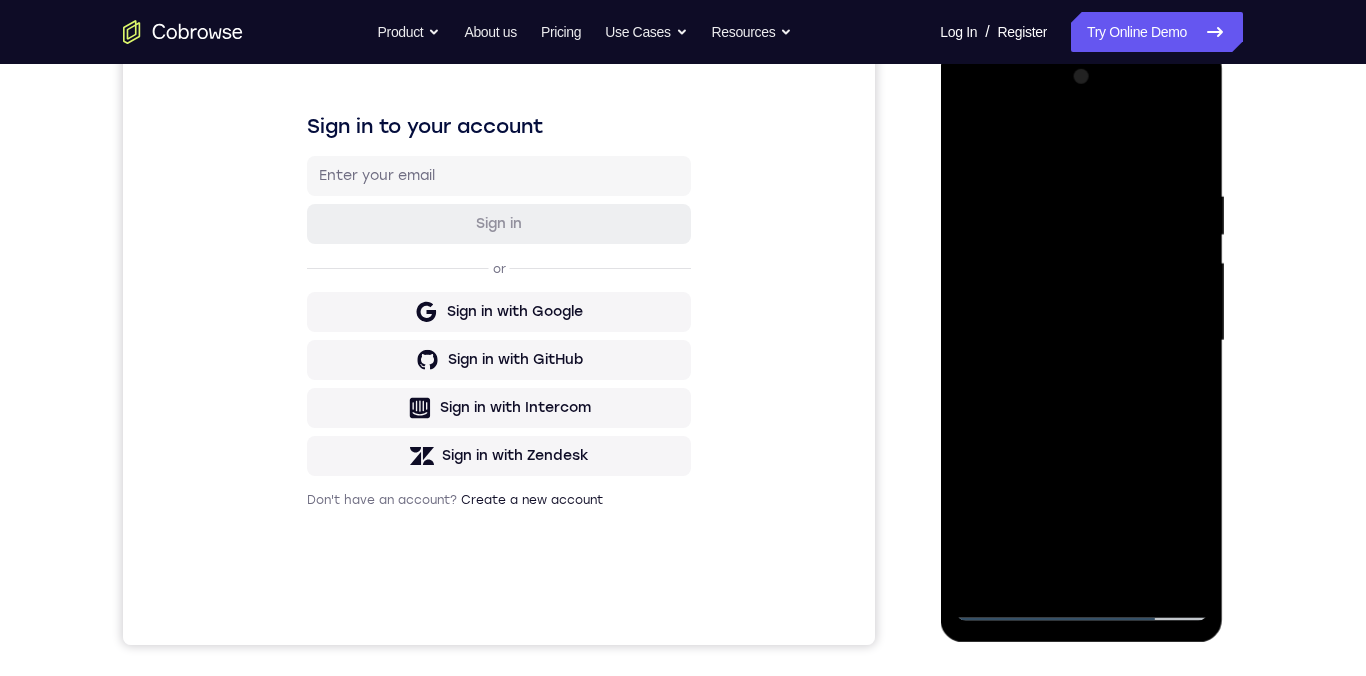 scroll, scrollTop: 313, scrollLeft: 0, axis: vertical 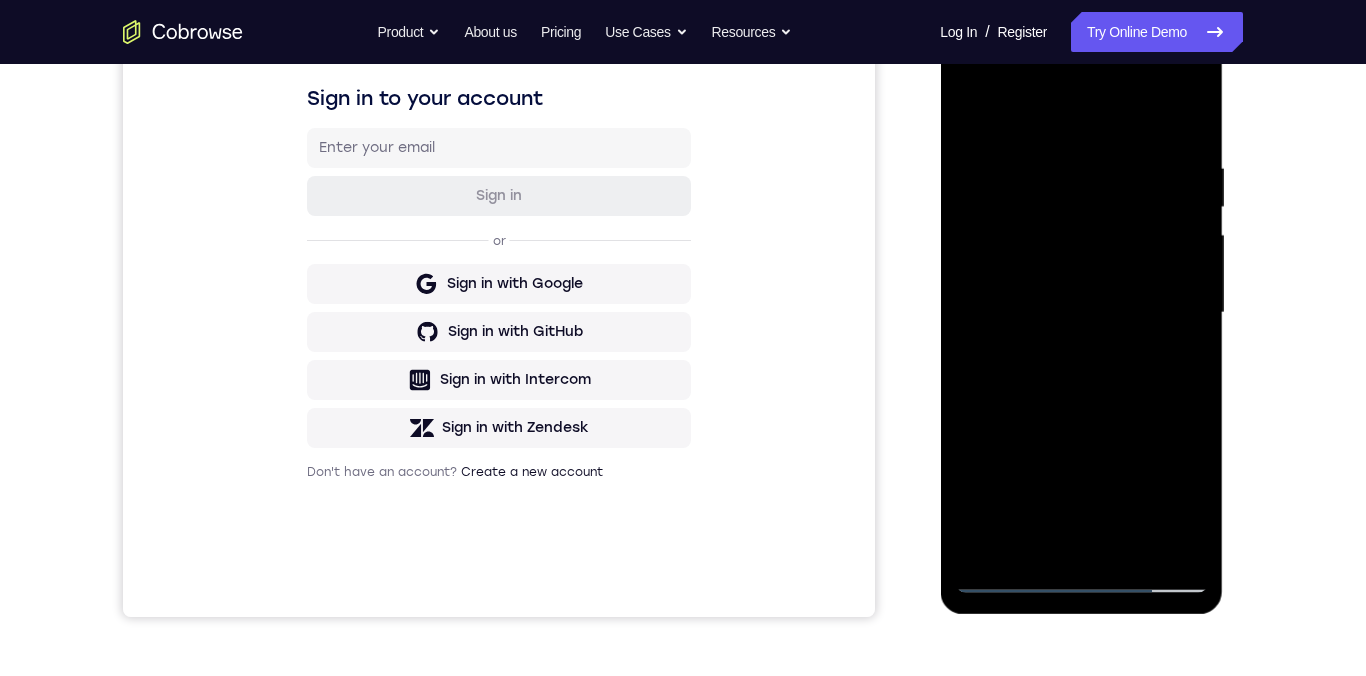 click at bounding box center (1081, 313) 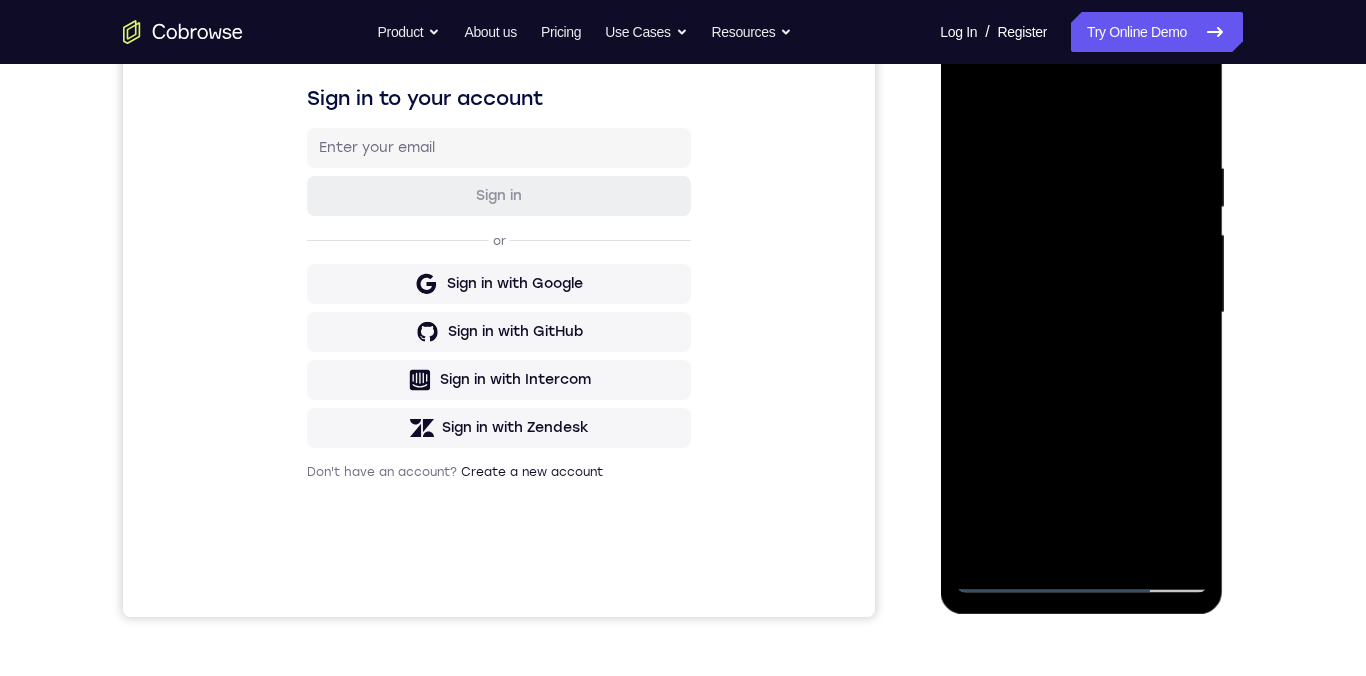 click at bounding box center (1081, 313) 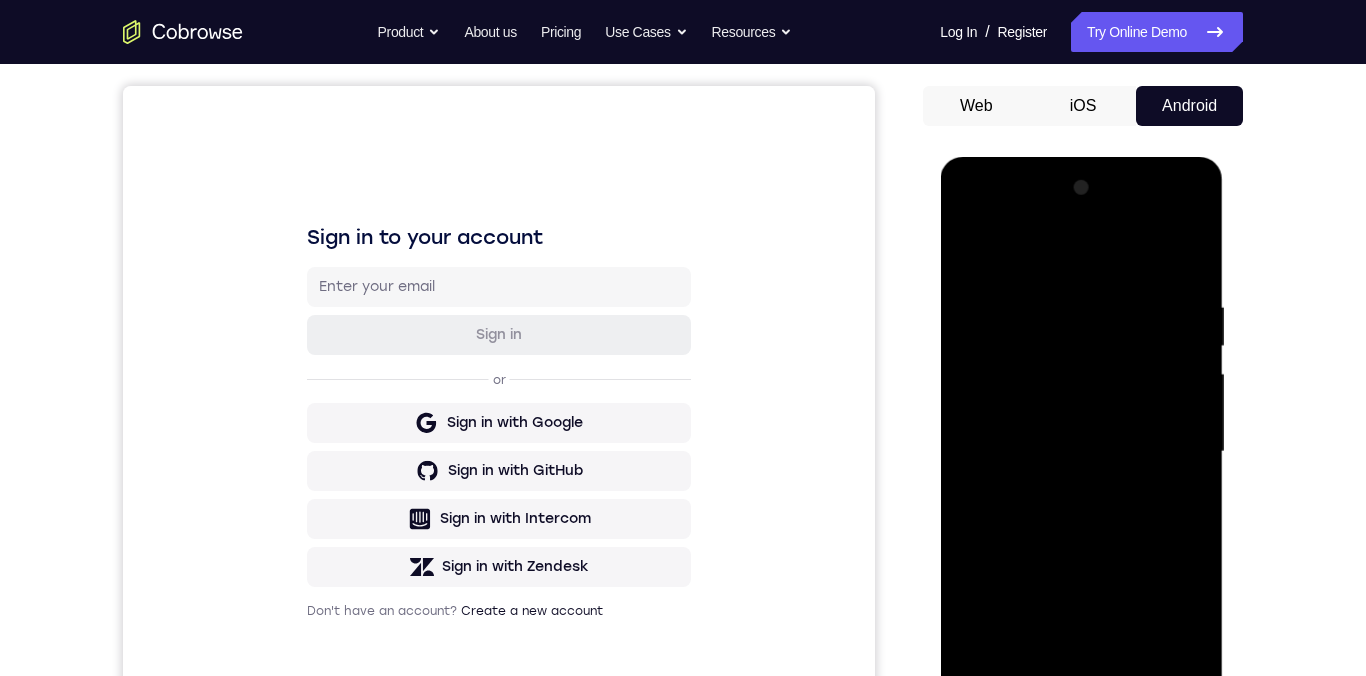 scroll, scrollTop: 225, scrollLeft: 0, axis: vertical 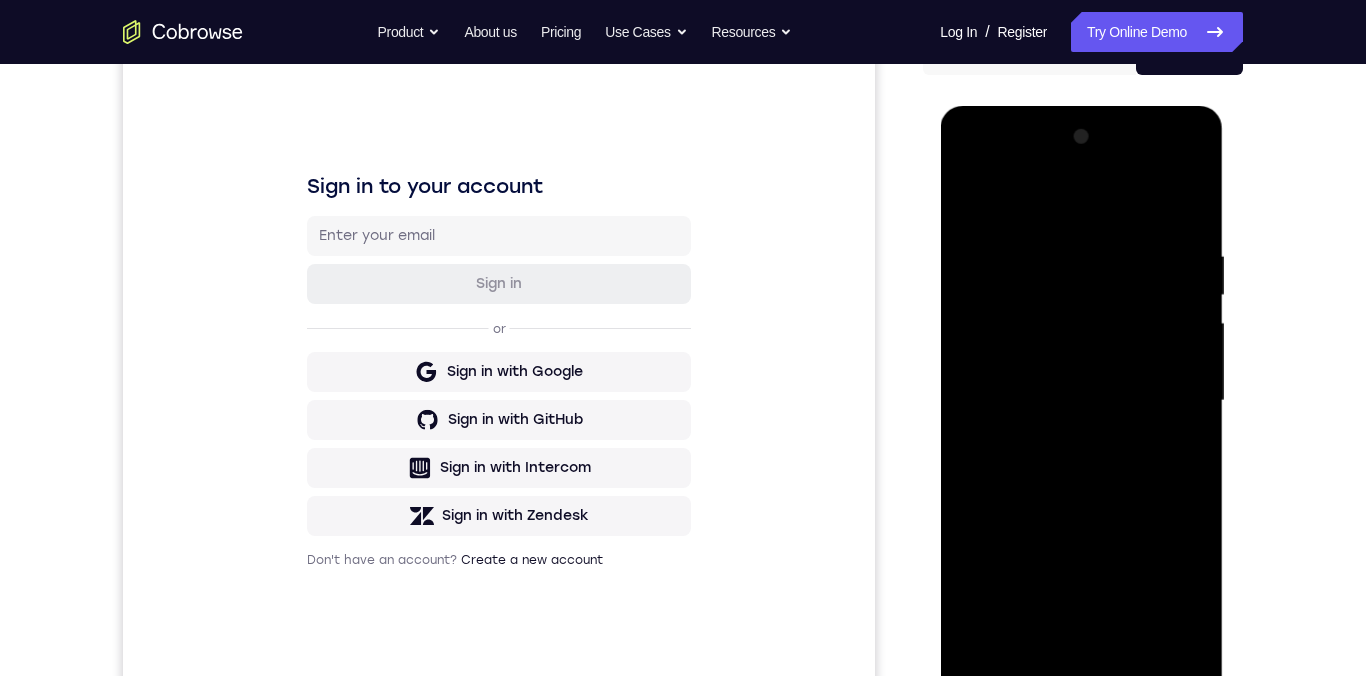 click at bounding box center [1081, 401] 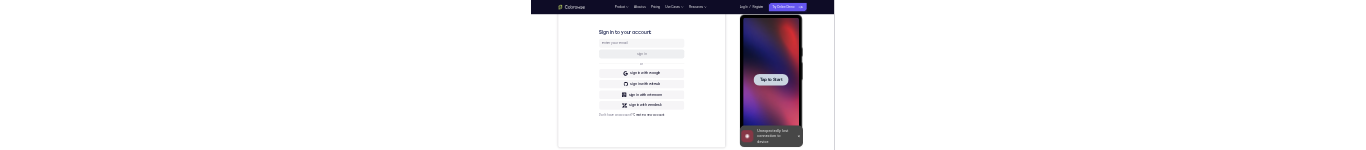 scroll, scrollTop: 0, scrollLeft: 0, axis: both 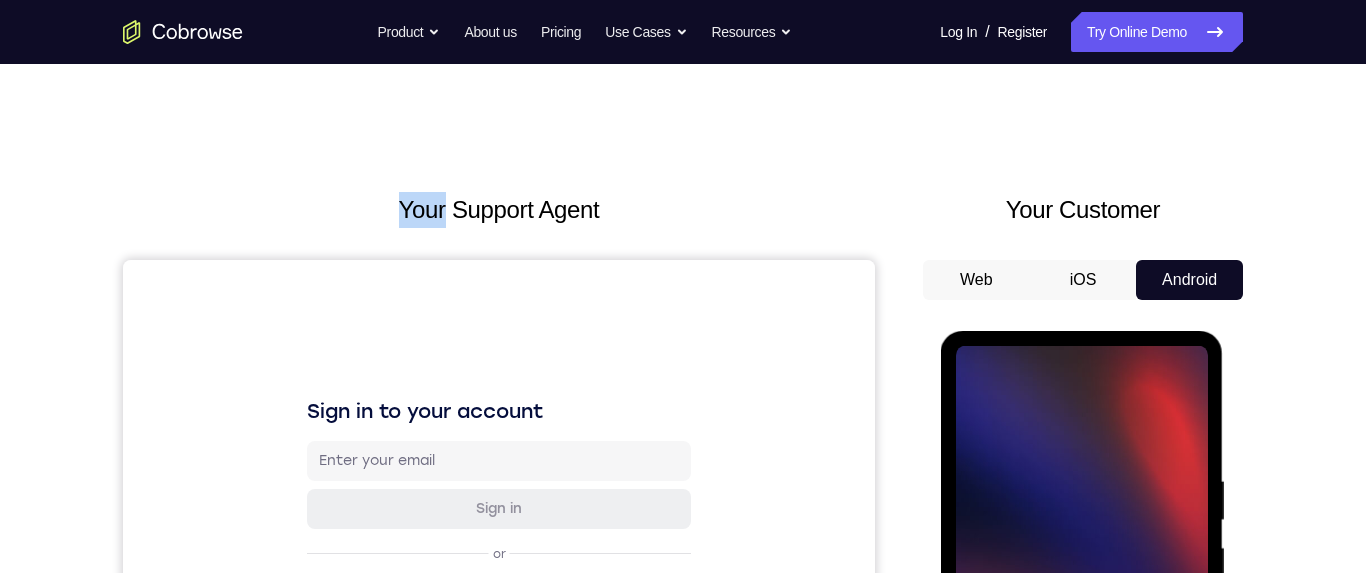 click on "Your Support Agent             Your Customer       Web   iOS   Android                         Next Steps   We’d be happy to give a product demo, answer any technical questions, or share best practices.          Create An Account             Contact Sales" at bounding box center (683, 723) 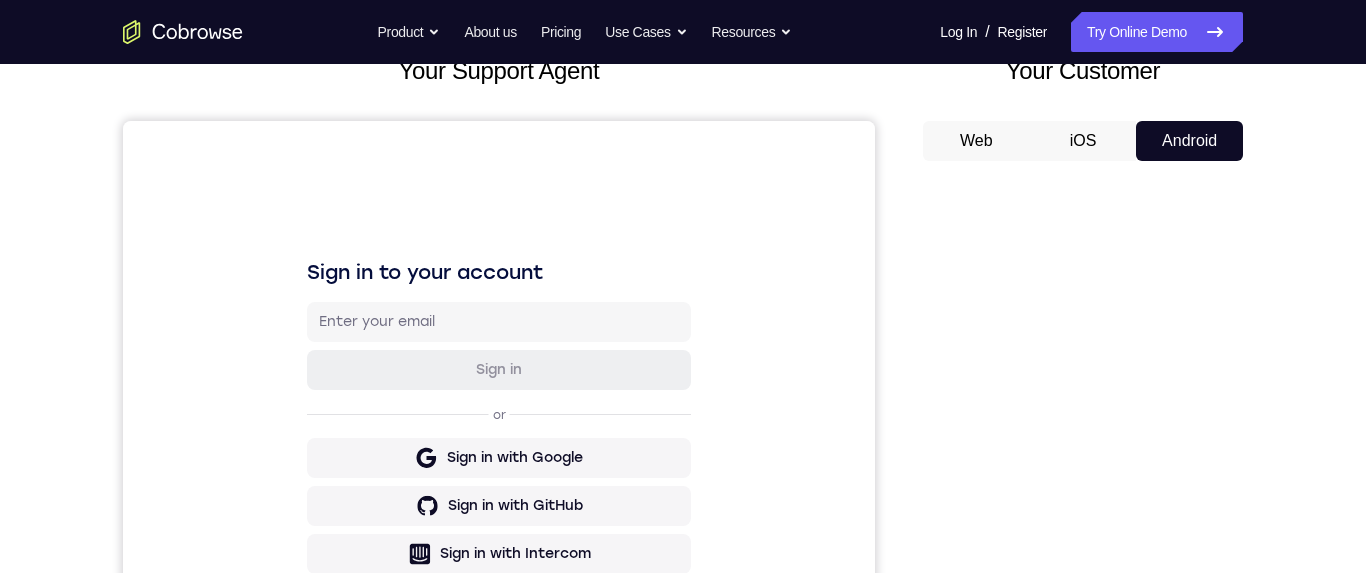 scroll, scrollTop: 0, scrollLeft: 0, axis: both 